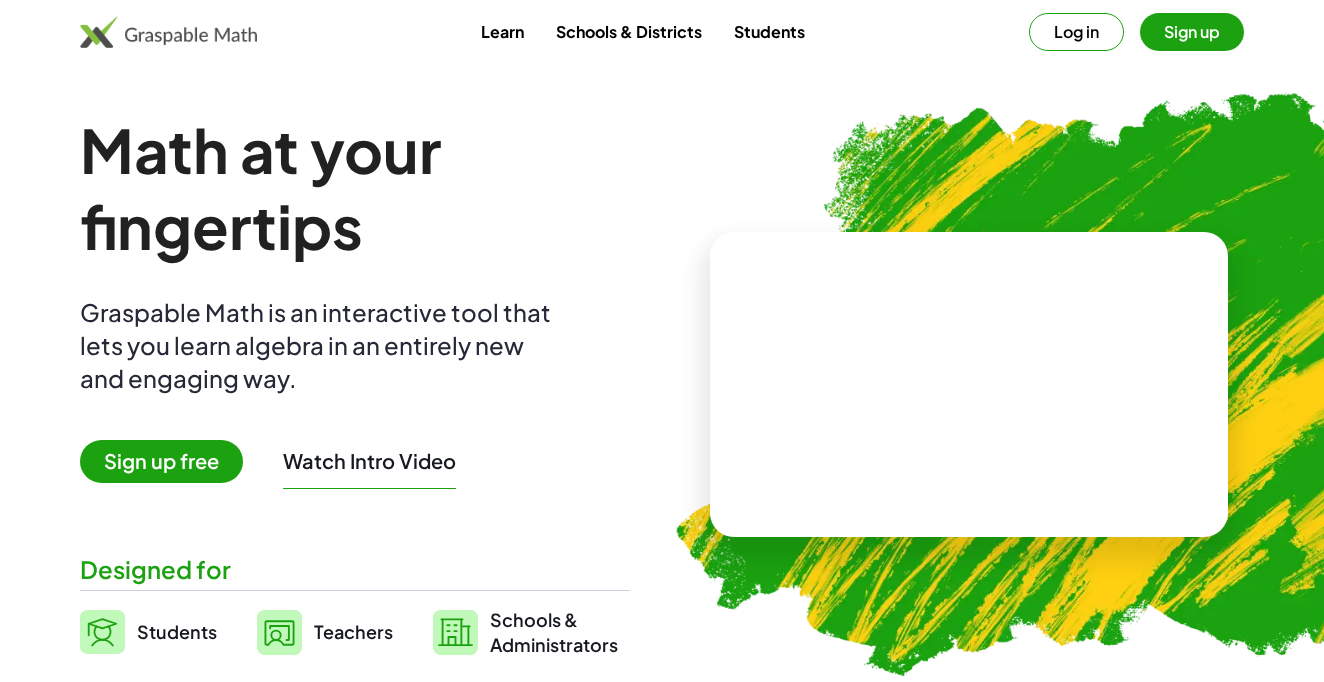 scroll, scrollTop: 0, scrollLeft: 0, axis: both 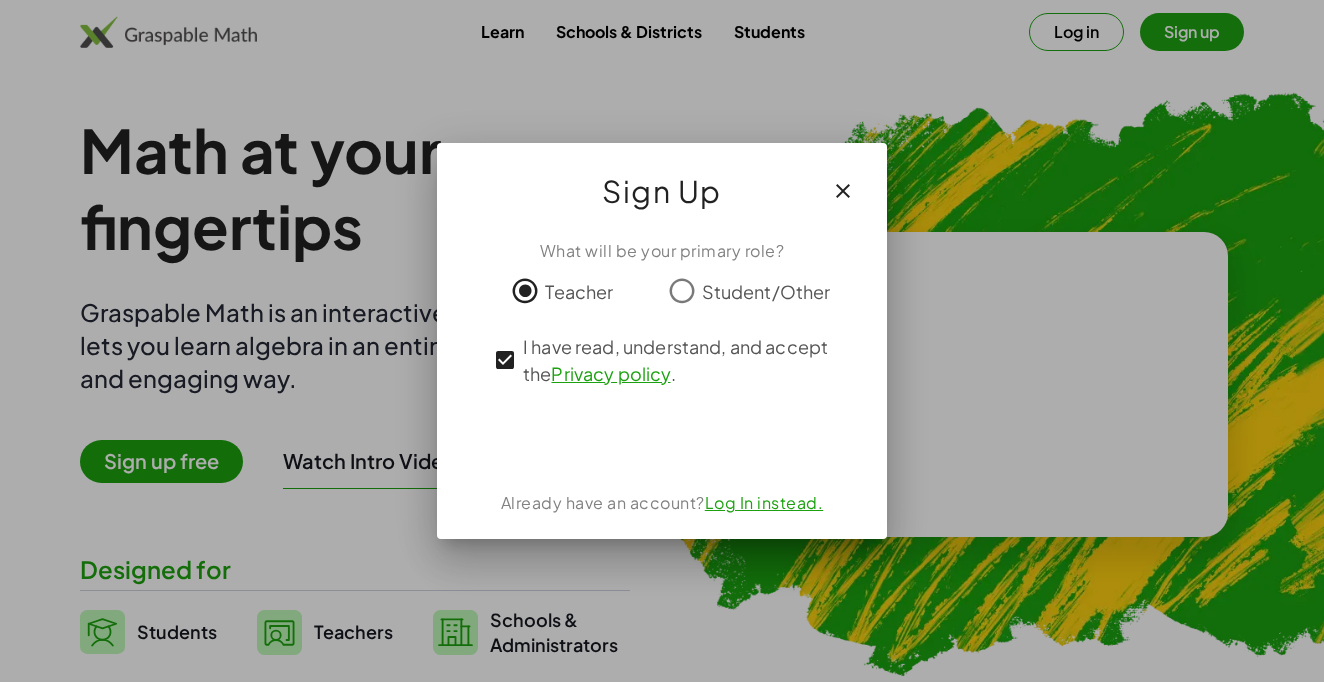 click at bounding box center (662, 439) 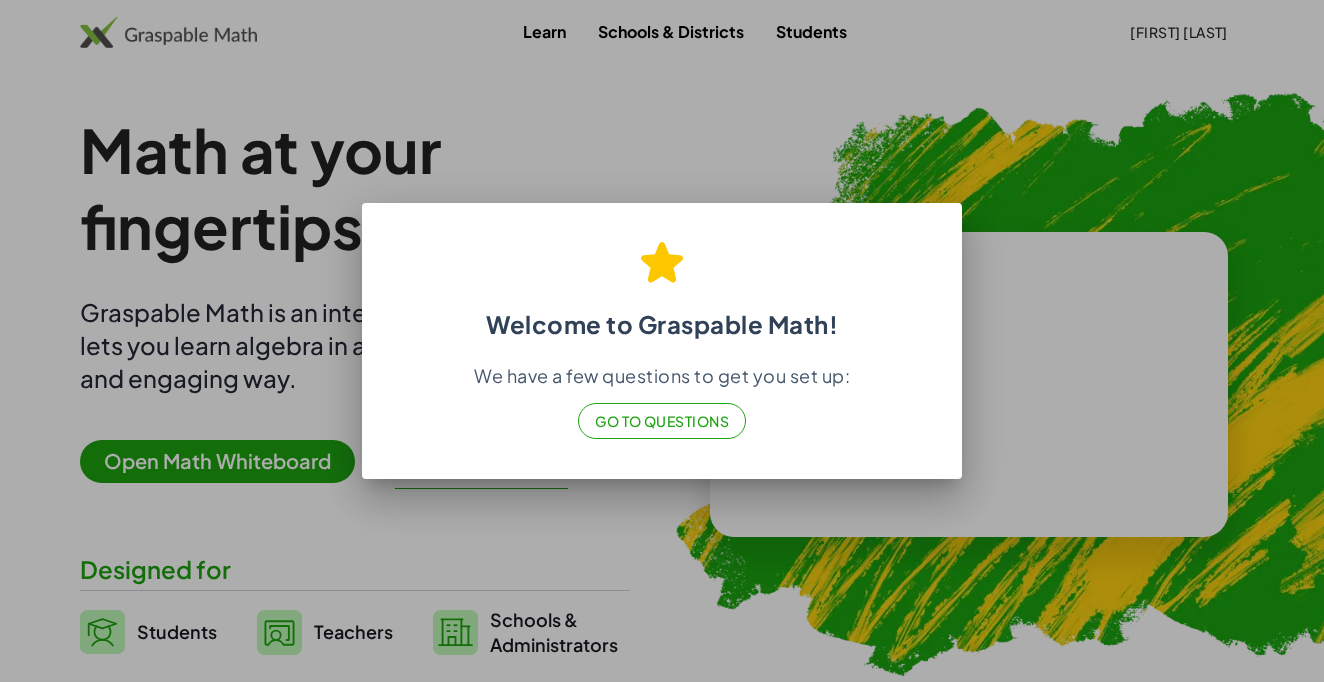 click at bounding box center (662, 341) 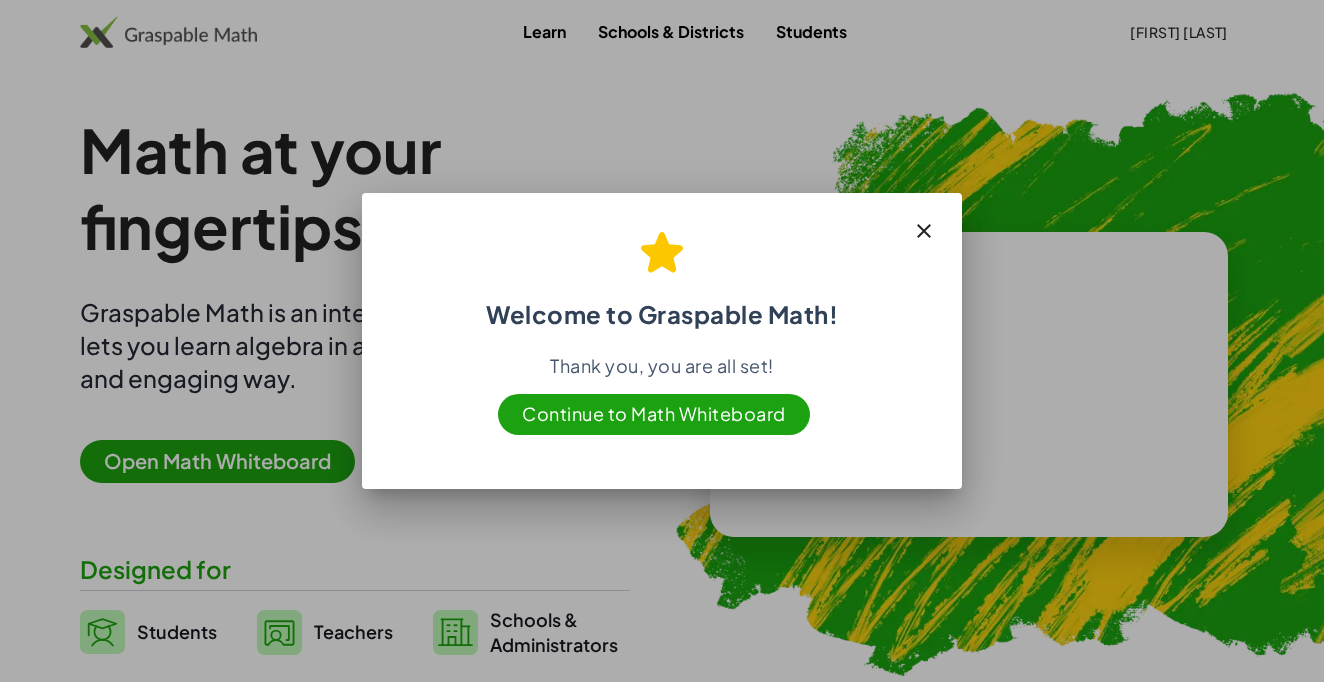 click 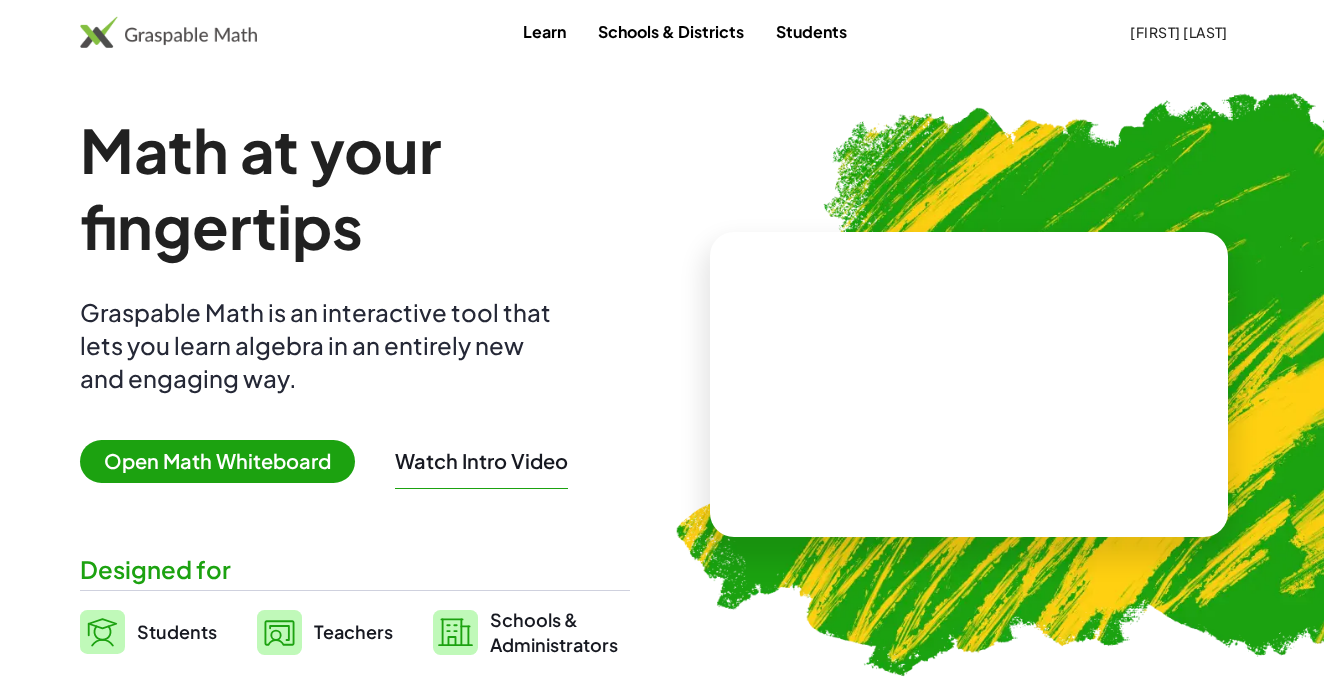 click at bounding box center [969, 384] 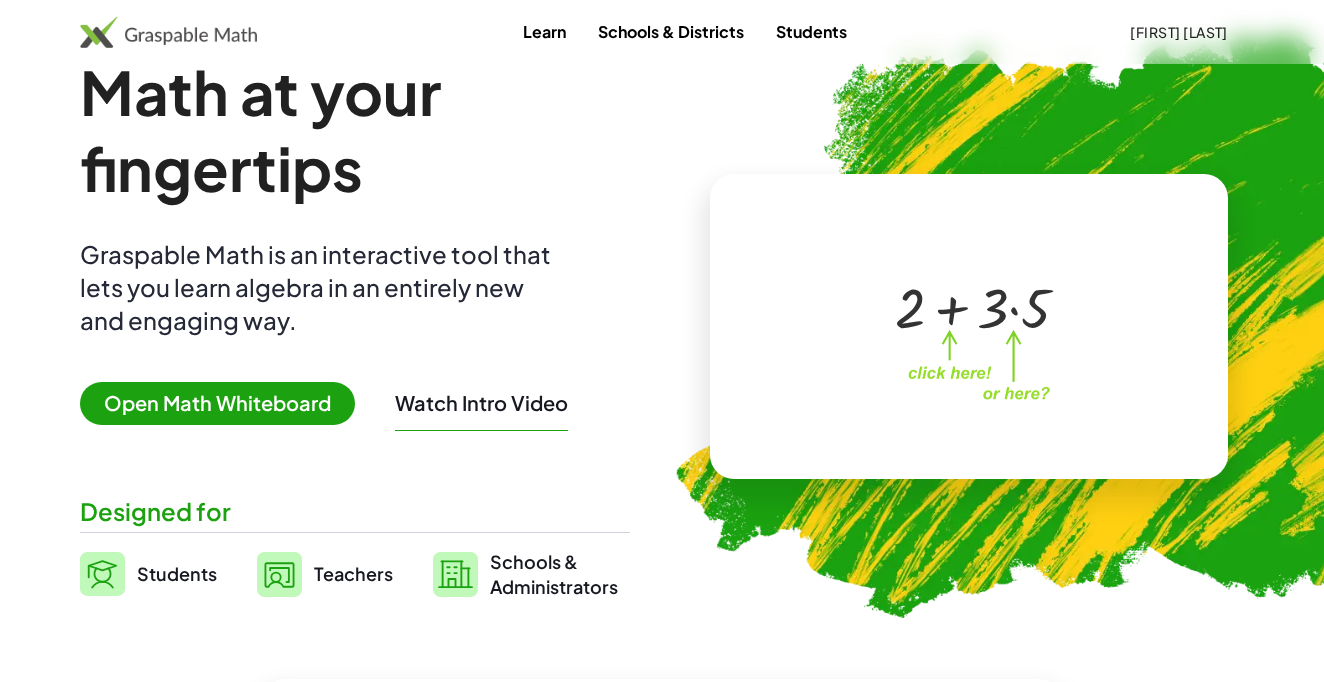 scroll, scrollTop: 70, scrollLeft: 0, axis: vertical 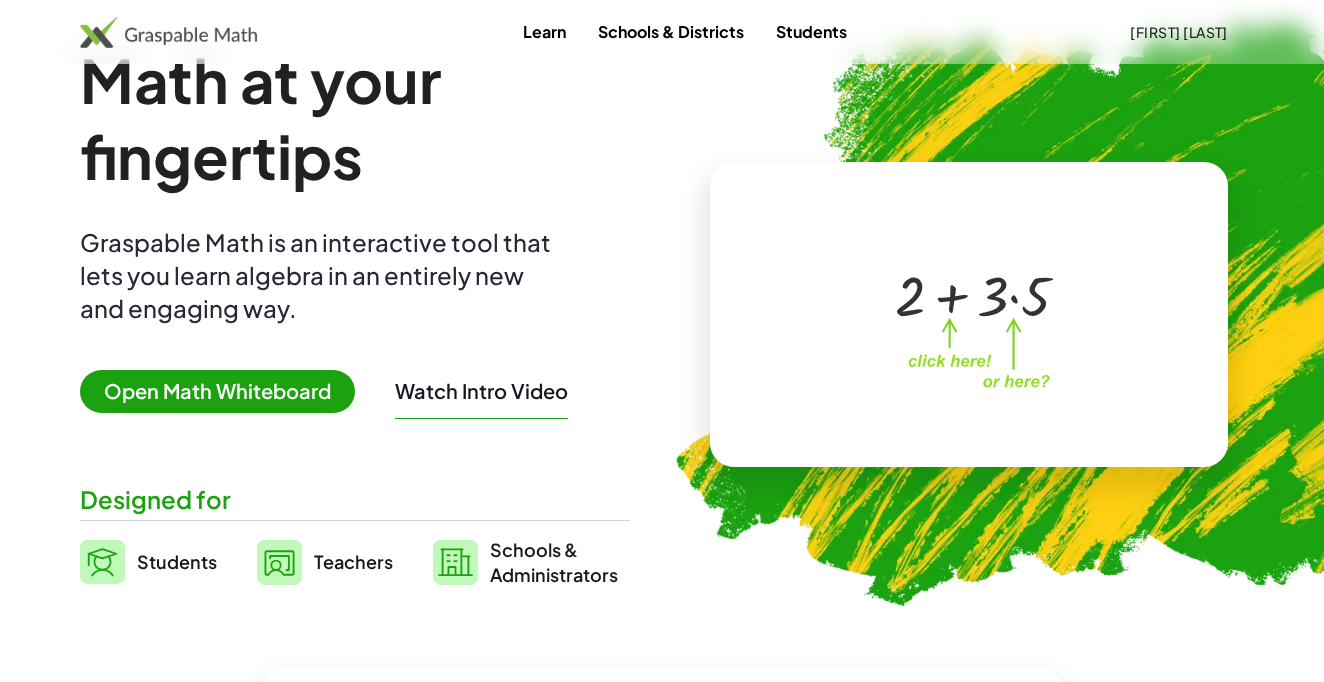 click at bounding box center [965, 294] 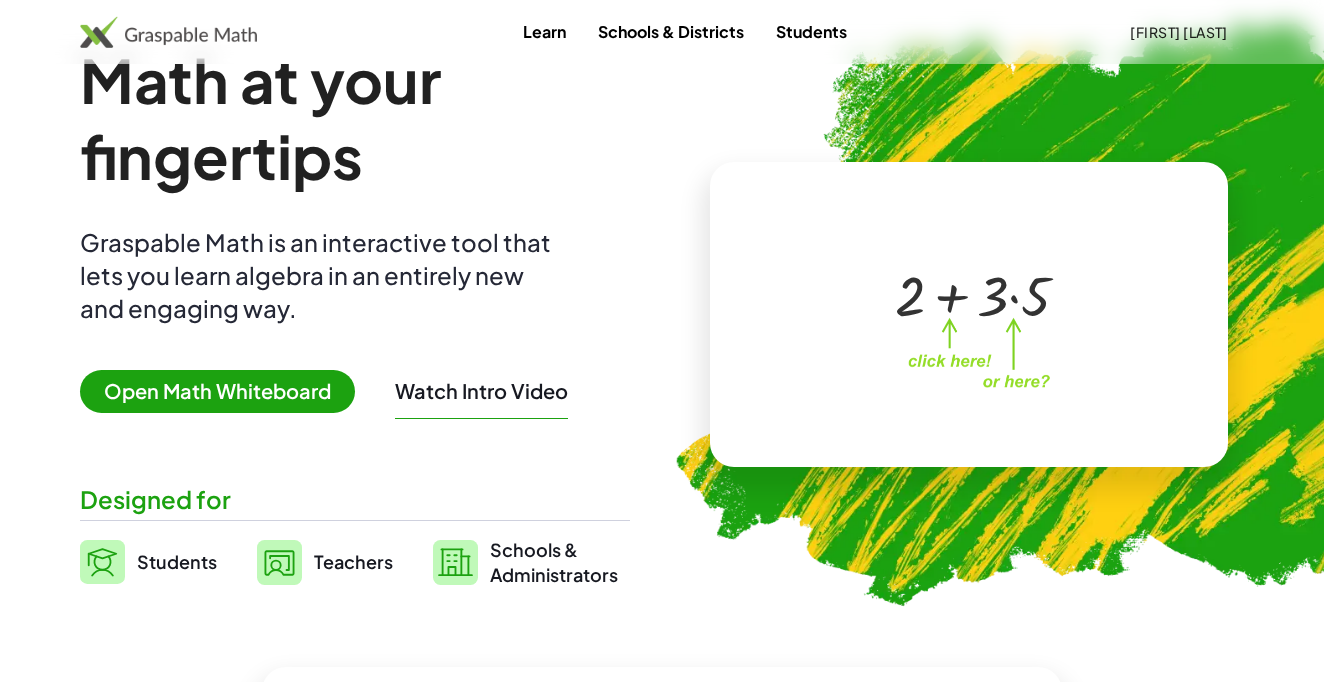 click at bounding box center (973, 294) 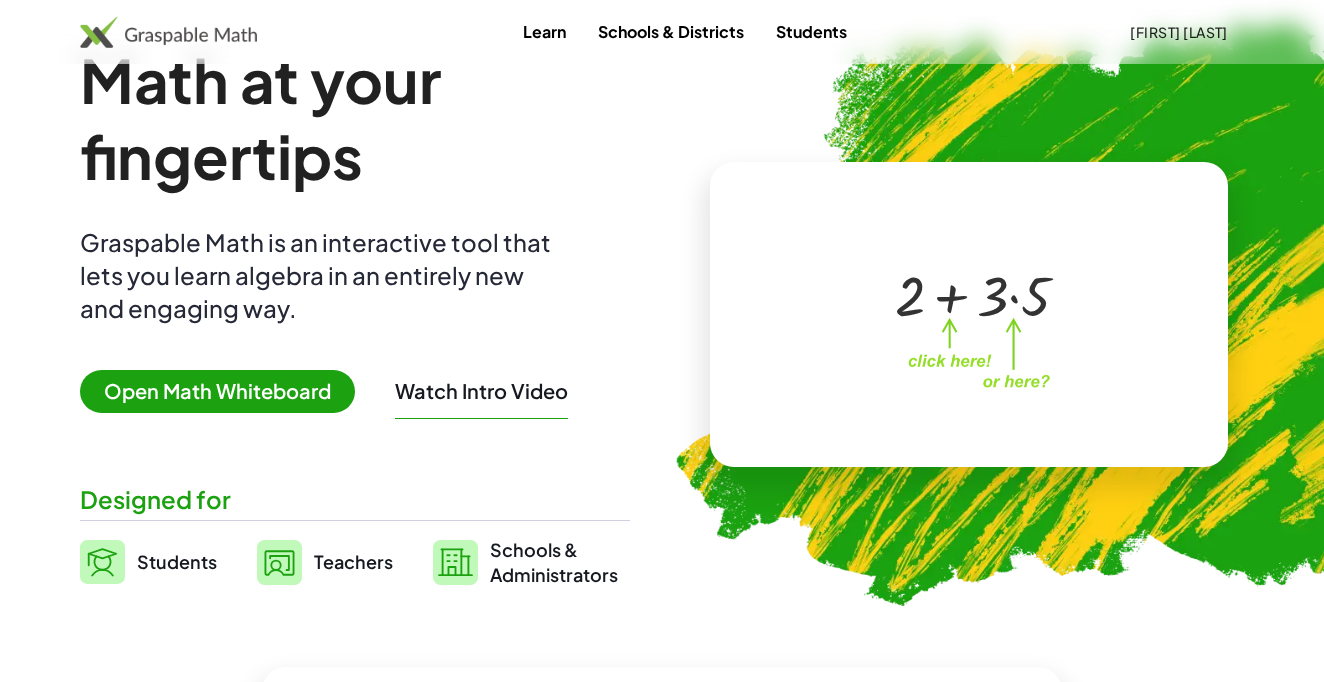 click on "Open Math Whiteboard" at bounding box center [217, 391] 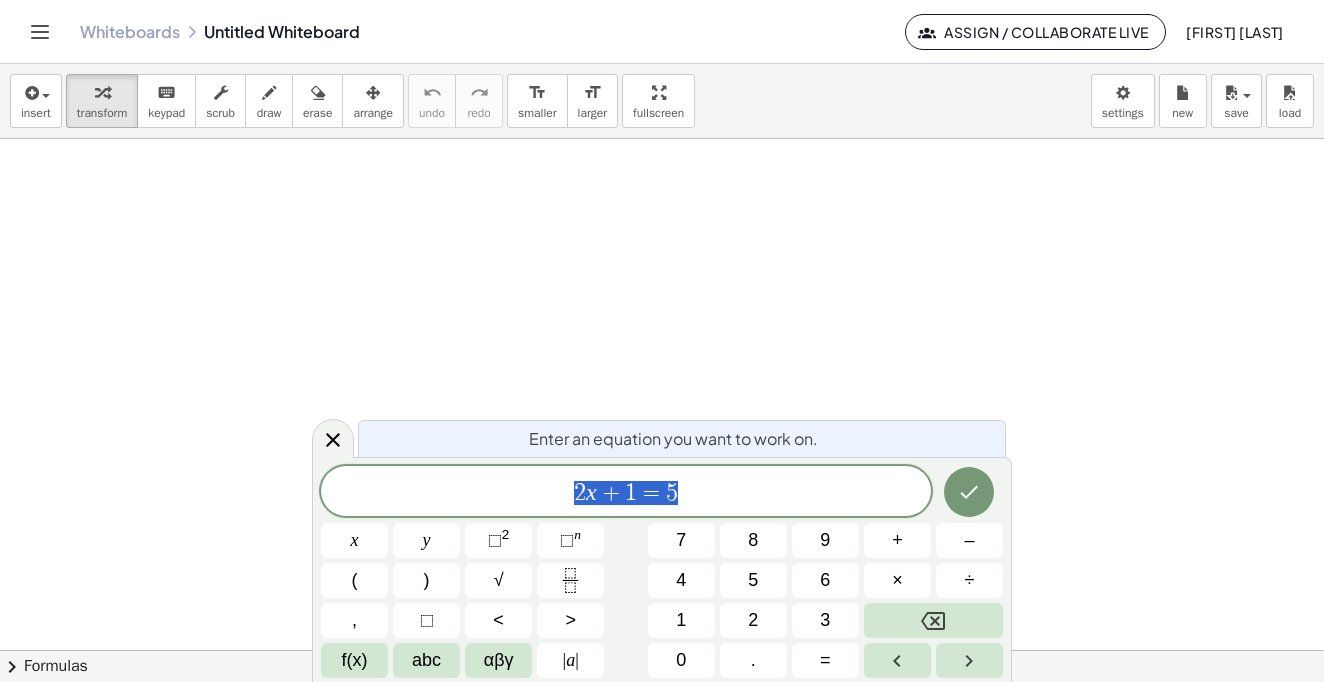 scroll, scrollTop: 0, scrollLeft: 0, axis: both 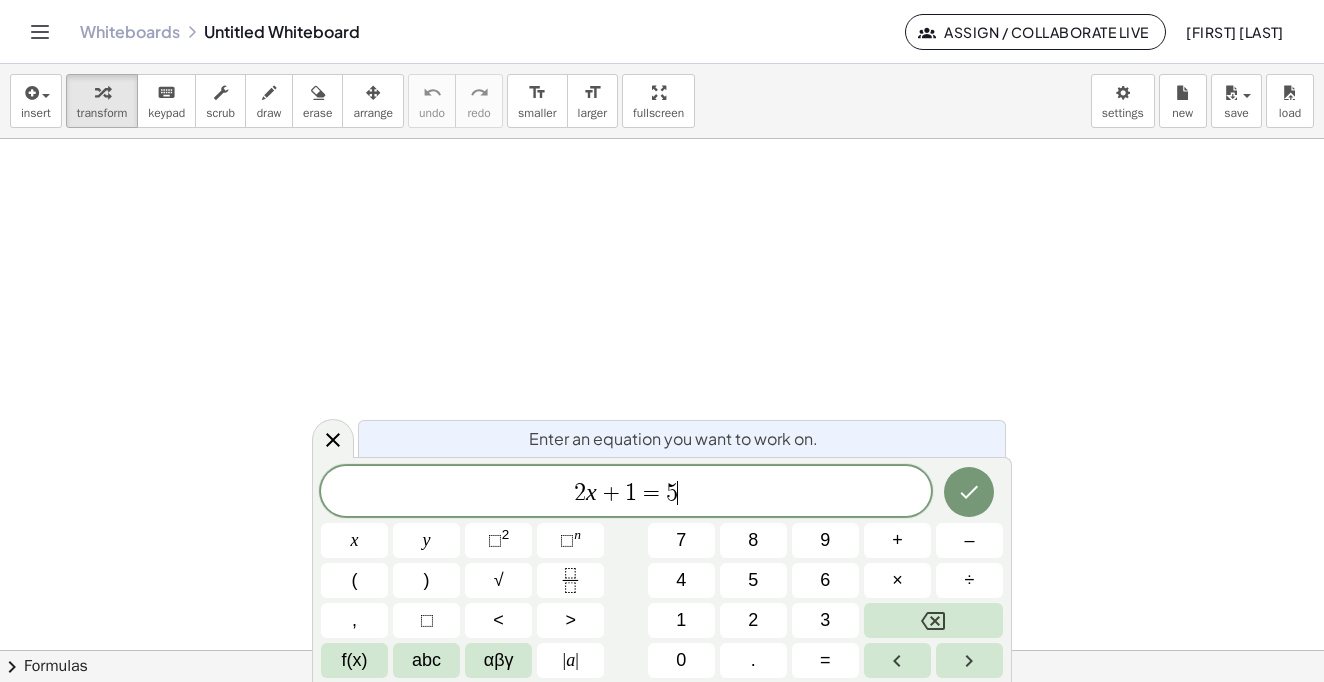 click on "2 x + 1 = 5 ​" at bounding box center (626, 493) 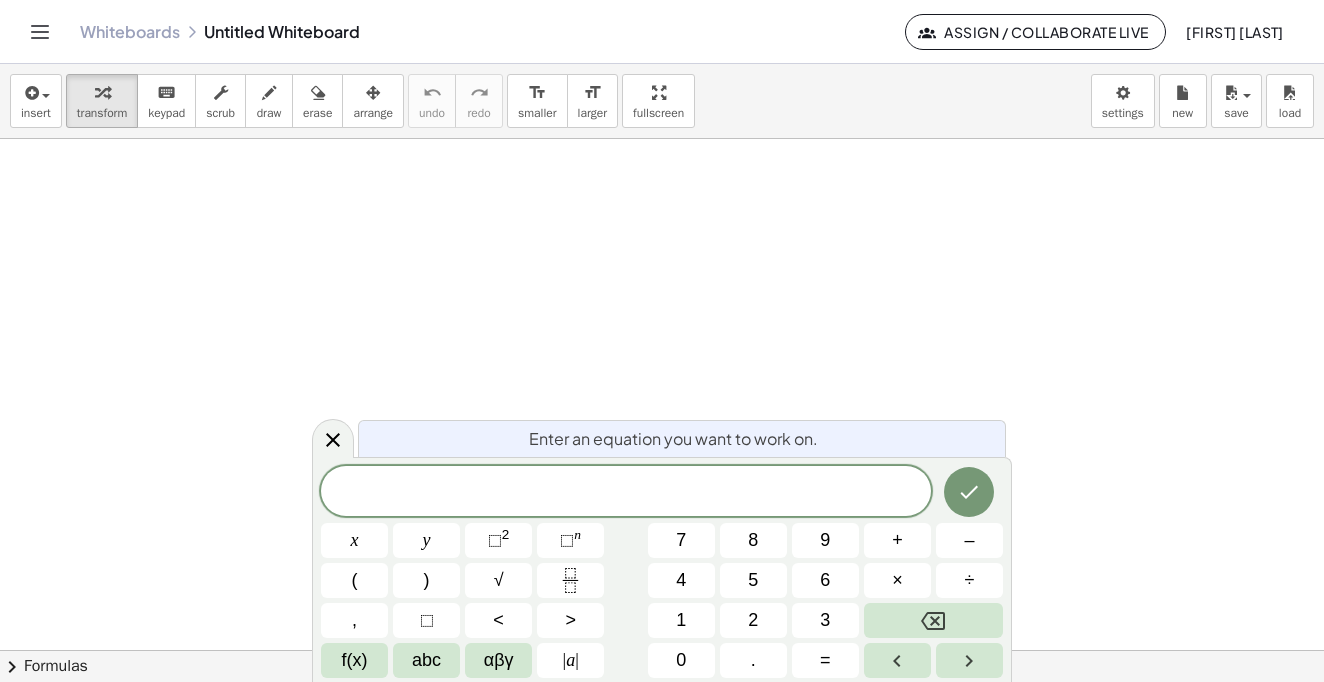 scroll, scrollTop: 228, scrollLeft: 0, axis: vertical 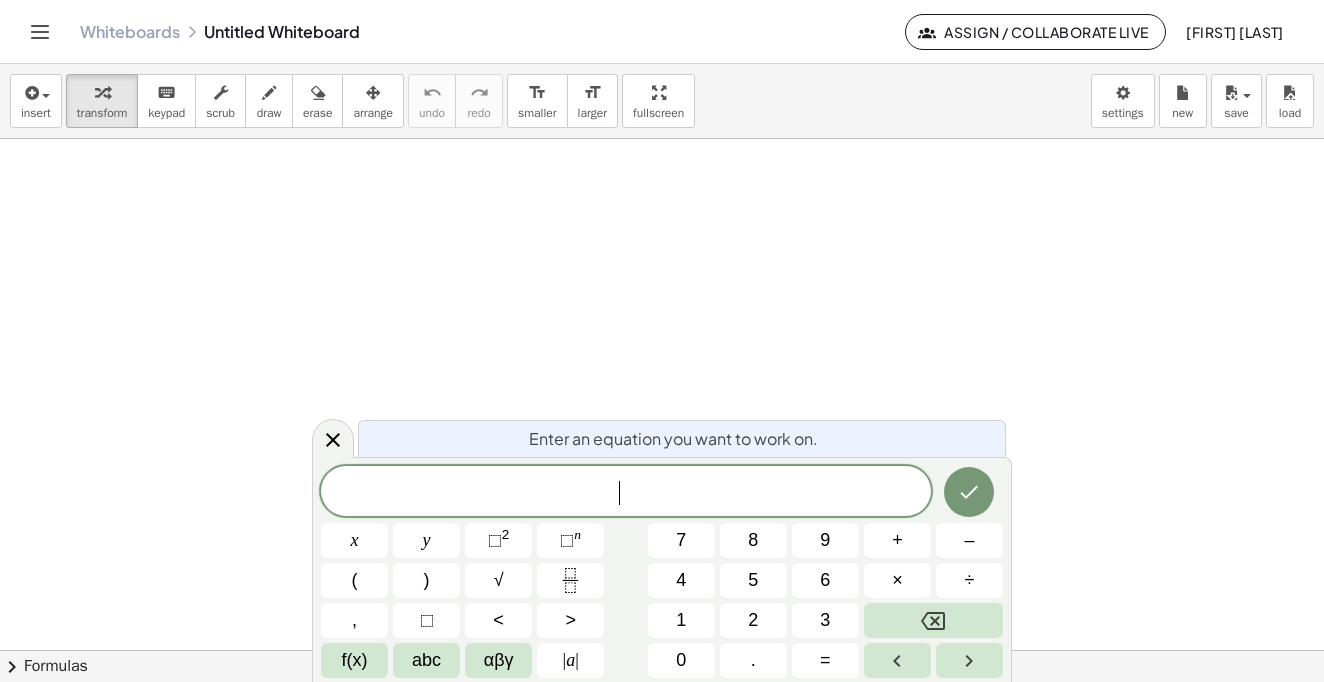 click at bounding box center (662, 422) 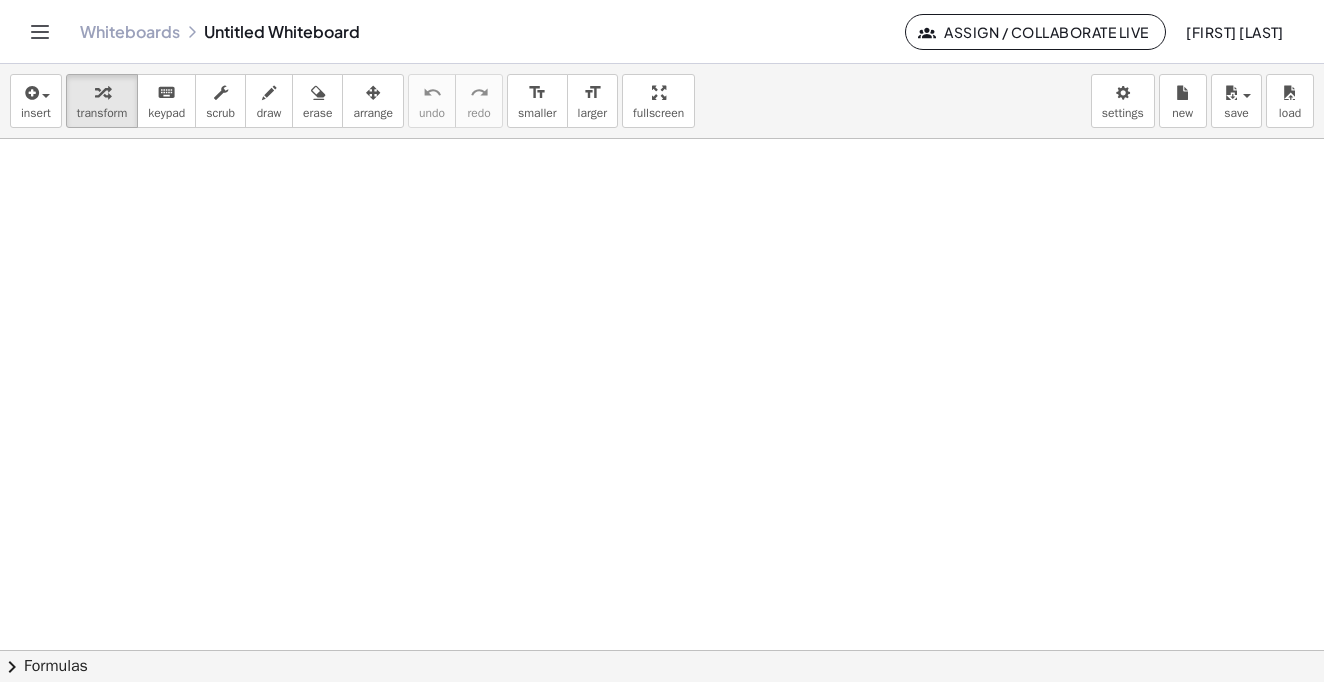click at bounding box center [662, 422] 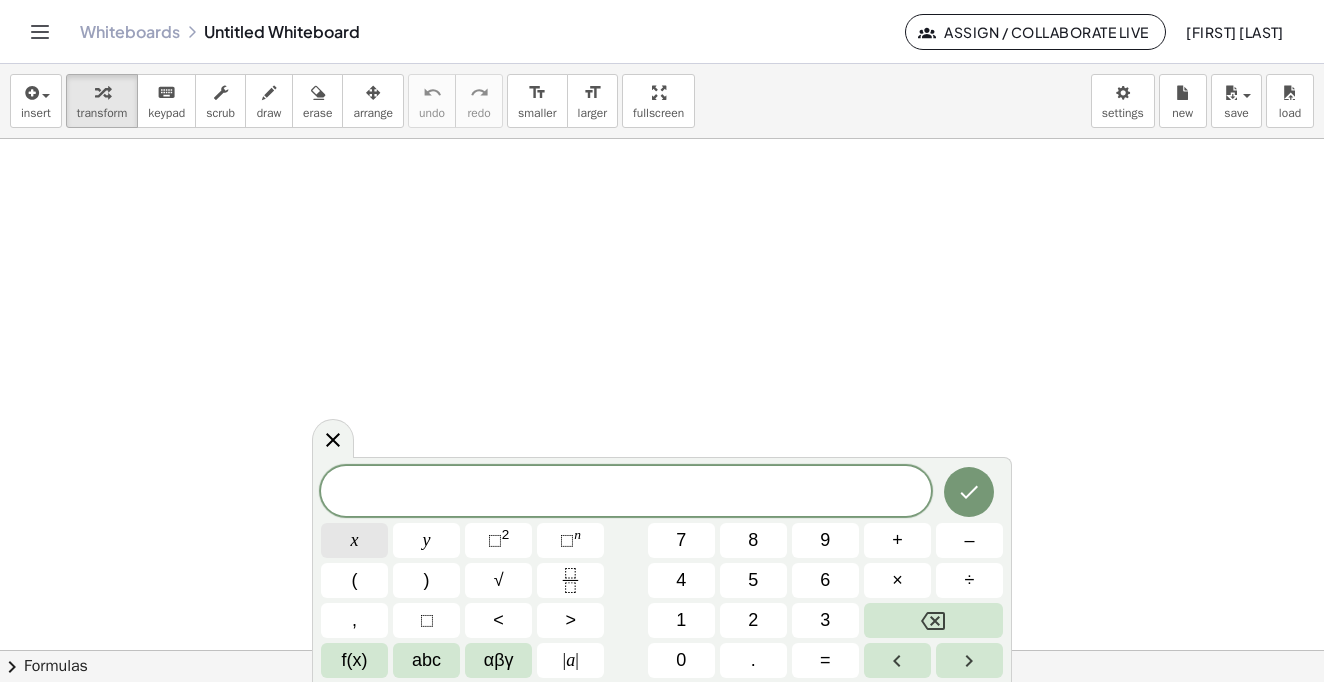 click on "x" at bounding box center (354, 540) 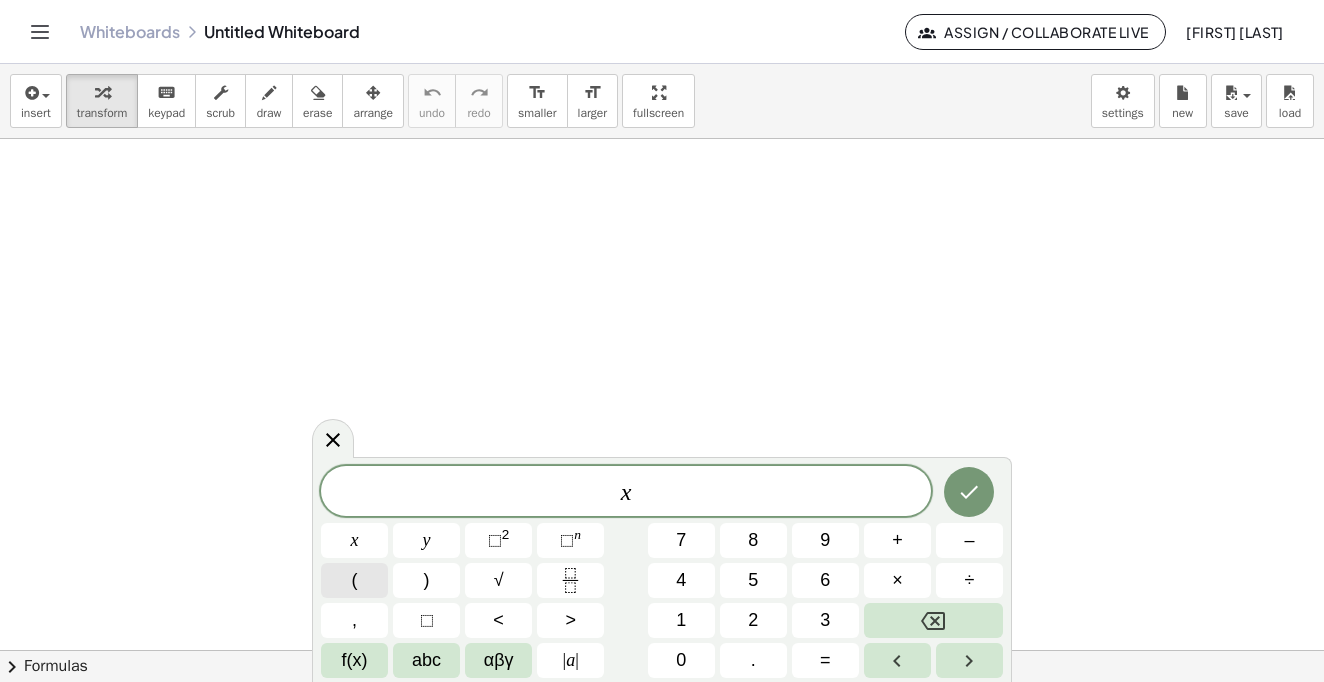click on "(" at bounding box center (354, 580) 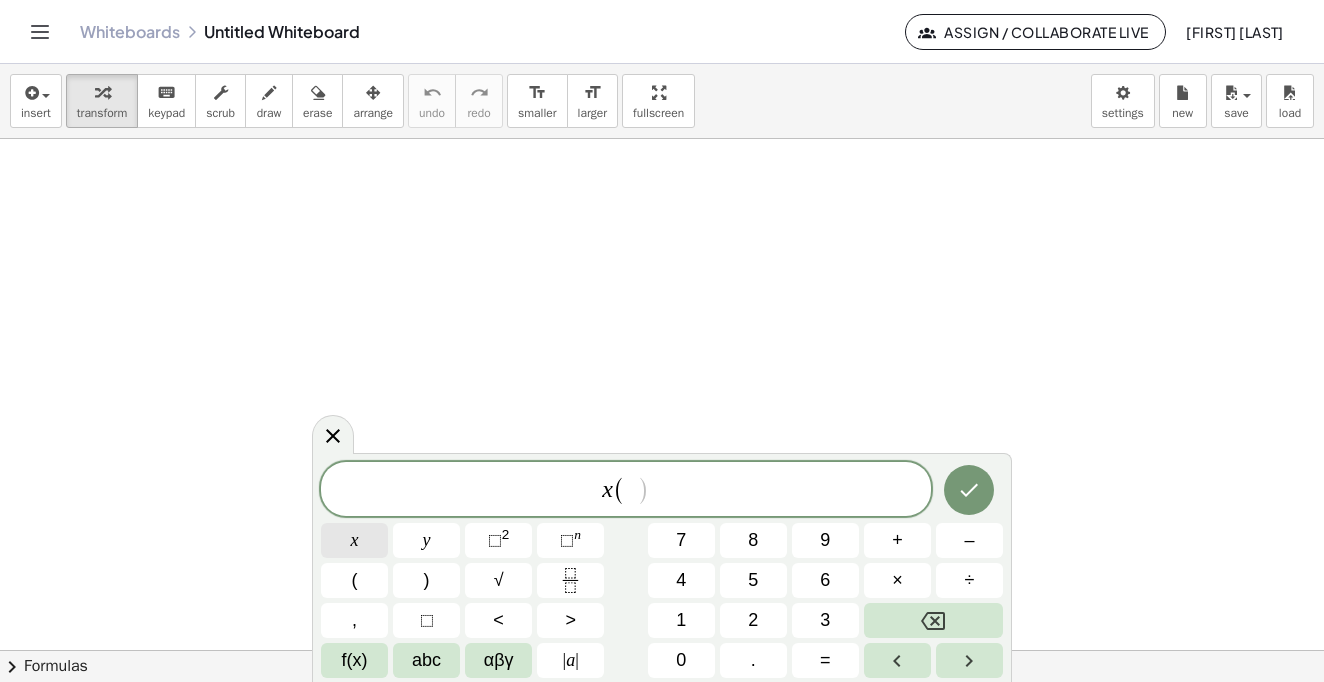 click on "x" at bounding box center [355, 540] 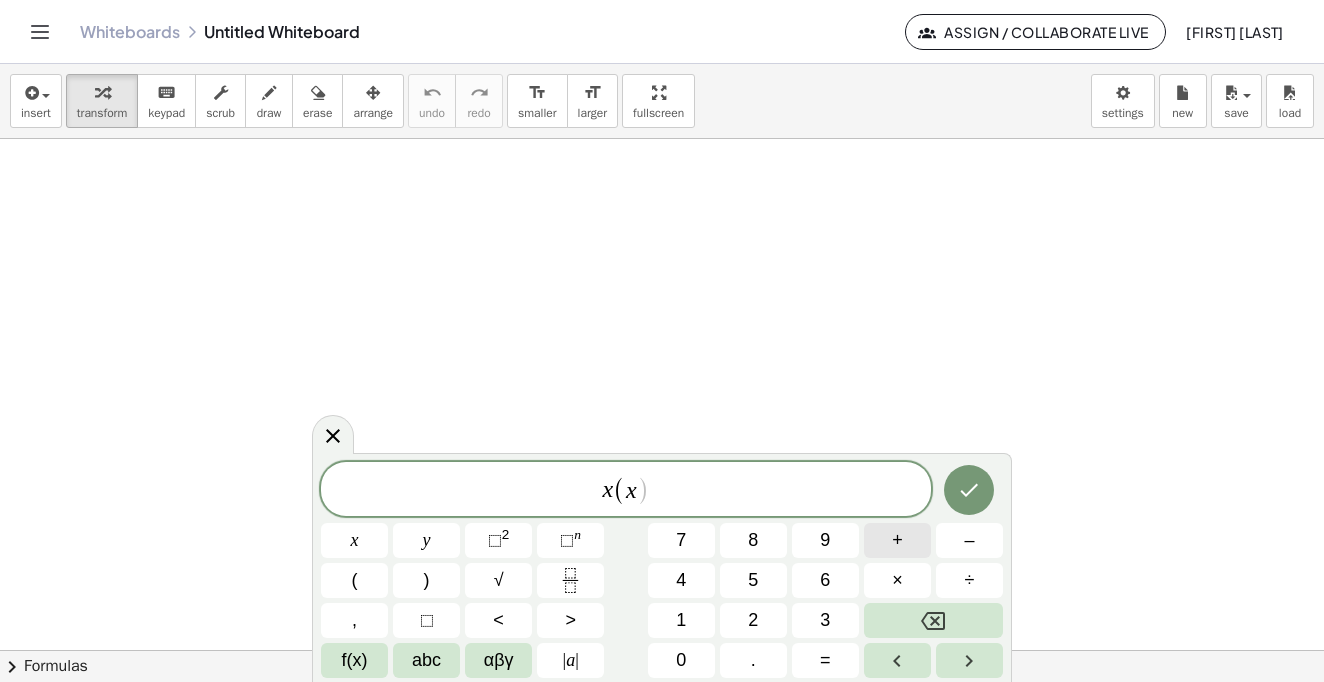 click on "+" at bounding box center (897, 540) 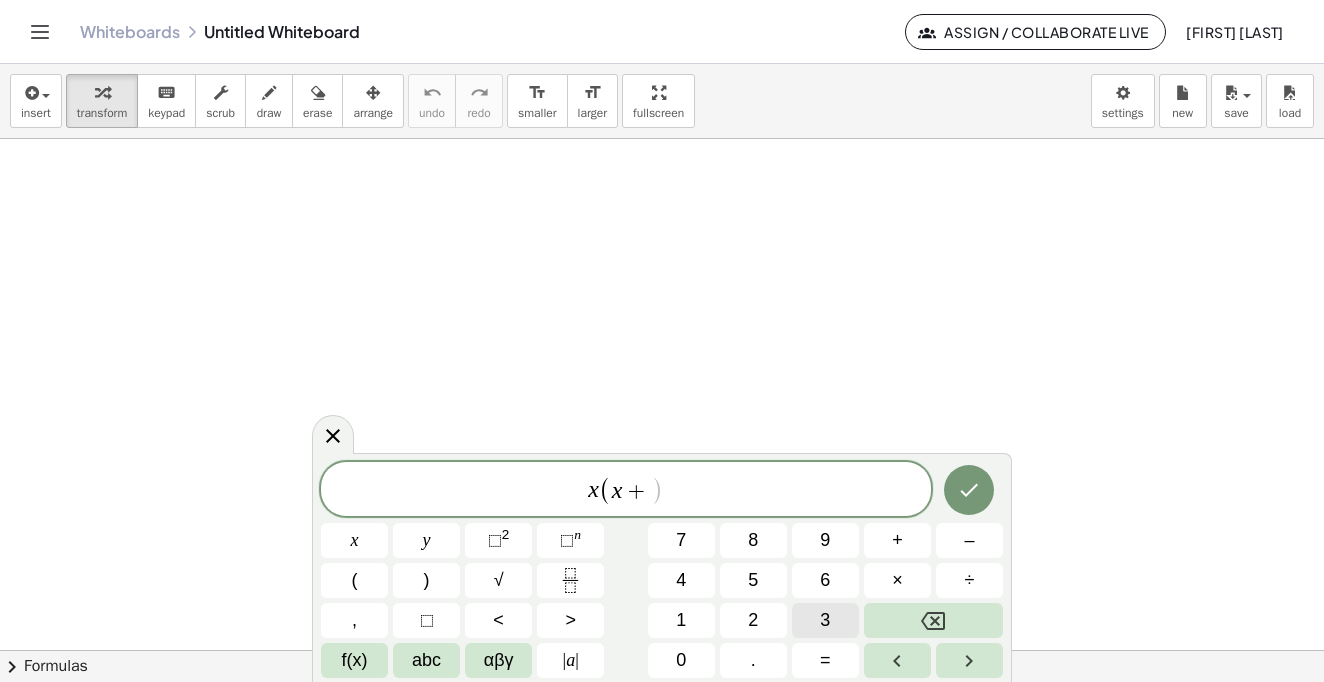 click on "3" at bounding box center [825, 620] 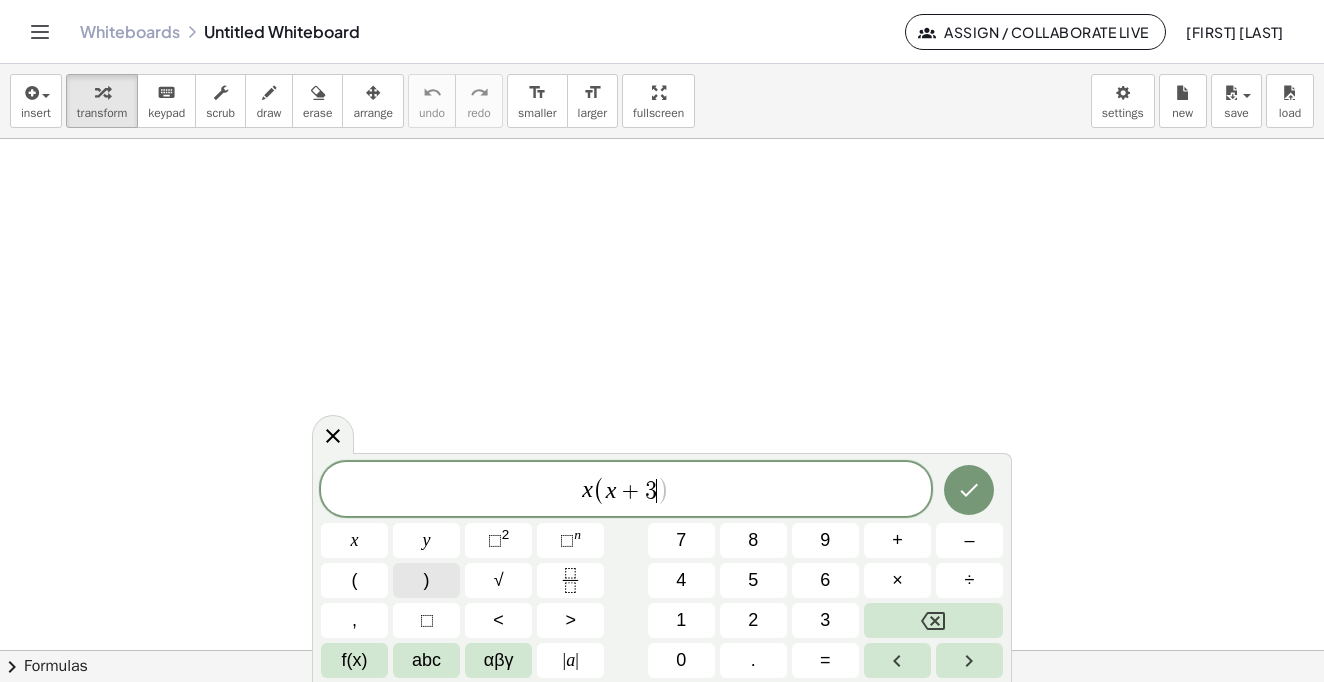 click on ")" at bounding box center [427, 580] 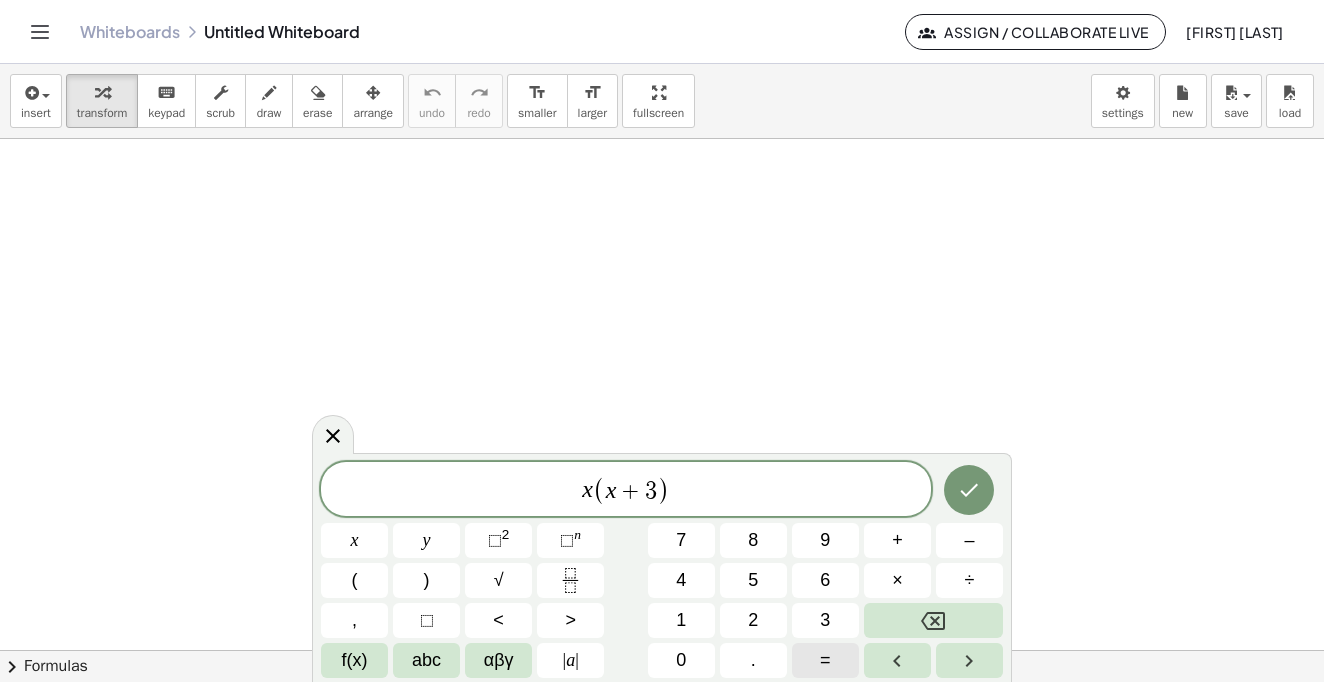 click on "=" at bounding box center [825, 660] 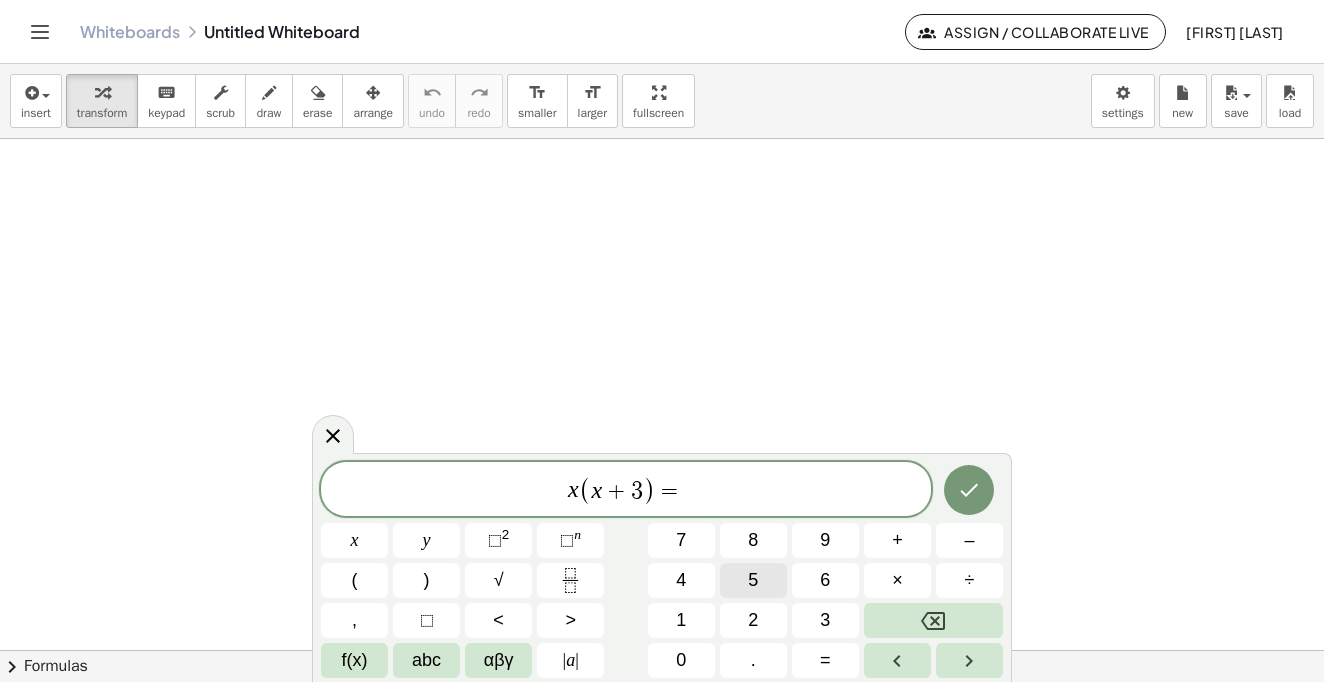 click on "5" at bounding box center (753, 580) 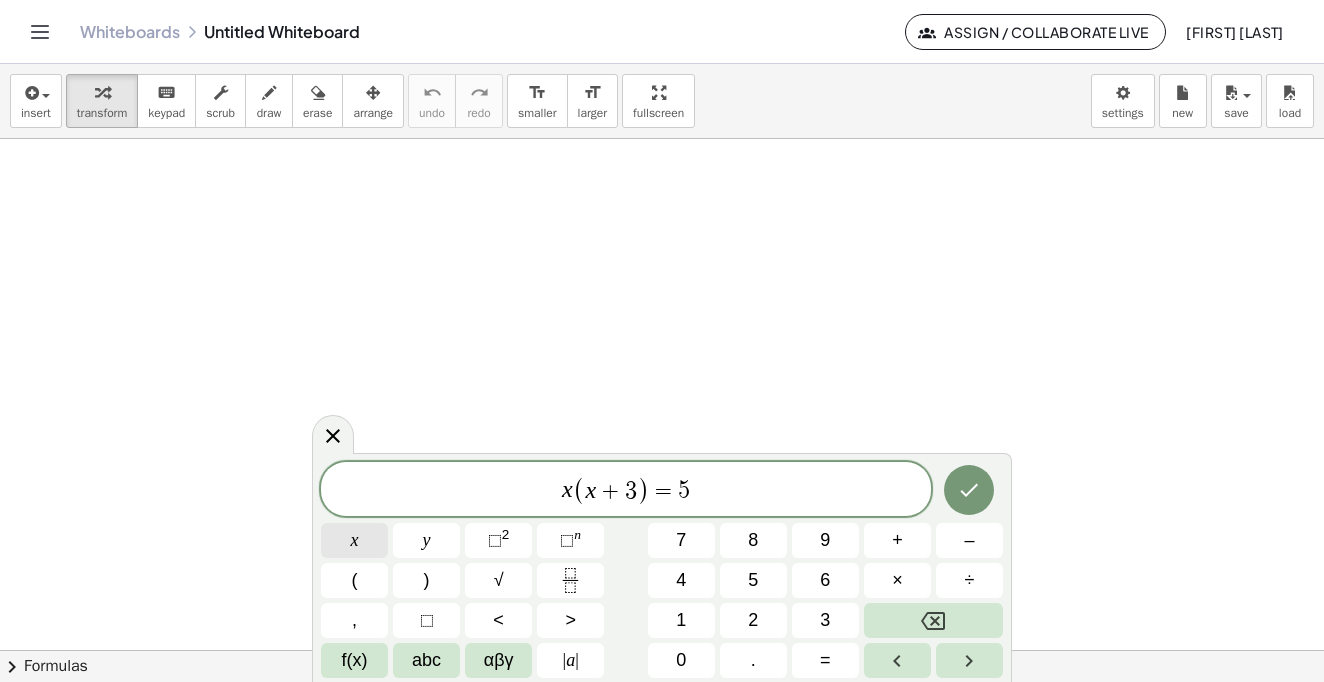 click on "x" at bounding box center [354, 540] 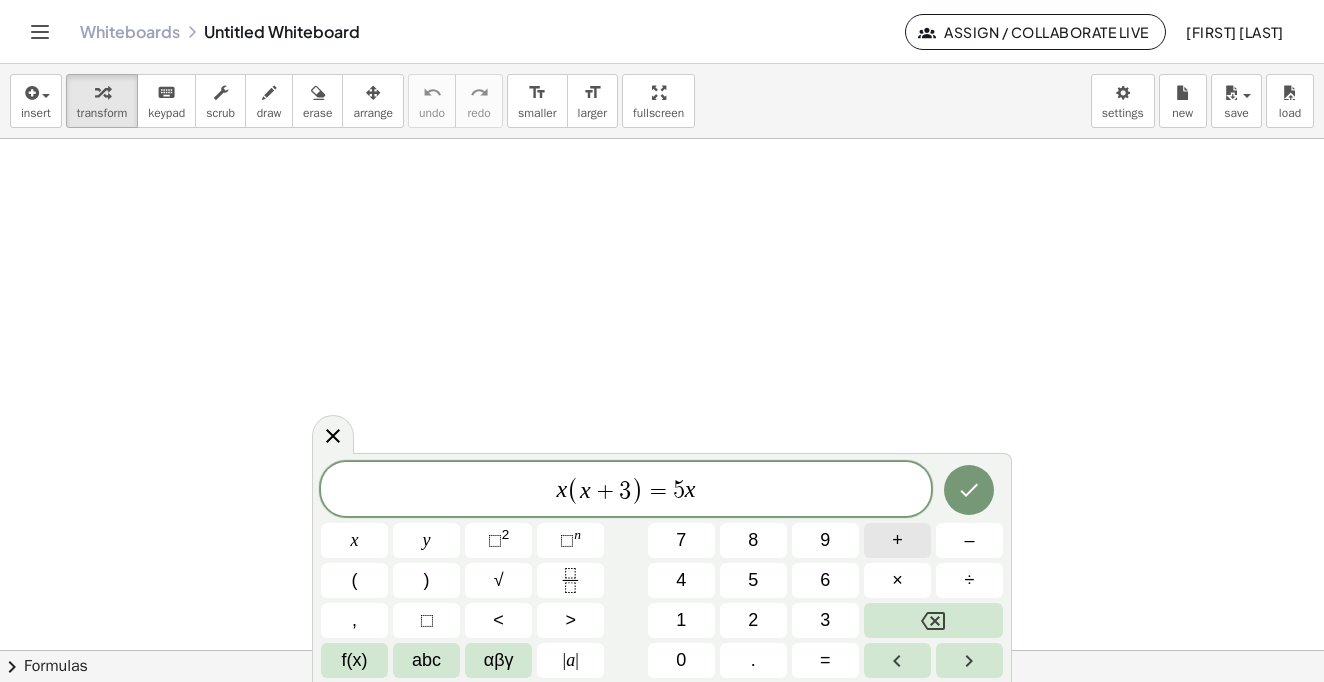 click on "+" at bounding box center (897, 540) 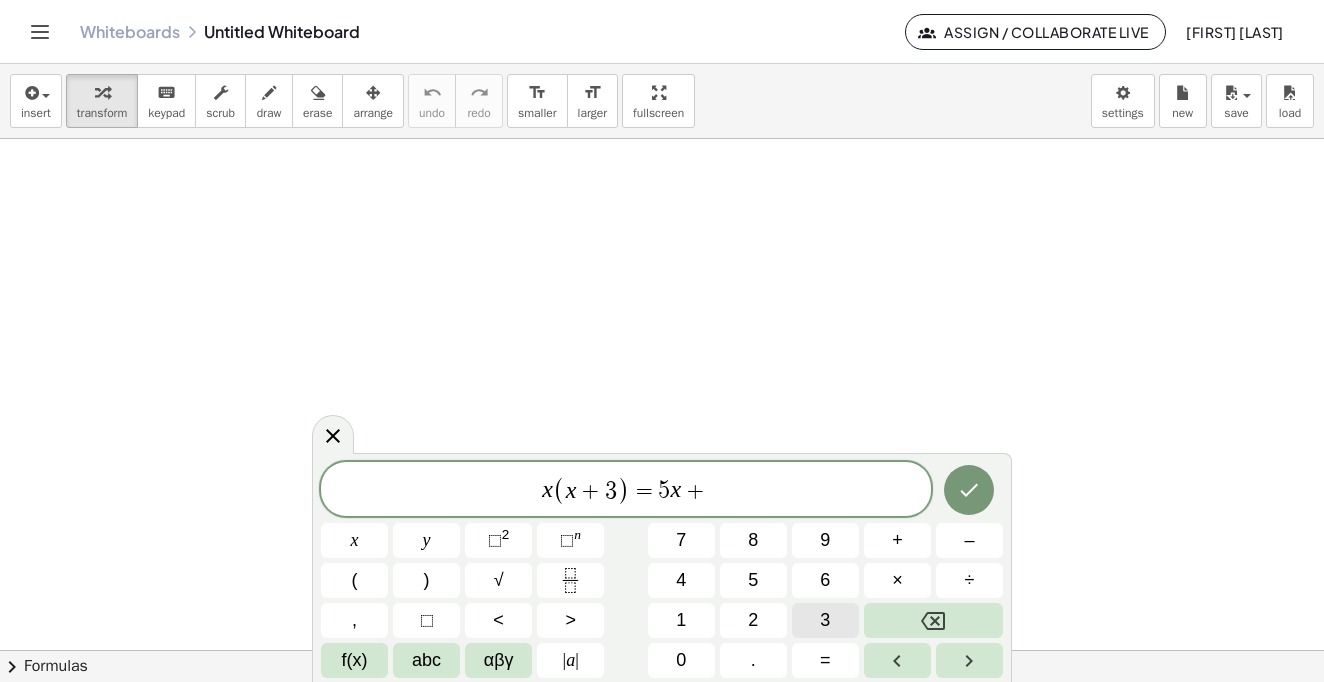click on "3" at bounding box center [825, 620] 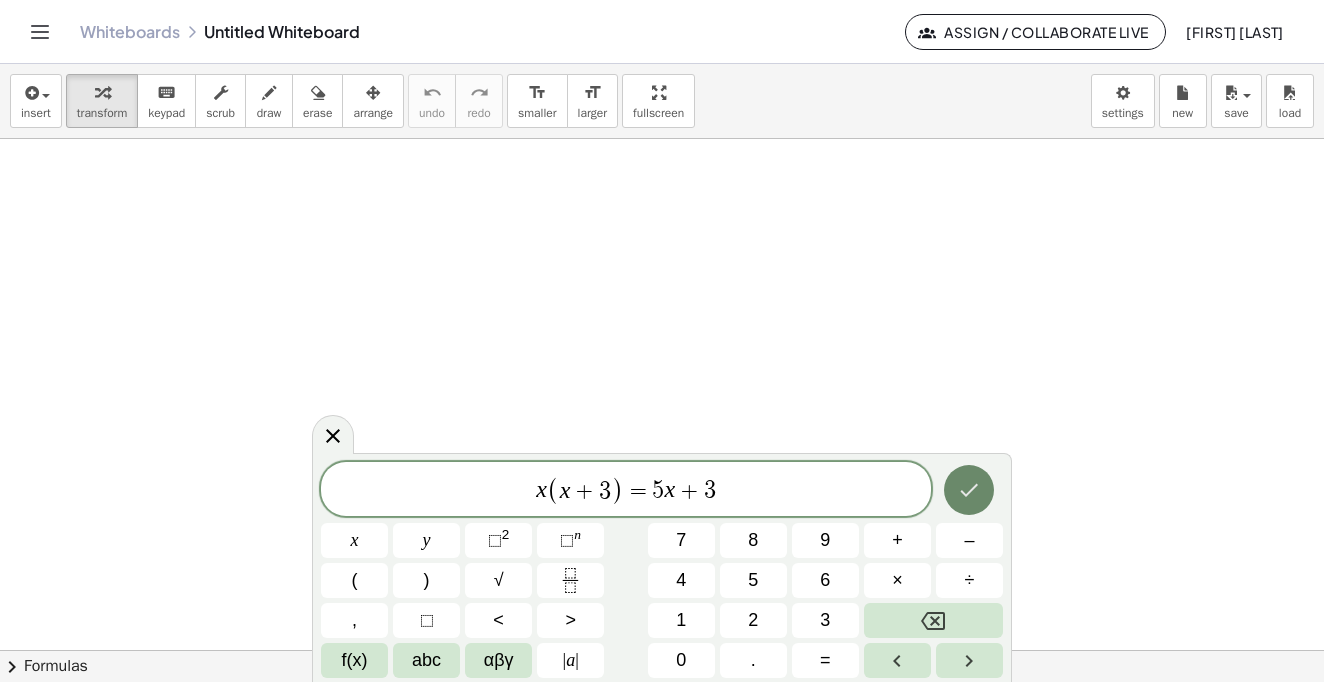 click 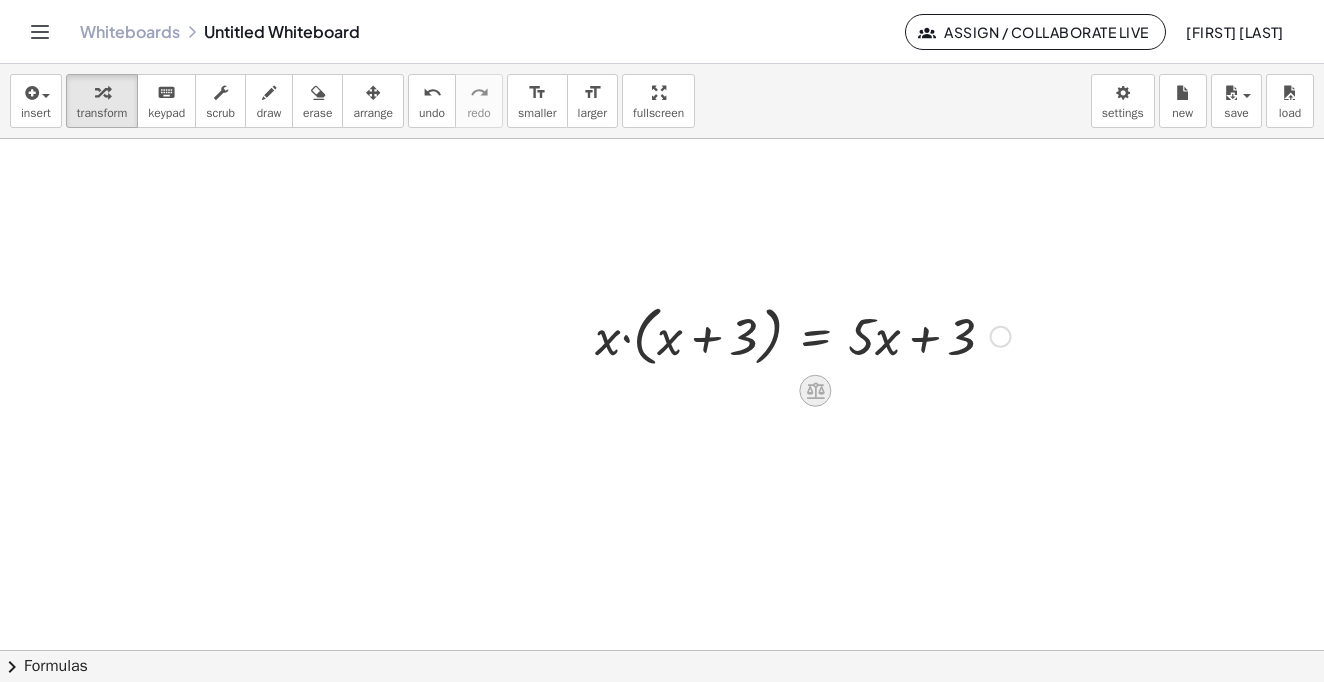 click 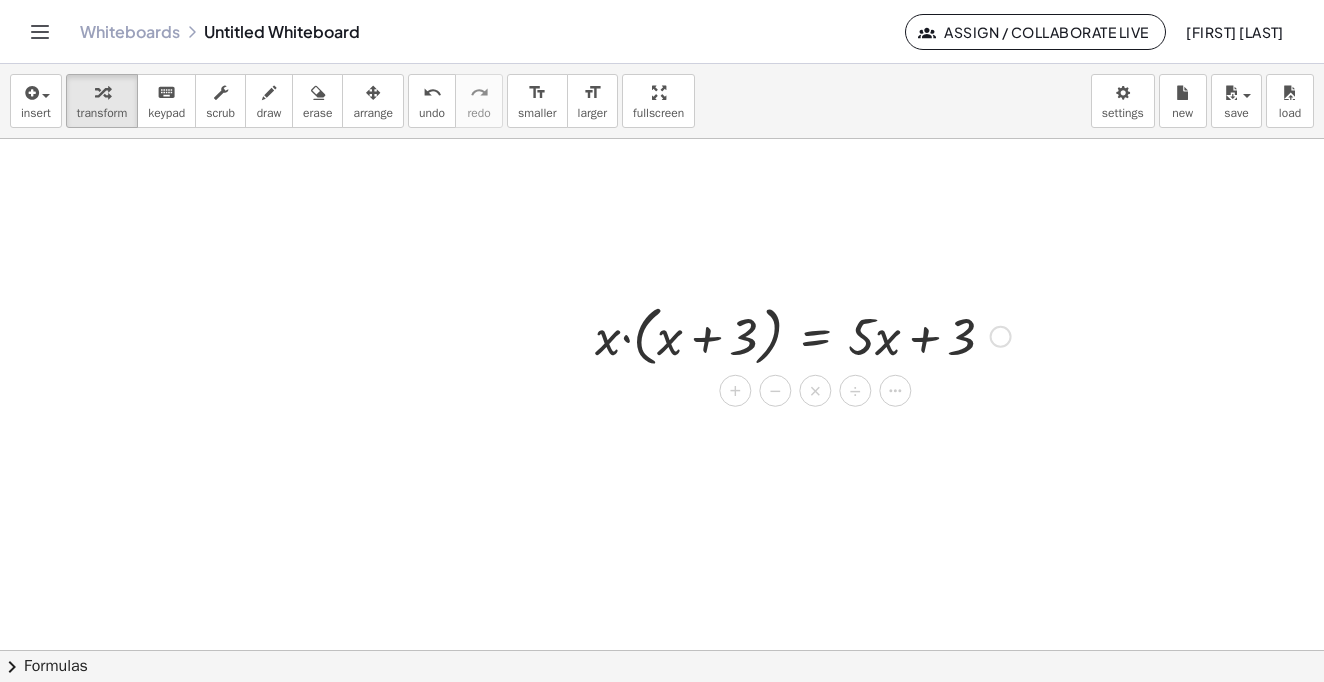 click at bounding box center (803, 335) 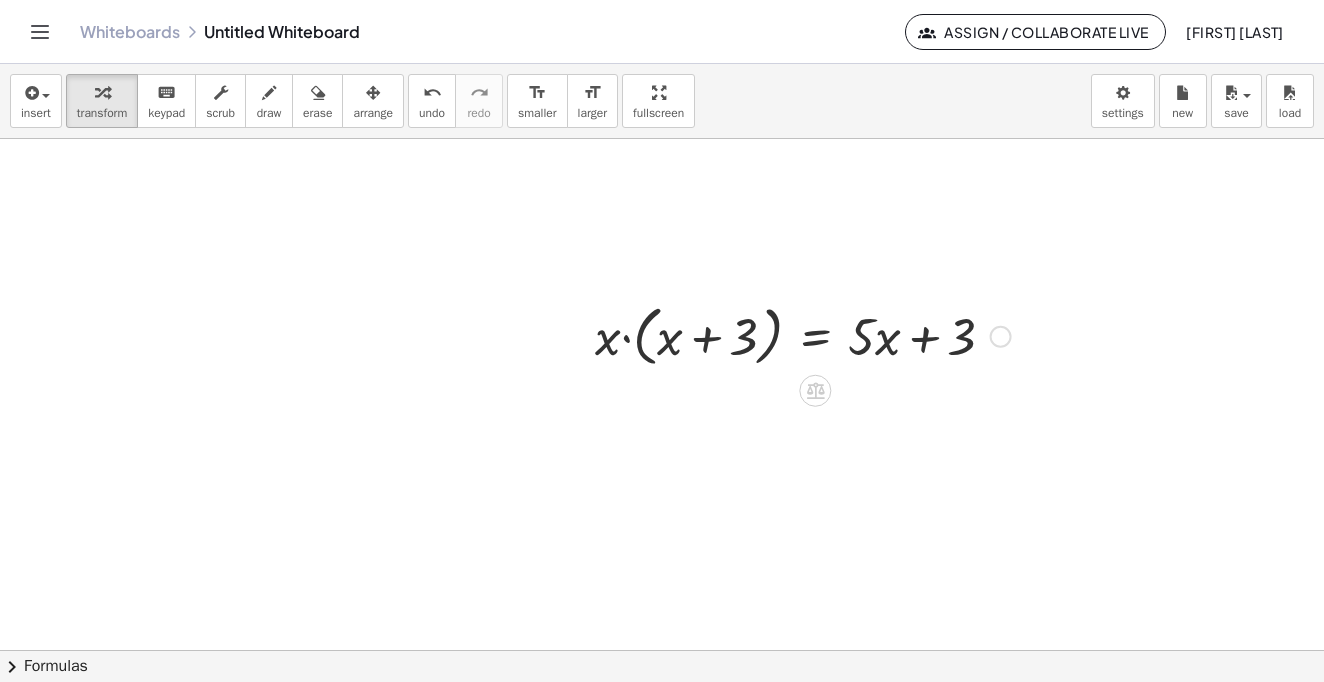 click at bounding box center (1001, 337) 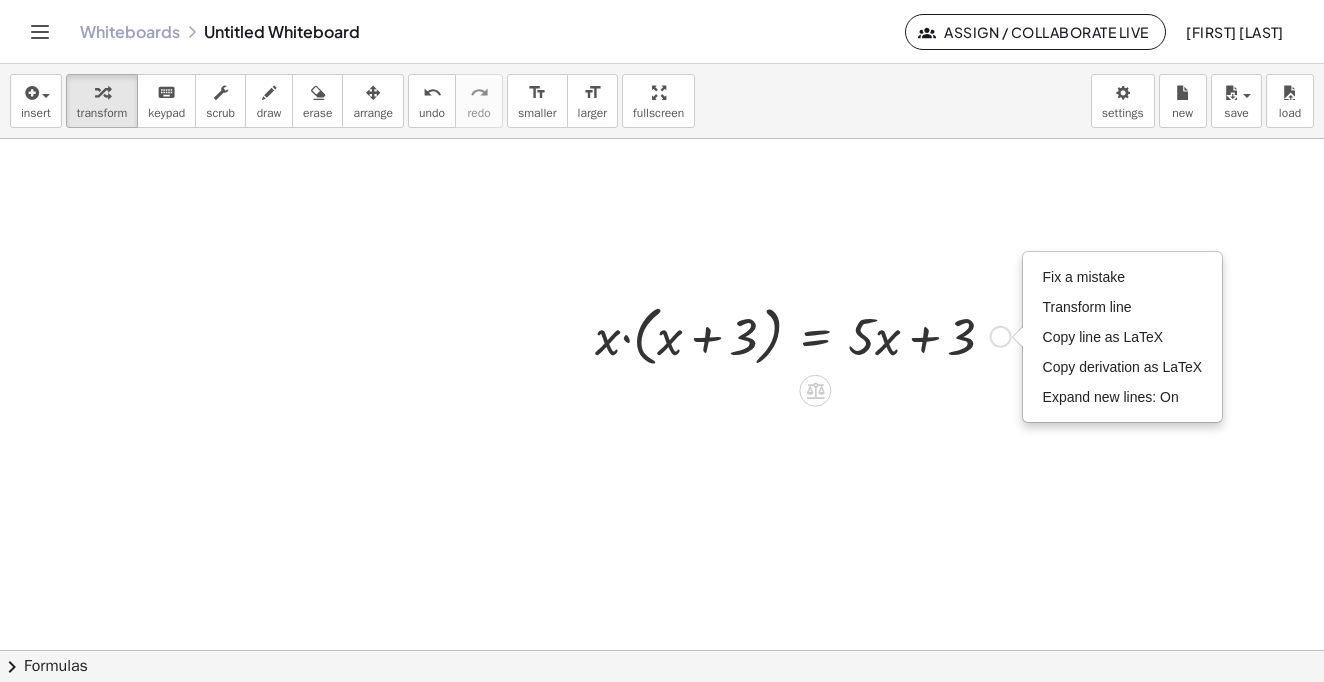 click at bounding box center [803, 335] 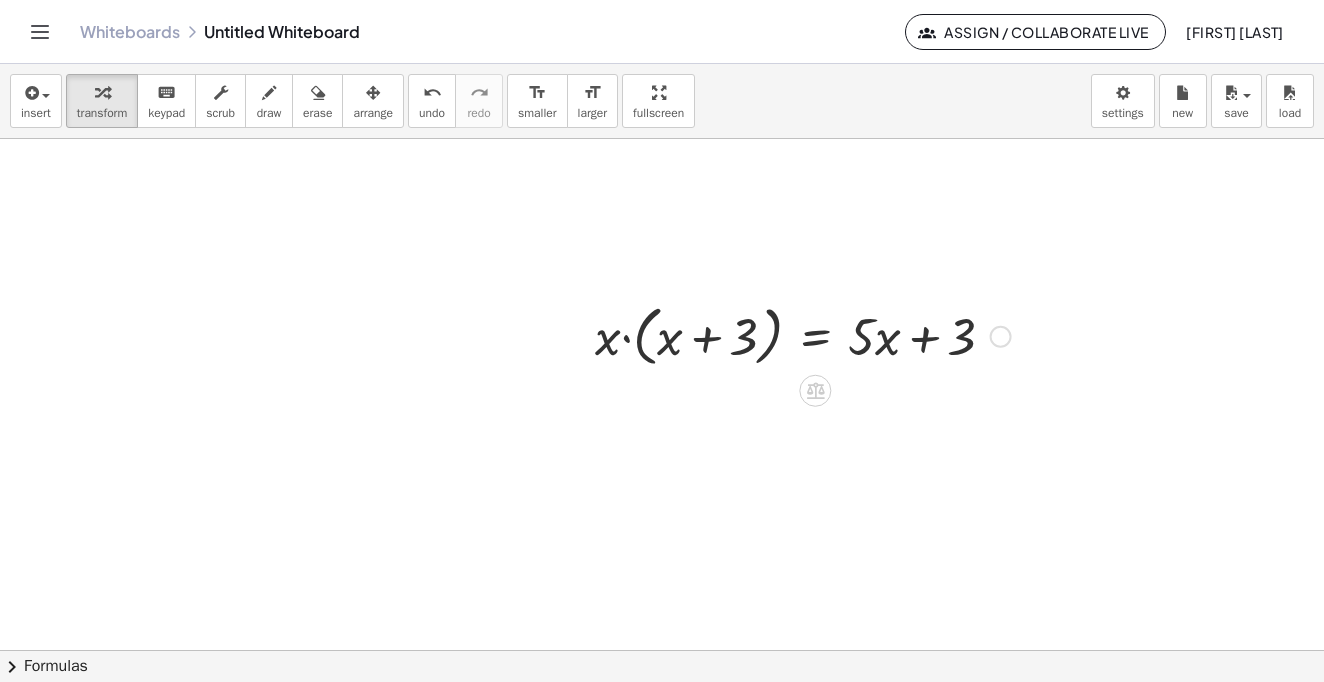 click at bounding box center (803, 335) 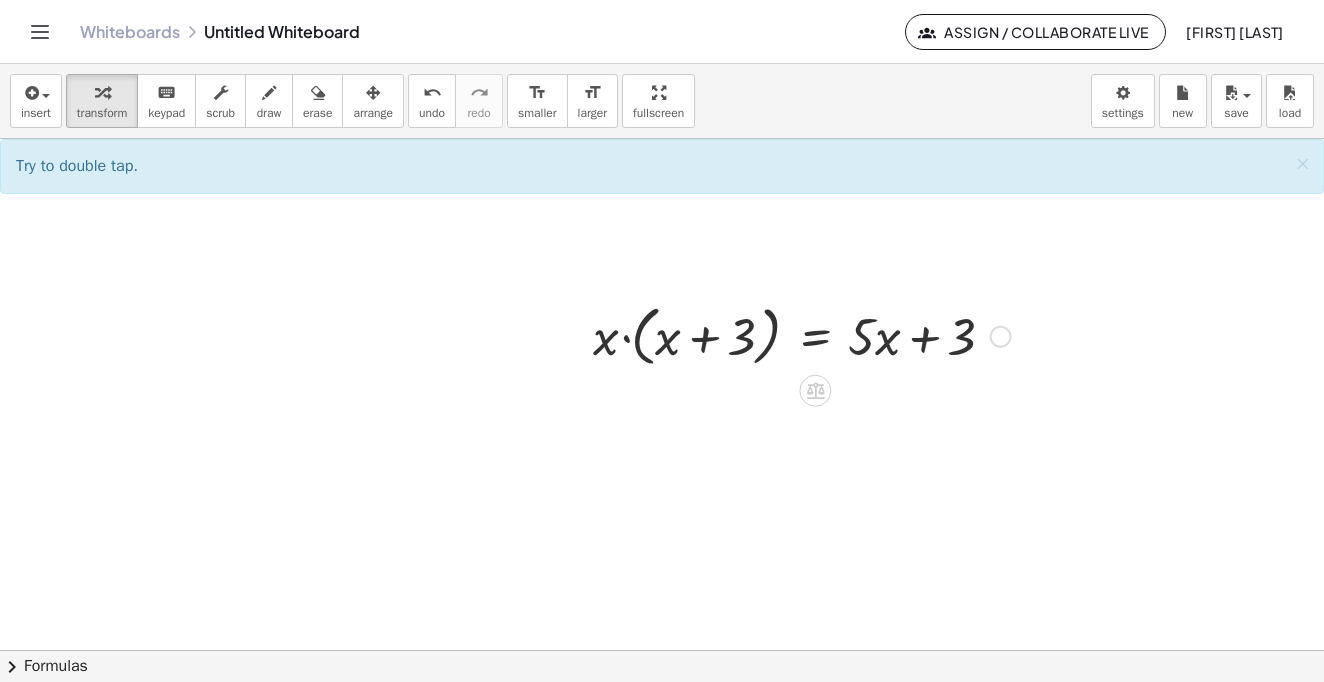 click at bounding box center (803, 335) 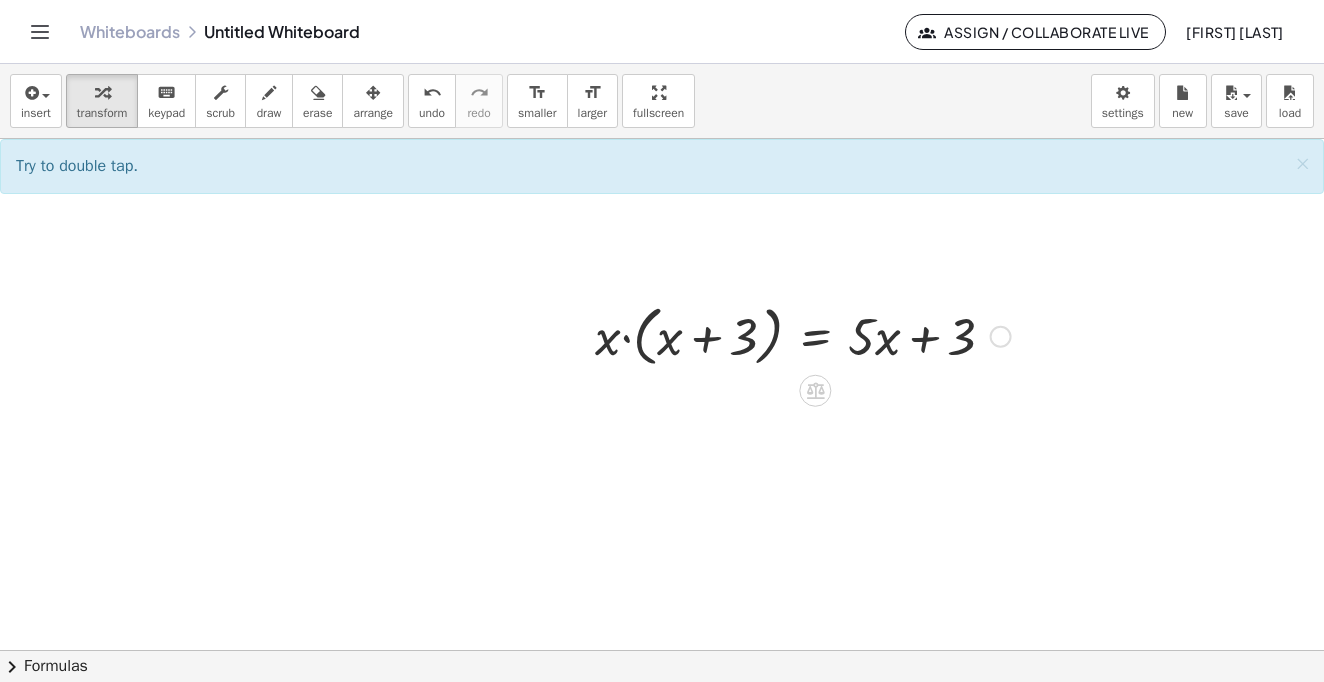 click at bounding box center [803, 335] 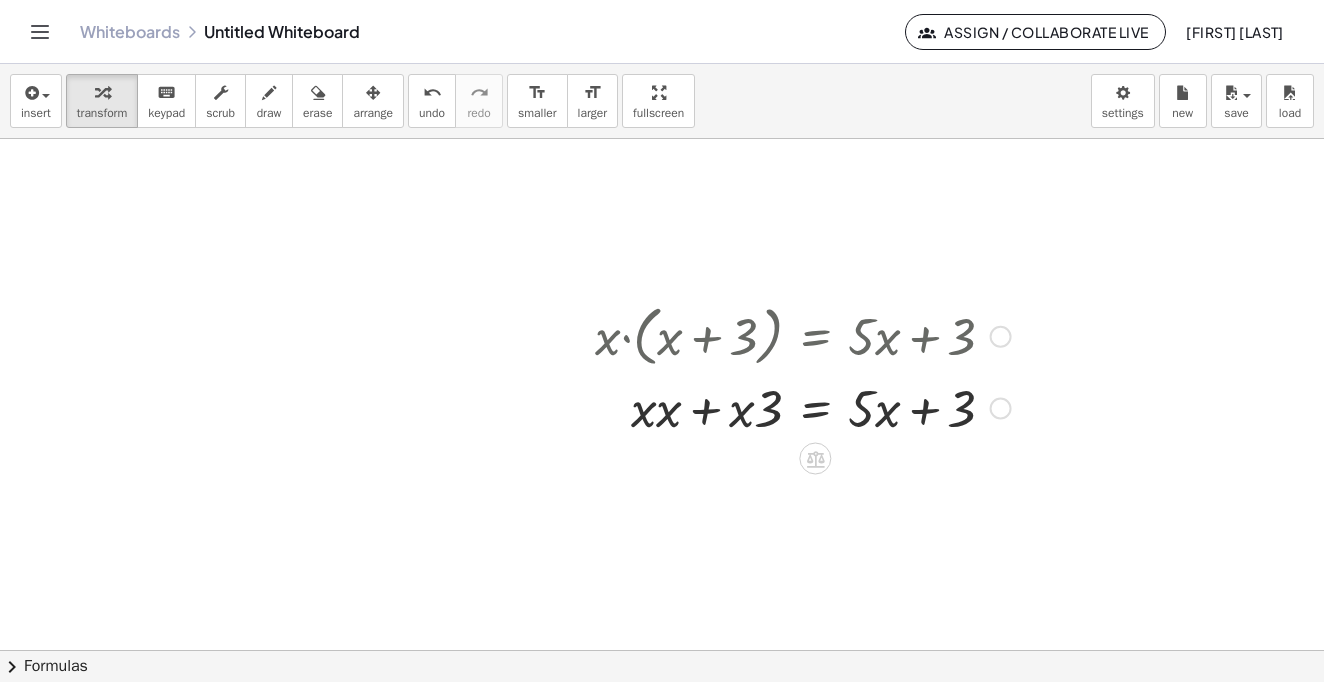 click at bounding box center [803, 407] 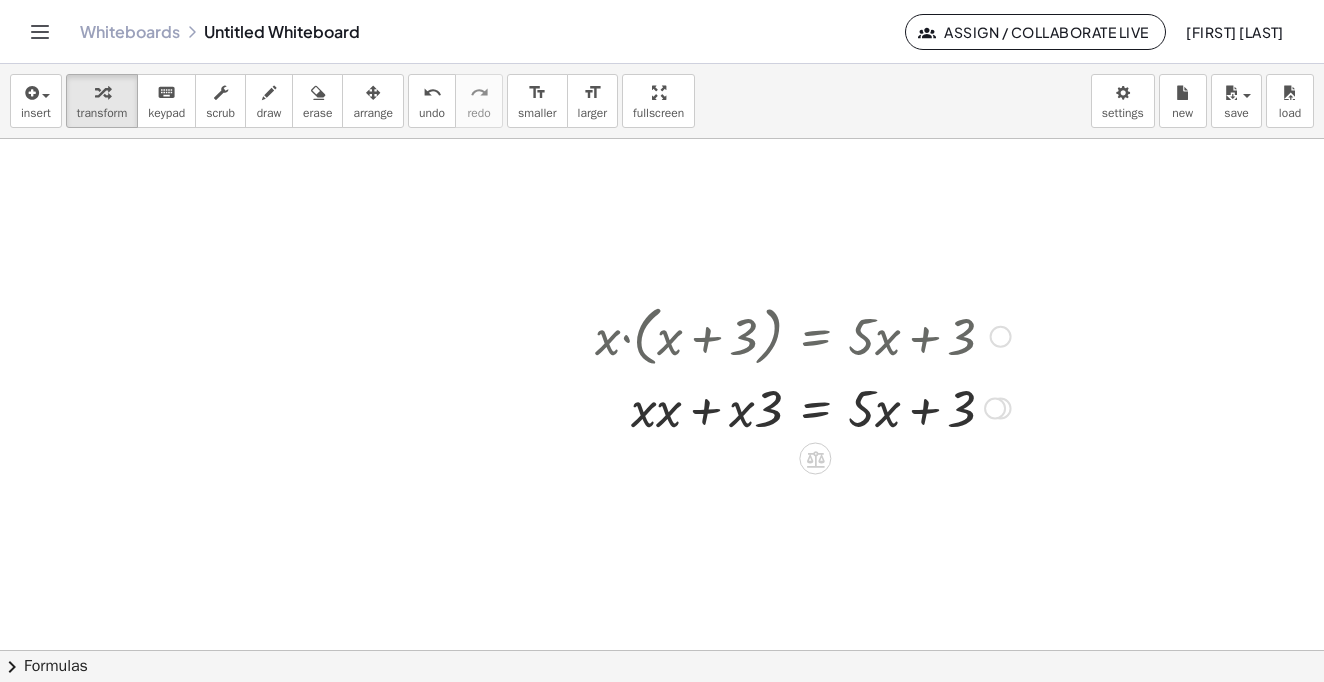 click at bounding box center (803, 407) 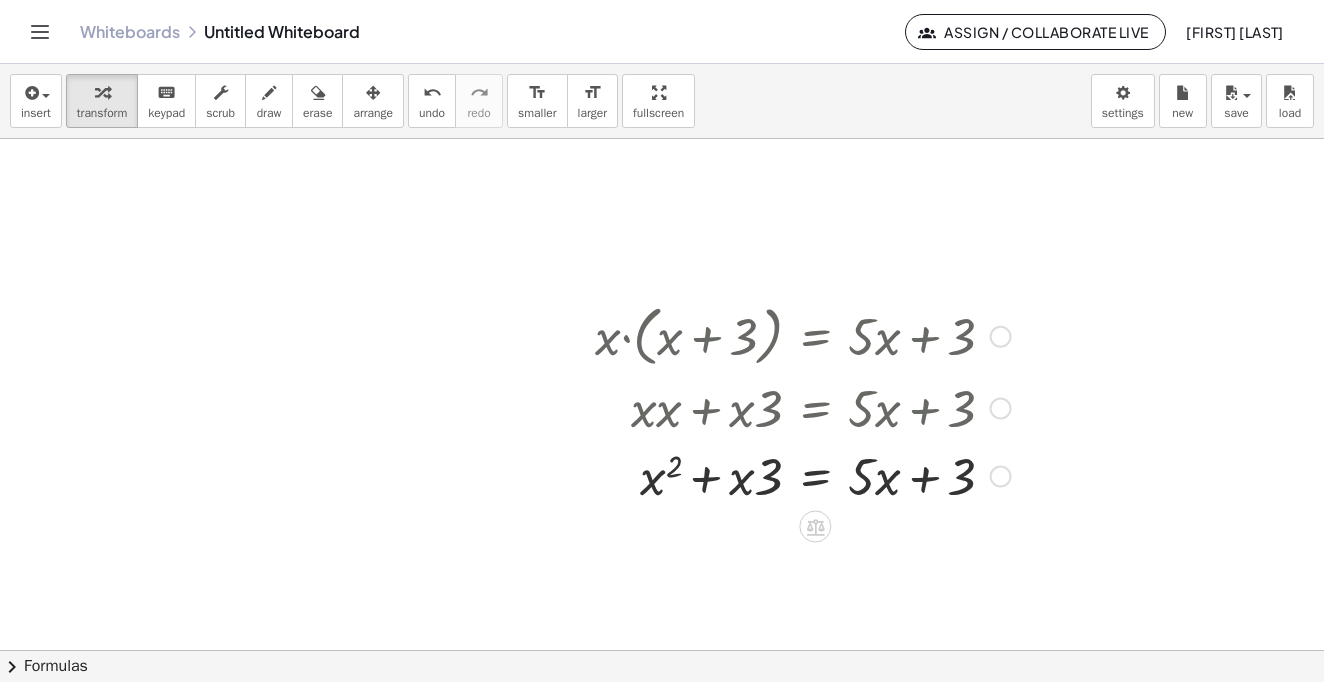 click at bounding box center (803, 475) 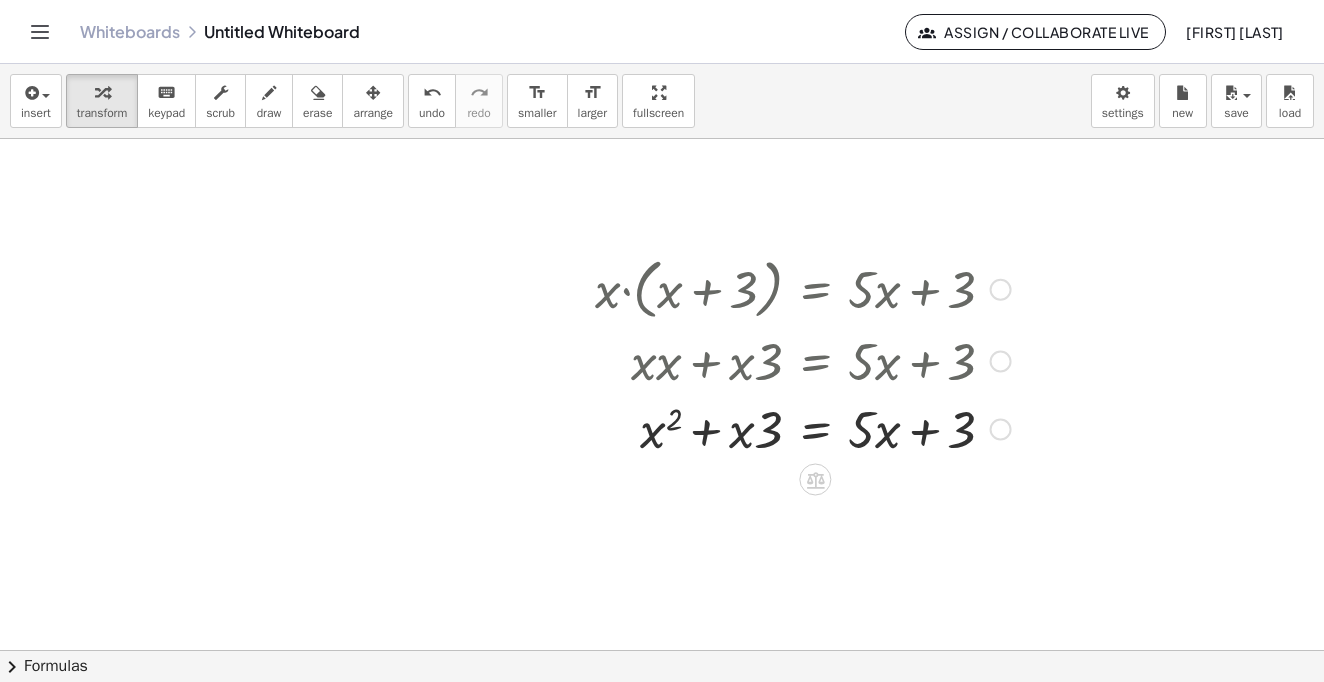 scroll, scrollTop: 299, scrollLeft: 0, axis: vertical 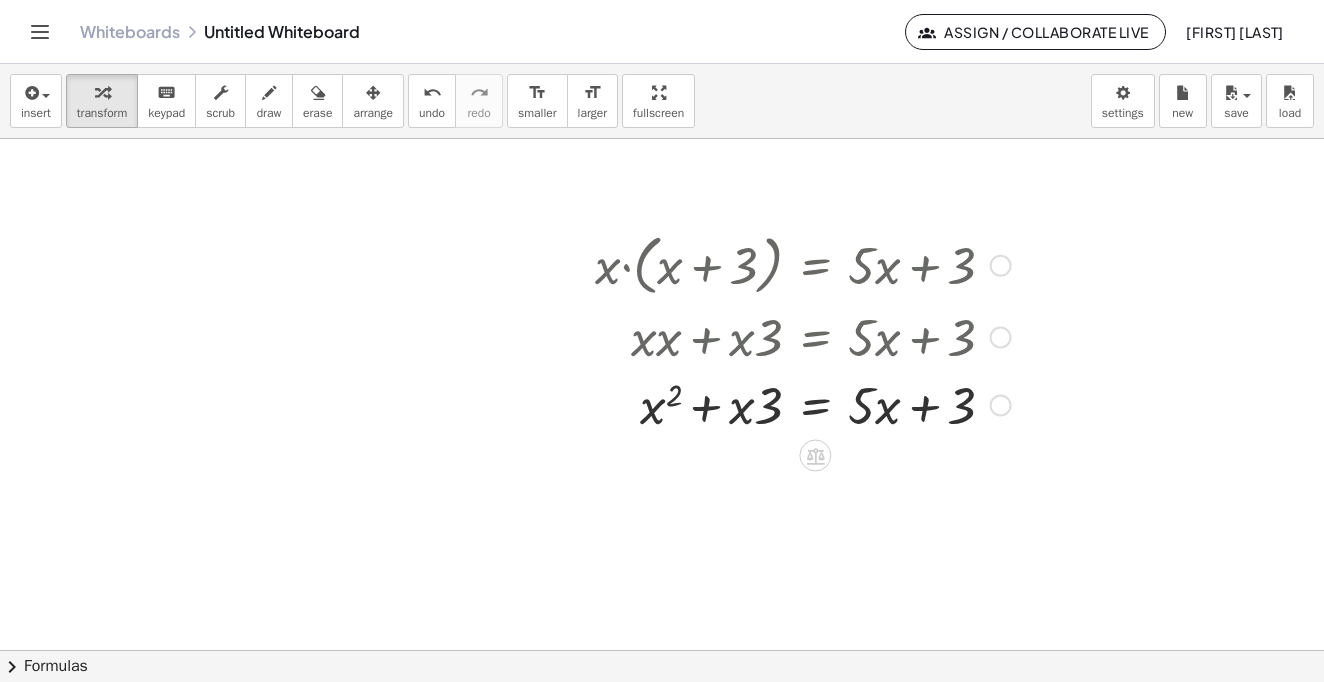 click on "Fix a mistake Transform line Copy line as LaTeX Copy derivation as LaTeX Expand new lines: On" at bounding box center (1001, 406) 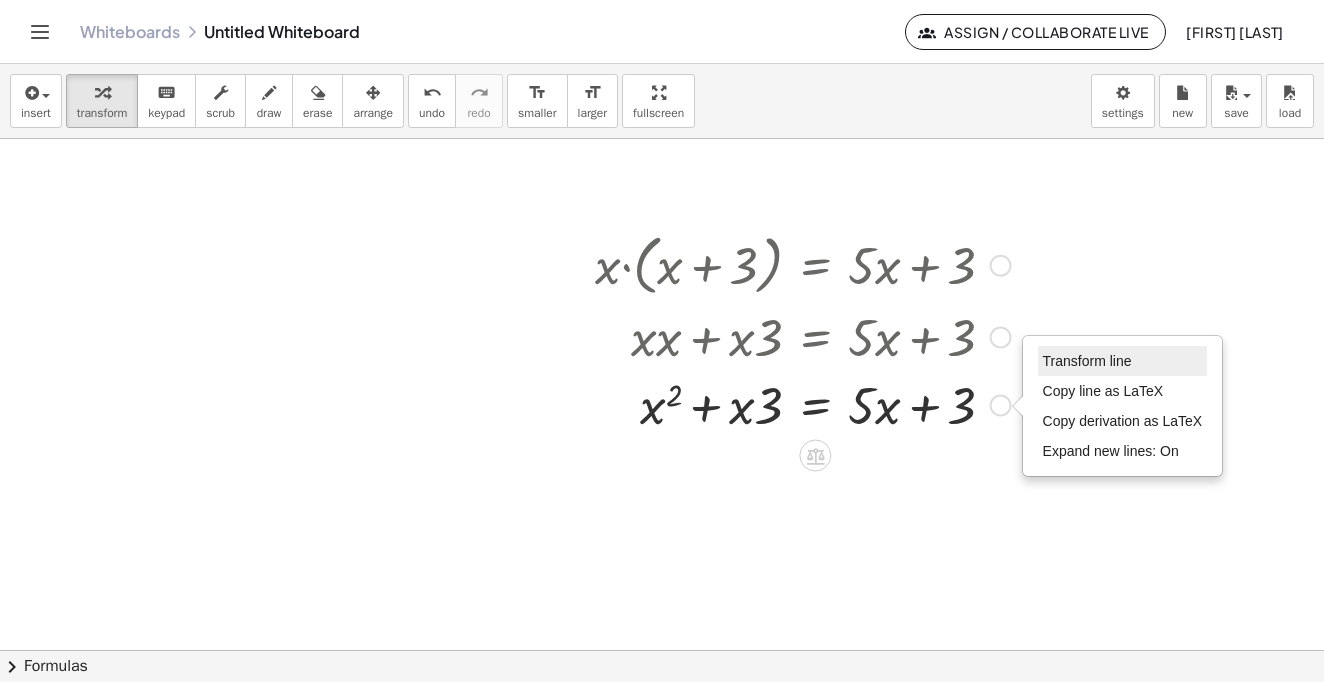 click on "Transform line" at bounding box center [1123, 361] 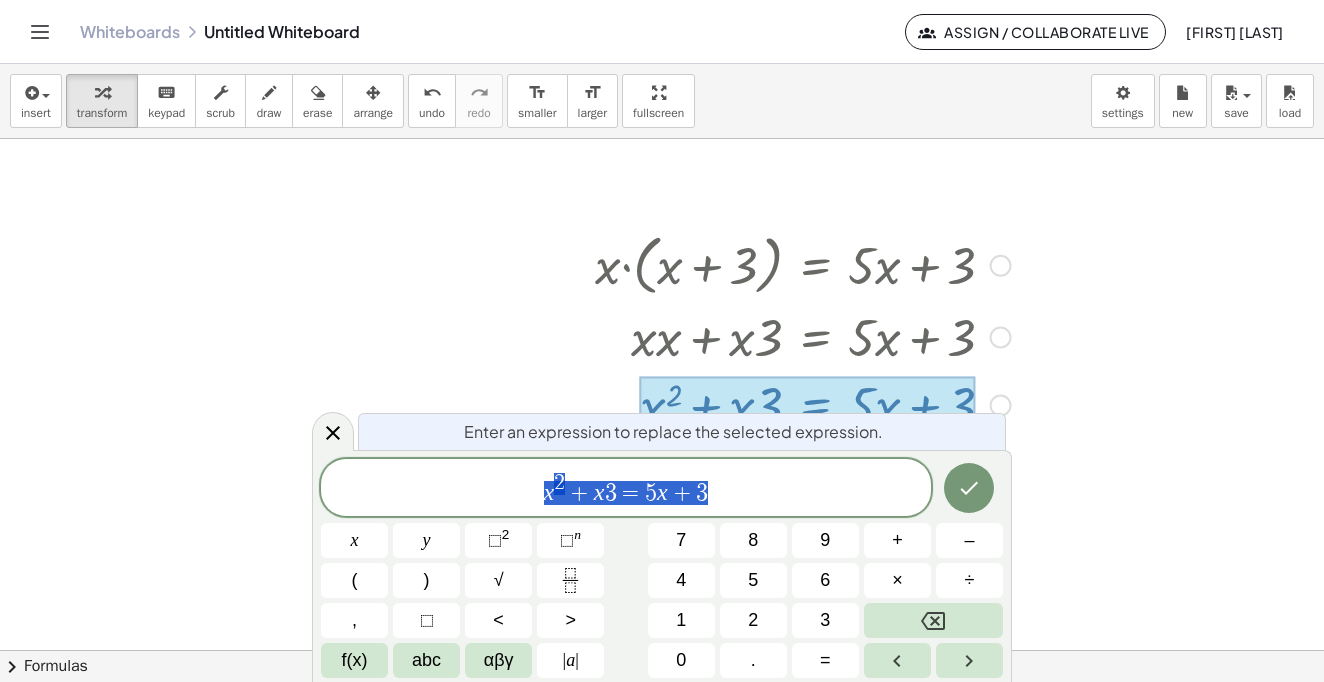 click at bounding box center [662, 351] 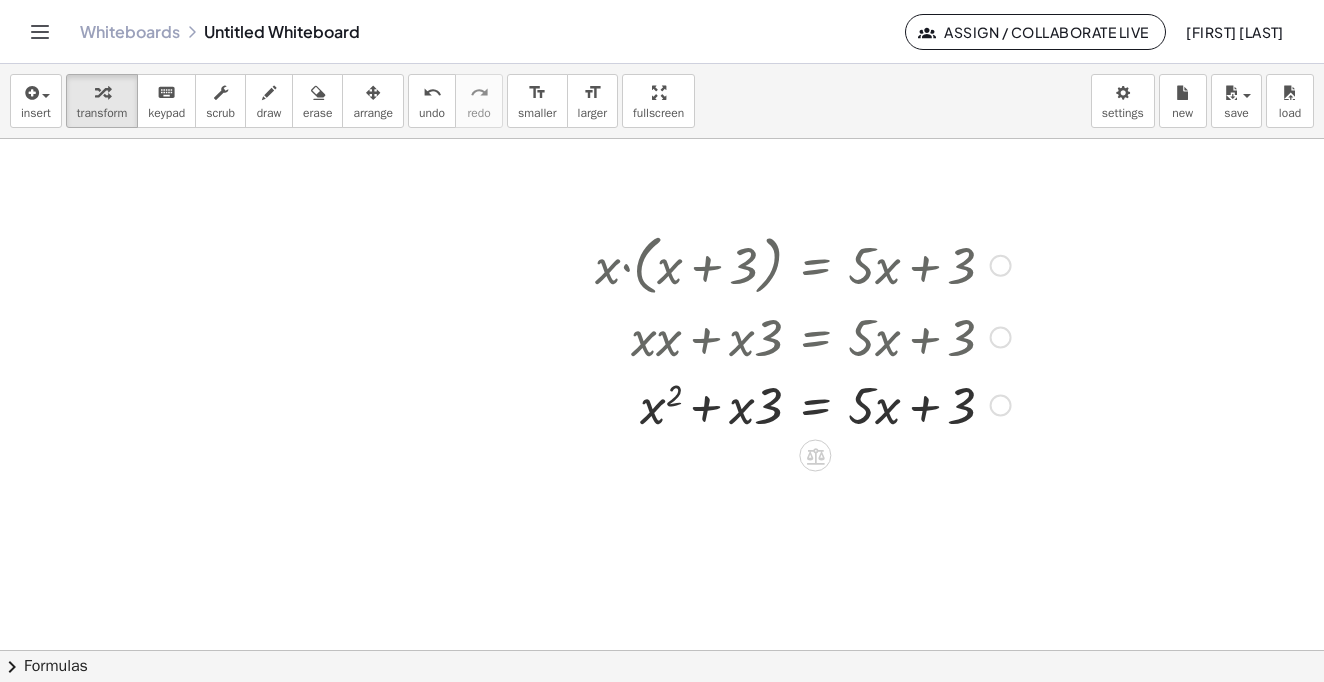 click at bounding box center (803, 404) 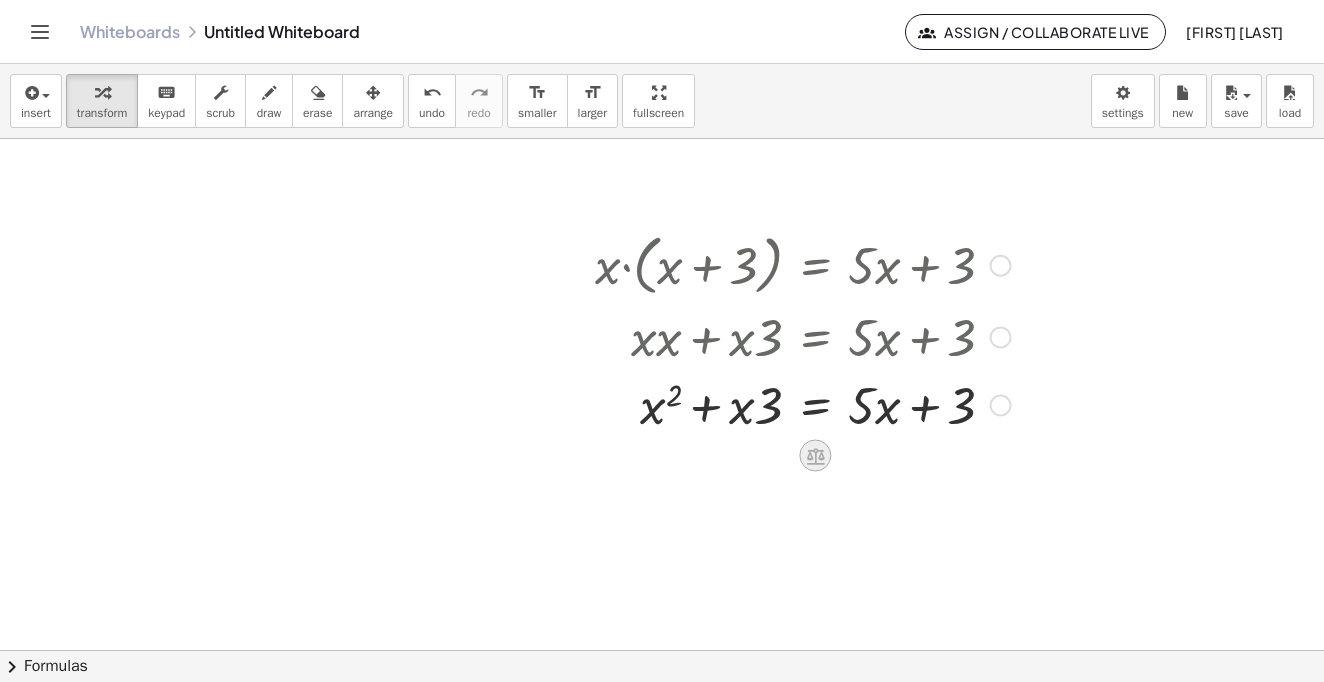click 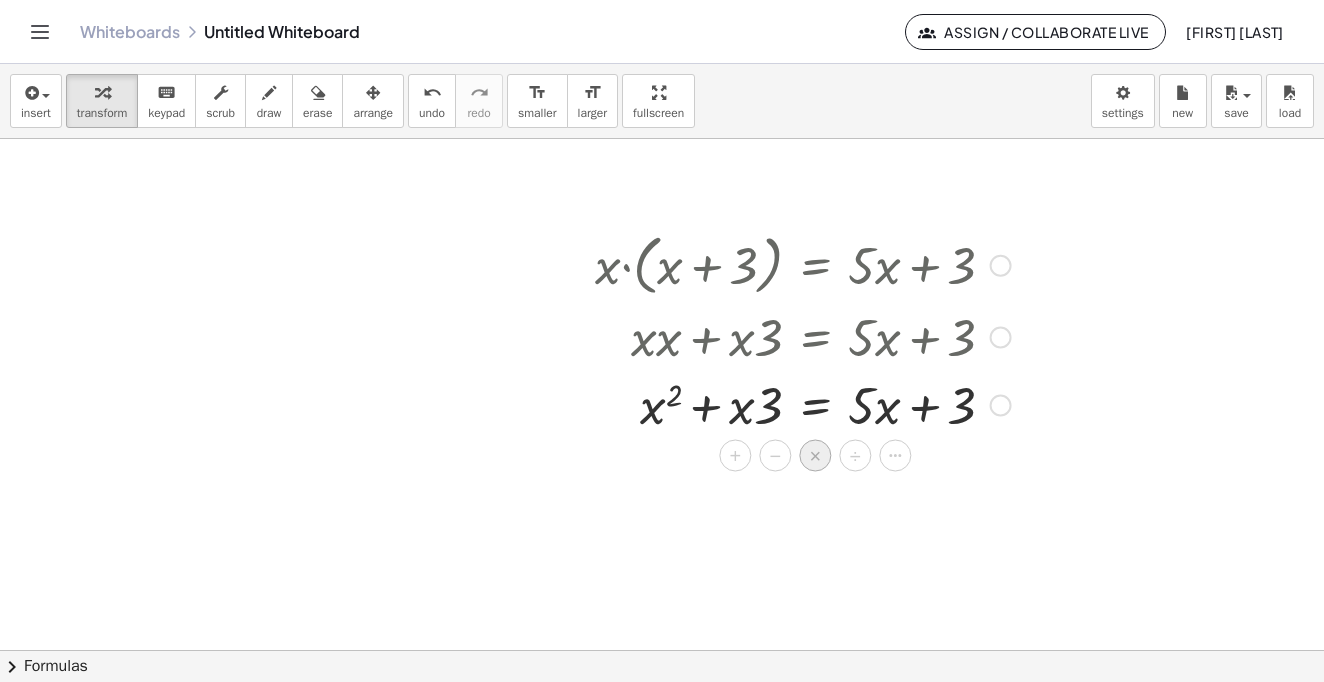 click on "×" at bounding box center [816, 456] 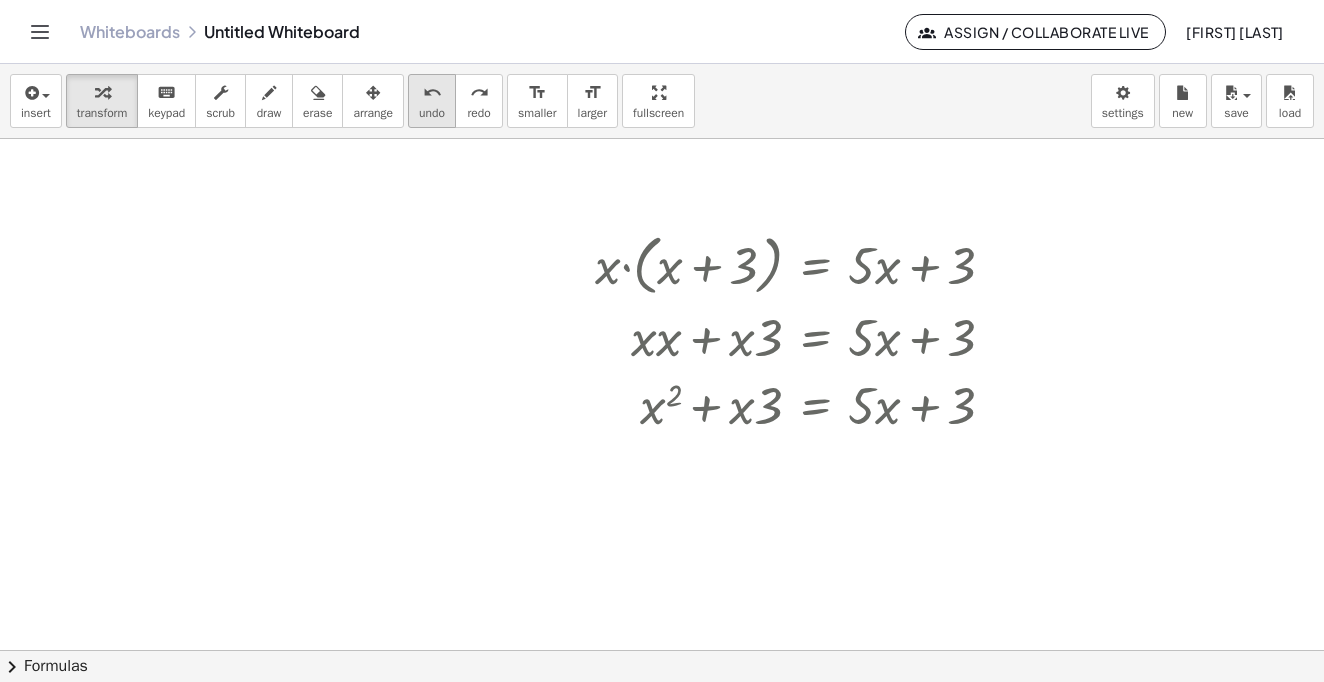 click on "undo" at bounding box center (432, 93) 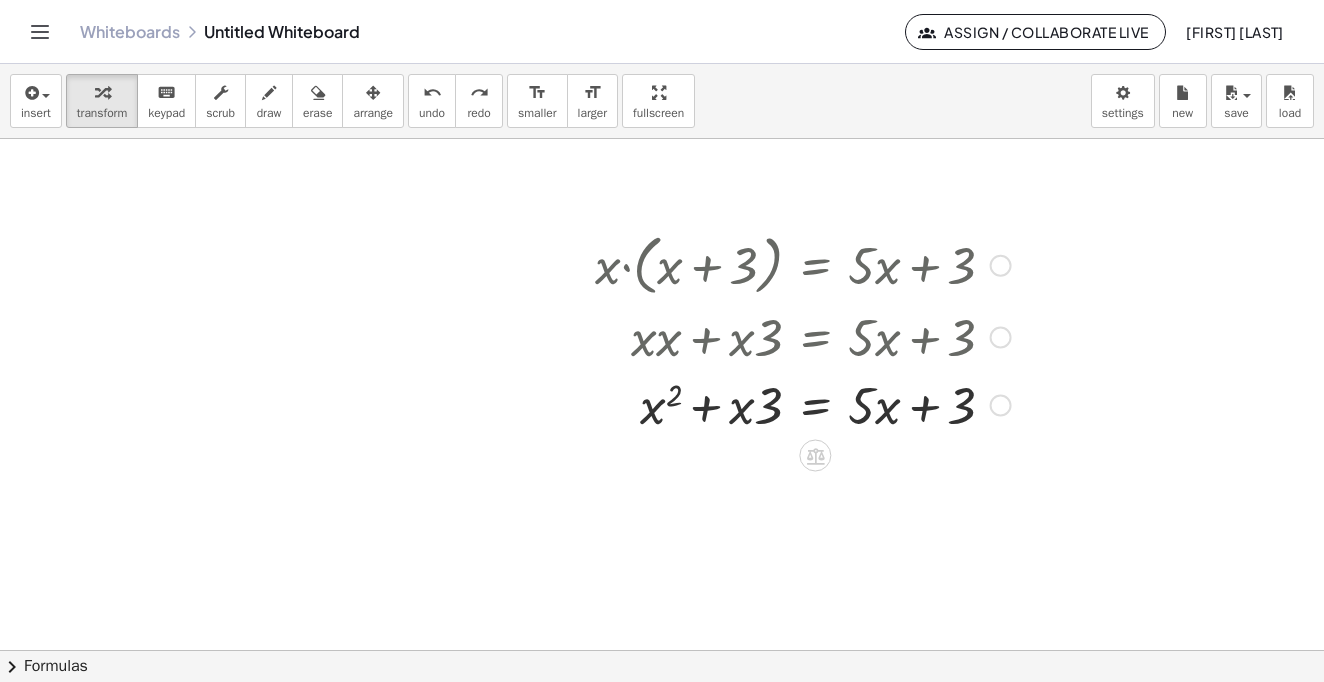 click at bounding box center [803, 404] 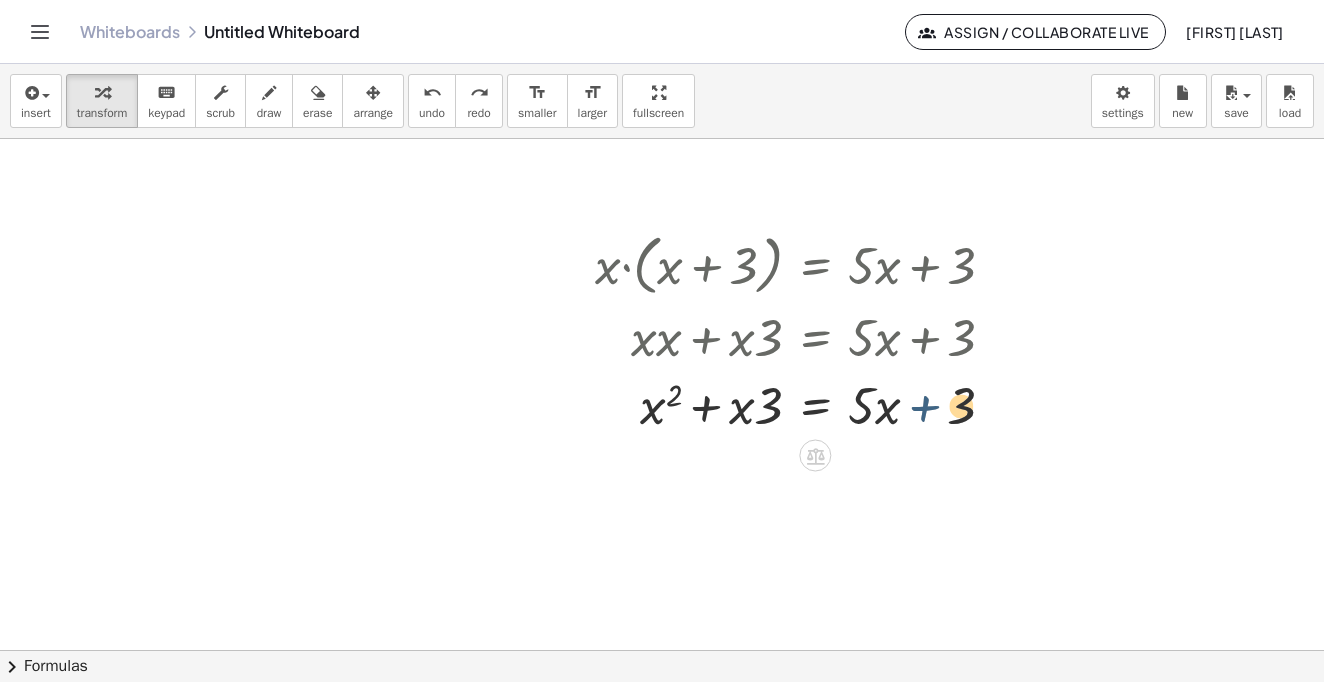 drag, startPoint x: 901, startPoint y: 423, endPoint x: 796, endPoint y: 362, distance: 121.433105 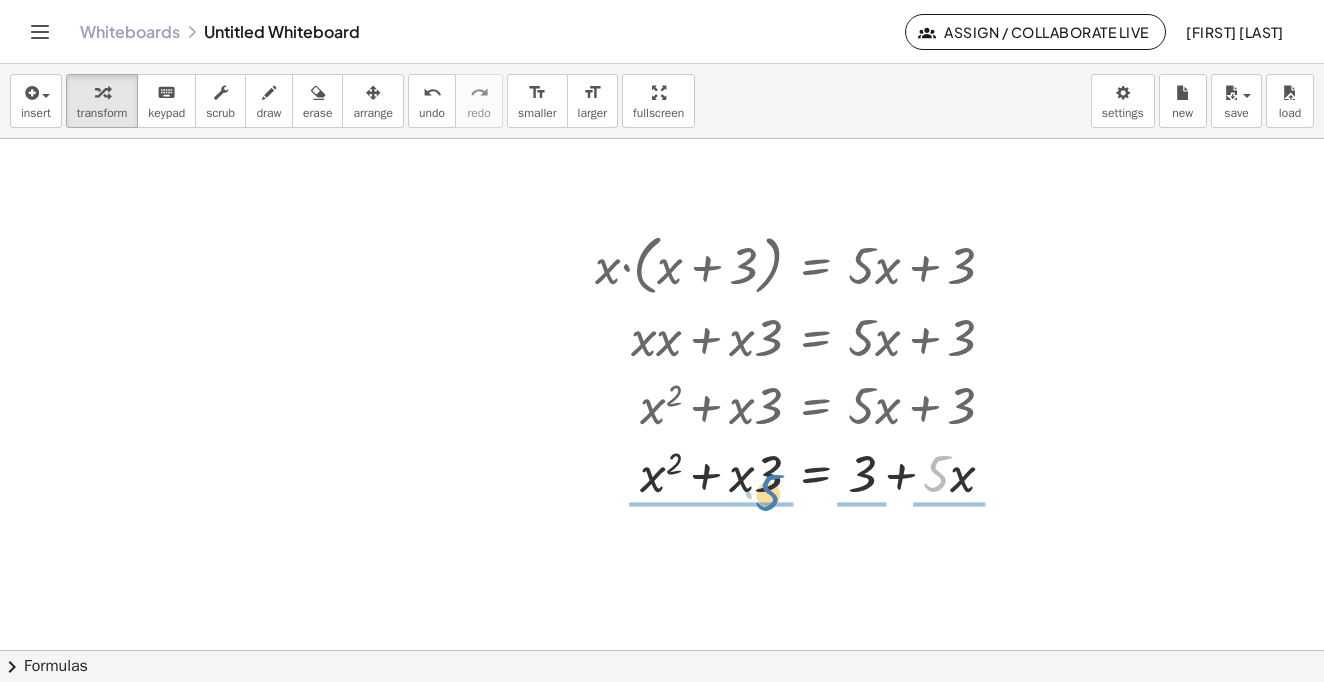 drag, startPoint x: 937, startPoint y: 476, endPoint x: 771, endPoint y: 492, distance: 166.7693 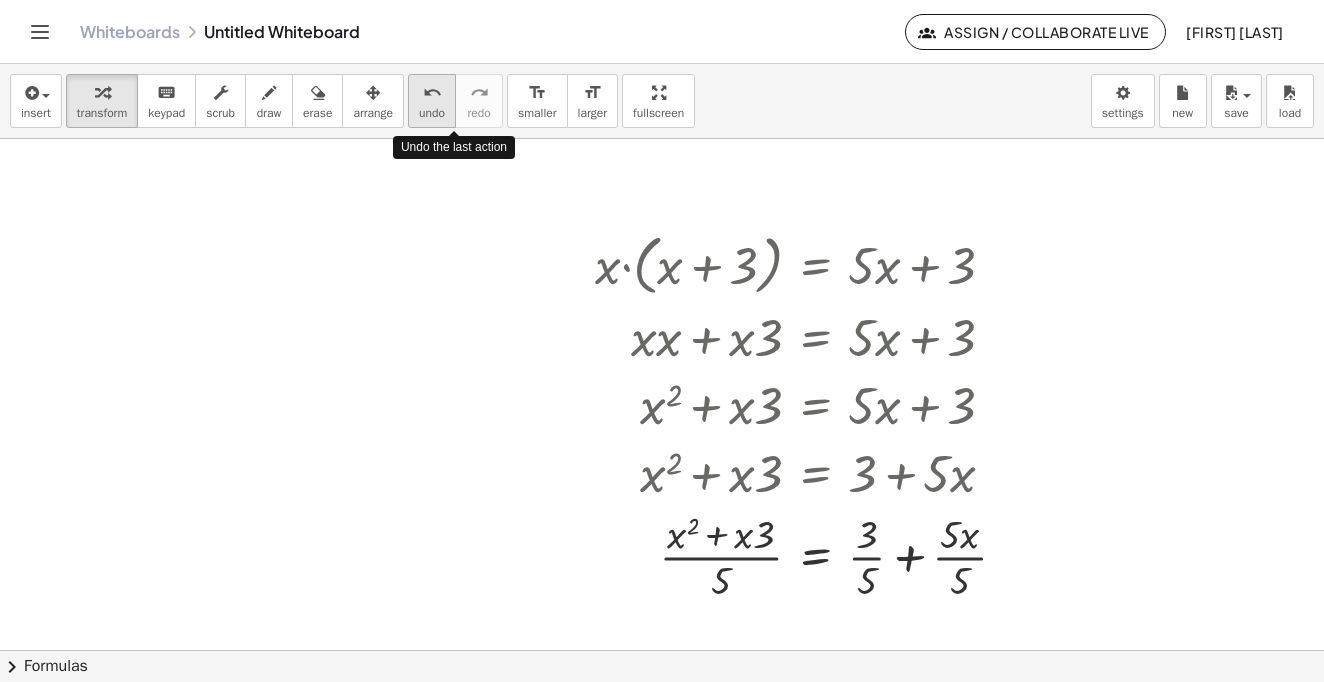 click on "undo" at bounding box center (432, 93) 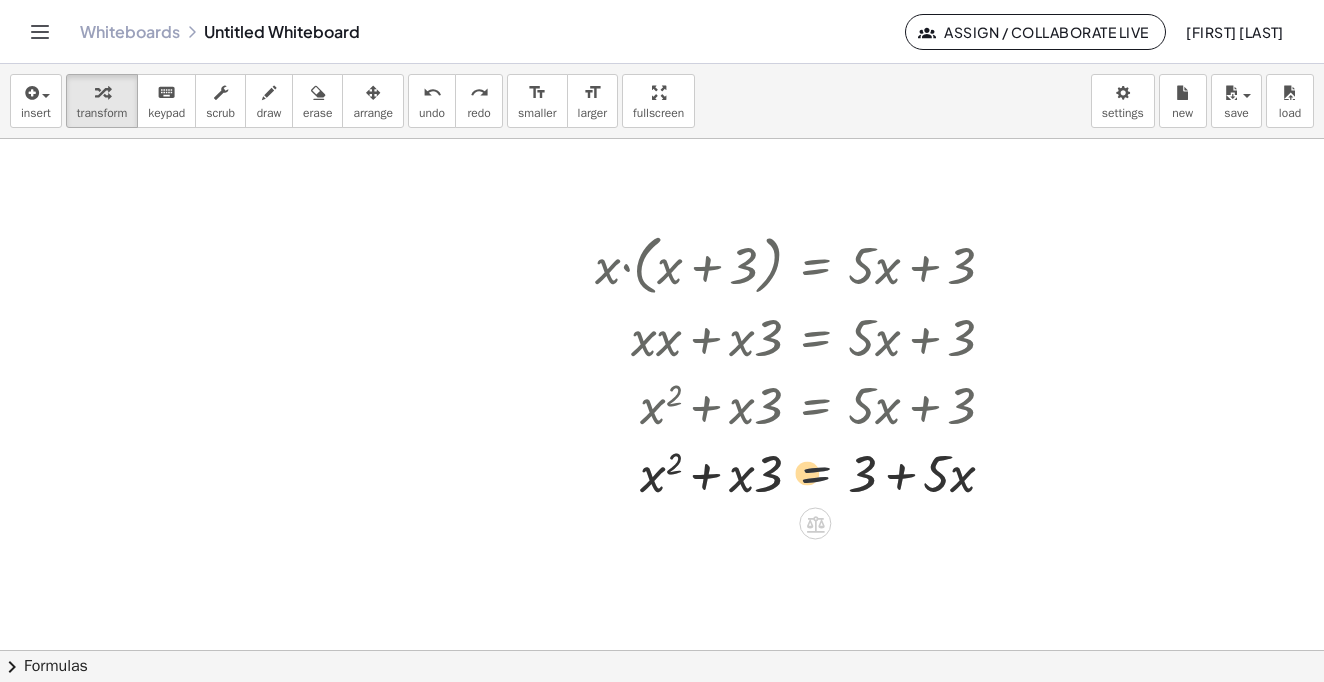 drag, startPoint x: 816, startPoint y: 468, endPoint x: 961, endPoint y: 470, distance: 145.0138 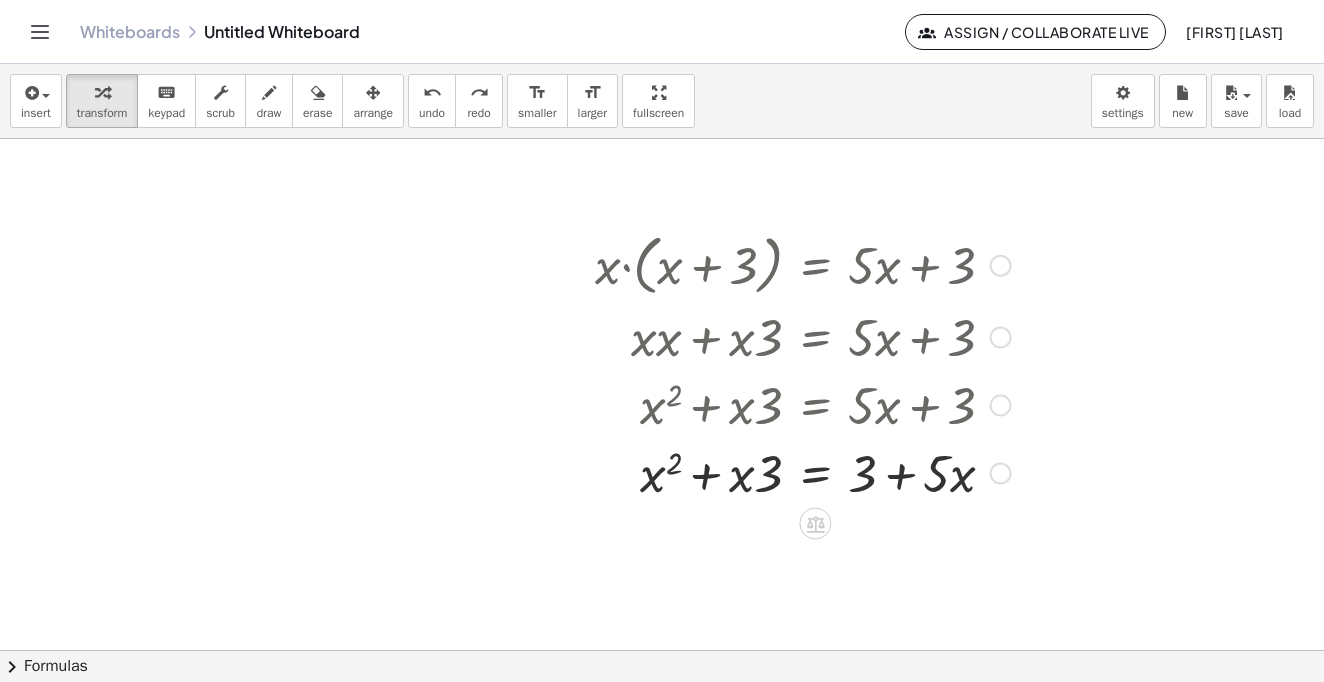 click at bounding box center [1001, 474] 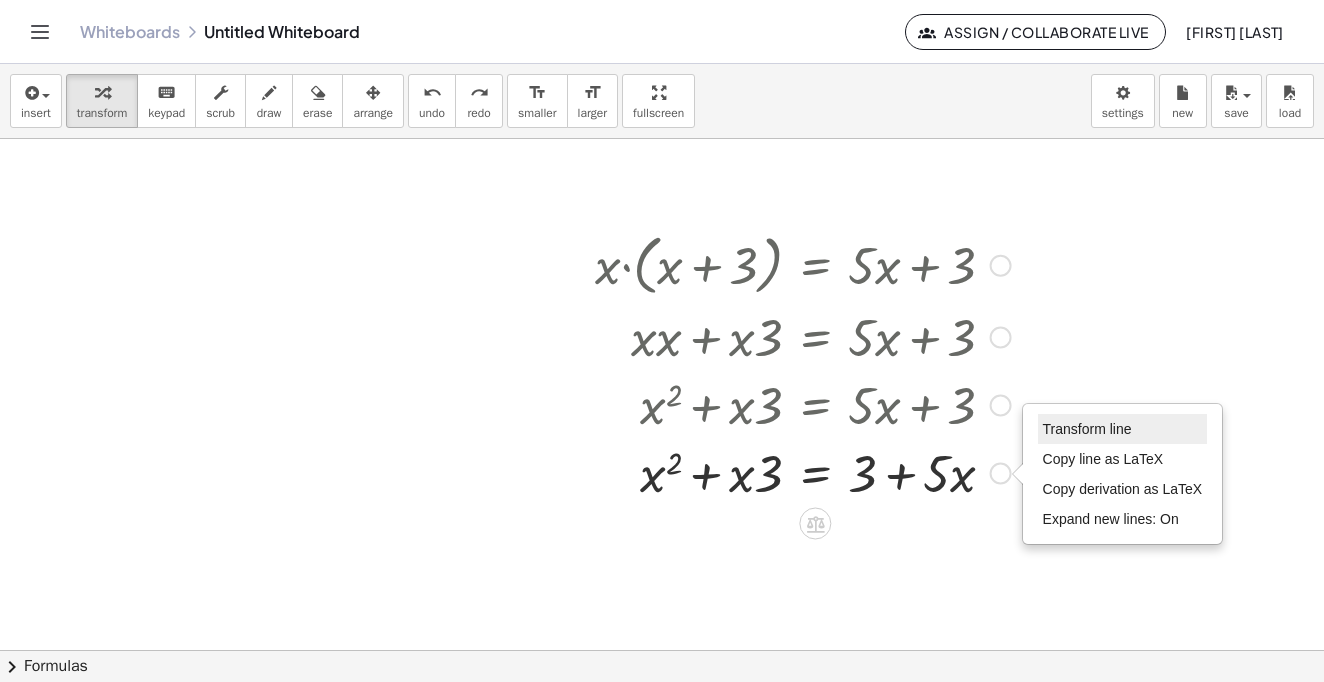 click on "Transform line" at bounding box center (1087, 429) 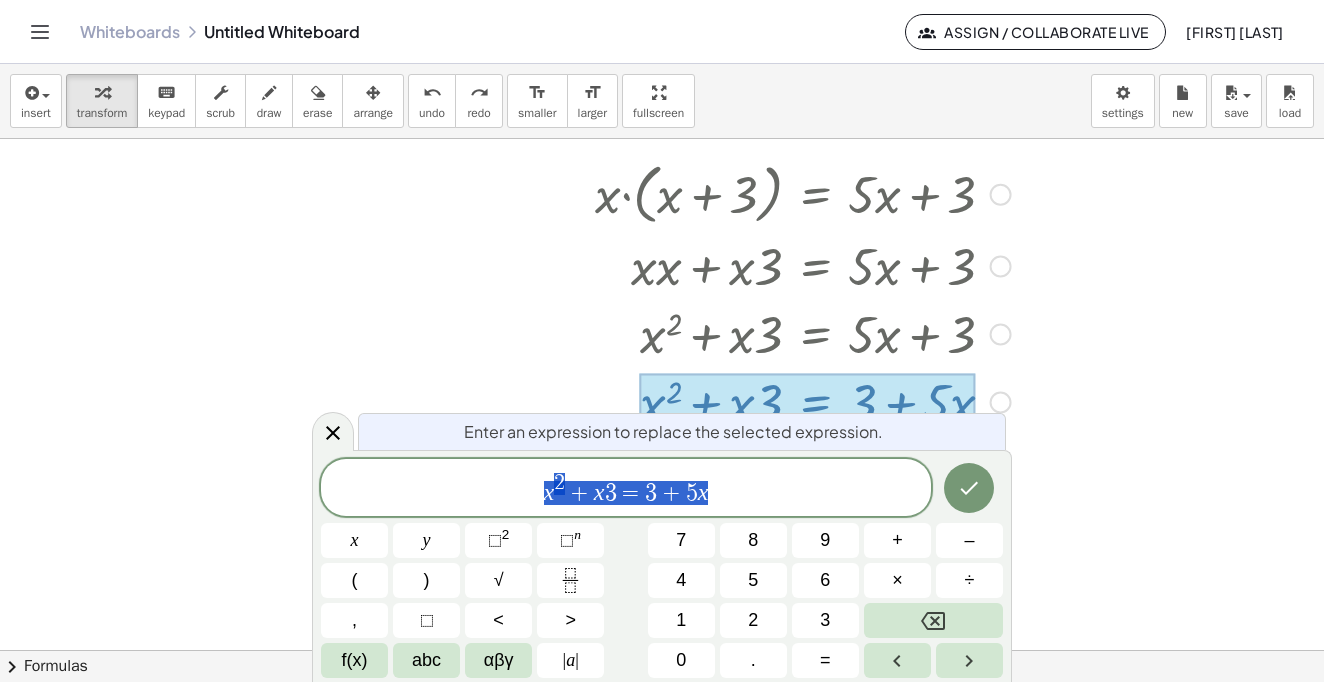 scroll, scrollTop: 371, scrollLeft: 0, axis: vertical 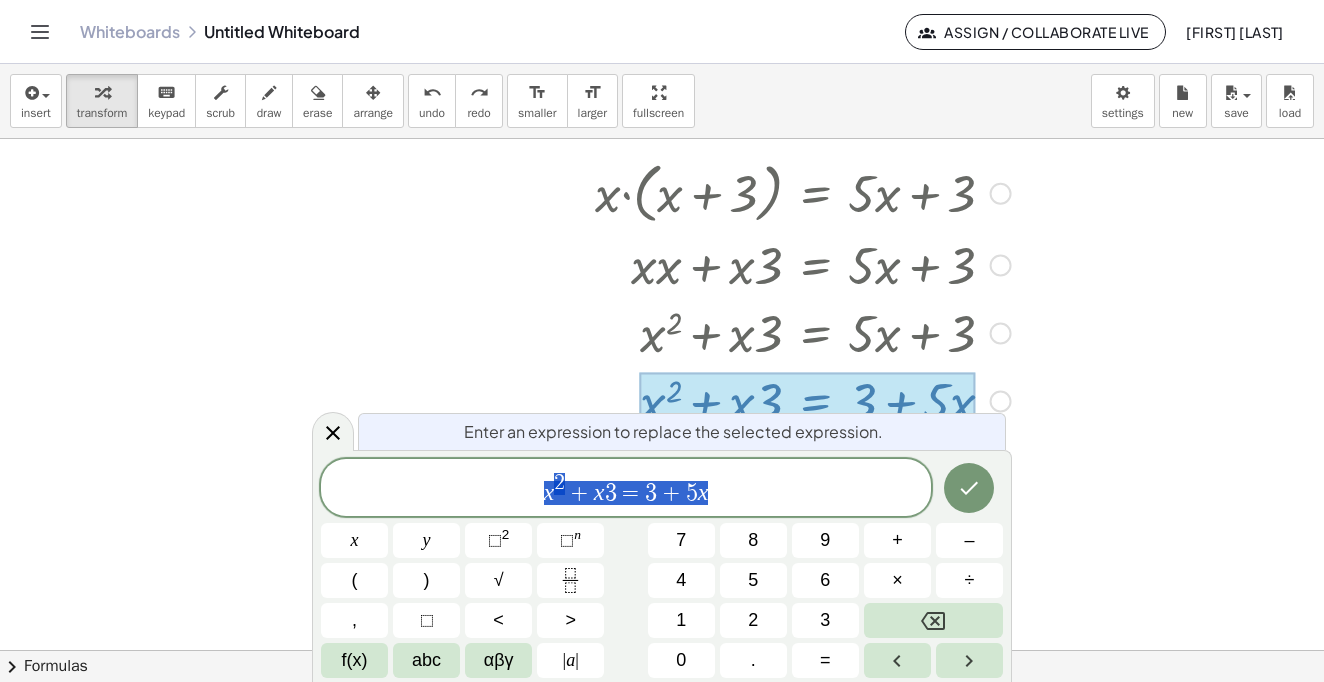 click on "x 2 + x 3 = 3 + 5 x" at bounding box center (626, 489) 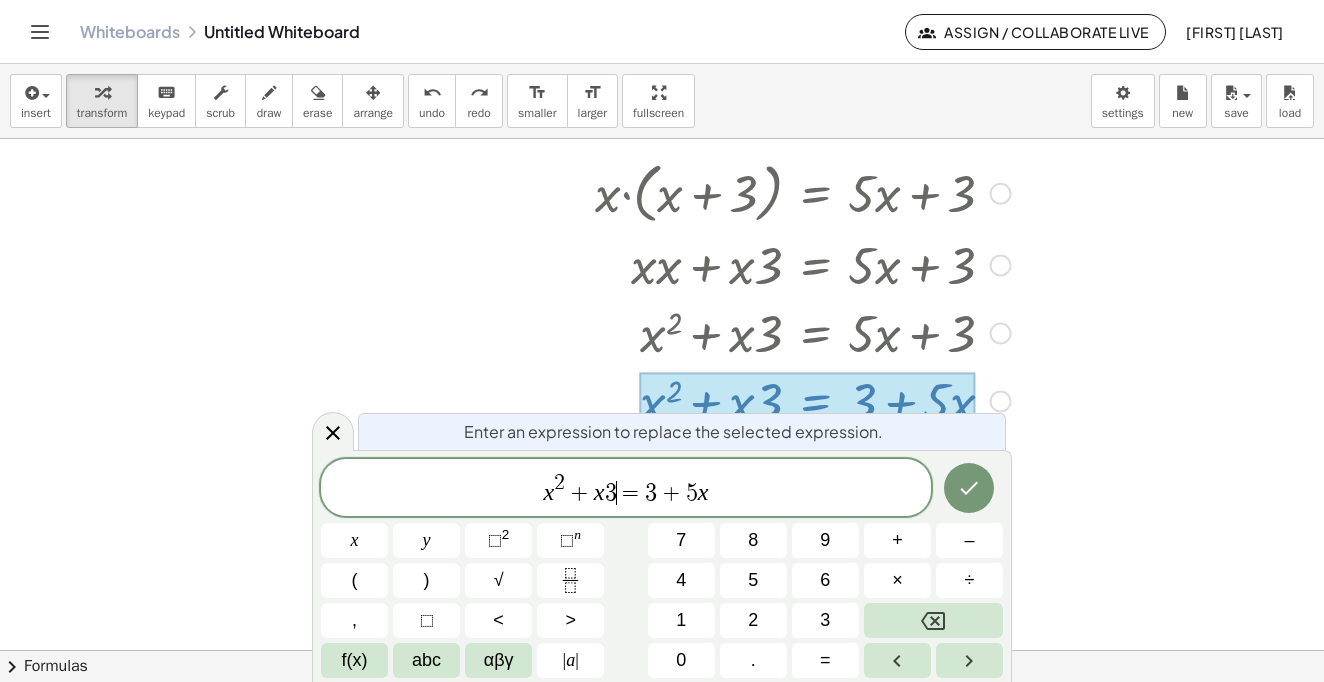 click on "=" at bounding box center (631, 493) 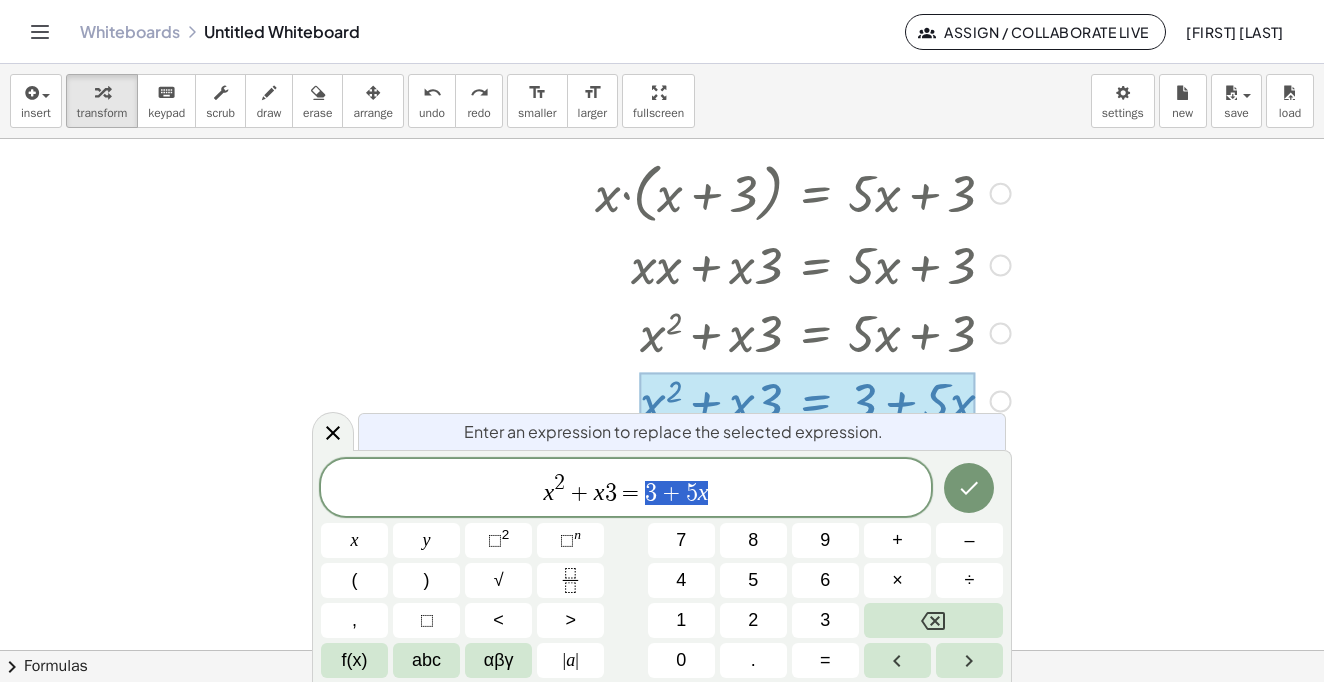drag, startPoint x: 716, startPoint y: 484, endPoint x: 646, endPoint y: 491, distance: 70.34913 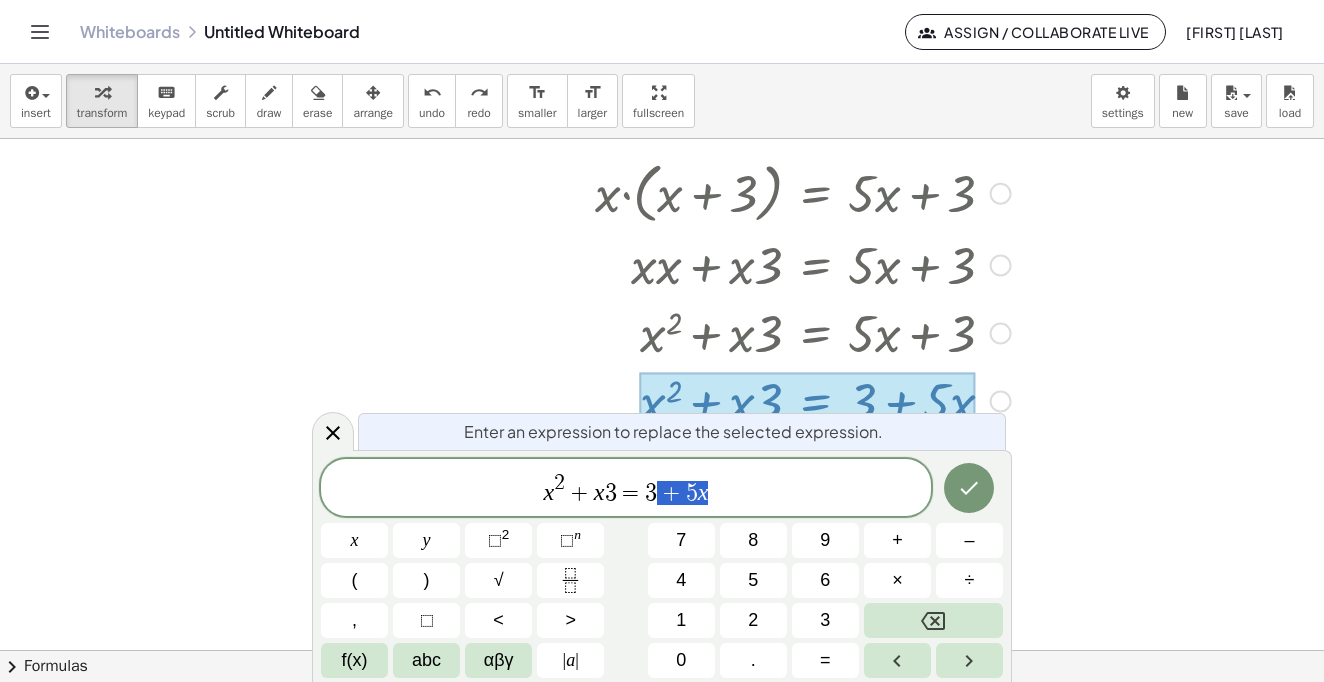 drag, startPoint x: 670, startPoint y: 491, endPoint x: 705, endPoint y: 496, distance: 35.35534 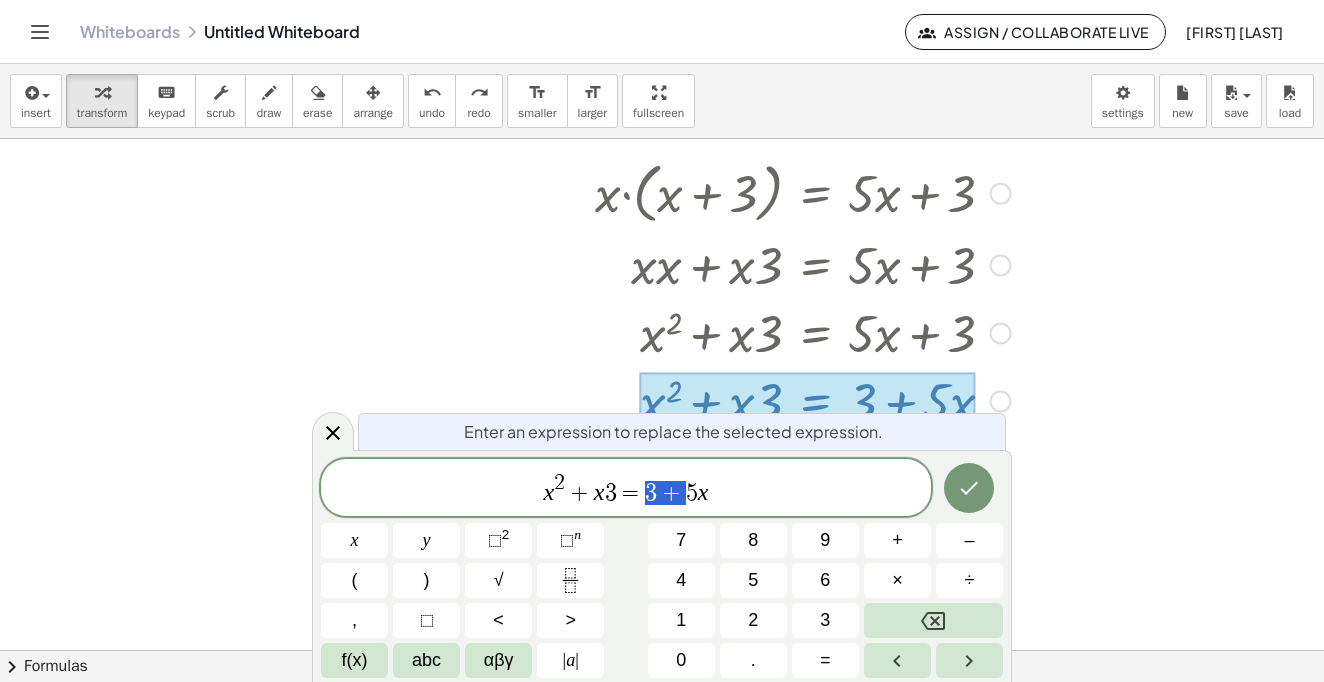 drag, startPoint x: 690, startPoint y: 489, endPoint x: 642, endPoint y: 489, distance: 48 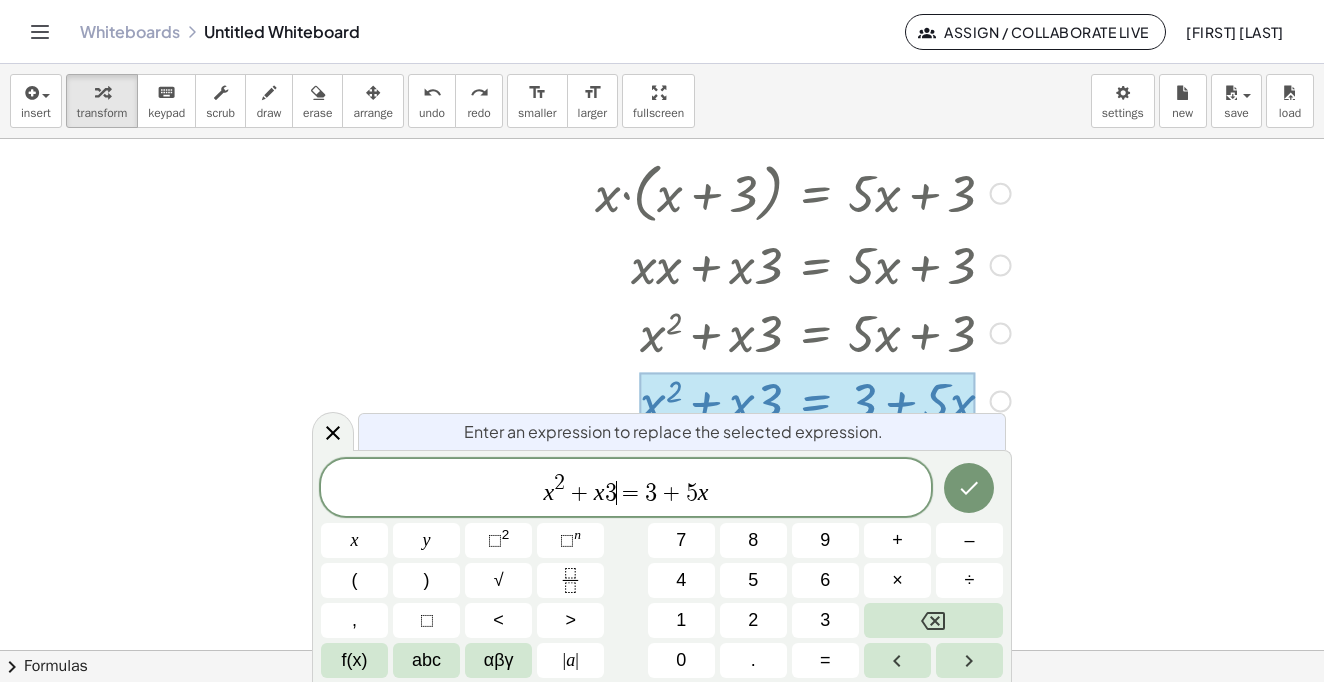 click at bounding box center [662, 279] 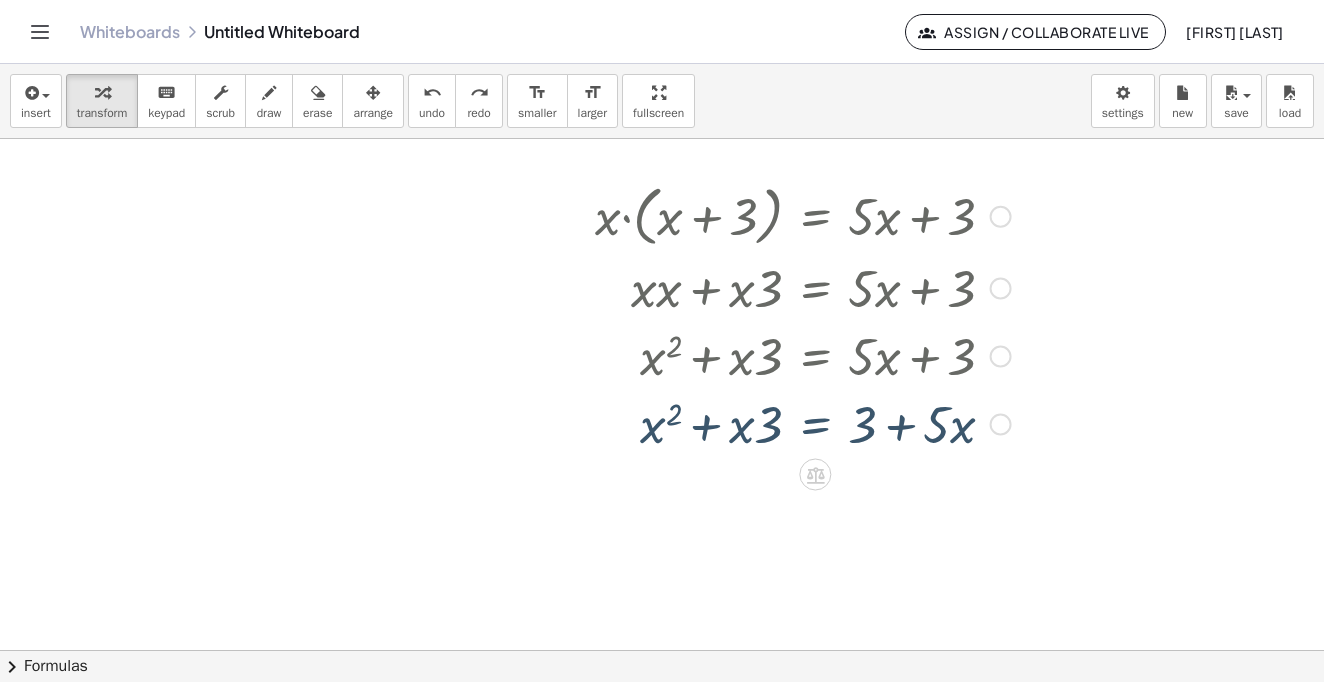 scroll, scrollTop: 299, scrollLeft: 0, axis: vertical 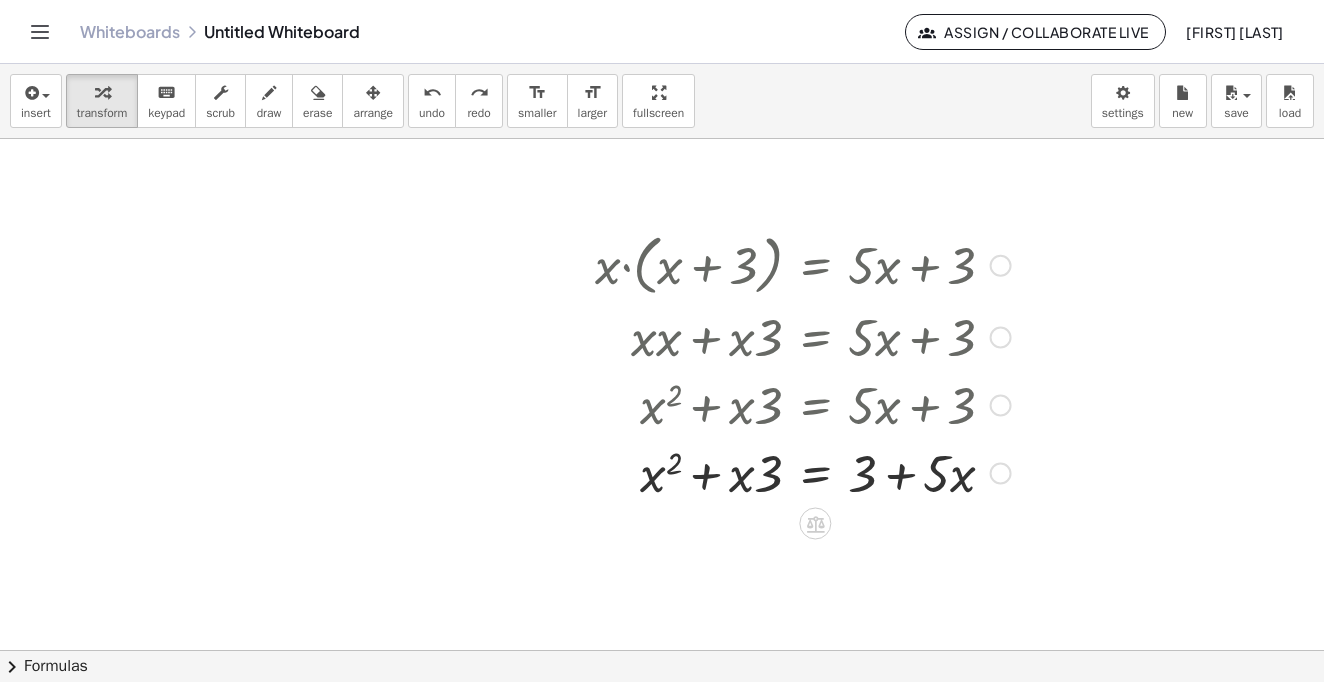 click at bounding box center [803, 472] 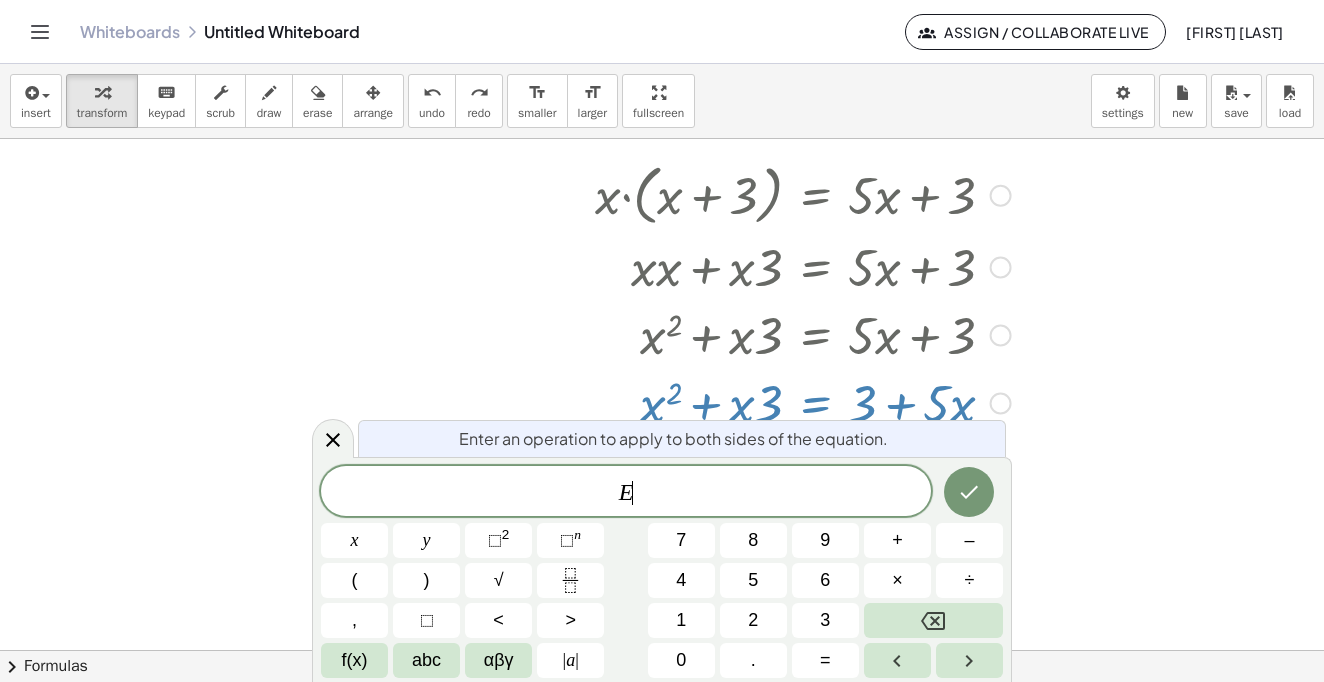 scroll, scrollTop: 371, scrollLeft: 0, axis: vertical 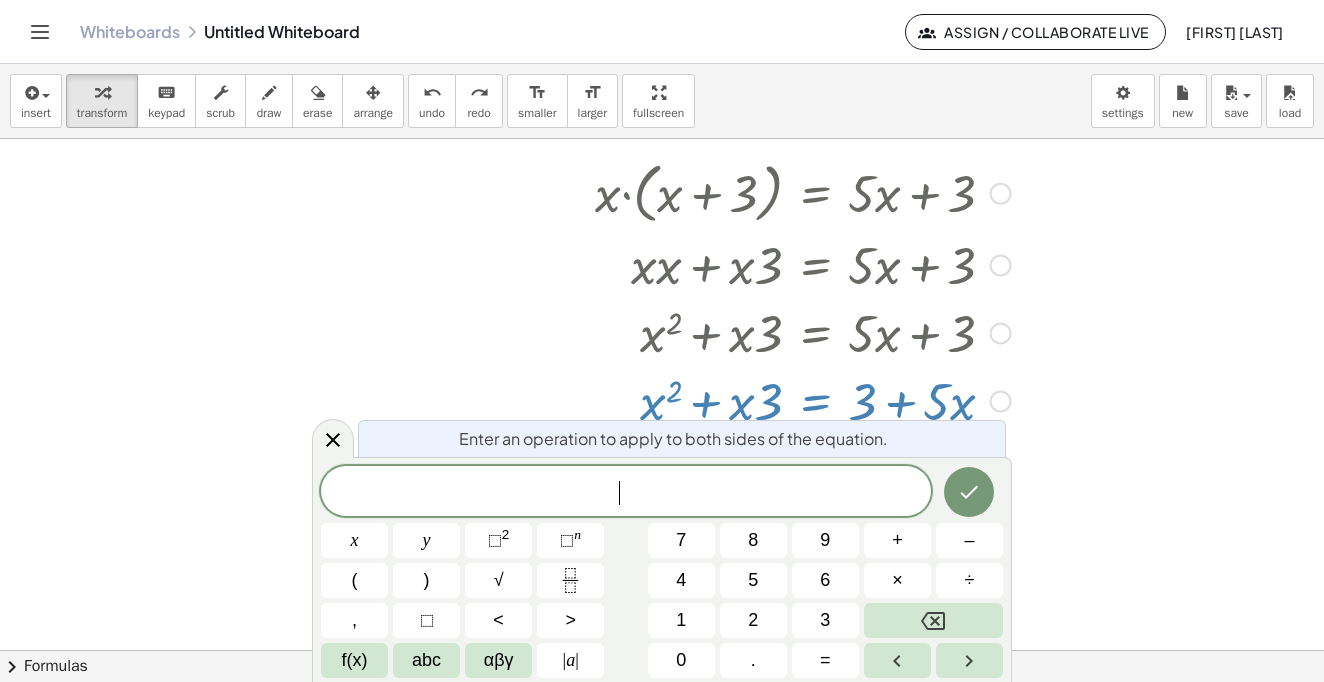 click at bounding box center (662, 279) 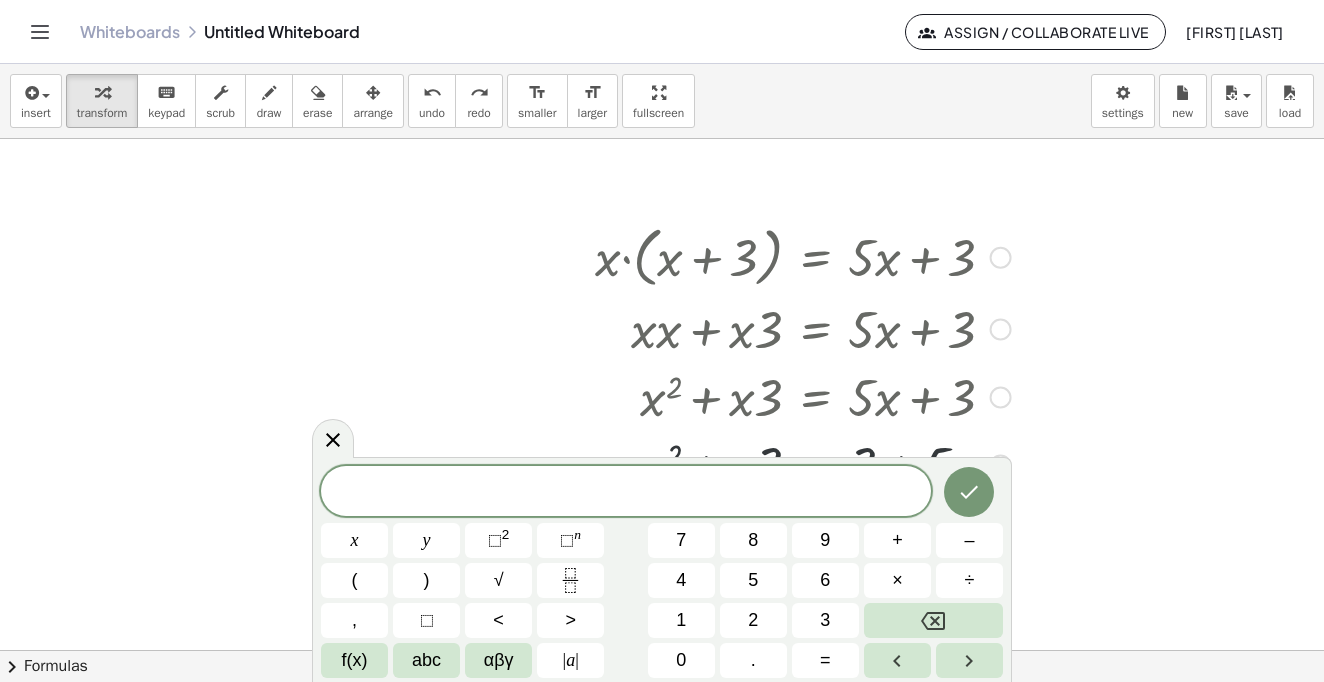 scroll, scrollTop: 299, scrollLeft: 0, axis: vertical 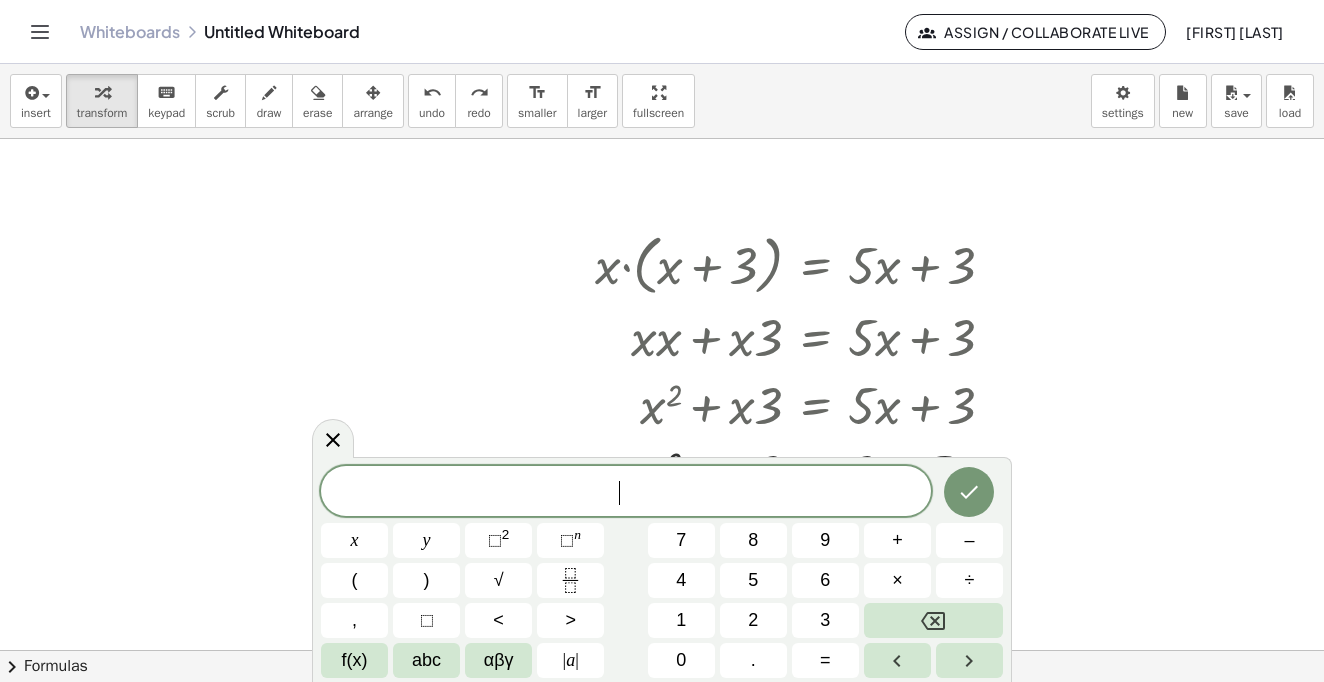 click at bounding box center [662, 351] 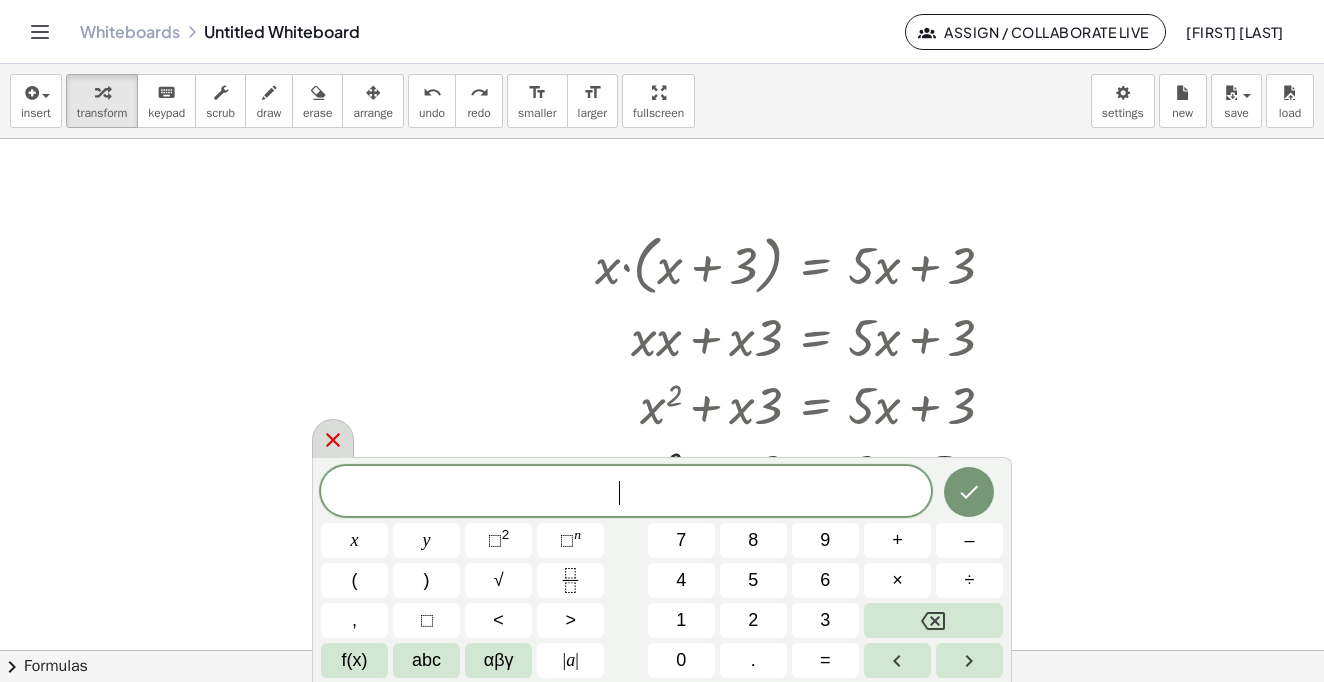click 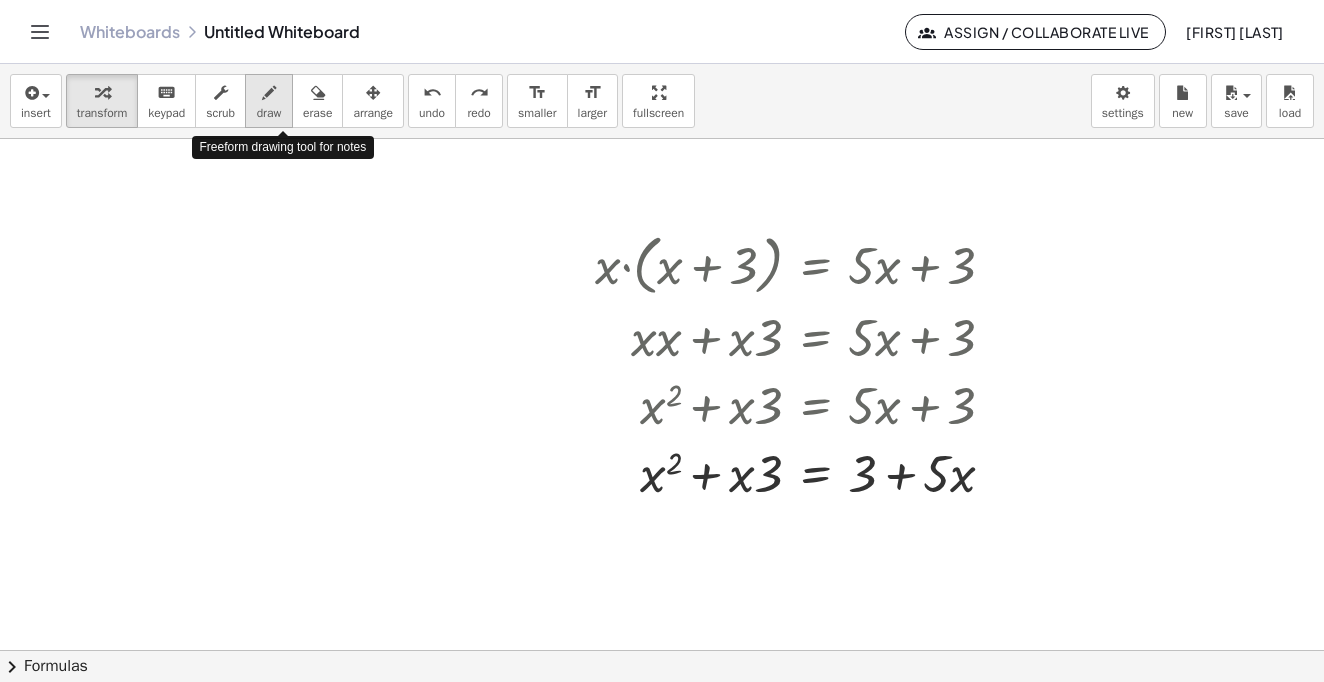 click at bounding box center [269, 93] 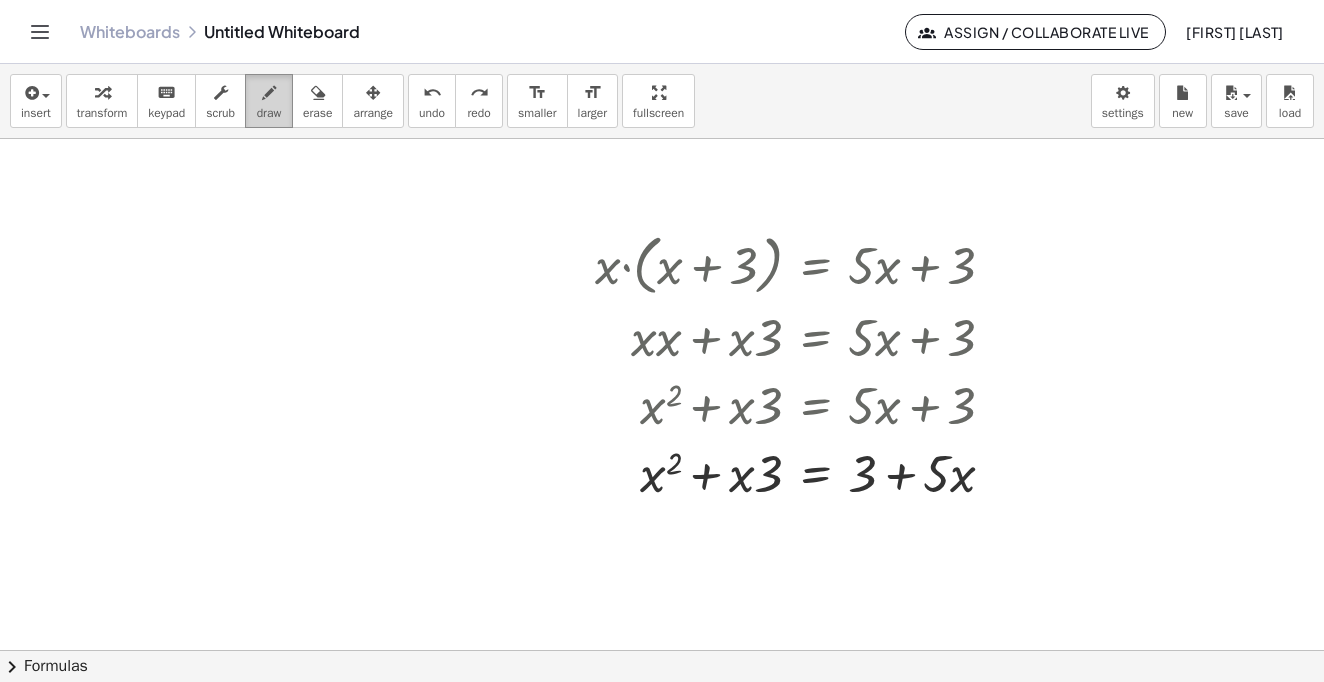 click on "draw" at bounding box center [269, 101] 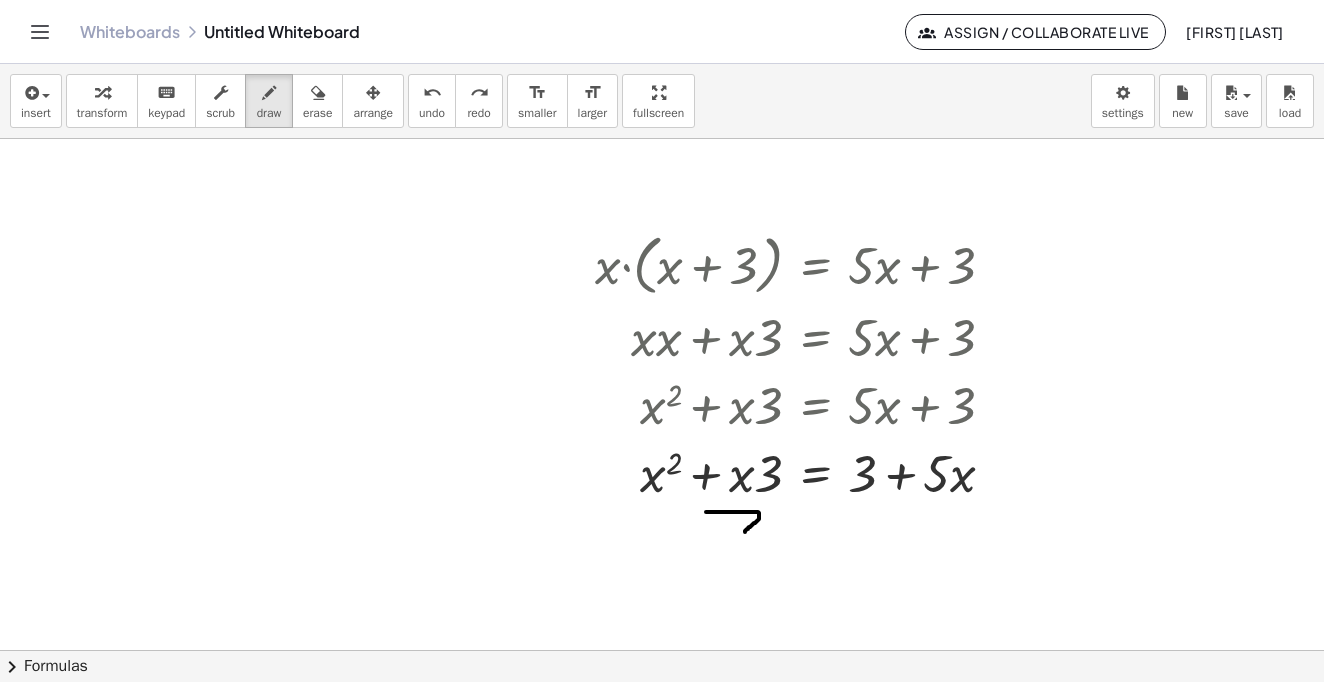 drag, startPoint x: 706, startPoint y: 512, endPoint x: 748, endPoint y: 534, distance: 47.41308 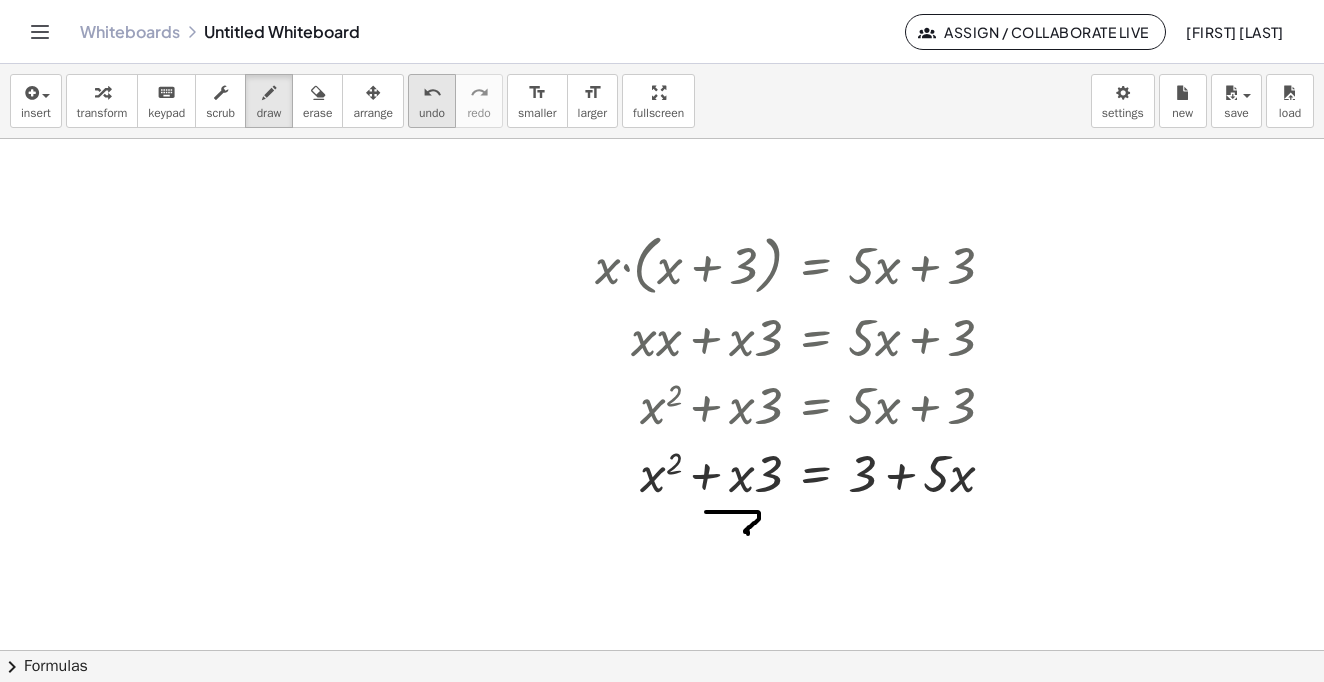 click on "undo" at bounding box center [432, 92] 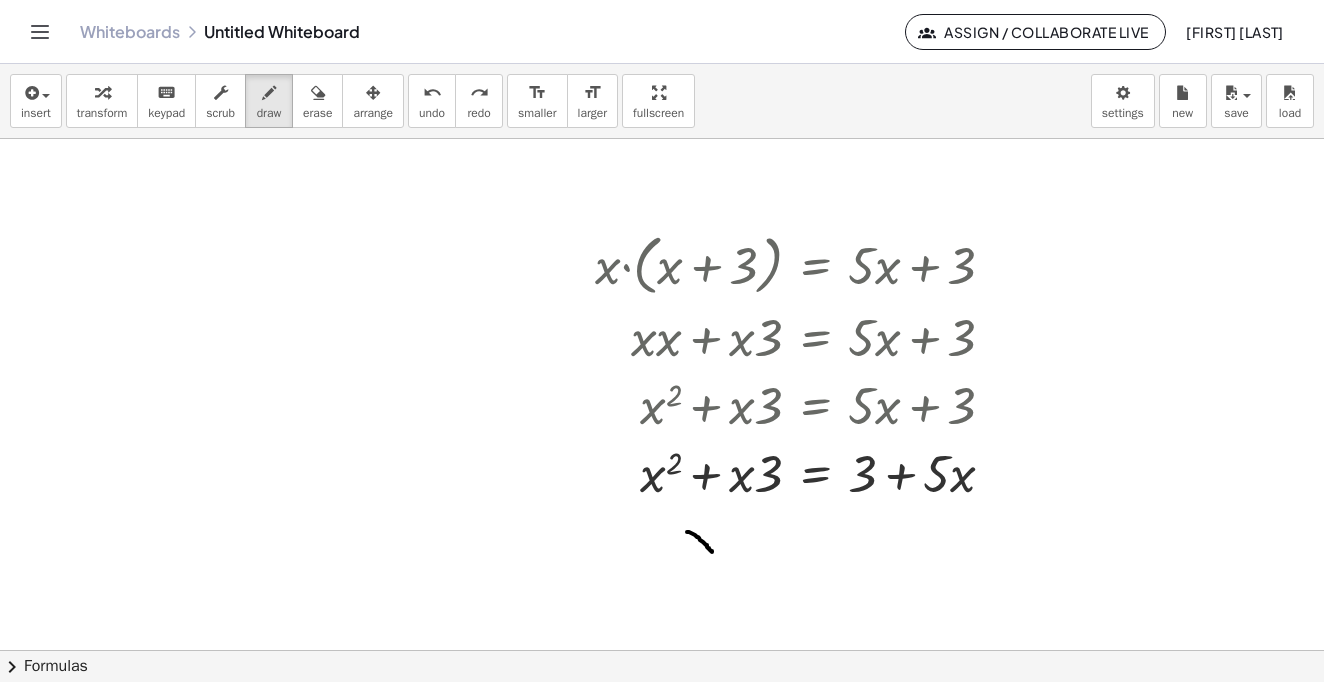 drag, startPoint x: 687, startPoint y: 532, endPoint x: 715, endPoint y: 555, distance: 36.23534 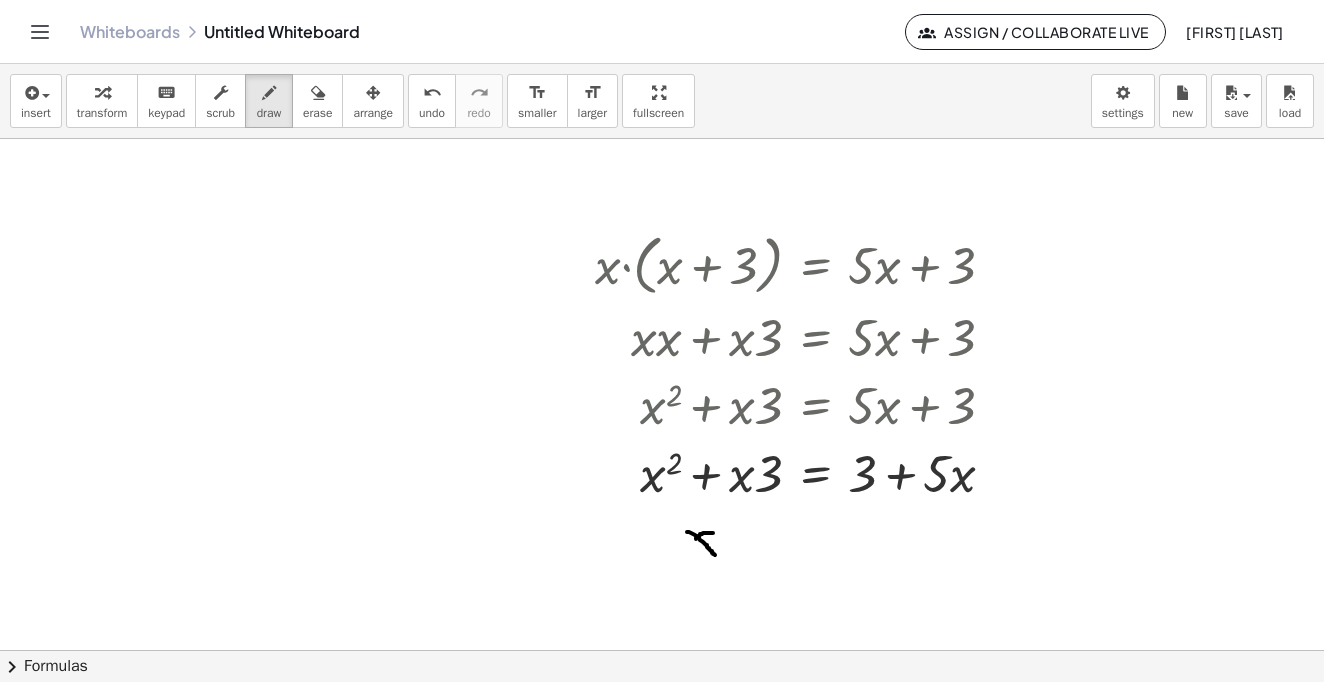 drag, startPoint x: 713, startPoint y: 533, endPoint x: 696, endPoint y: 539, distance: 18.027756 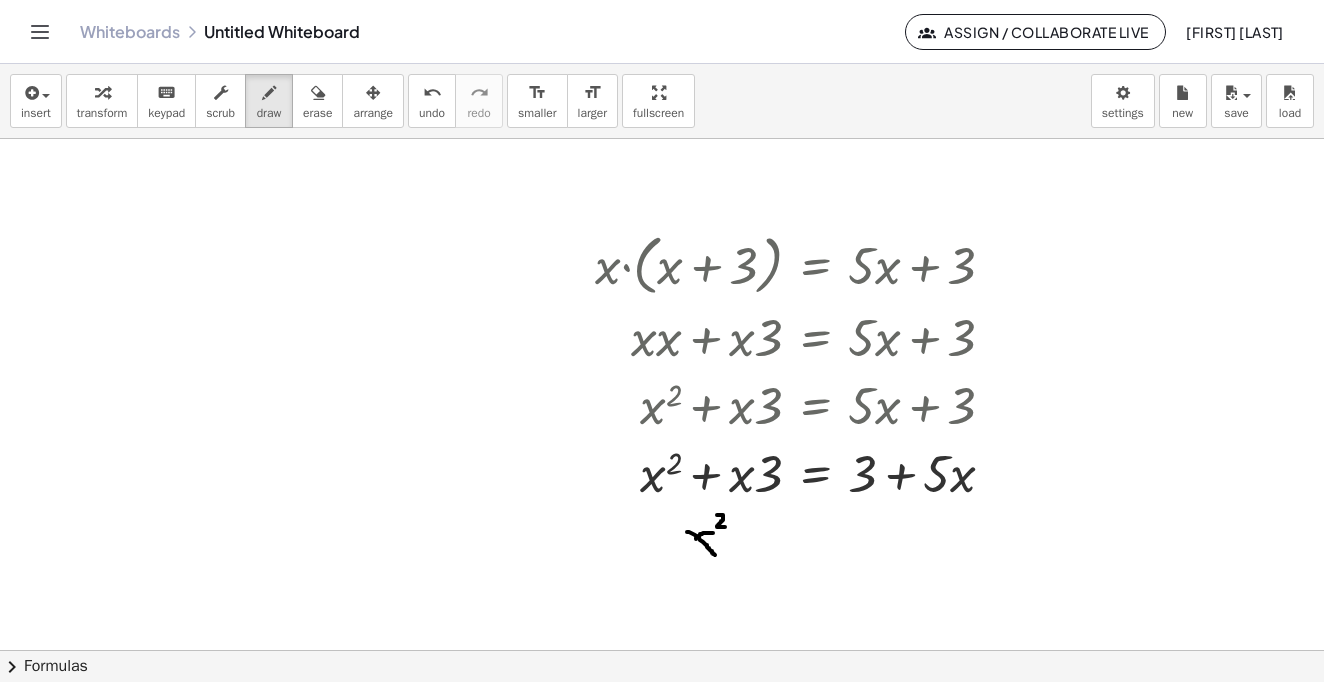 drag, startPoint x: 717, startPoint y: 515, endPoint x: 729, endPoint y: 527, distance: 16.970562 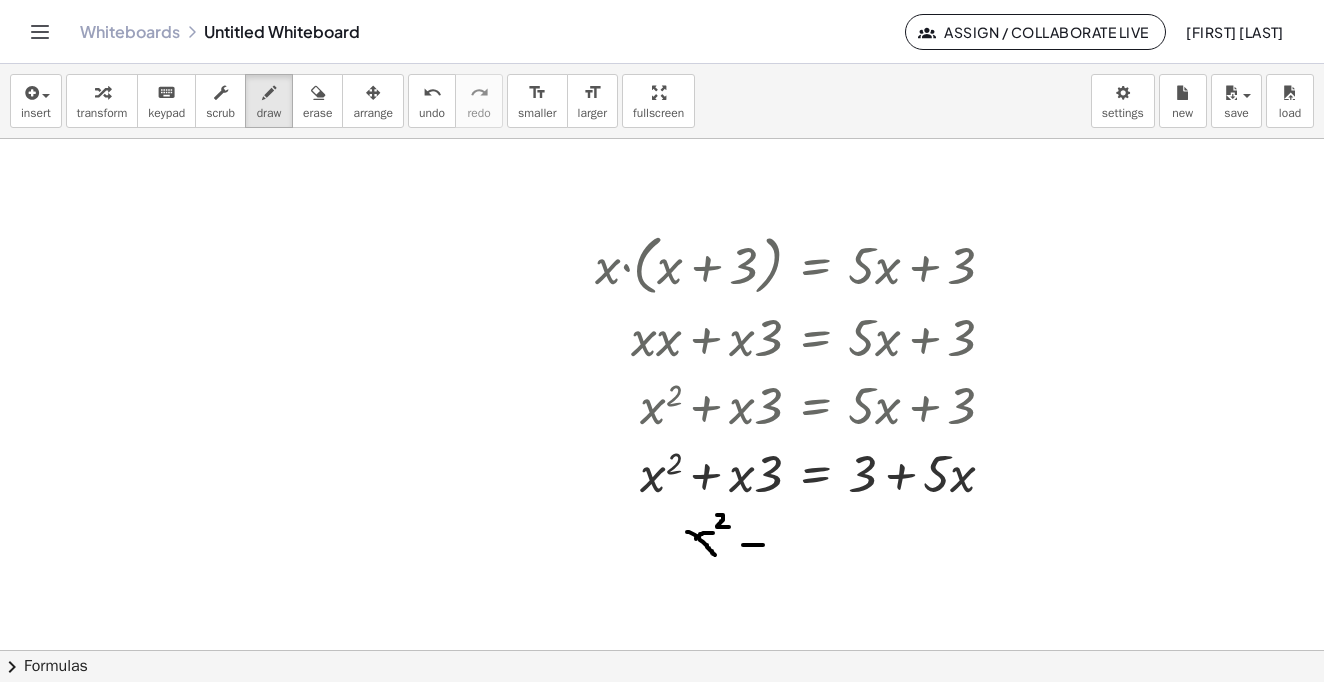 drag, startPoint x: 743, startPoint y: 545, endPoint x: 763, endPoint y: 545, distance: 20 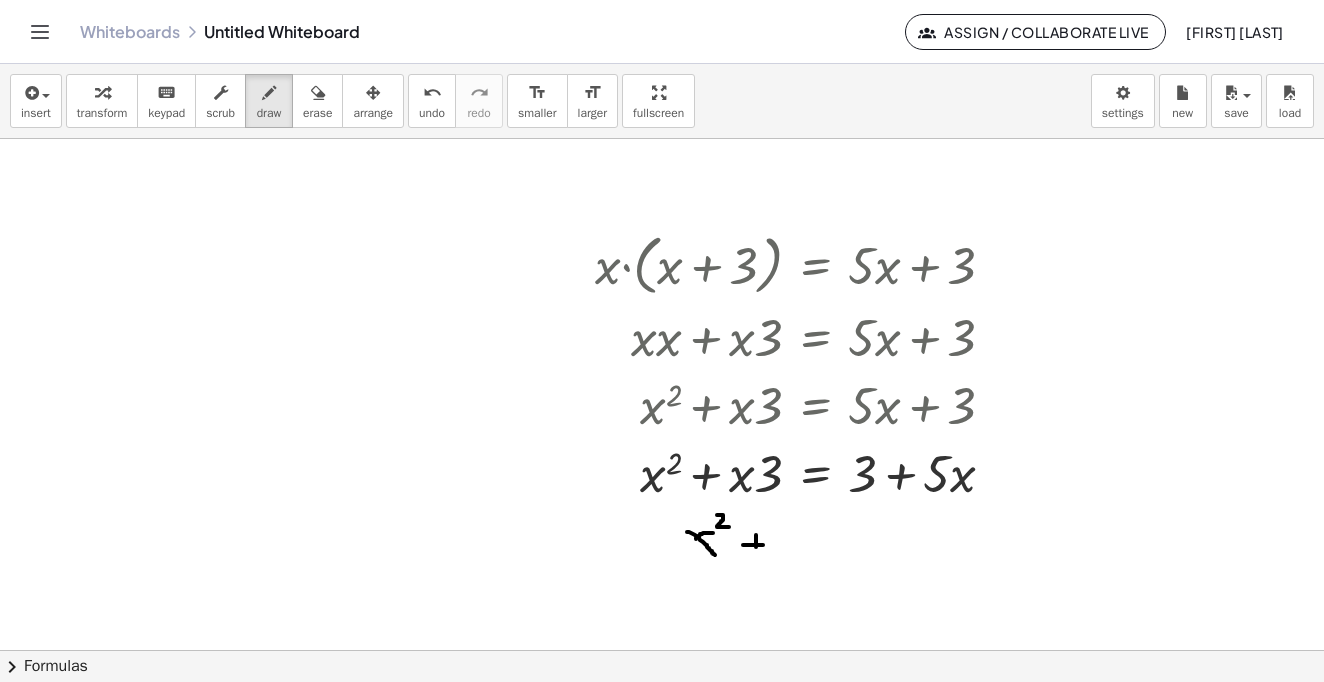 drag, startPoint x: 756, startPoint y: 535, endPoint x: 756, endPoint y: 554, distance: 19 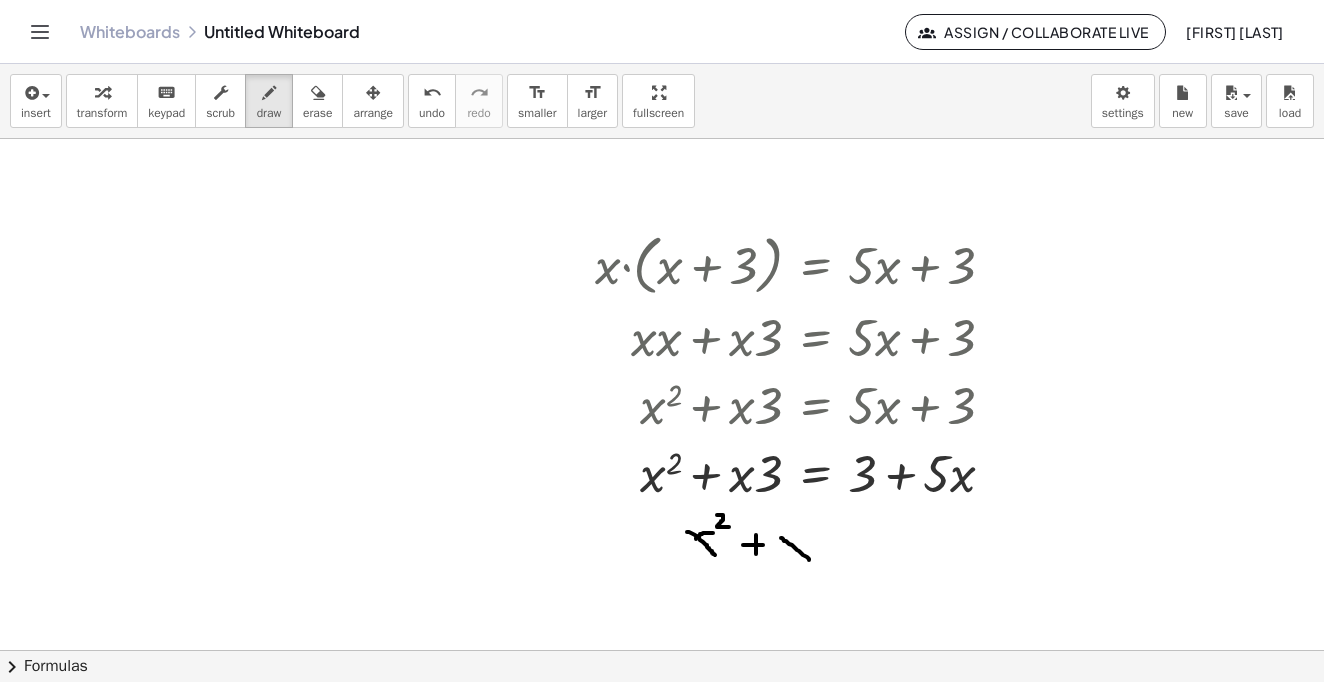 drag, startPoint x: 781, startPoint y: 538, endPoint x: 809, endPoint y: 560, distance: 35.608986 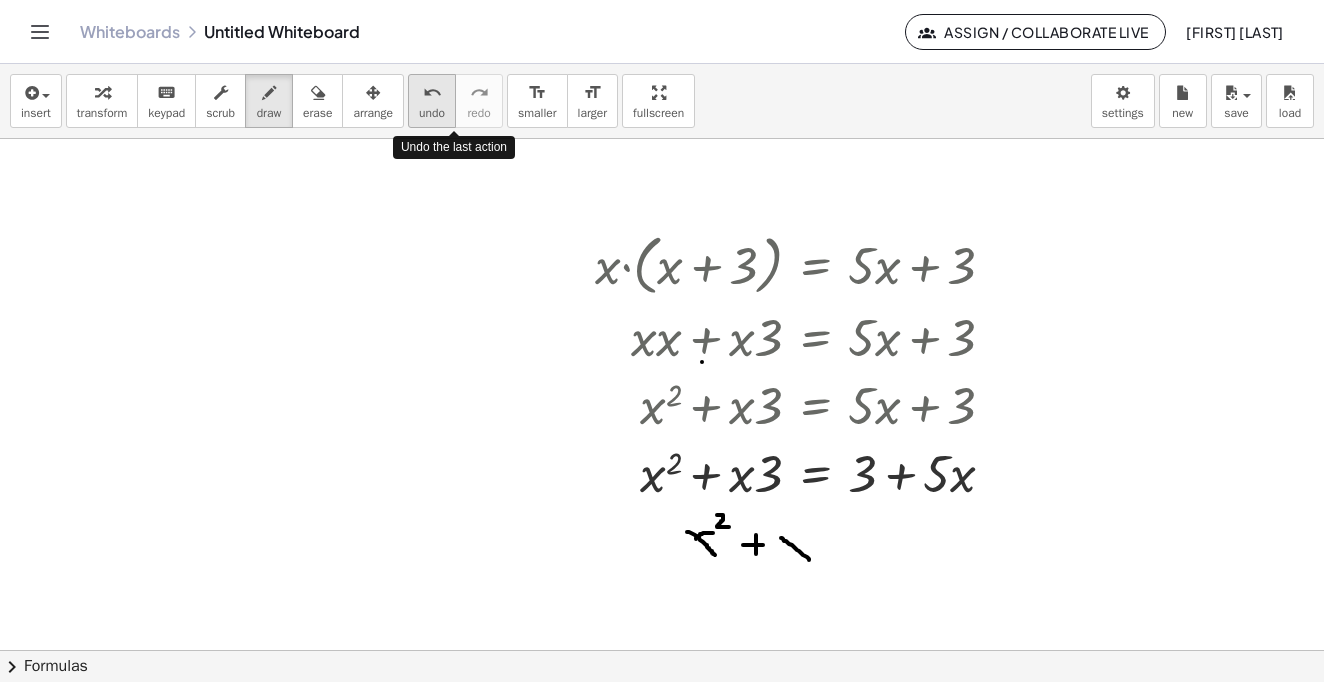 click on "undo" at bounding box center [432, 93] 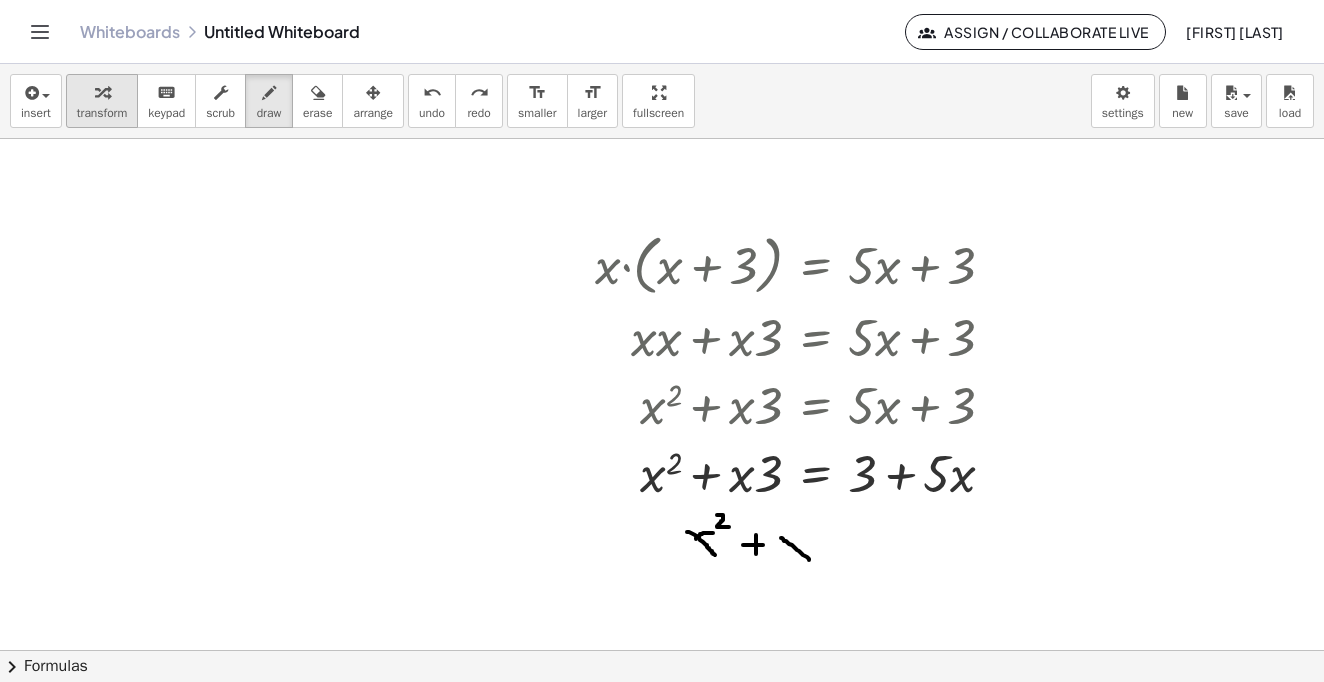 click at bounding box center (102, 92) 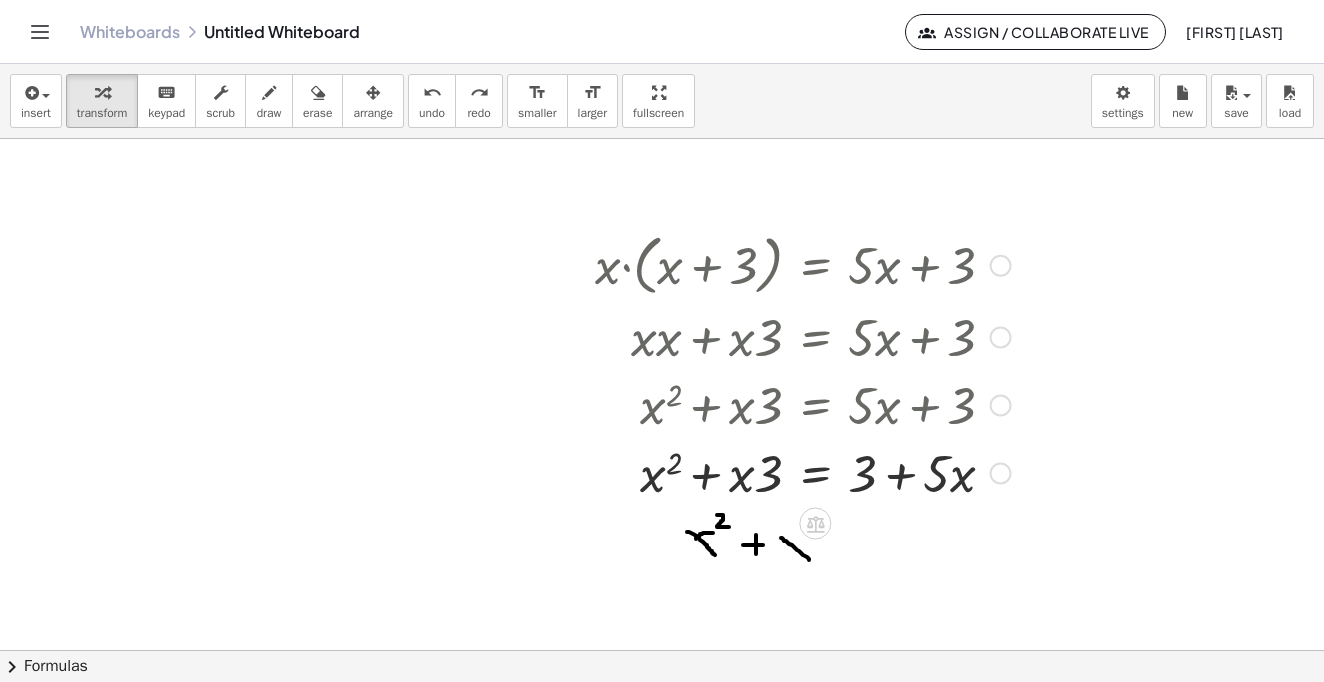 click at bounding box center (803, 472) 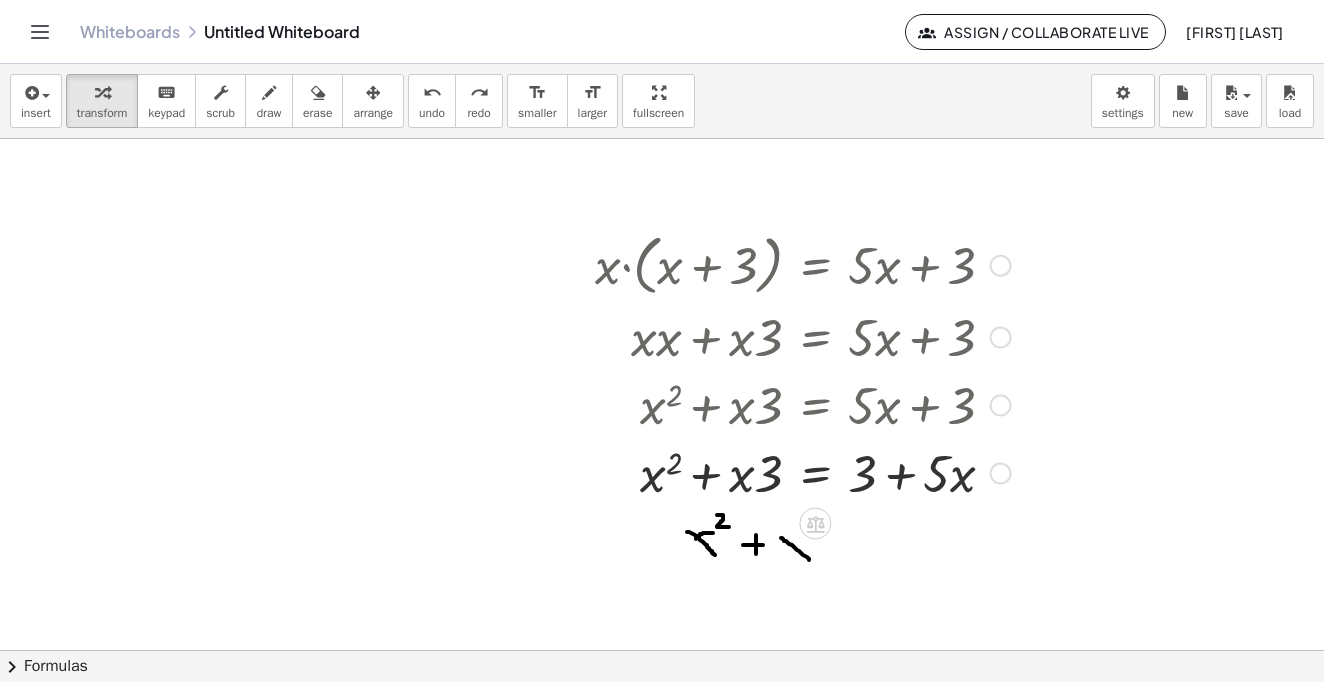 click at bounding box center (803, 472) 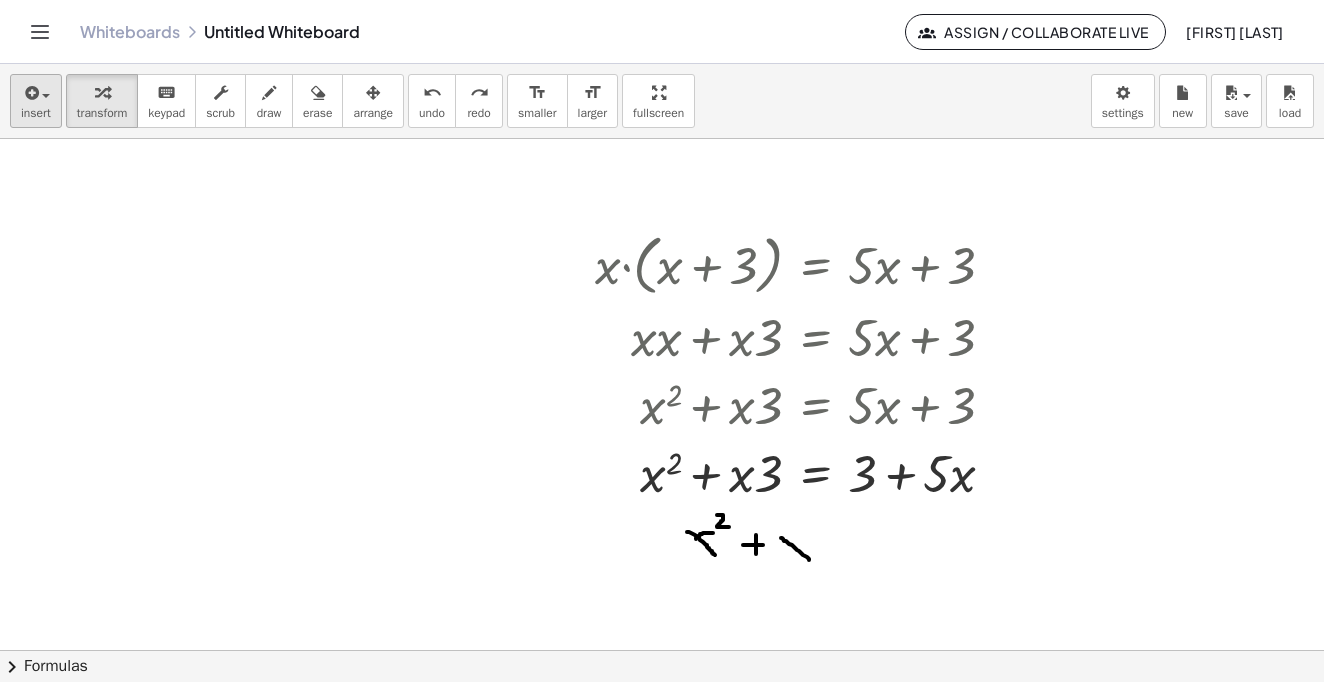click on "insert" at bounding box center (36, 113) 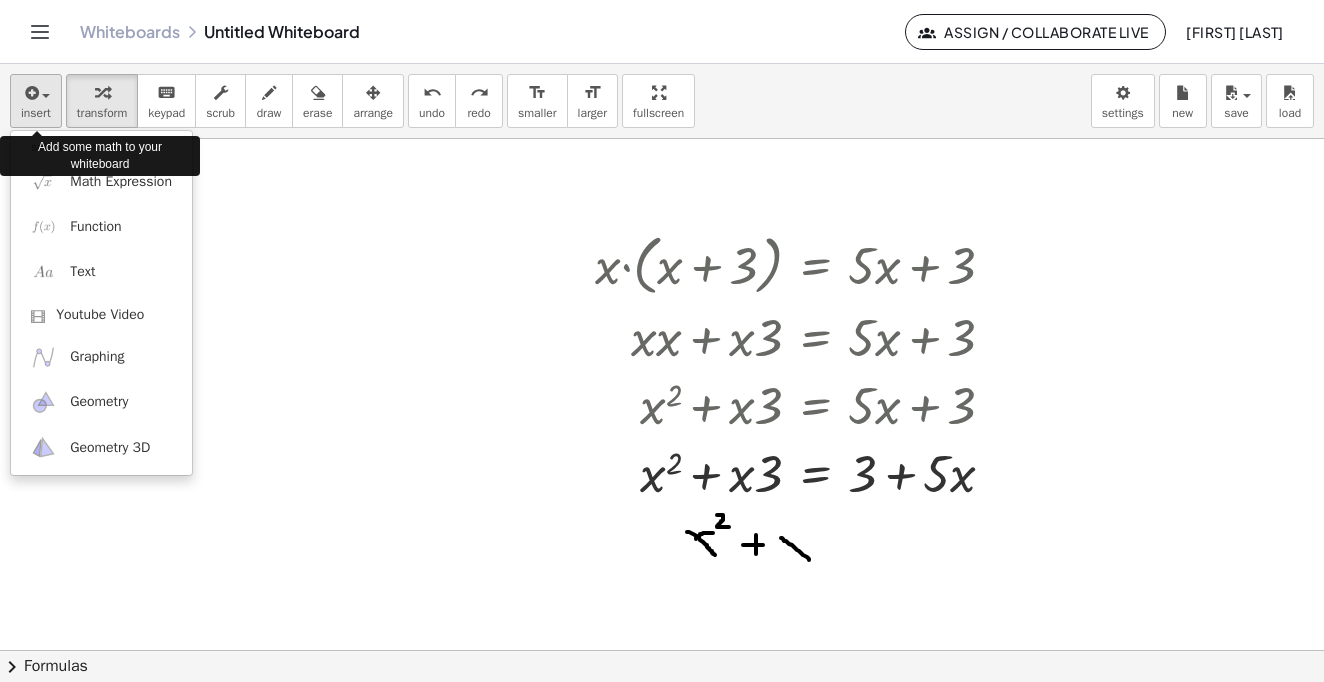click on "insert" at bounding box center (36, 113) 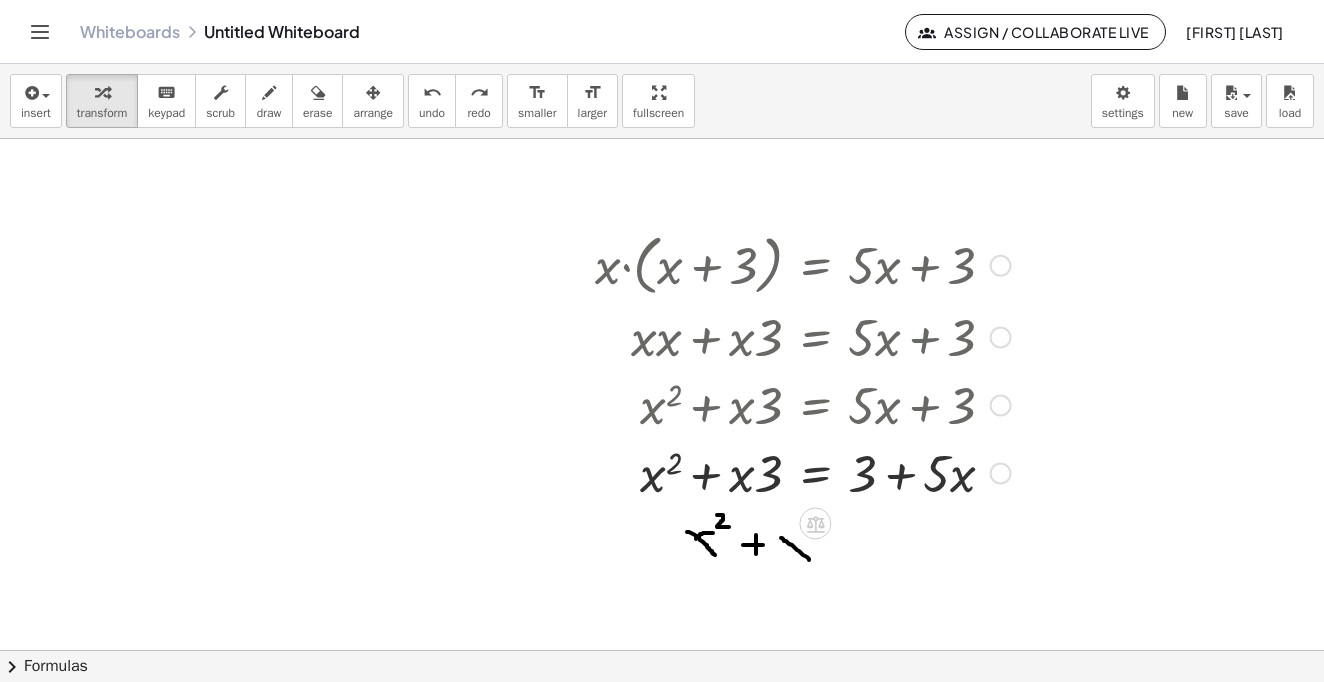 click at bounding box center (803, 336) 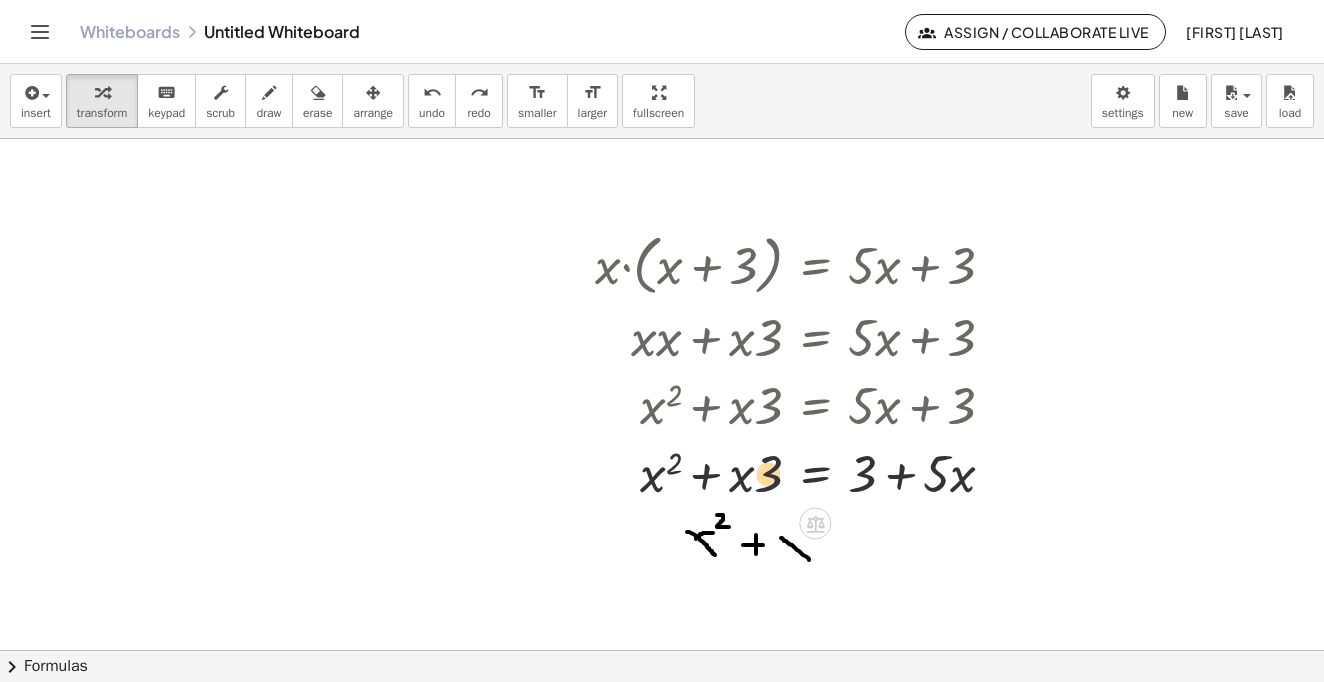 drag, startPoint x: 760, startPoint y: 472, endPoint x: 723, endPoint y: 475, distance: 37.12142 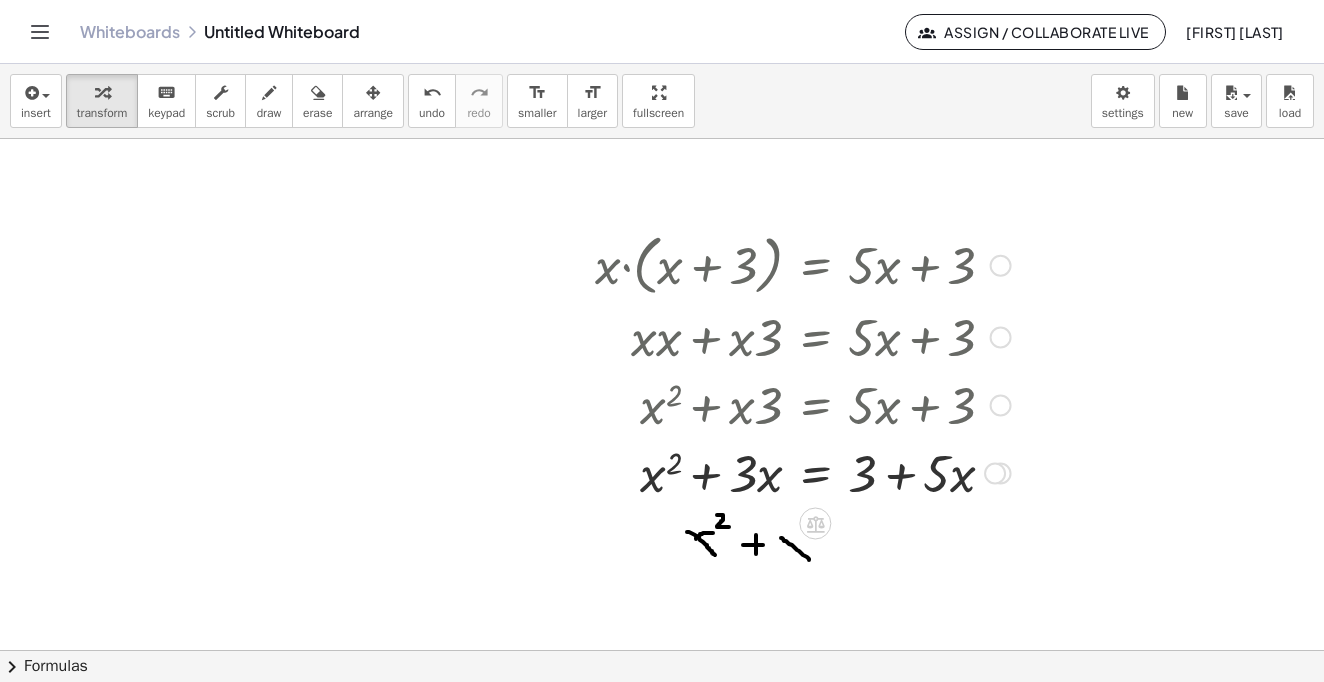 drag, startPoint x: 774, startPoint y: 420, endPoint x: 718, endPoint y: 418, distance: 56.0357 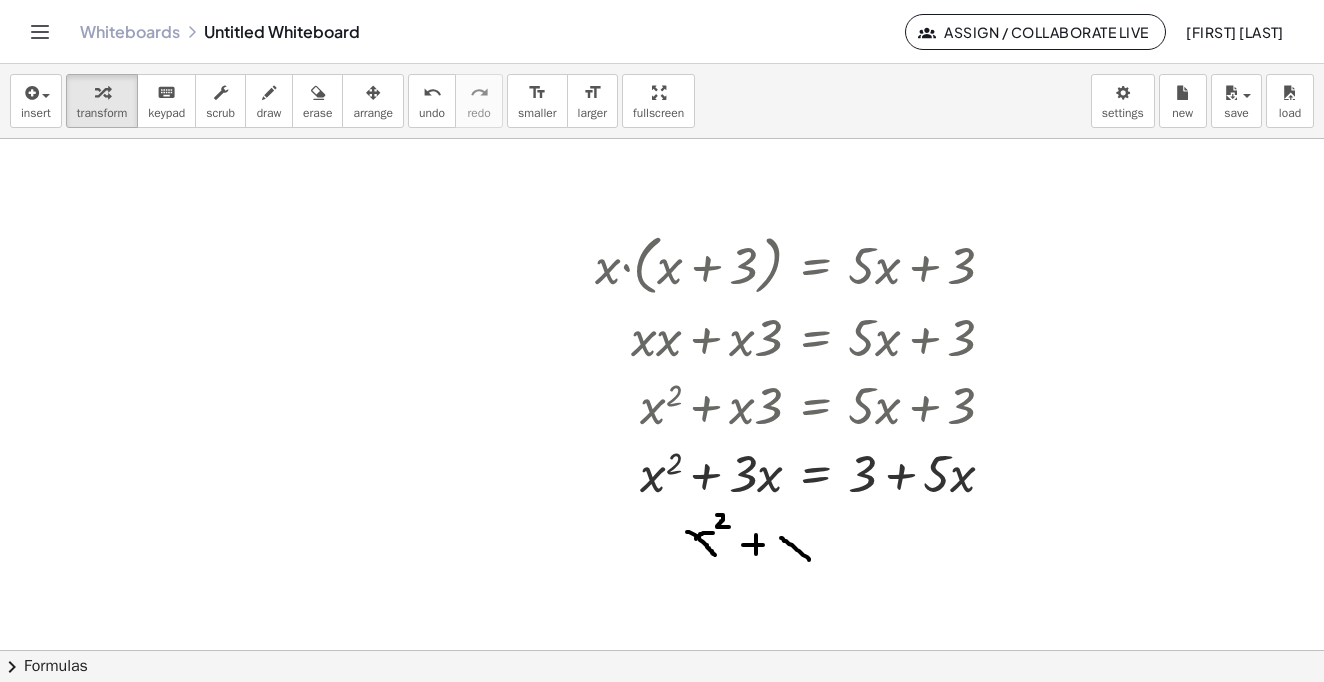 click at bounding box center [662, 351] 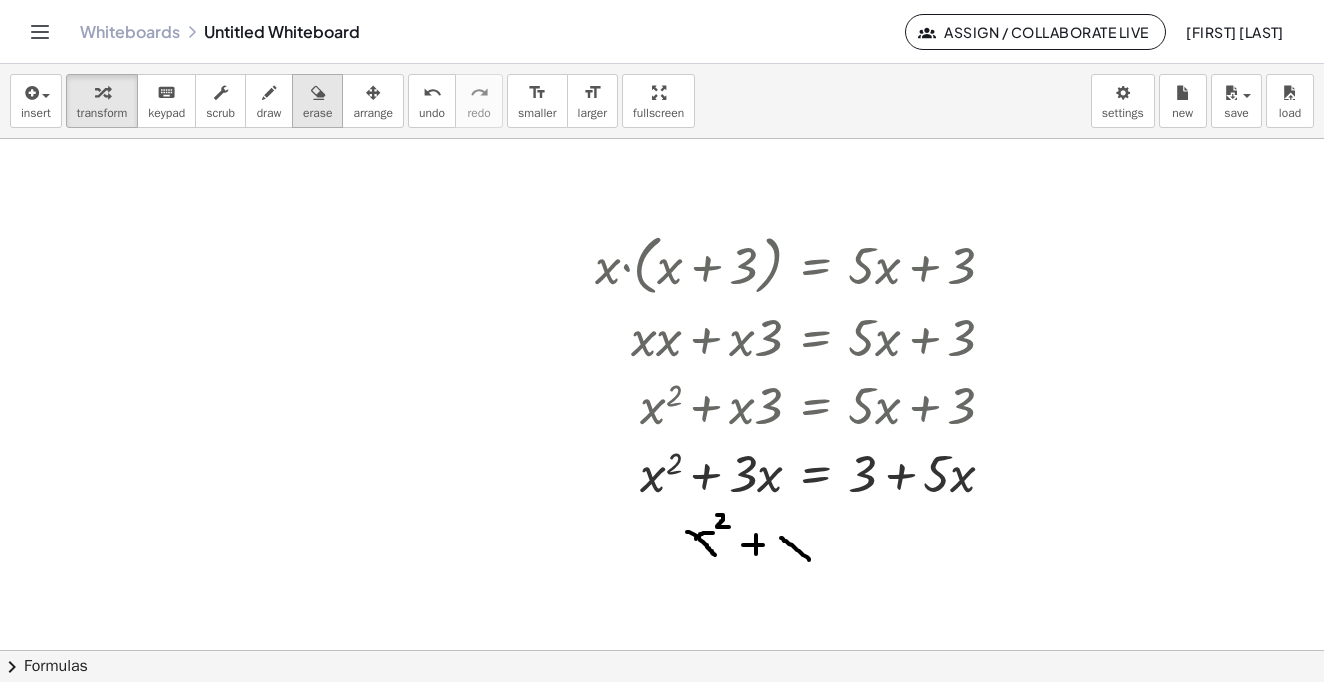 click at bounding box center (318, 93) 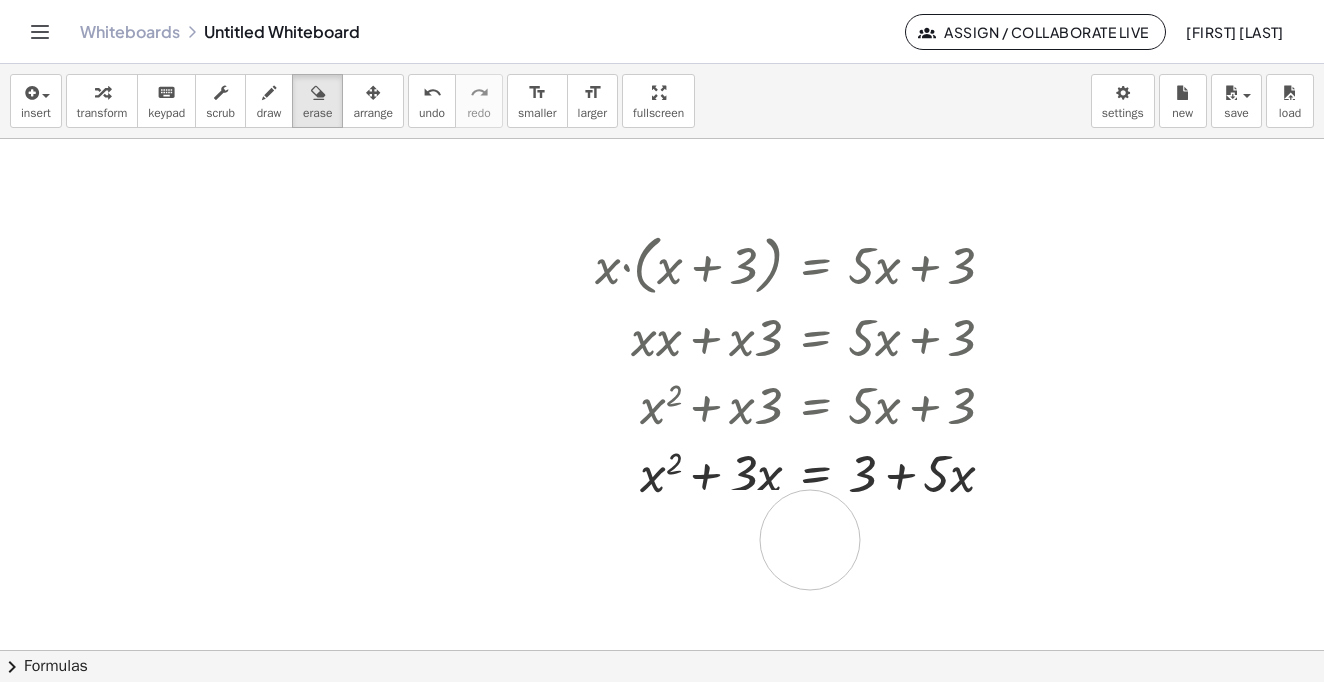 drag, startPoint x: 691, startPoint y: 540, endPoint x: 810, endPoint y: 540, distance: 119 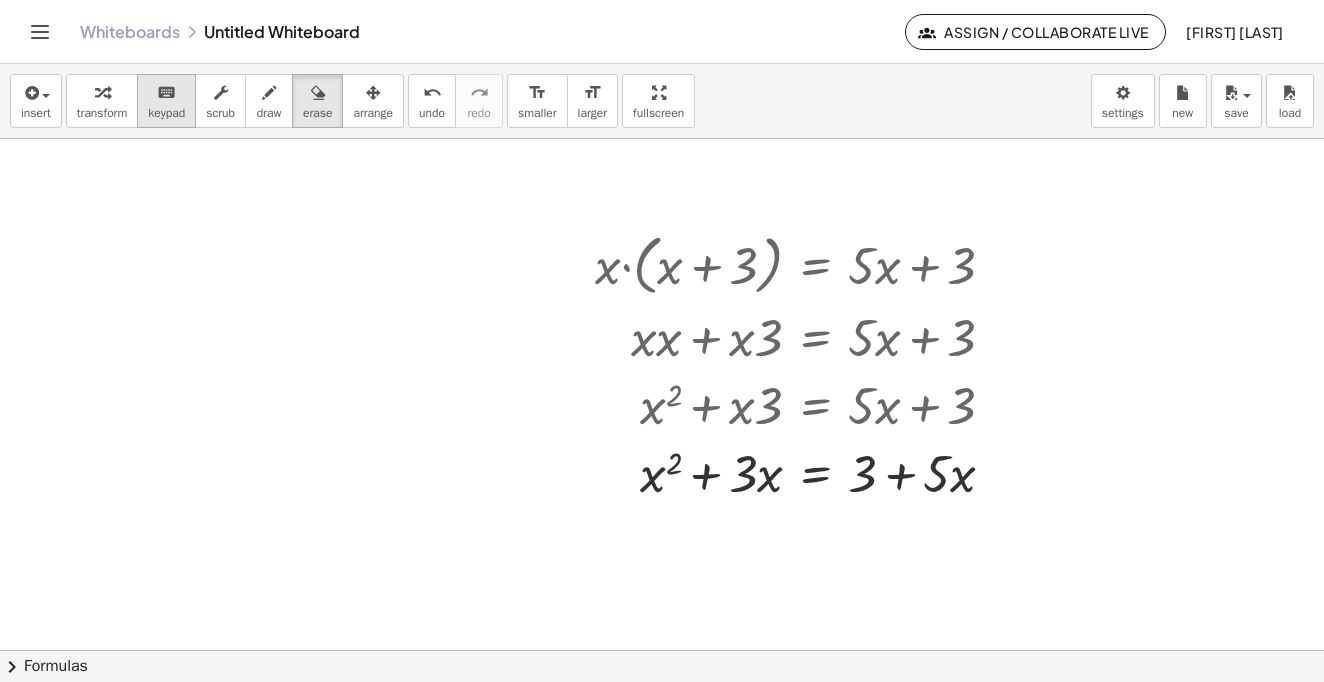 click on "keypad" at bounding box center (166, 113) 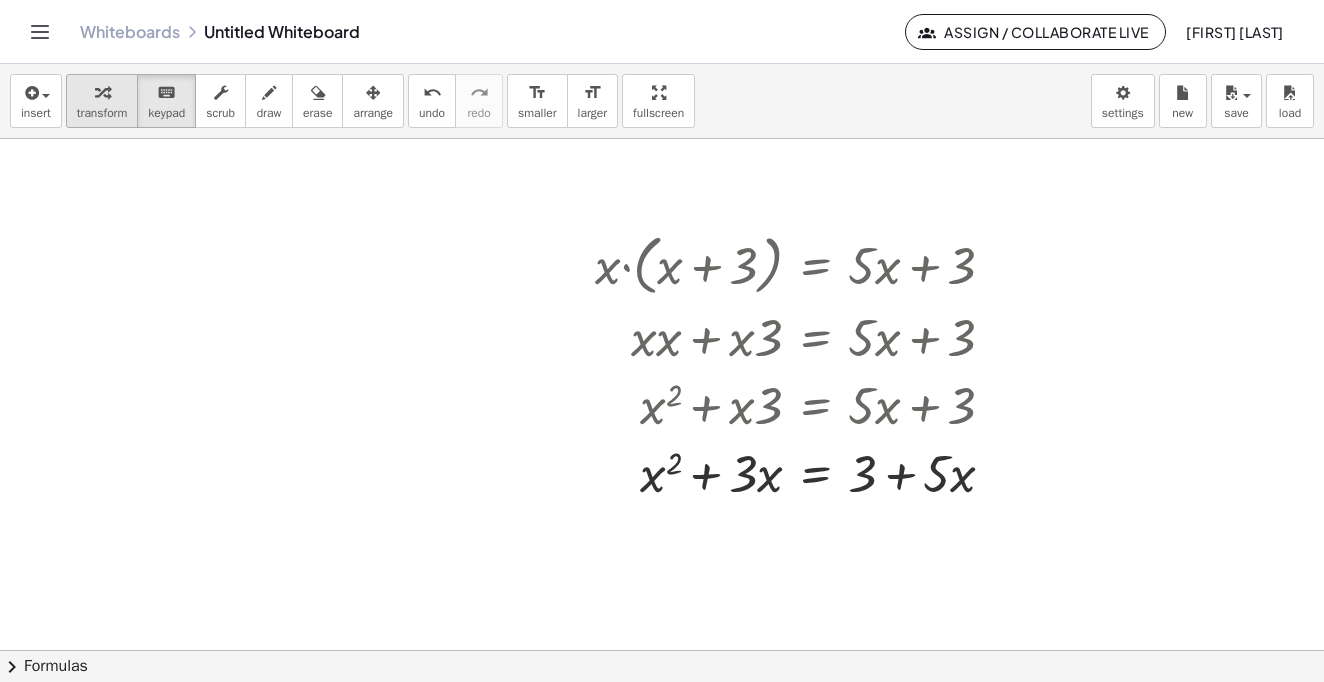 click at bounding box center [102, 92] 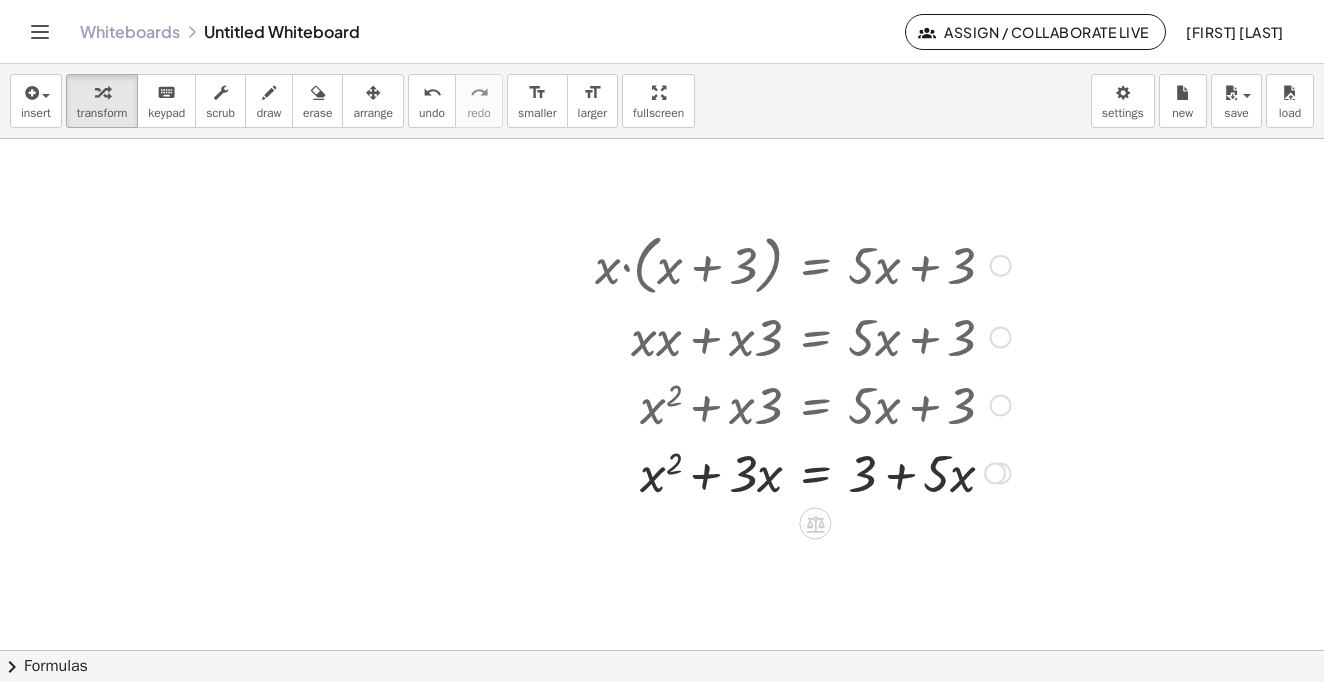 click at bounding box center [803, 472] 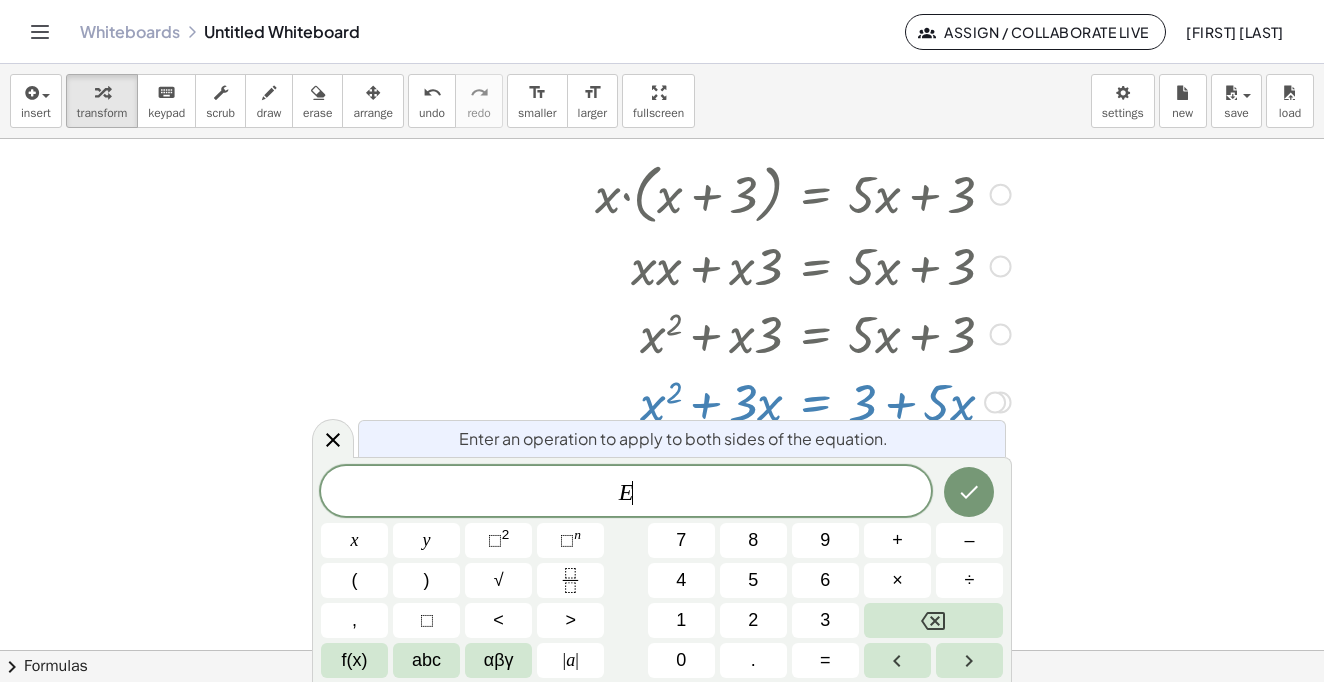 scroll, scrollTop: 371, scrollLeft: 0, axis: vertical 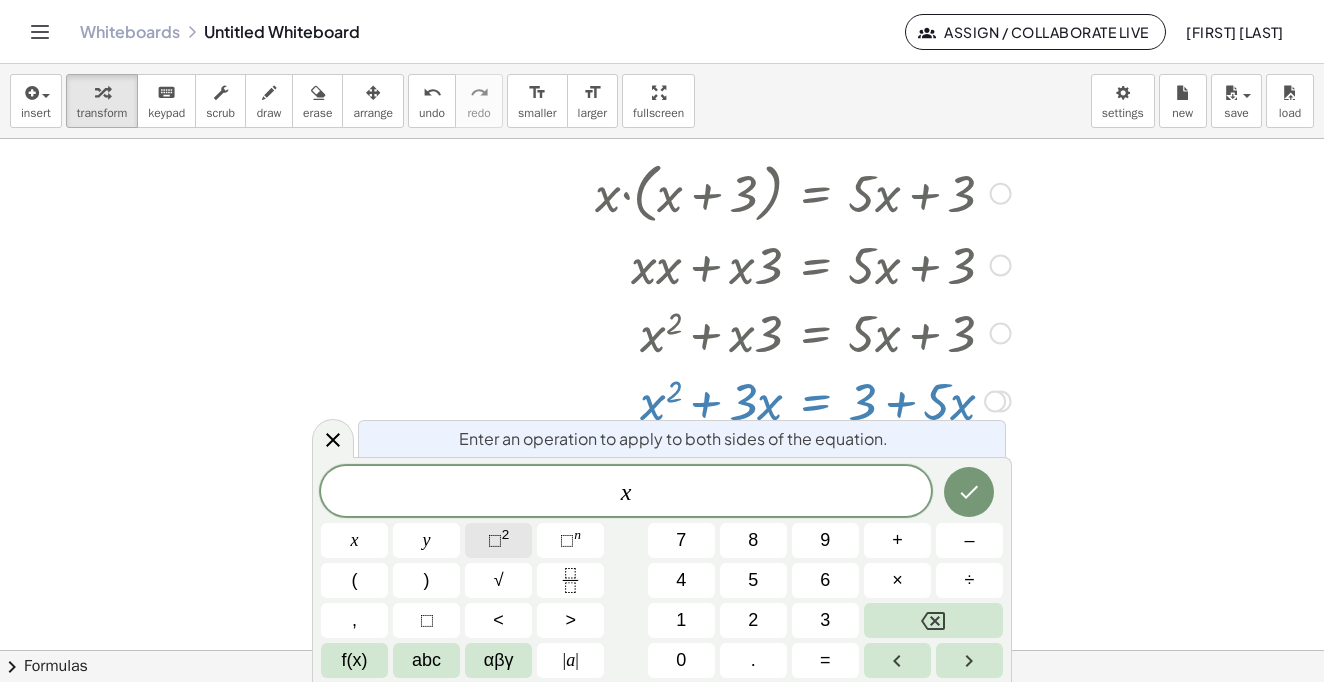 click on "⬚" at bounding box center (495, 540) 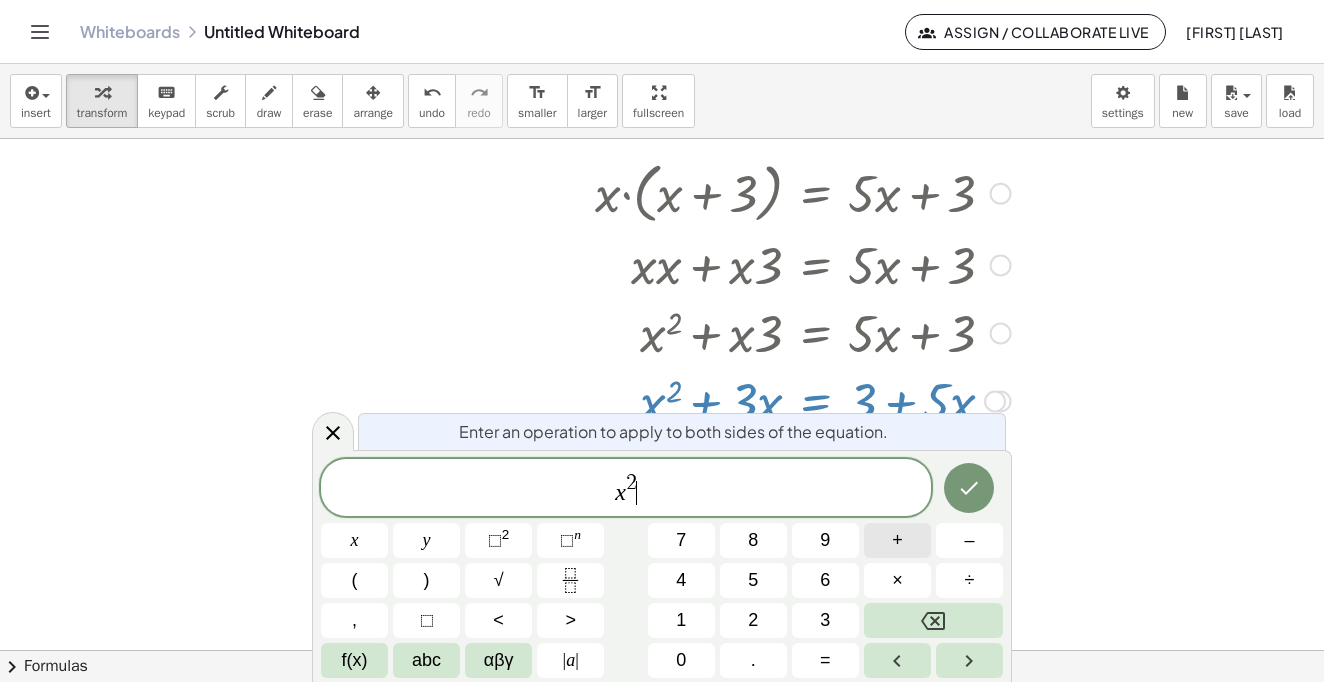 click on "+" at bounding box center (897, 540) 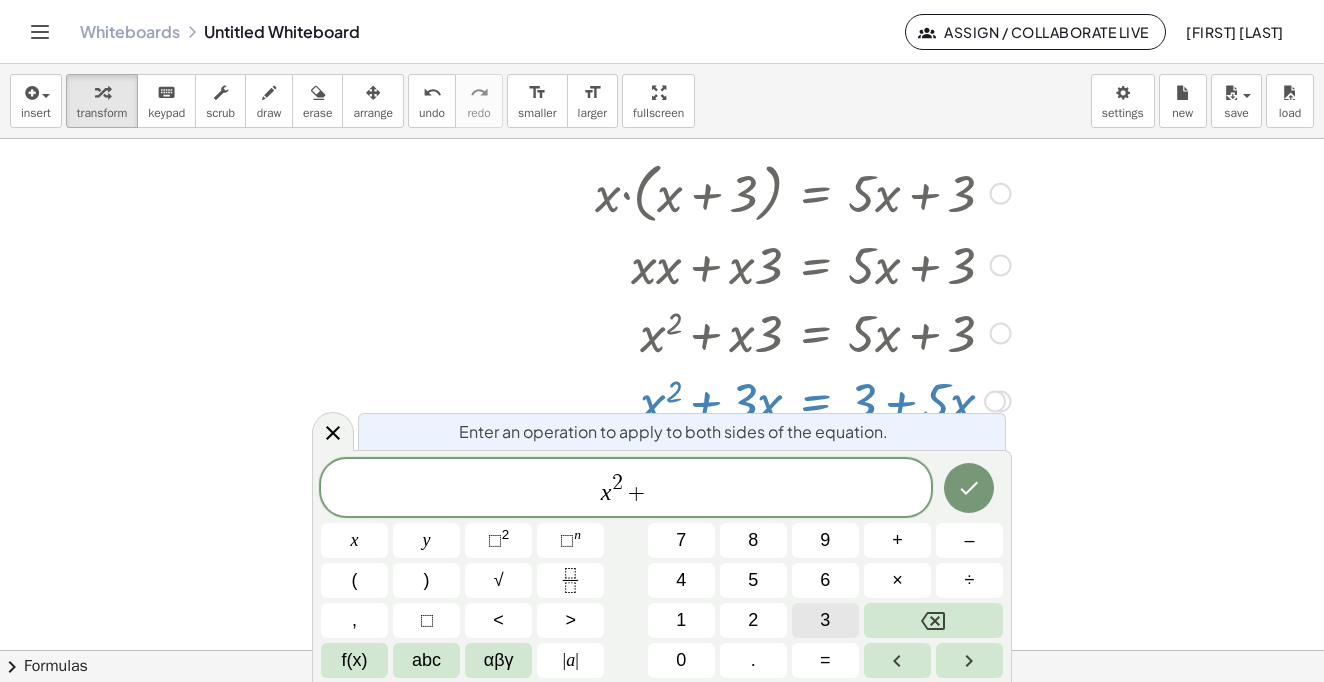 click on "3" at bounding box center (825, 620) 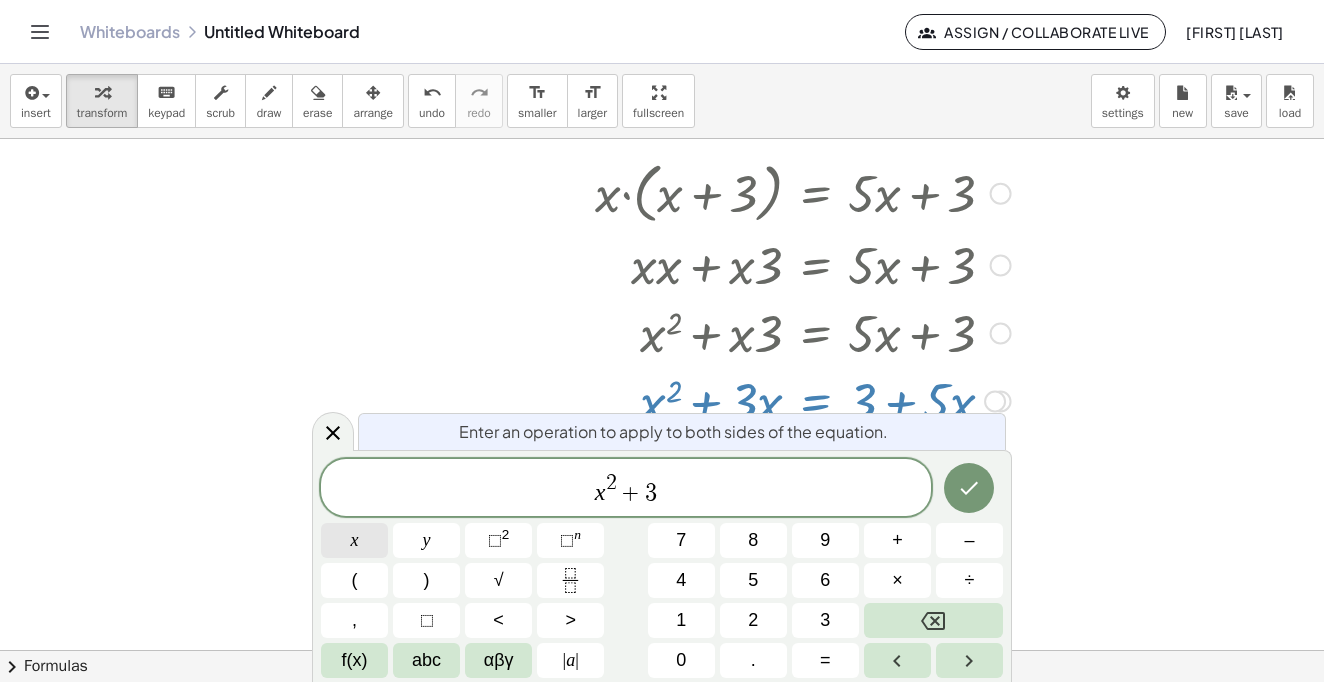 click on "x" at bounding box center (354, 540) 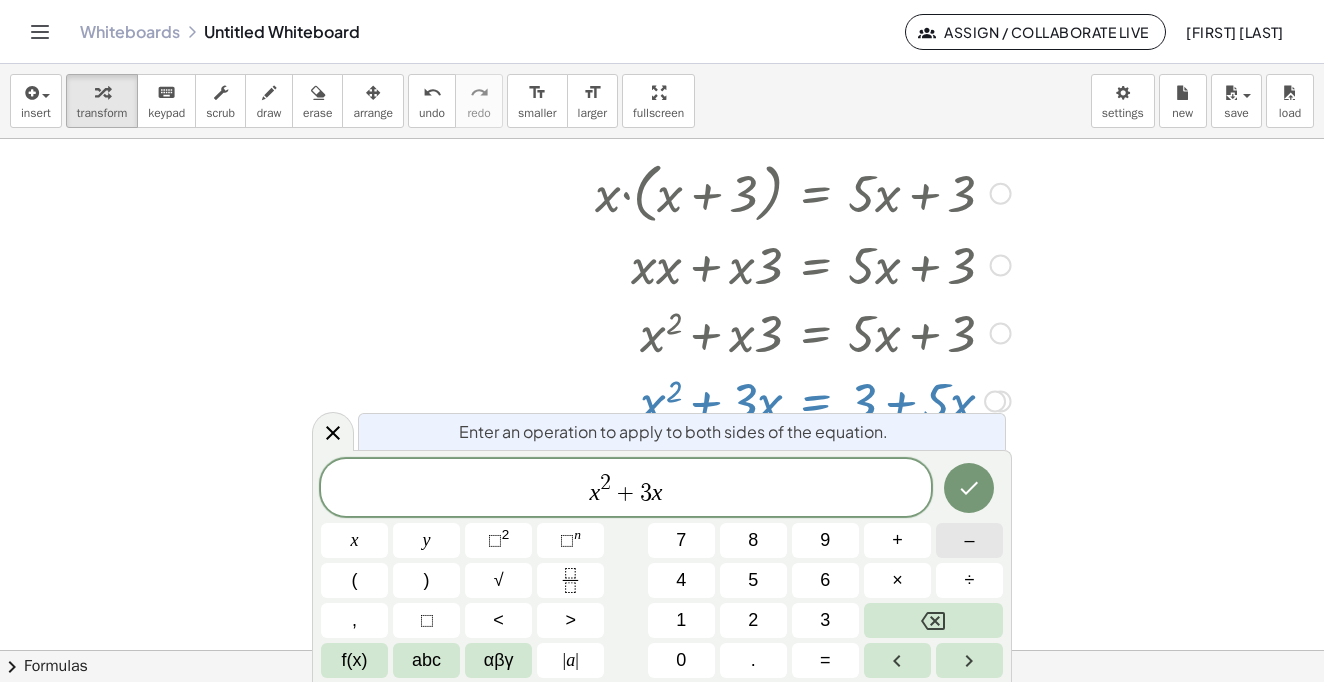 click on "–" at bounding box center [969, 540] 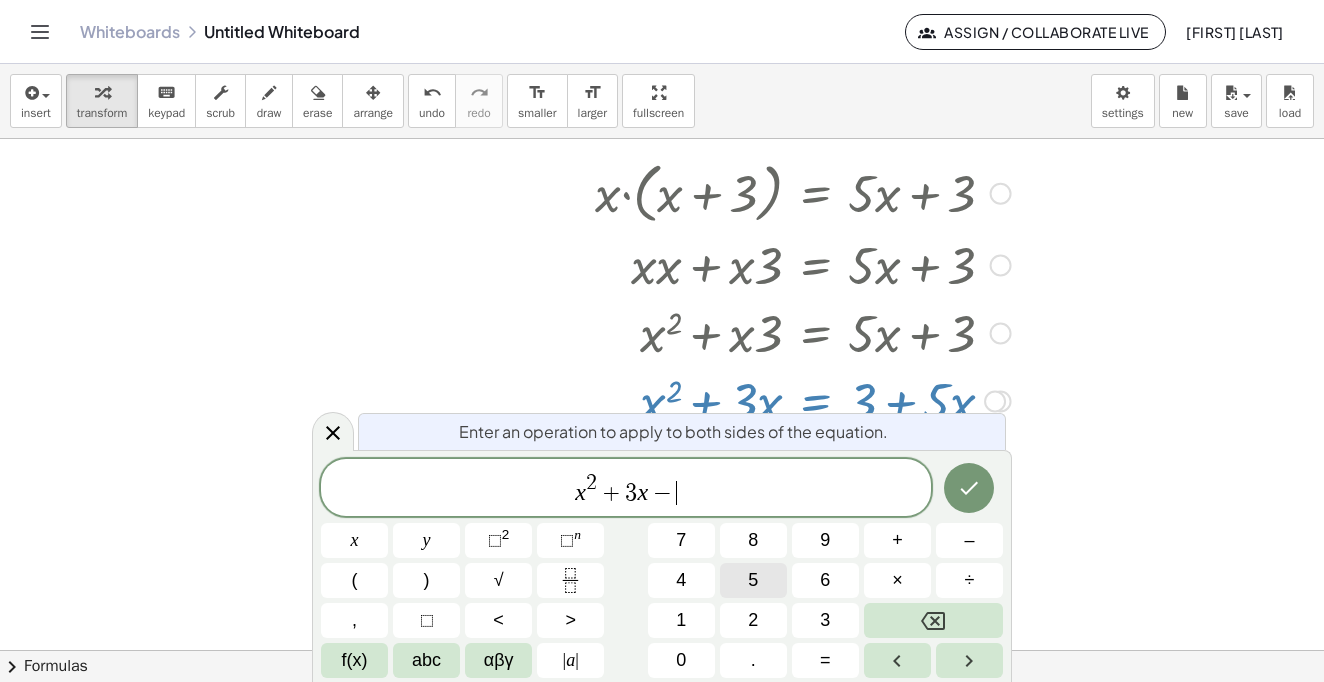 click on "5" at bounding box center [753, 580] 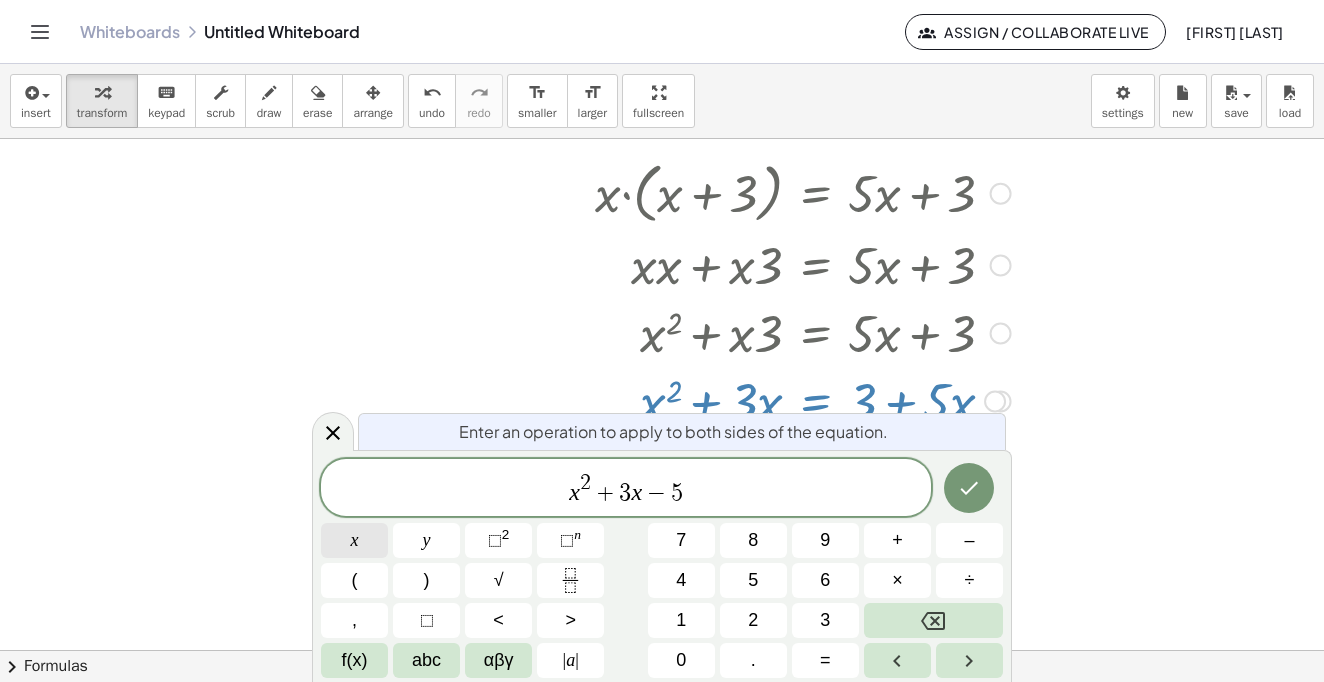 click on "x" at bounding box center [354, 540] 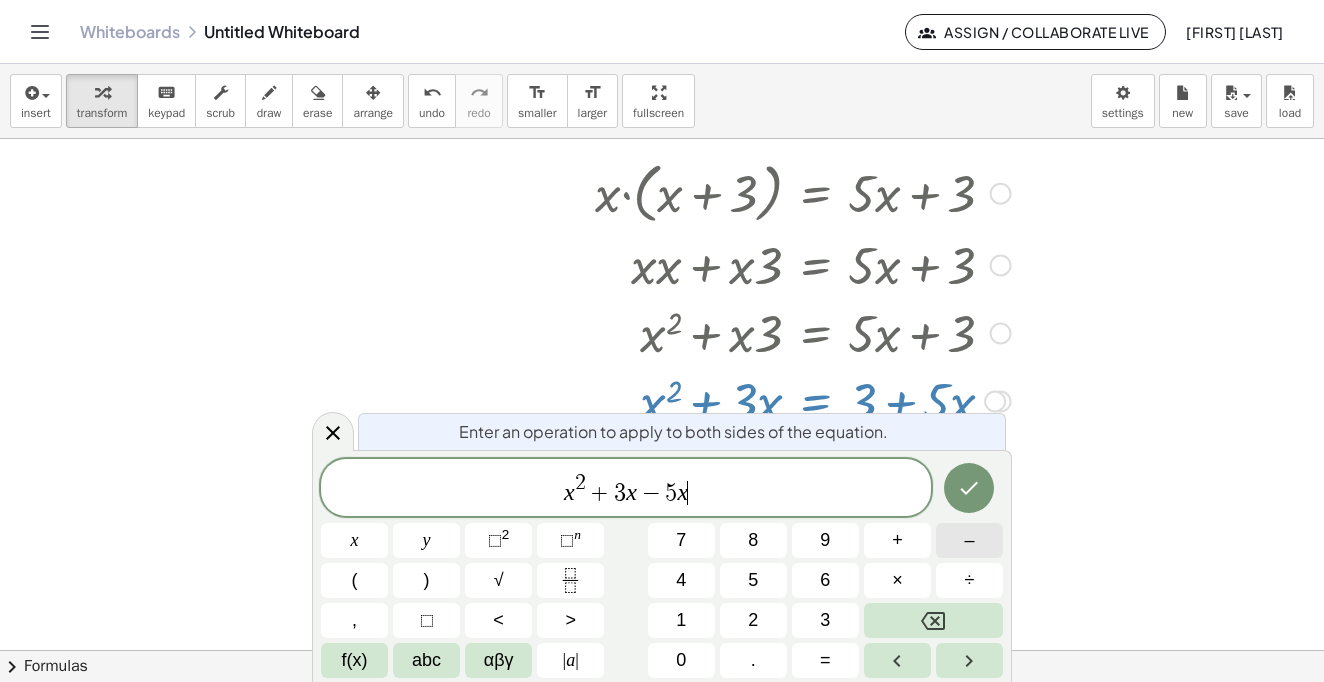 click on "–" at bounding box center (969, 540) 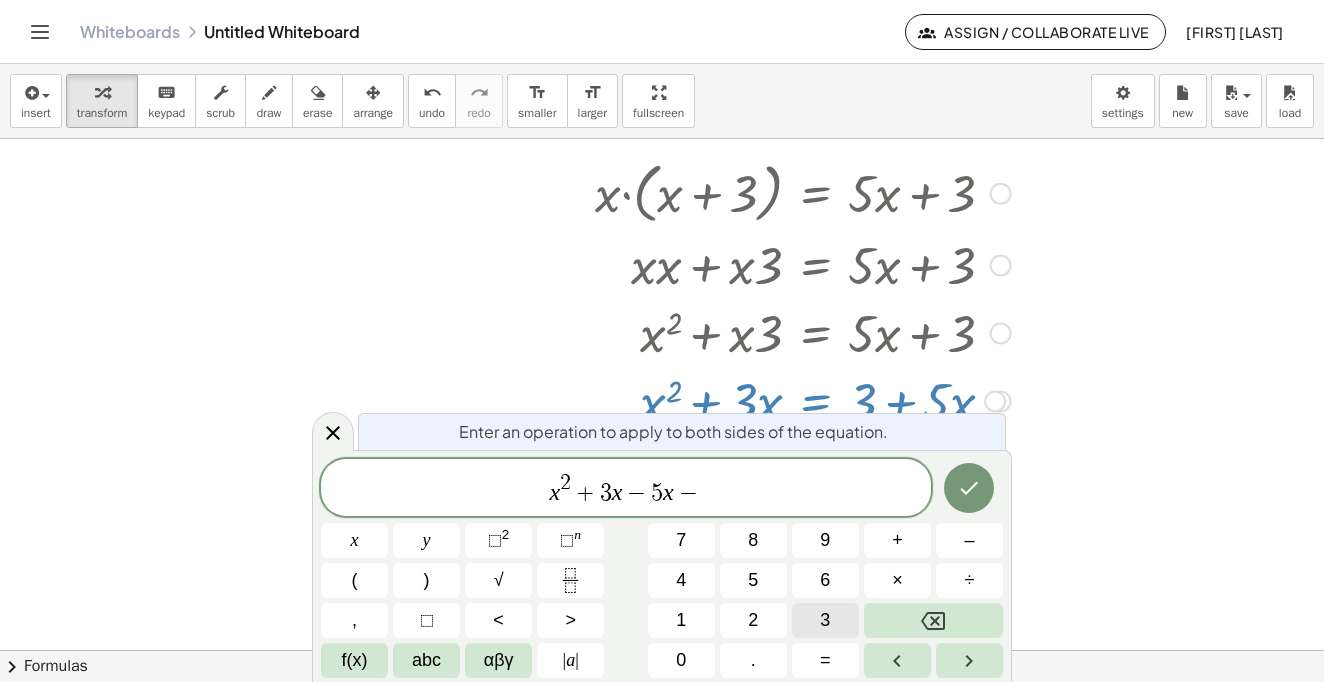 click on "3" at bounding box center (825, 620) 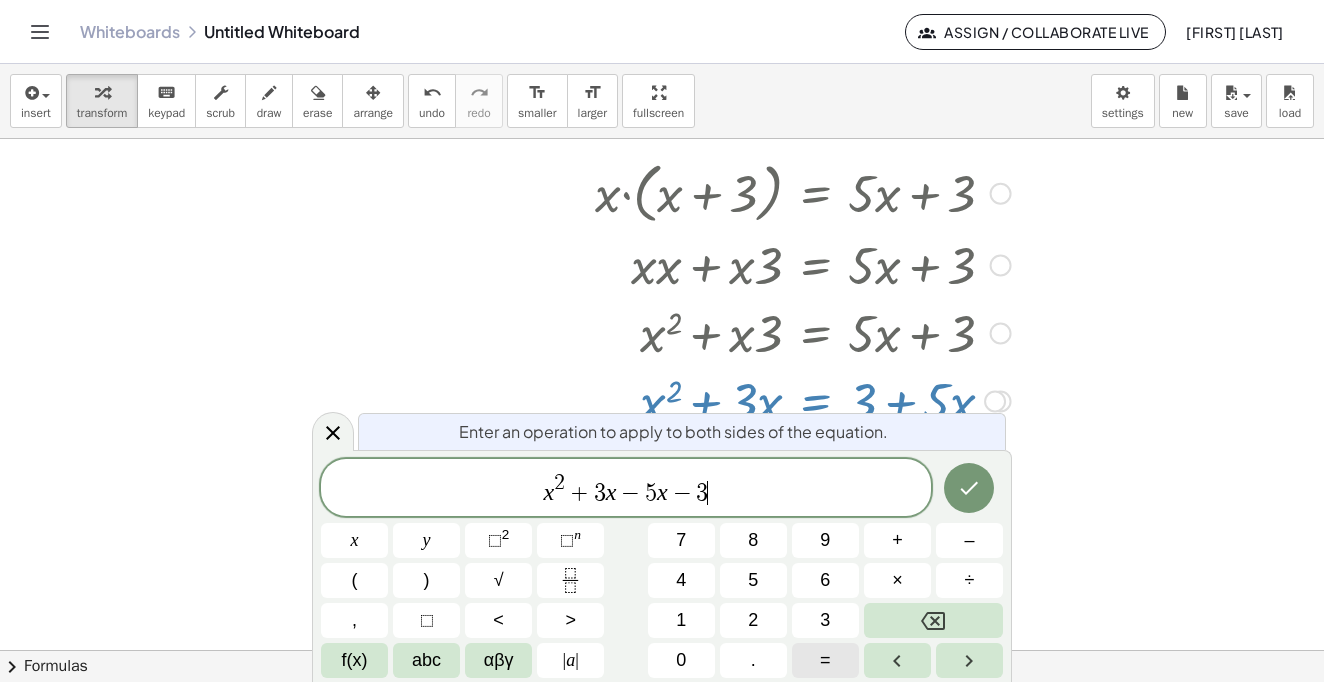 click on "=" at bounding box center [825, 660] 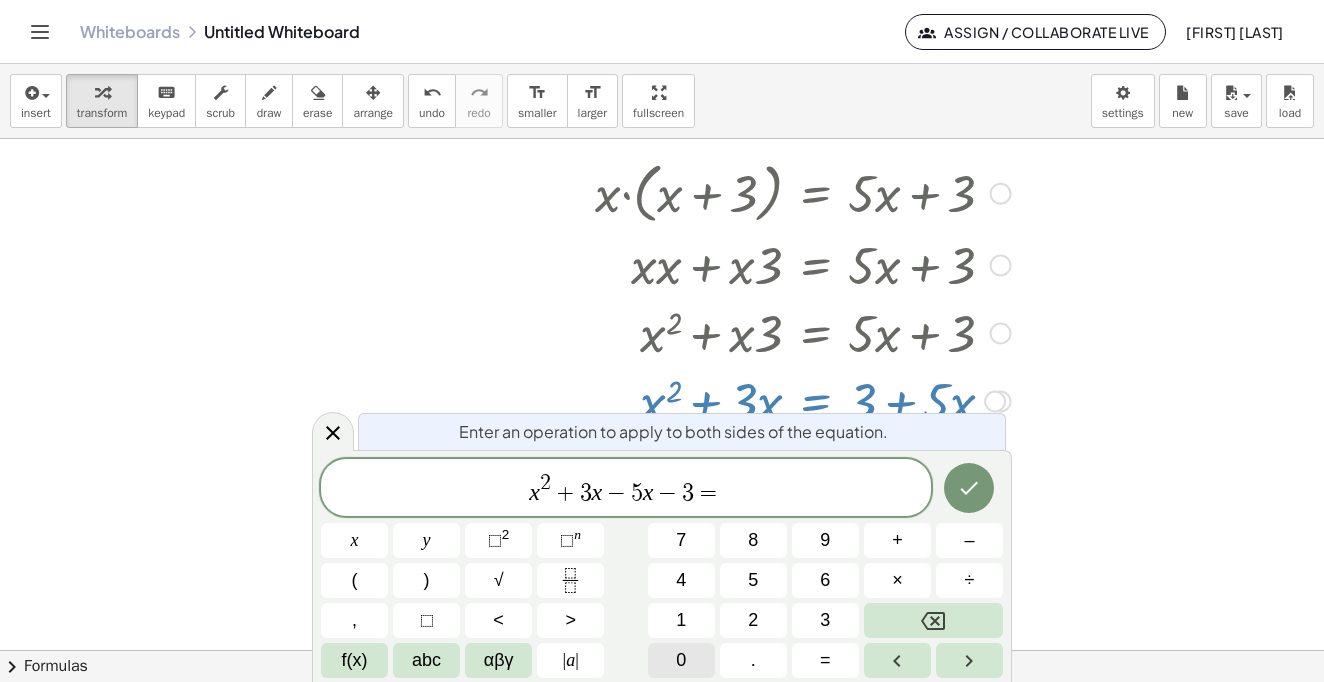 click on "0" at bounding box center [681, 660] 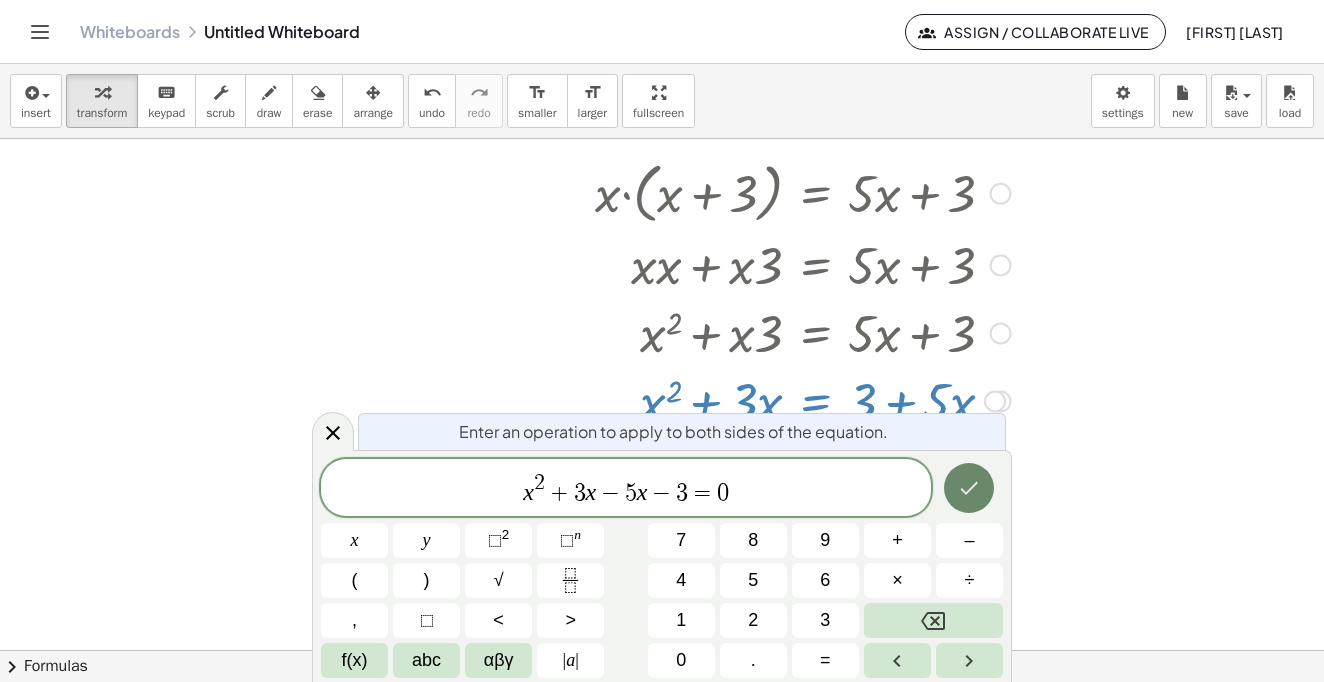 click at bounding box center [969, 488] 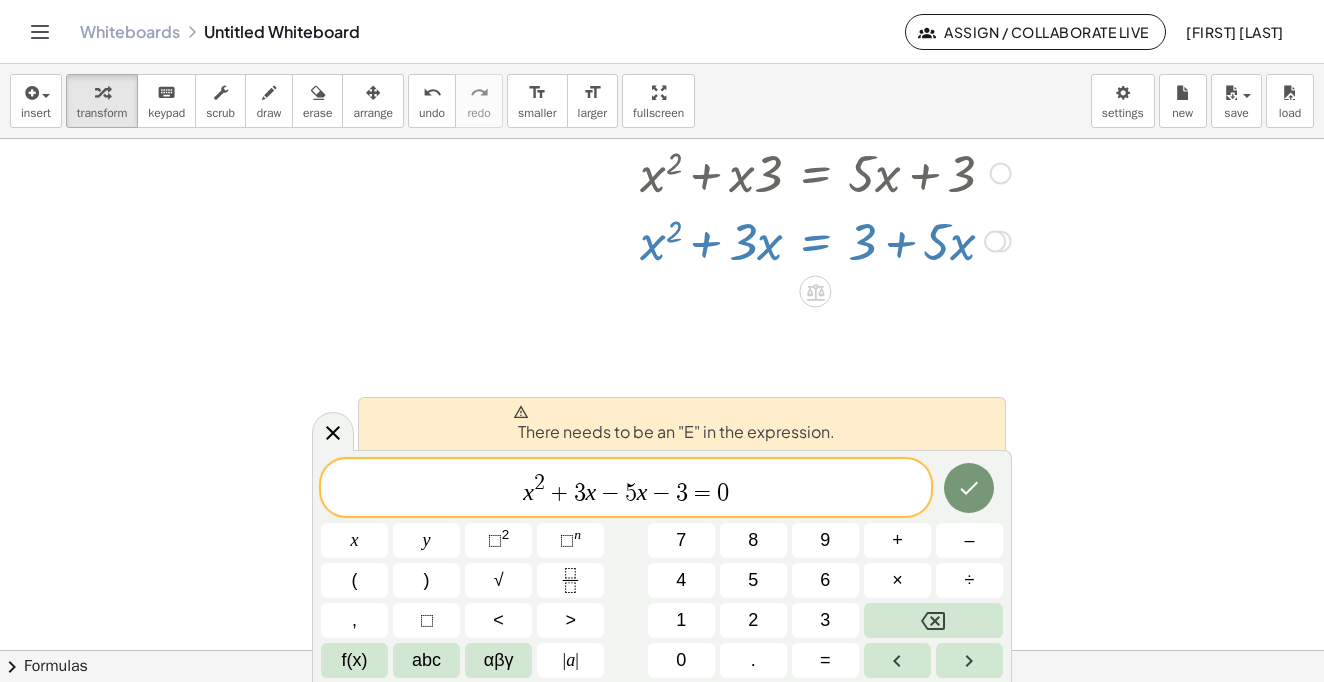 scroll, scrollTop: 533, scrollLeft: 0, axis: vertical 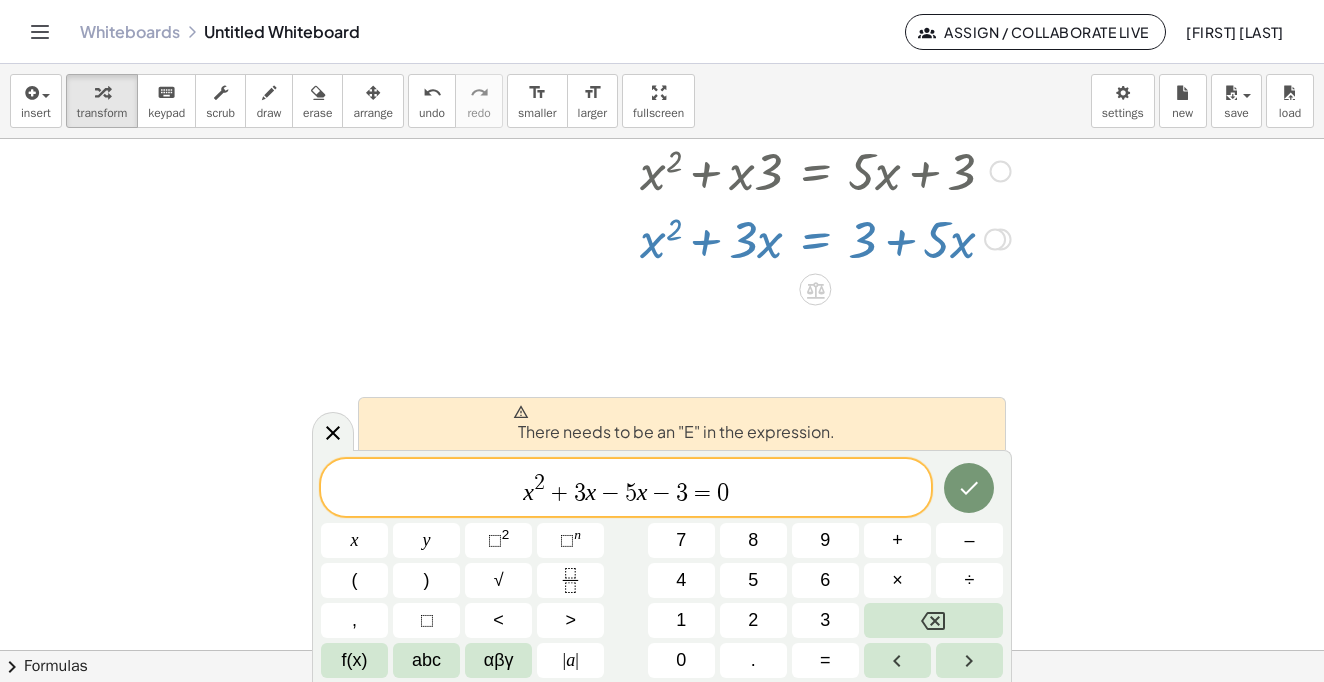 click on "x" at bounding box center [528, 492] 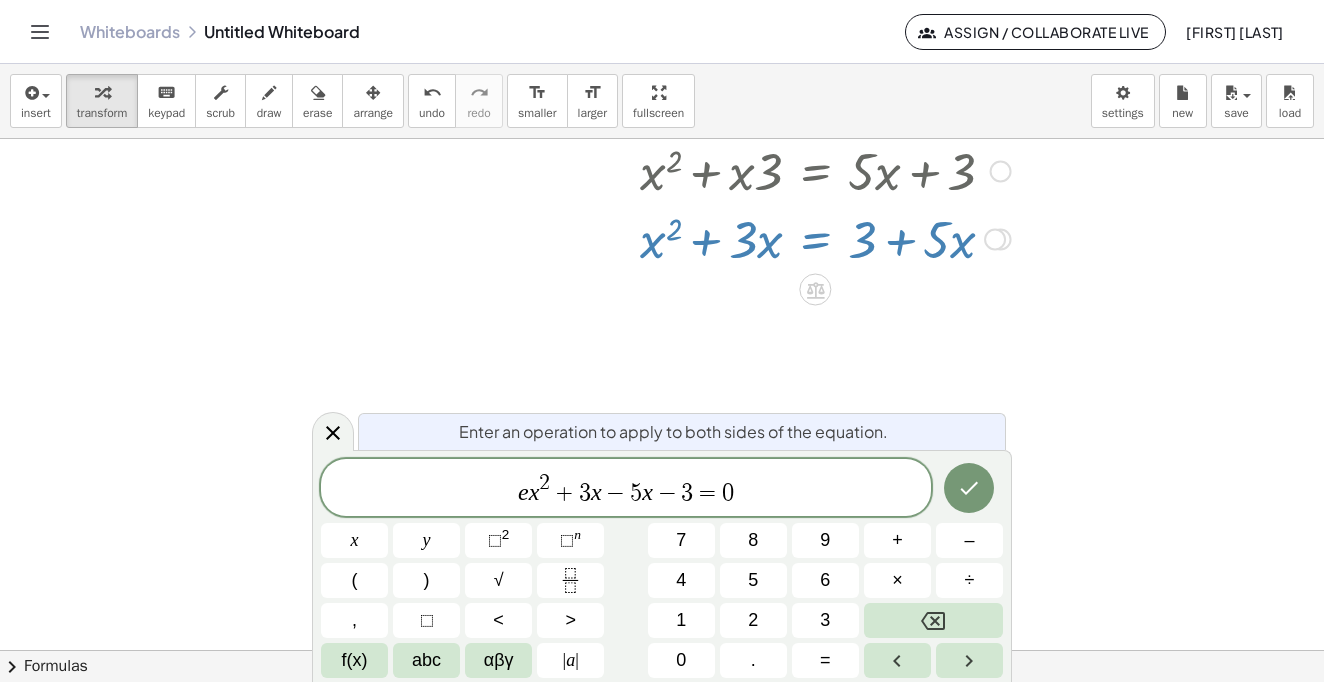 click on "e" at bounding box center (523, 492) 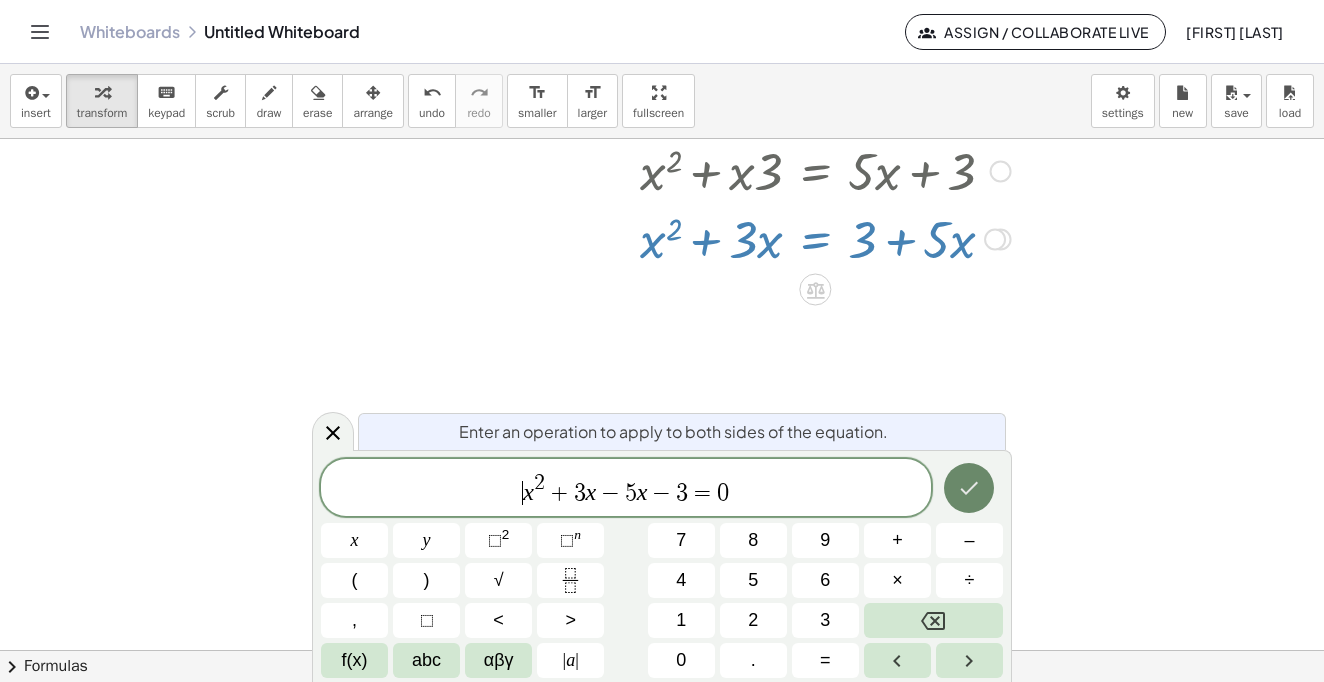 click at bounding box center (969, 488) 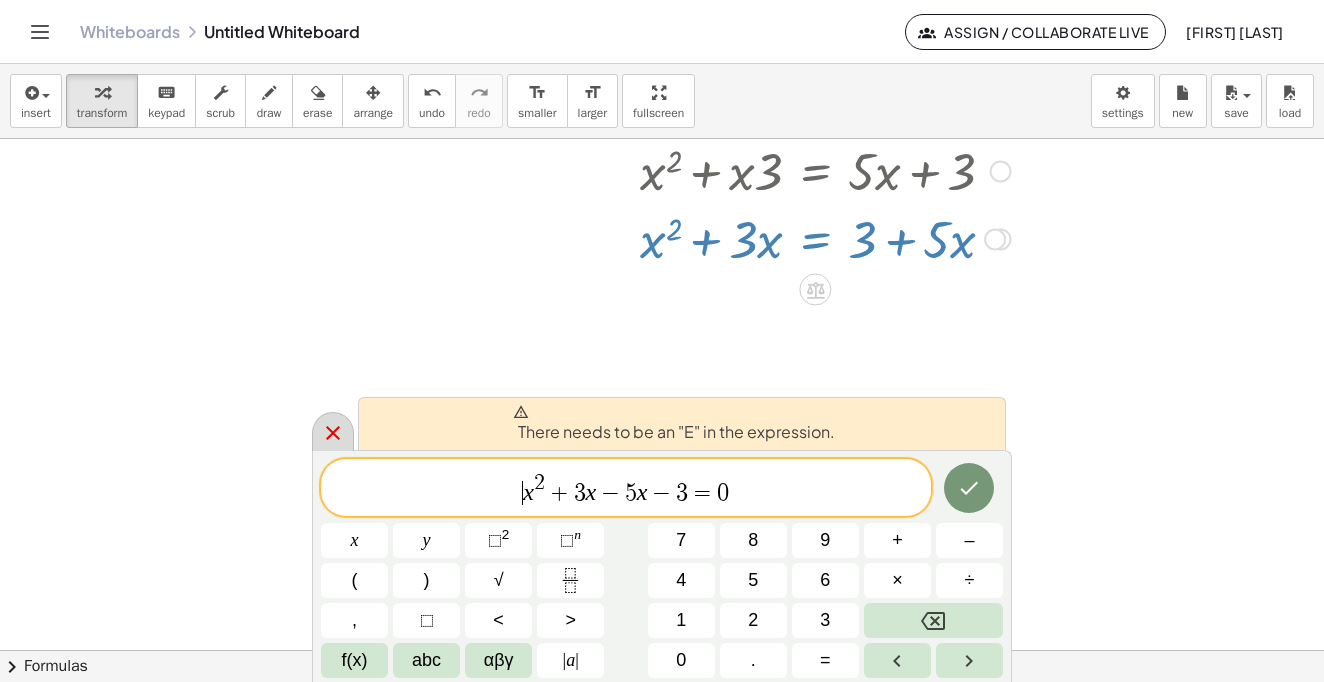 click 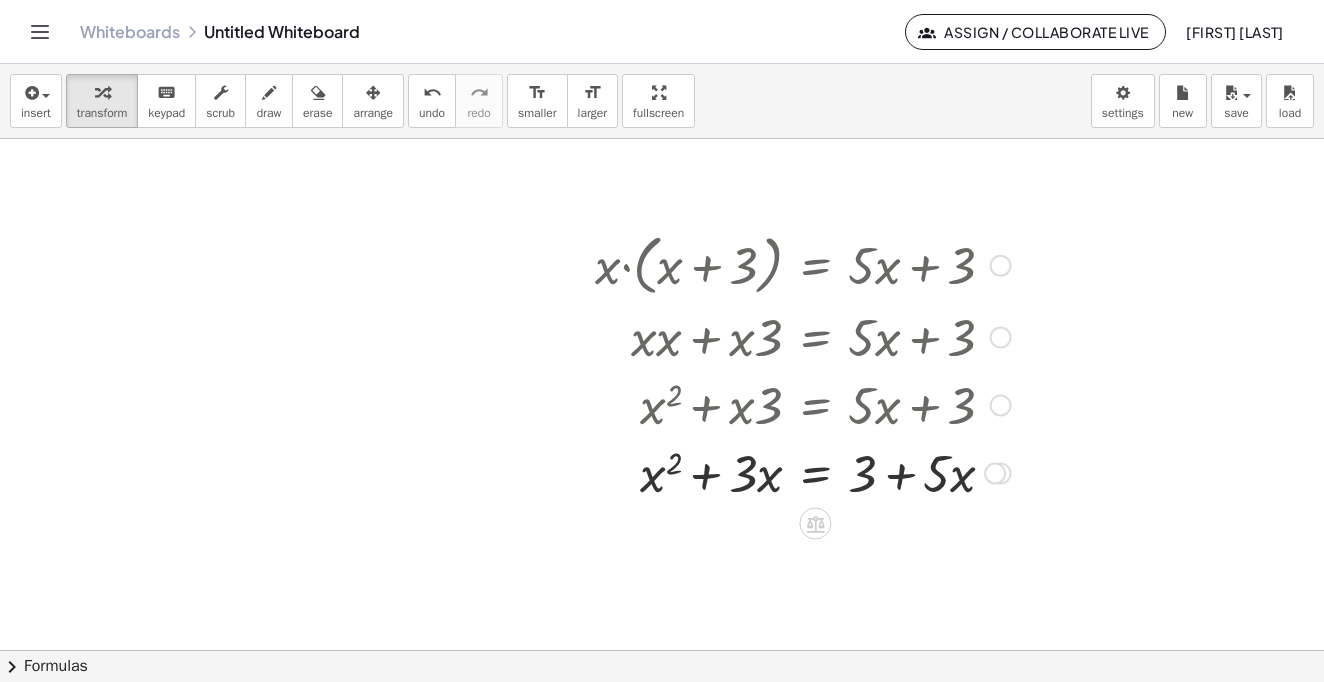 scroll, scrollTop: 299, scrollLeft: 0, axis: vertical 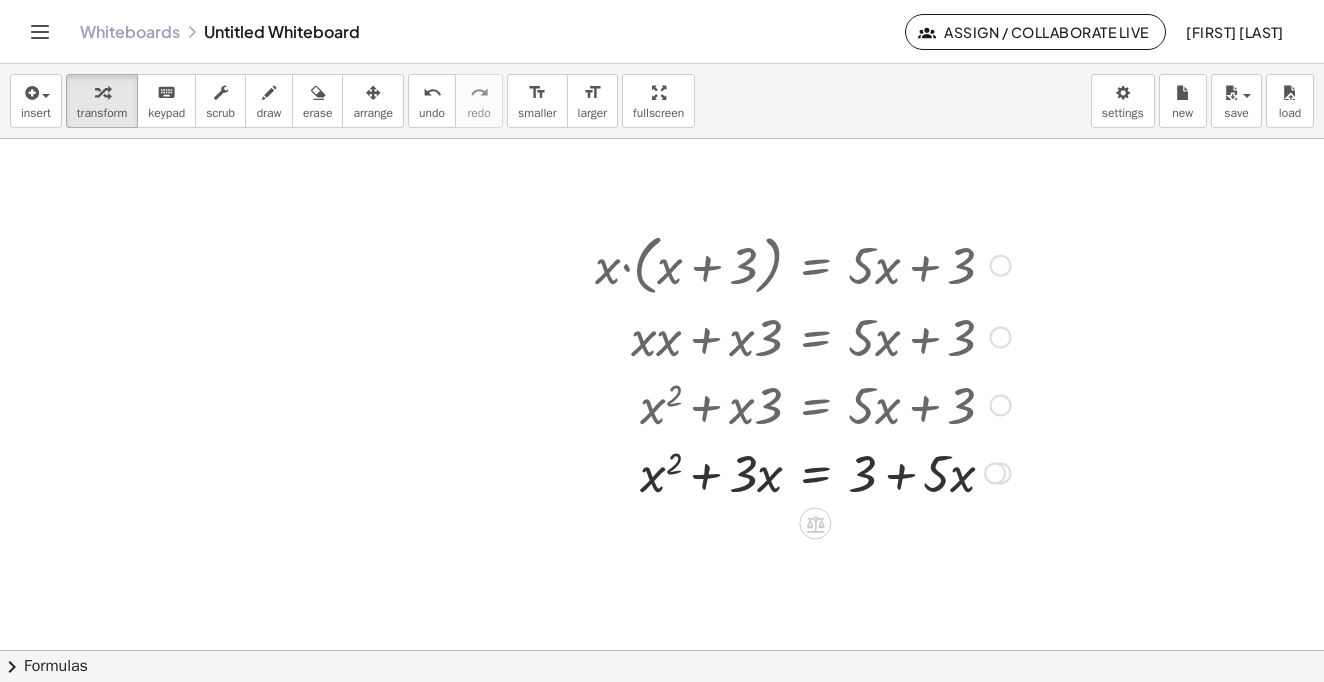click at bounding box center (803, 472) 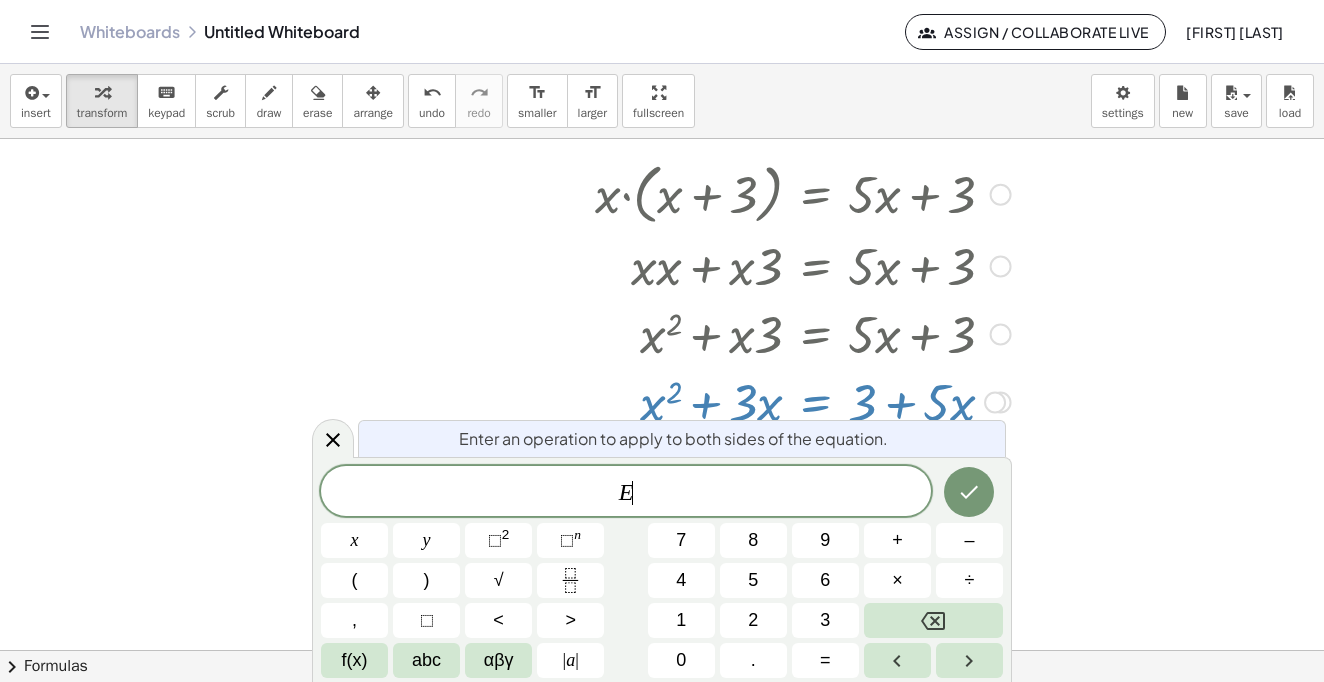 scroll, scrollTop: 371, scrollLeft: 0, axis: vertical 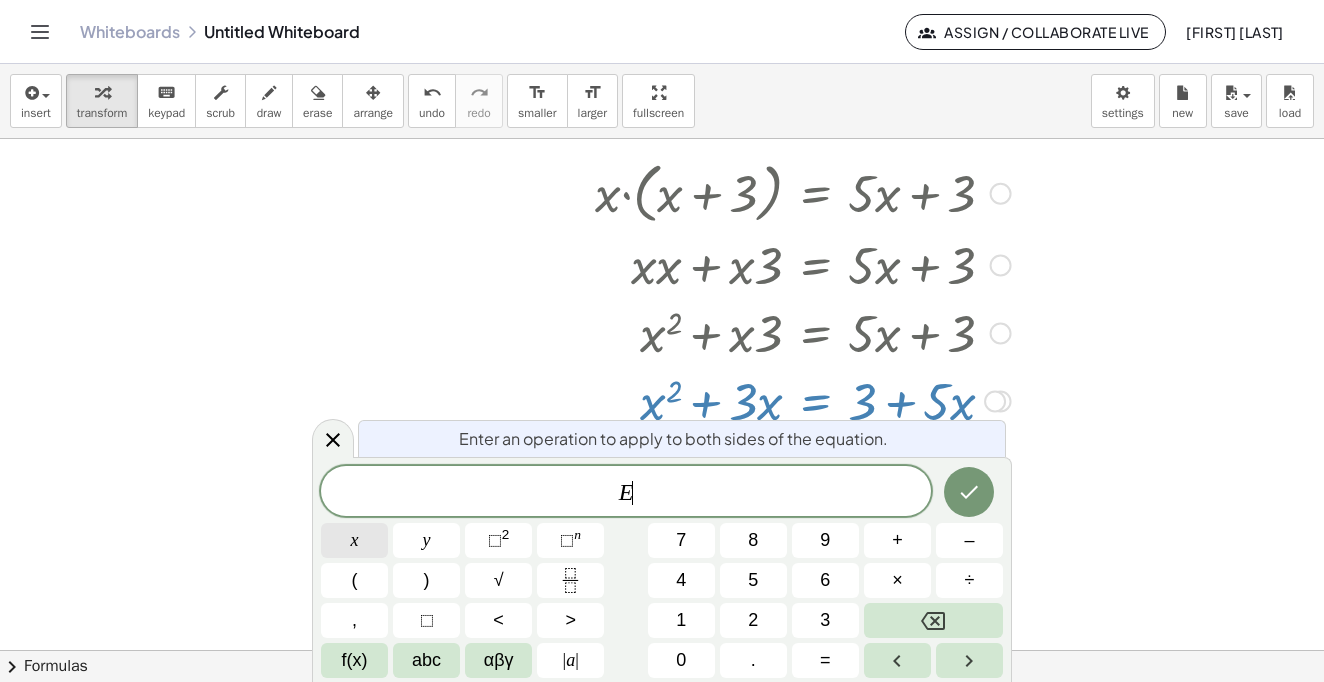 click on "x" at bounding box center [354, 540] 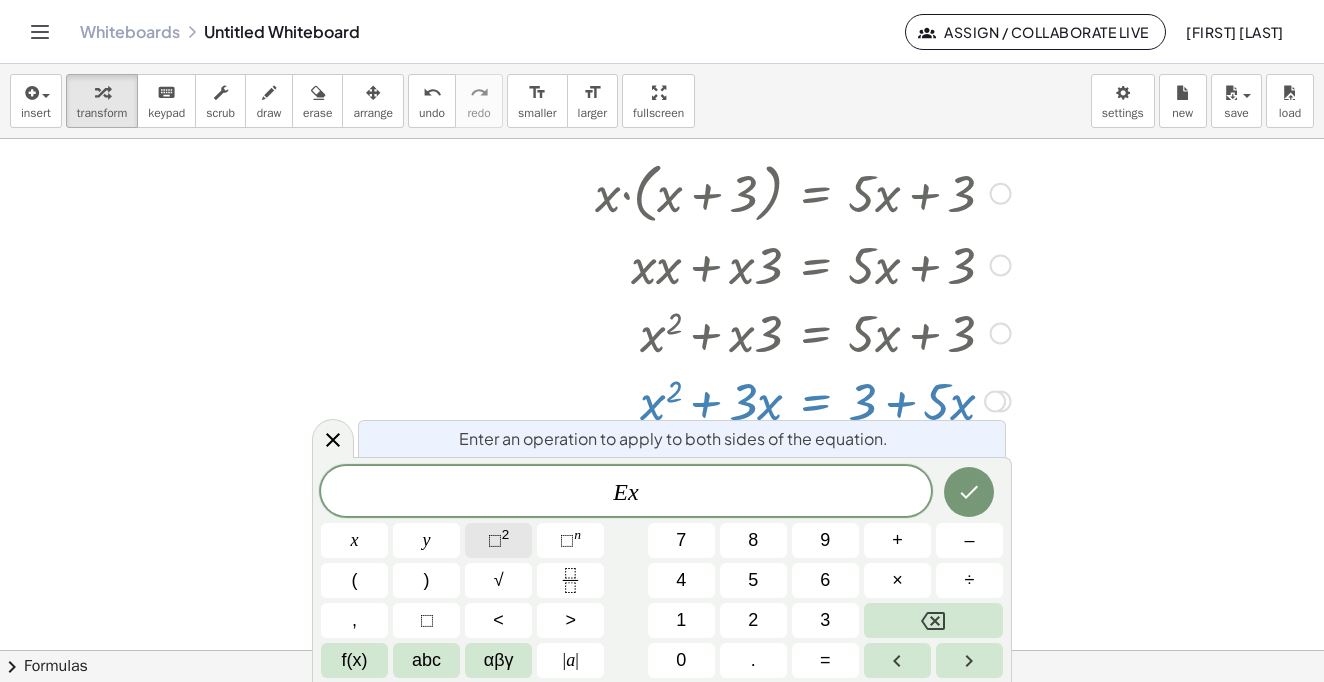 click on "⬚ 2" at bounding box center [498, 540] 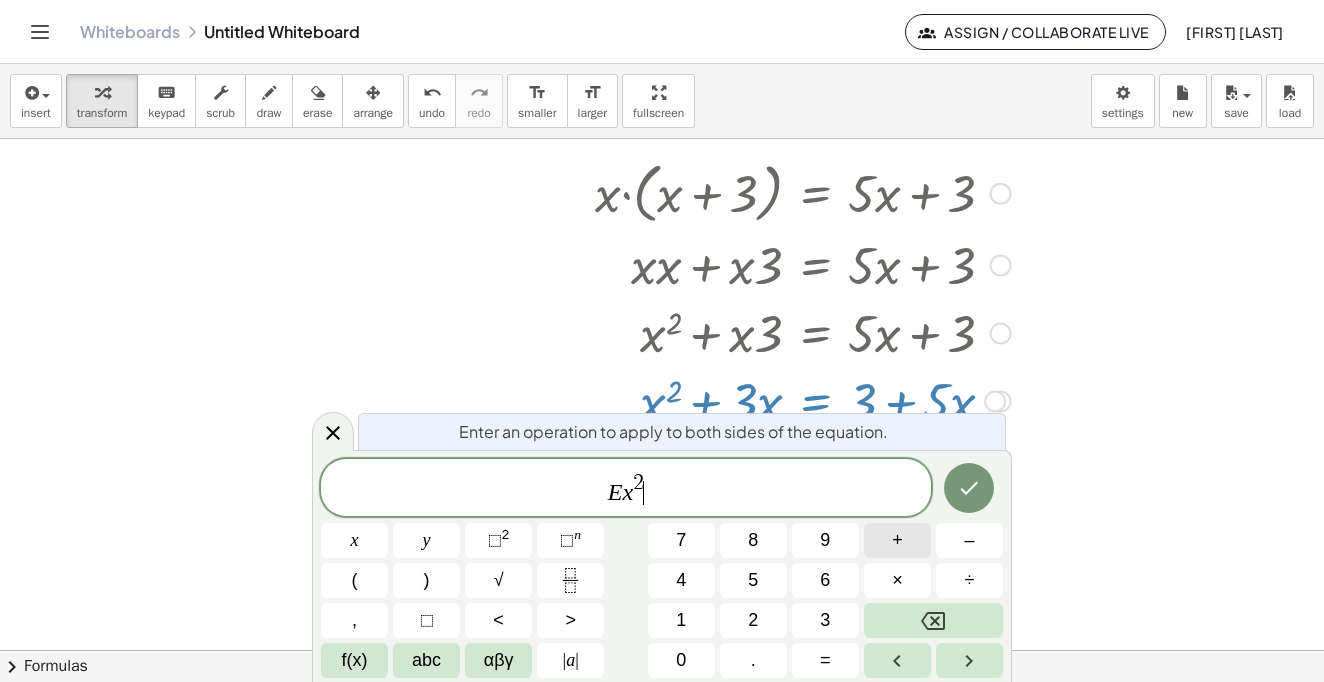 click on "+" at bounding box center [897, 540] 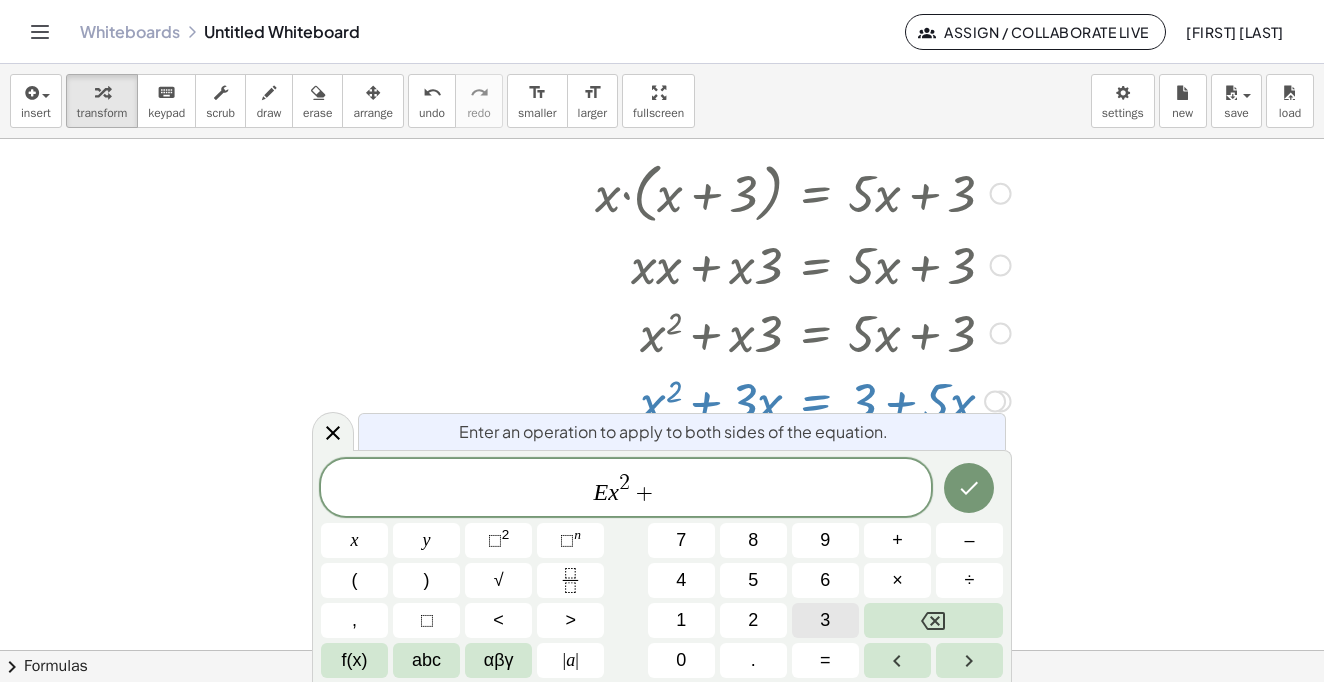 click on "3" at bounding box center [825, 620] 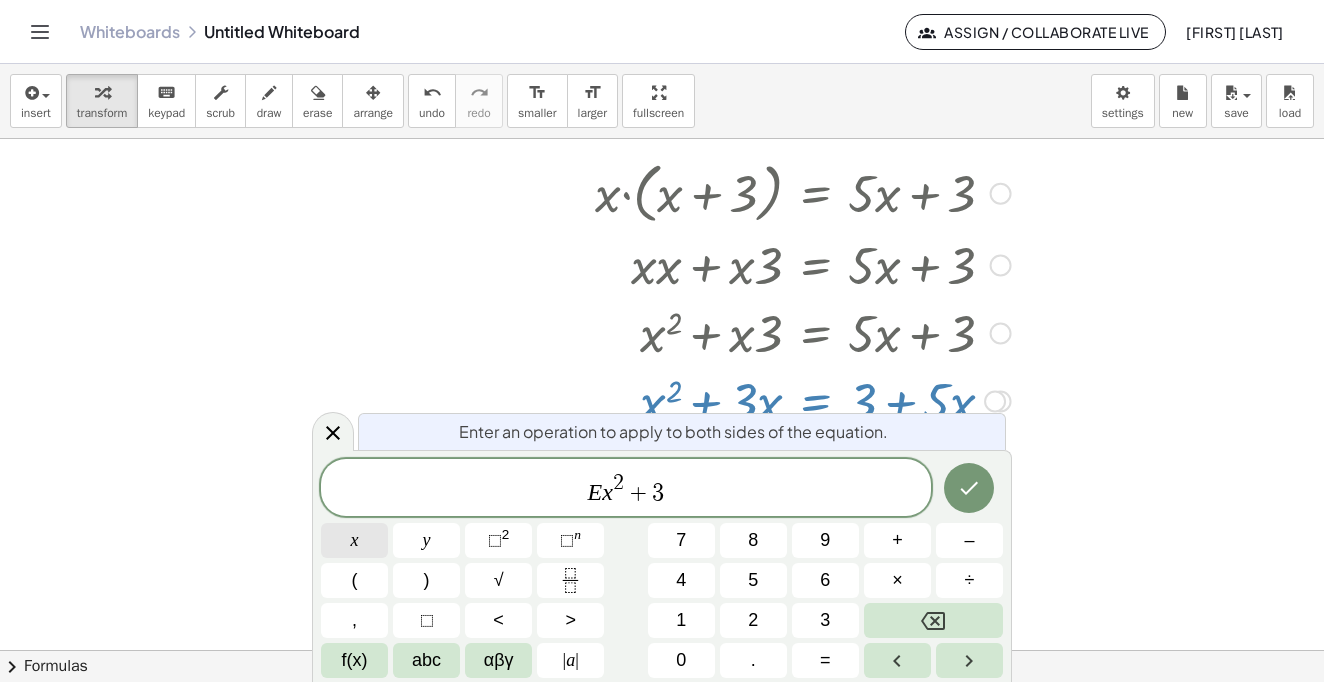 click on "x" at bounding box center [354, 540] 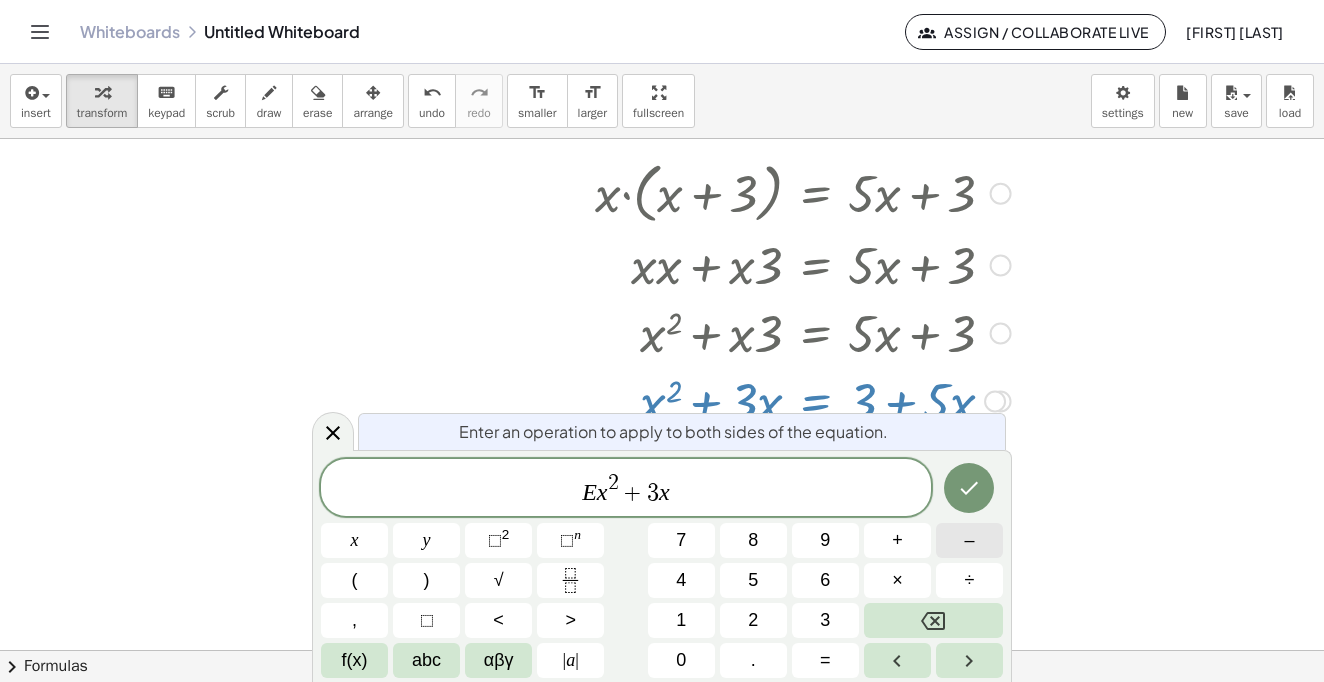 click on "–" at bounding box center (969, 540) 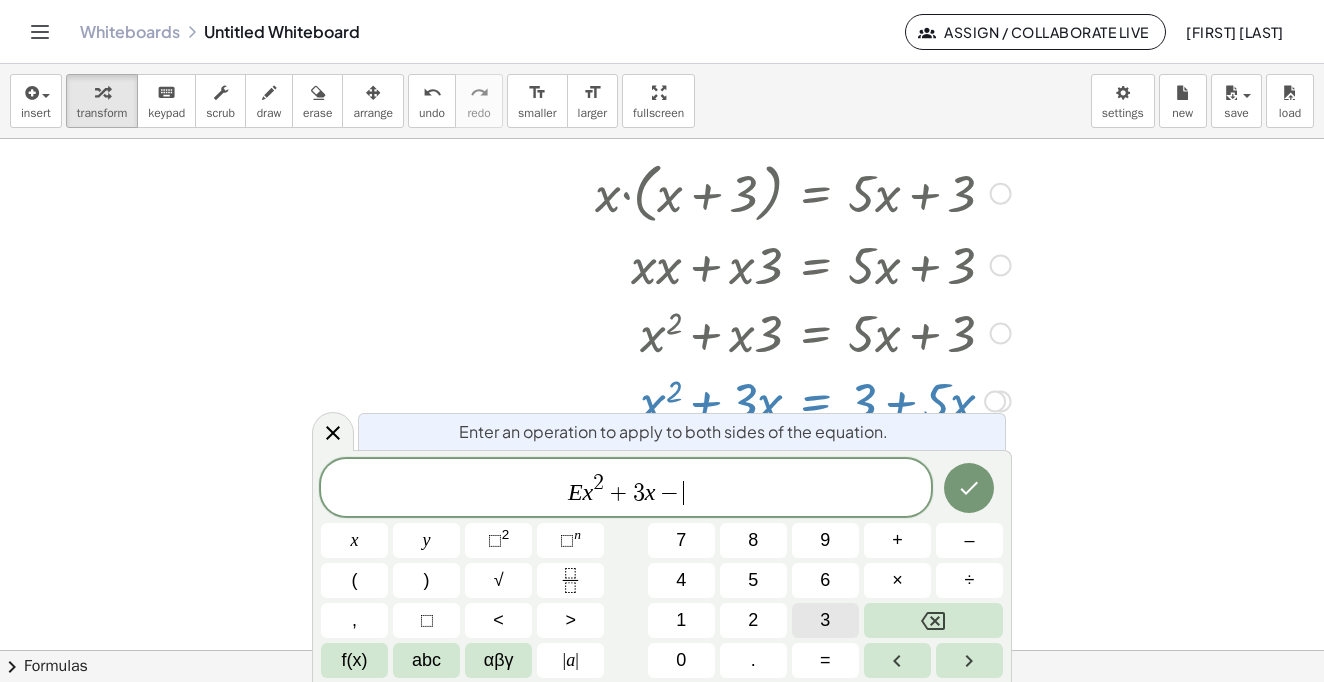 click on "3" at bounding box center [825, 620] 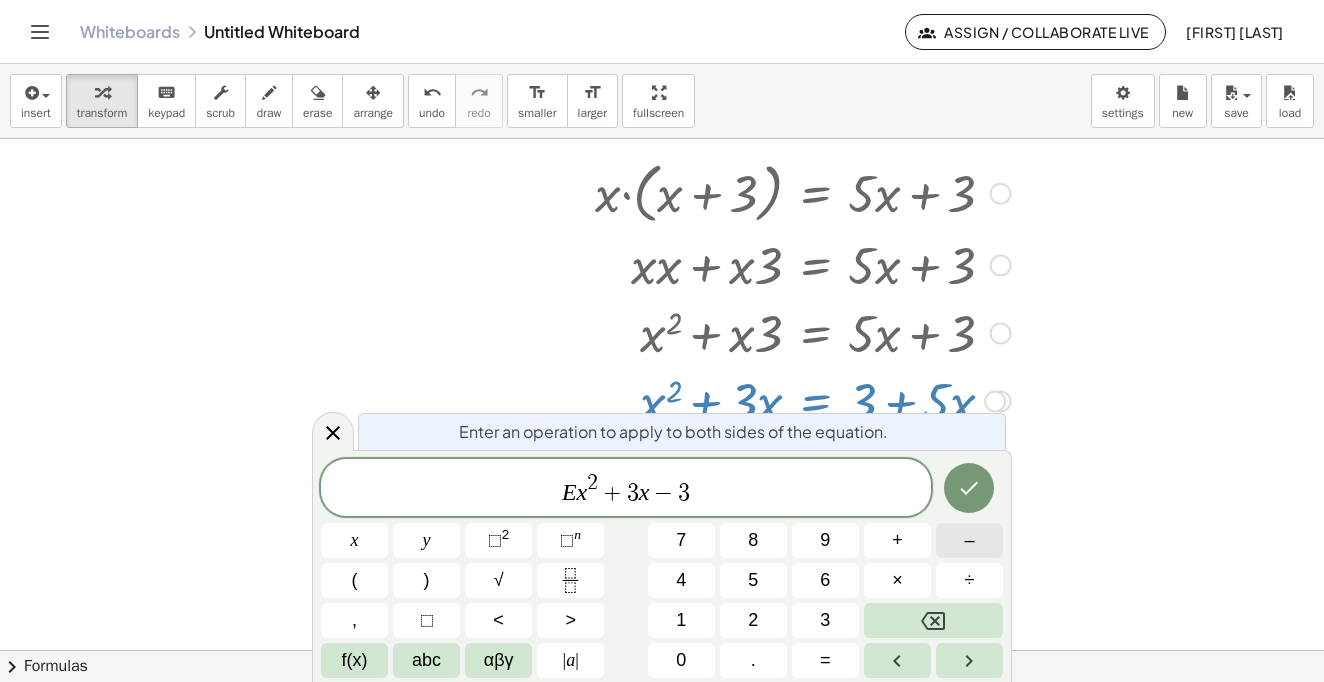 click on "–" at bounding box center (969, 540) 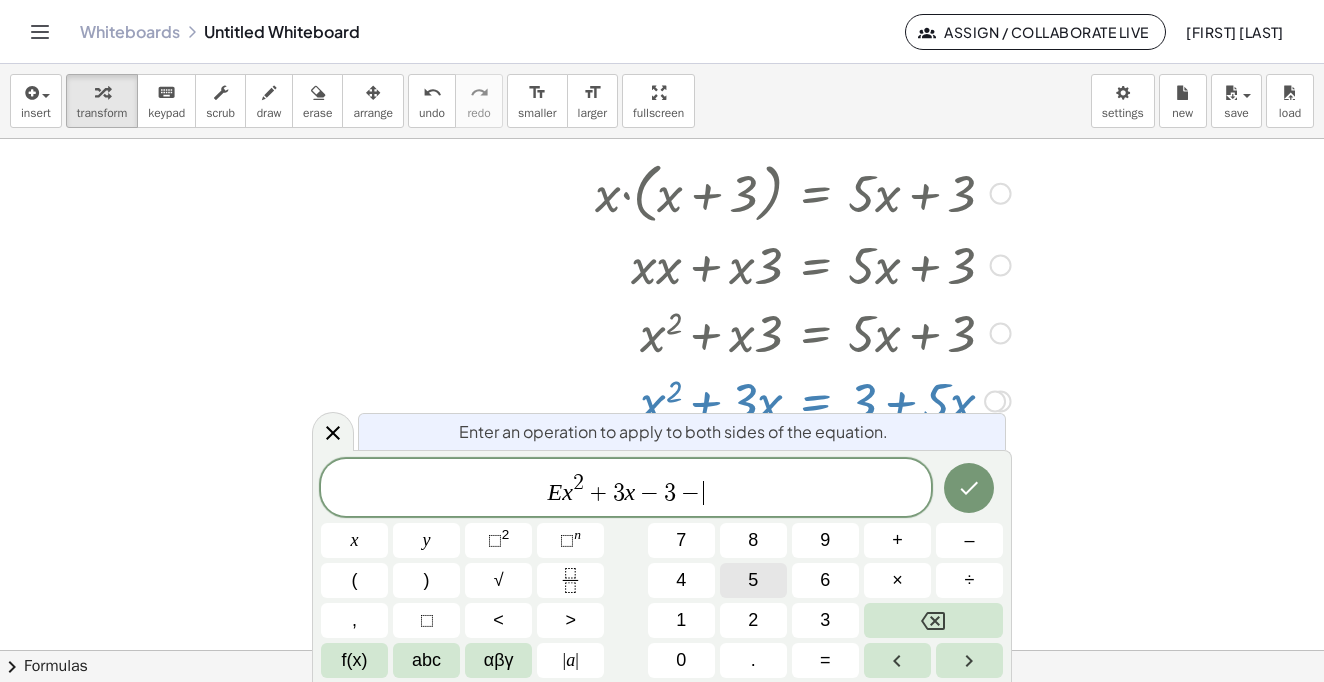 click on "5" at bounding box center (753, 580) 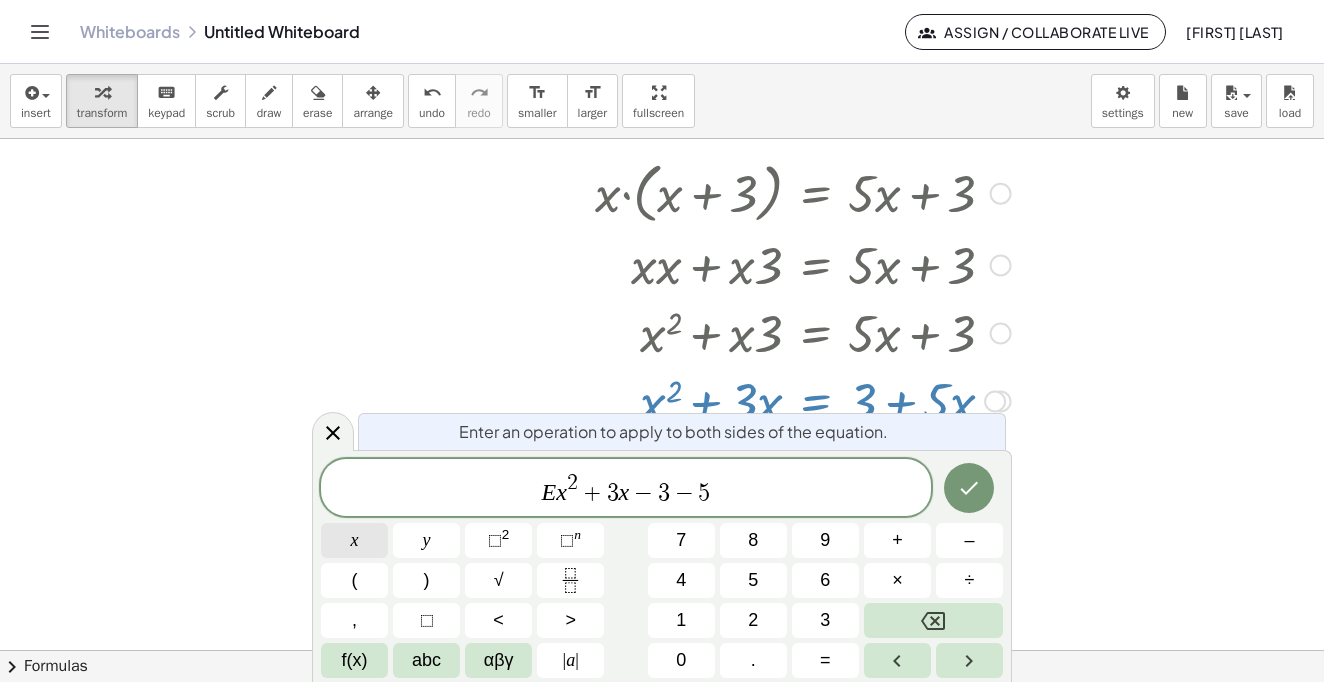 click on "x" at bounding box center [354, 540] 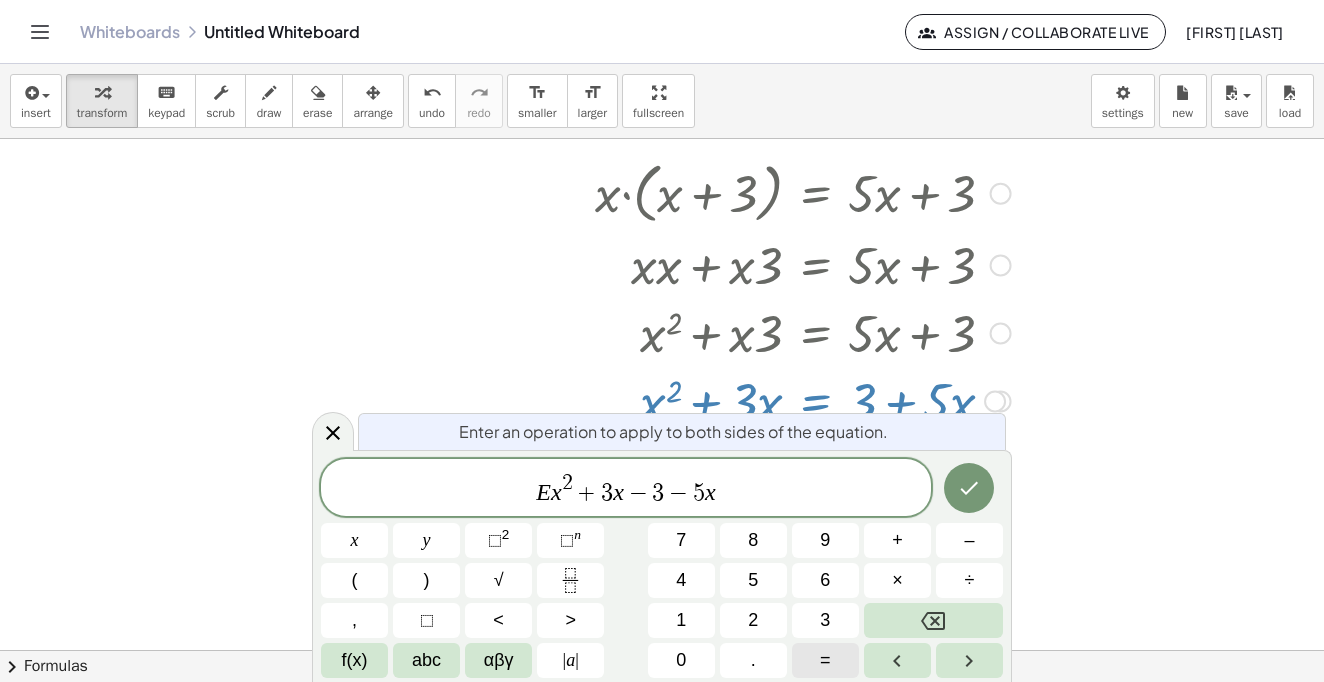 click on "=" at bounding box center (825, 660) 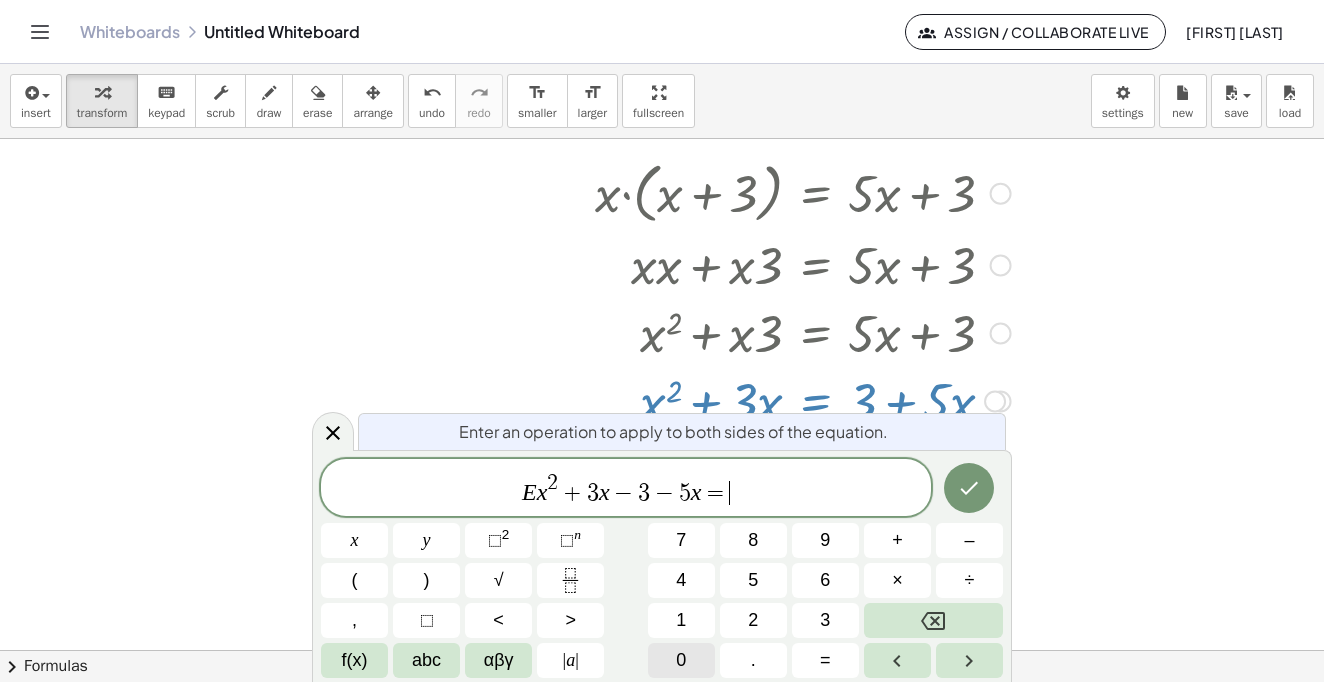 click on "0" at bounding box center [681, 660] 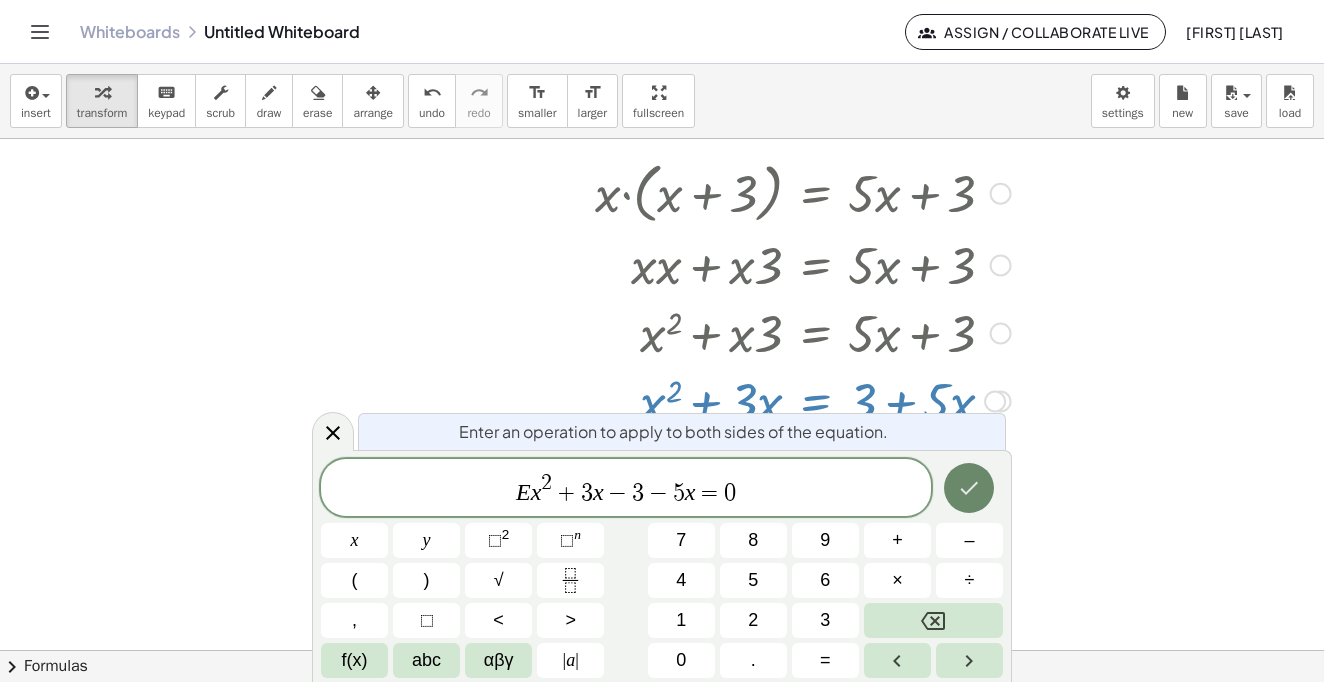 click 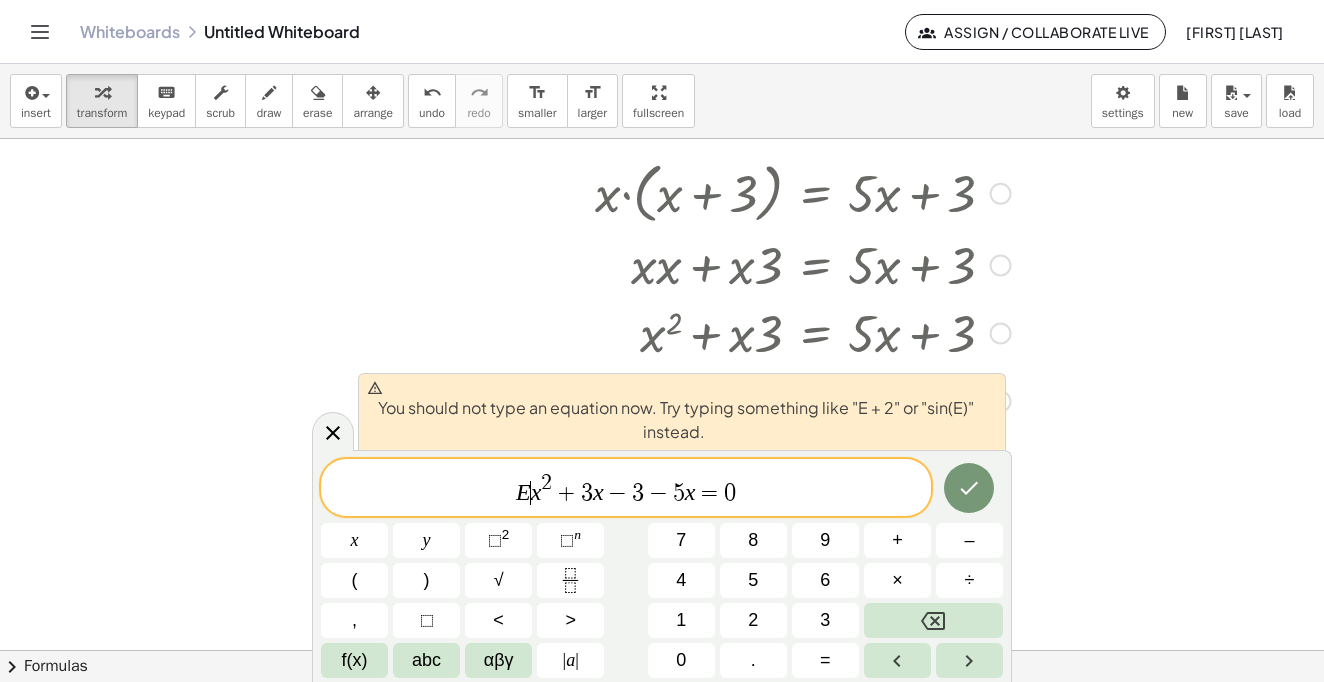 click on "E" at bounding box center [523, 492] 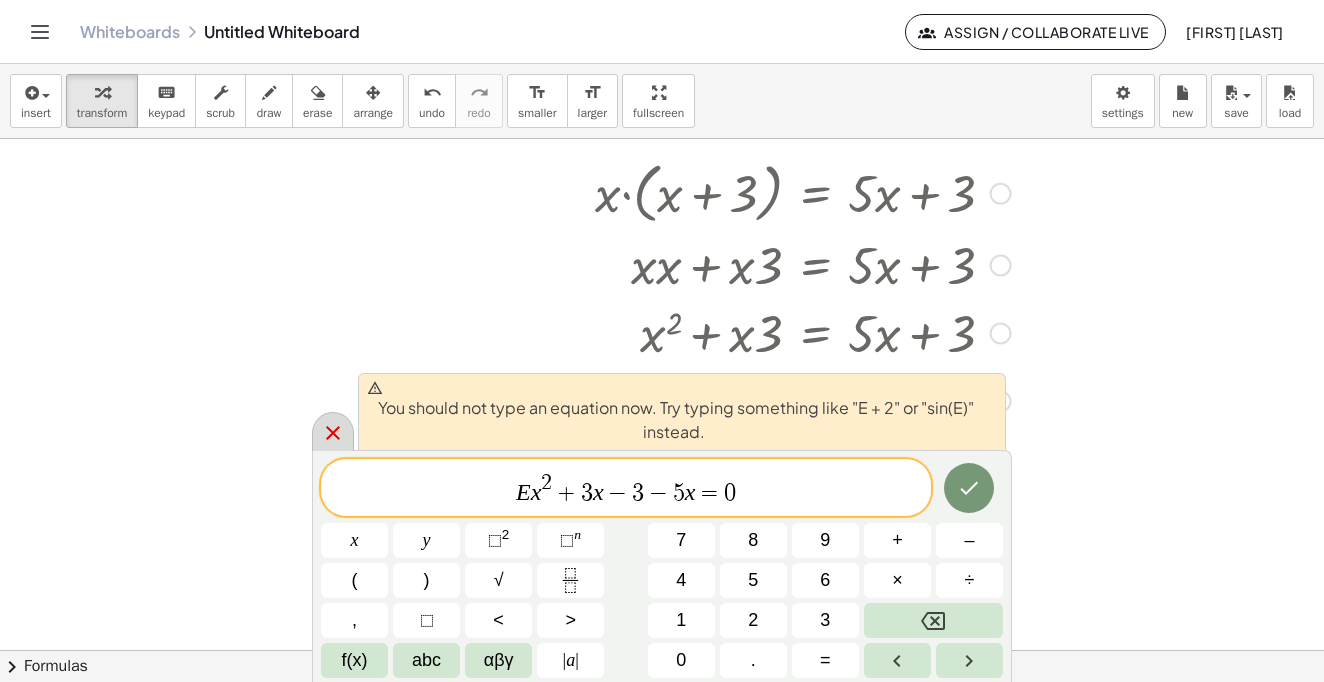 click 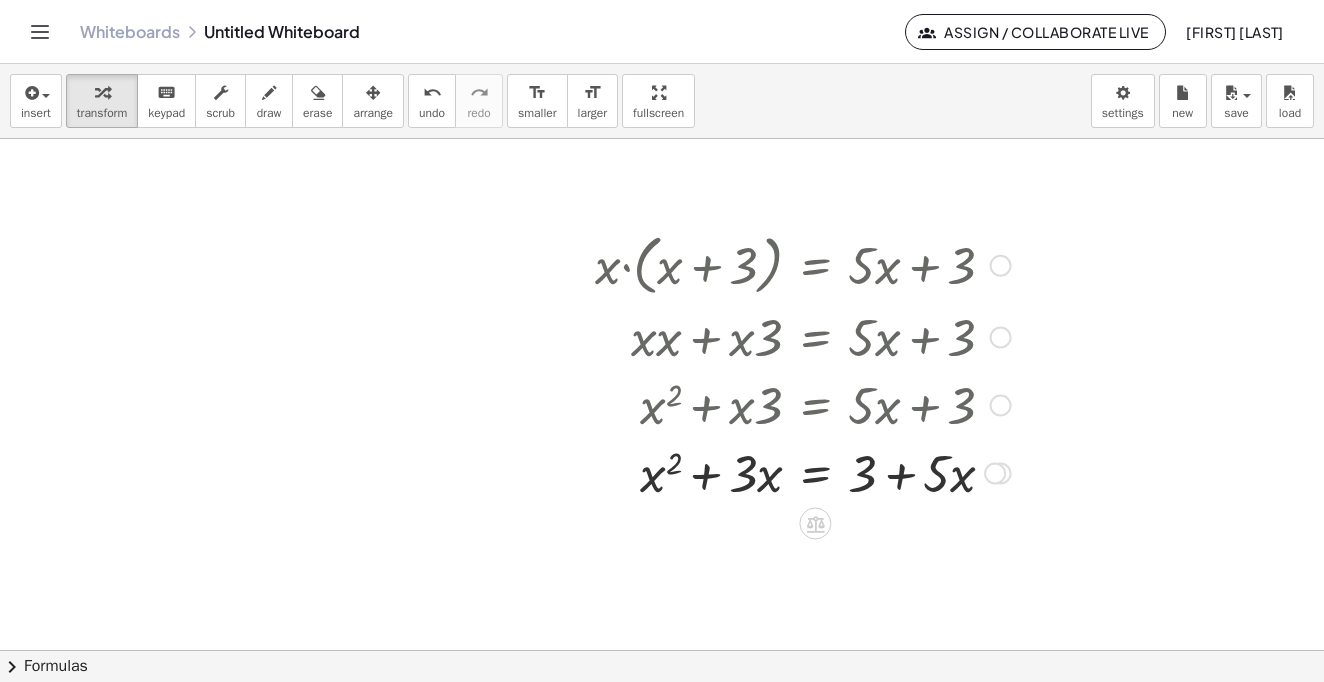 scroll, scrollTop: 376, scrollLeft: 0, axis: vertical 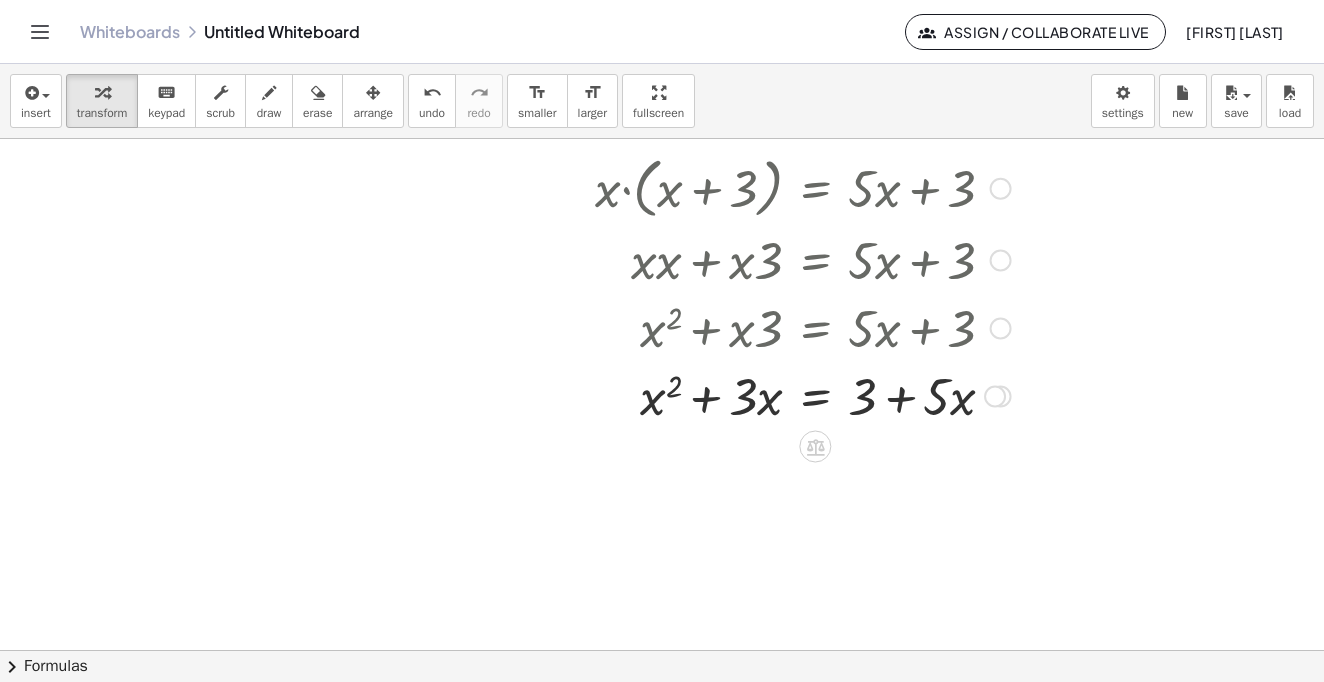 click at bounding box center [1001, 261] 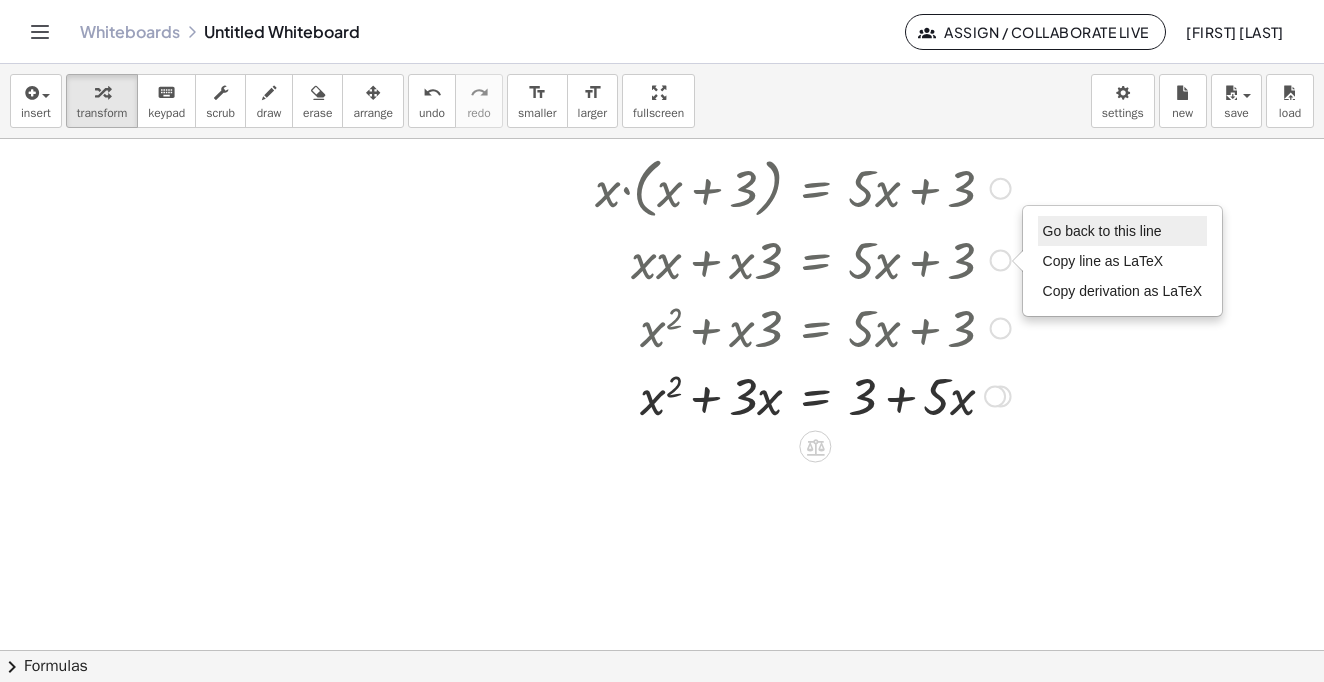 click on "Go back to this line" at bounding box center (1102, 231) 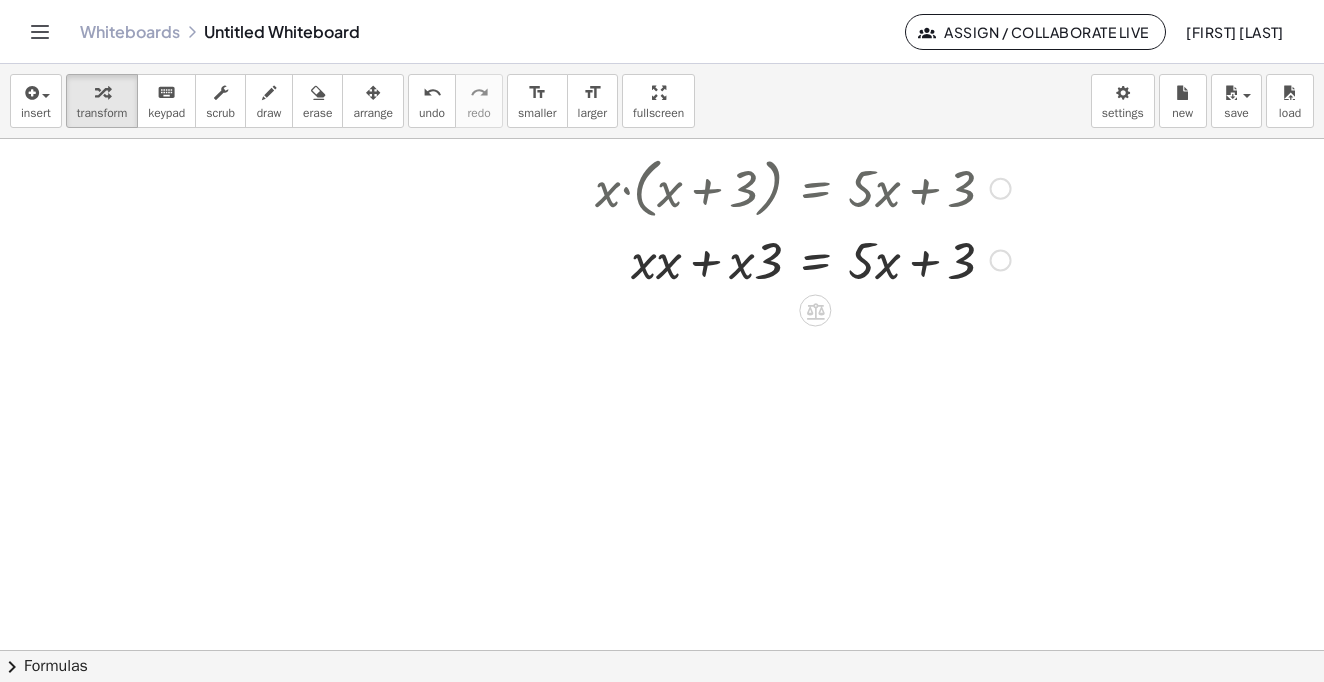 click on "Go back to this line Copy line as LaTeX Copy derivation as LaTeX" at bounding box center [1001, 261] 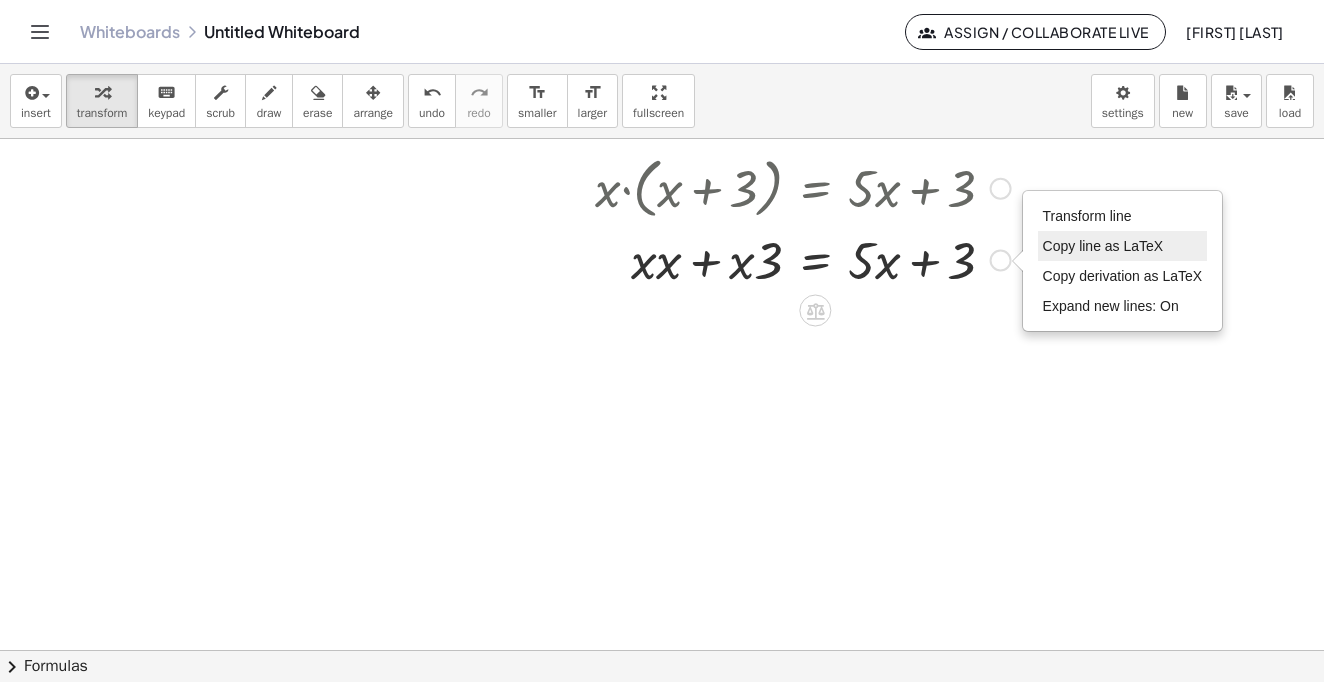 click on "Copy line as LaTeX" at bounding box center (1103, 246) 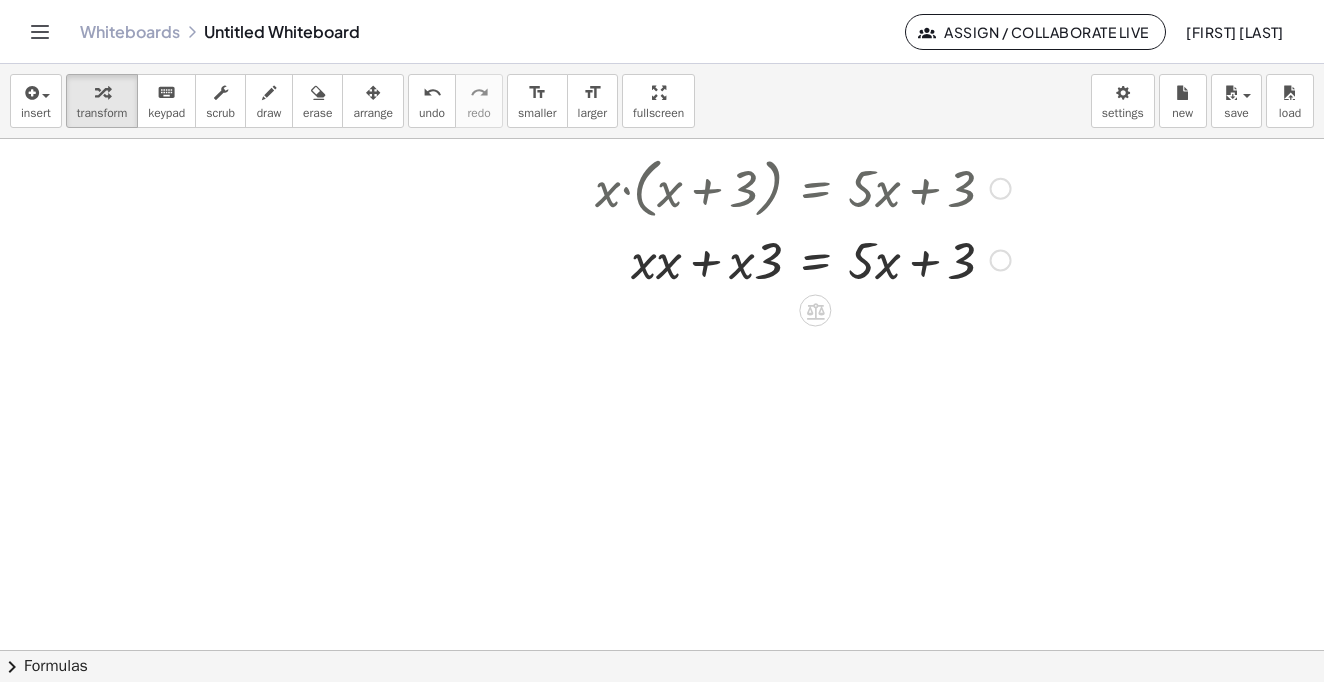 click on "Copied done" at bounding box center [1001, 261] 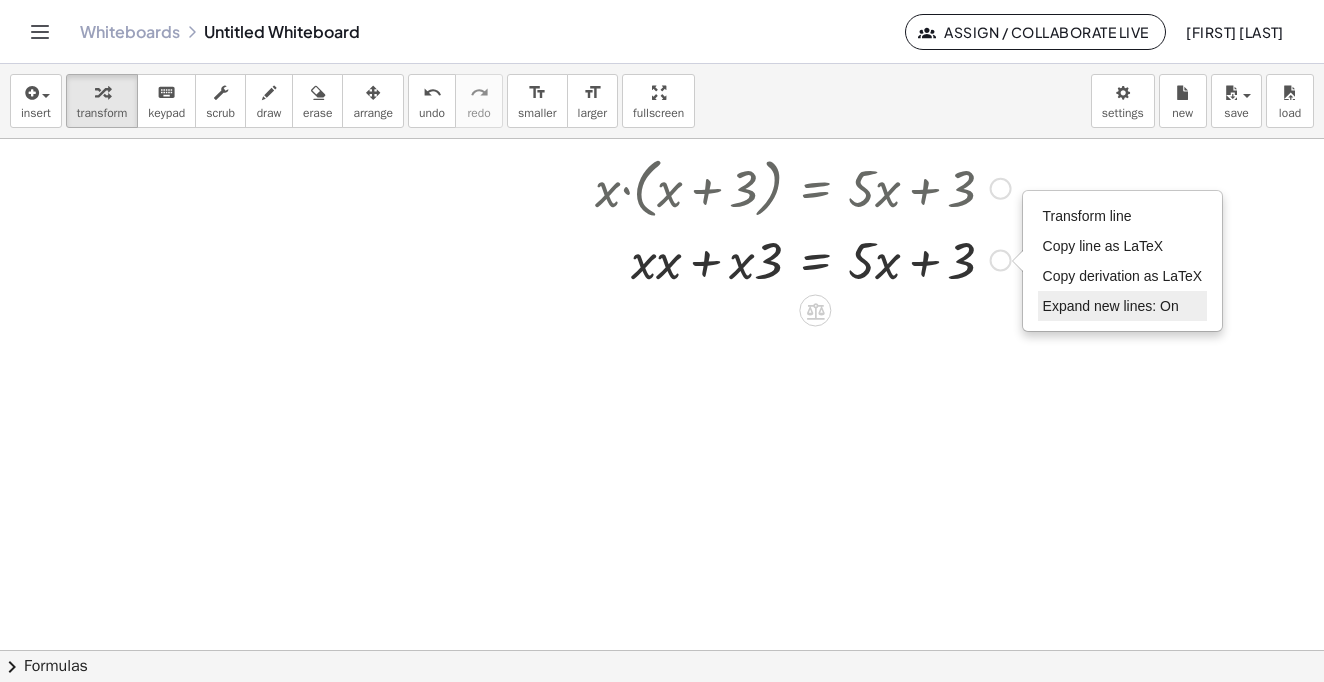 click on "Expand new lines: On" at bounding box center (1123, 306) 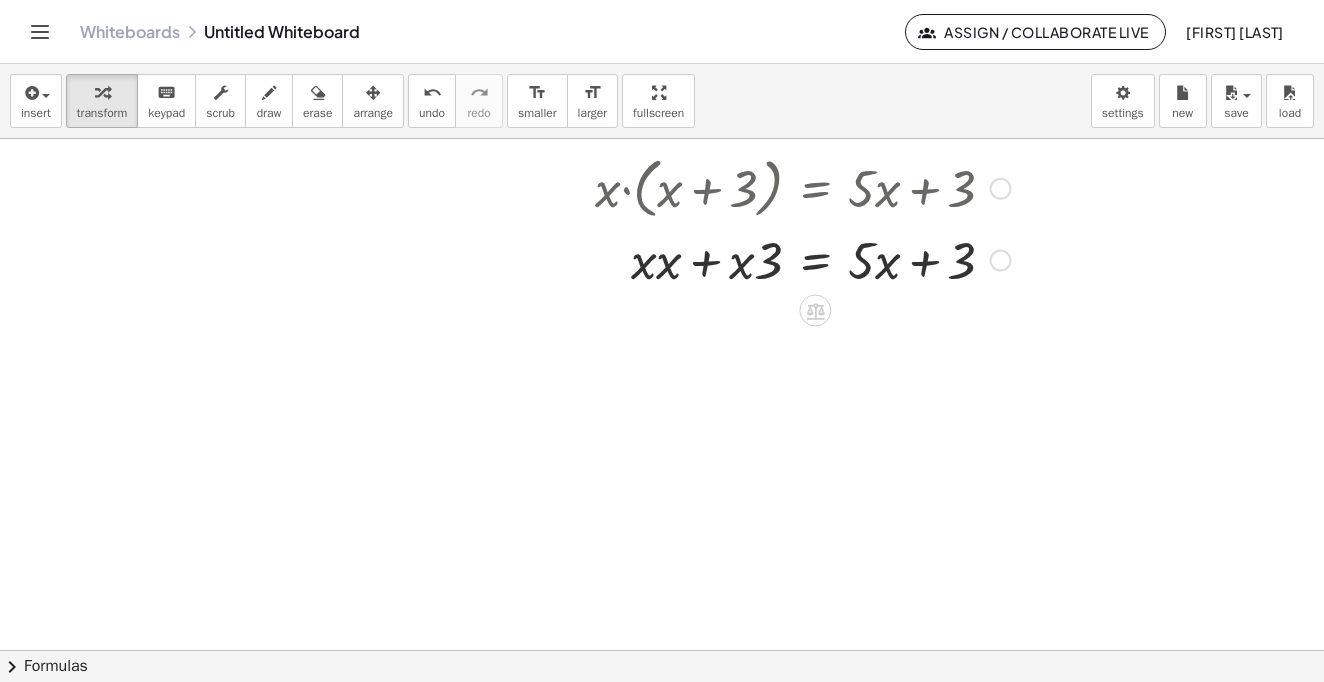 click on "Transform line Copy line as LaTeX Copy derivation as LaTeX Expand new lines: On" at bounding box center (1001, 261) 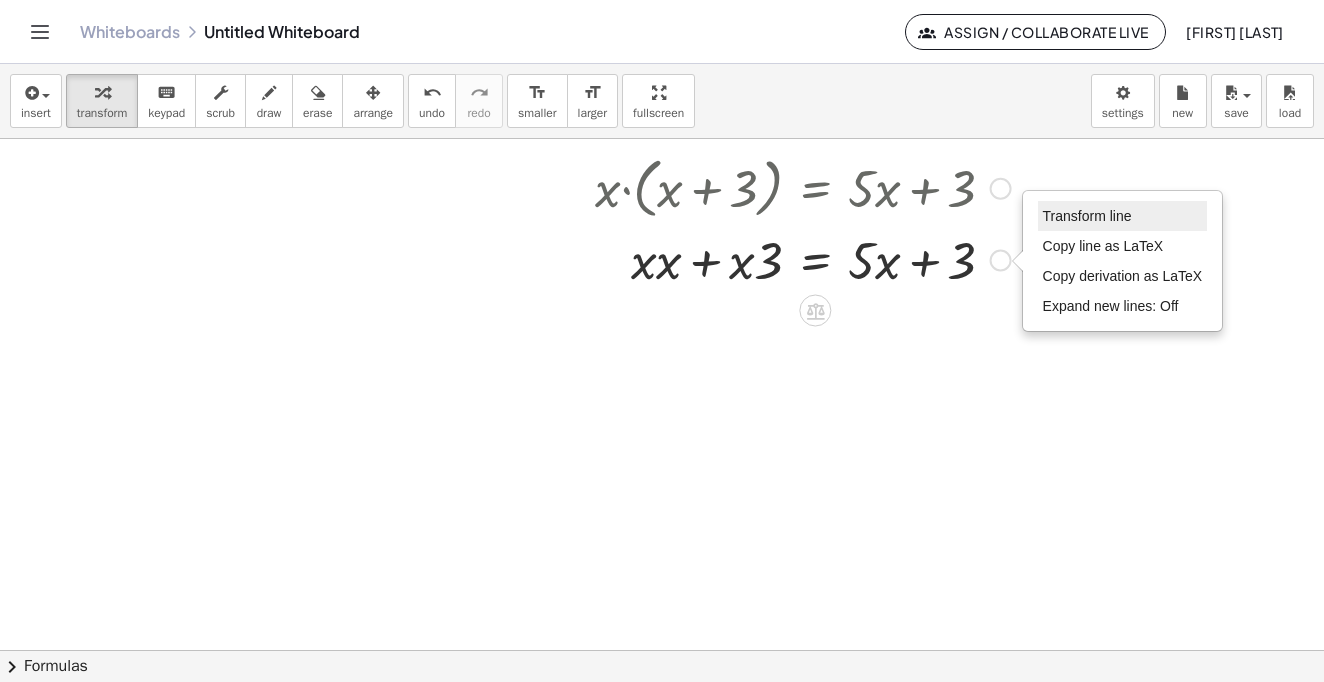 click on "Transform line" at bounding box center [1087, 216] 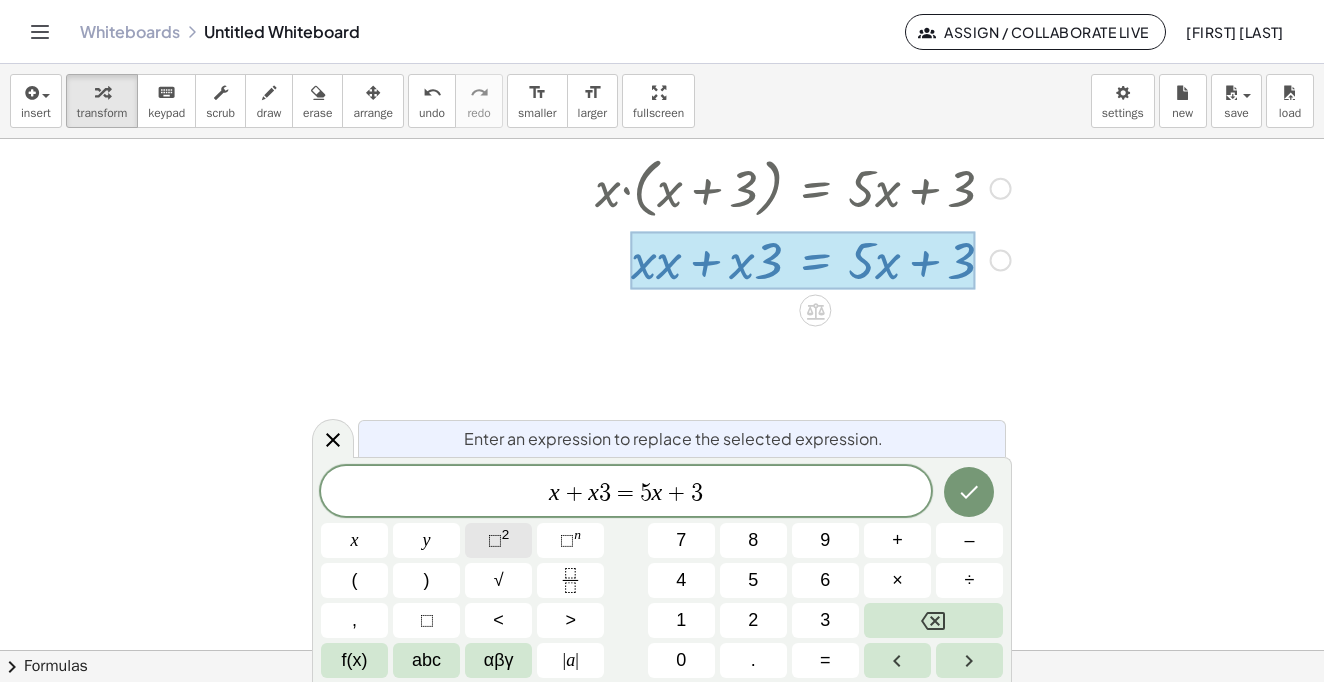 click on "⬚ 2" at bounding box center [498, 540] 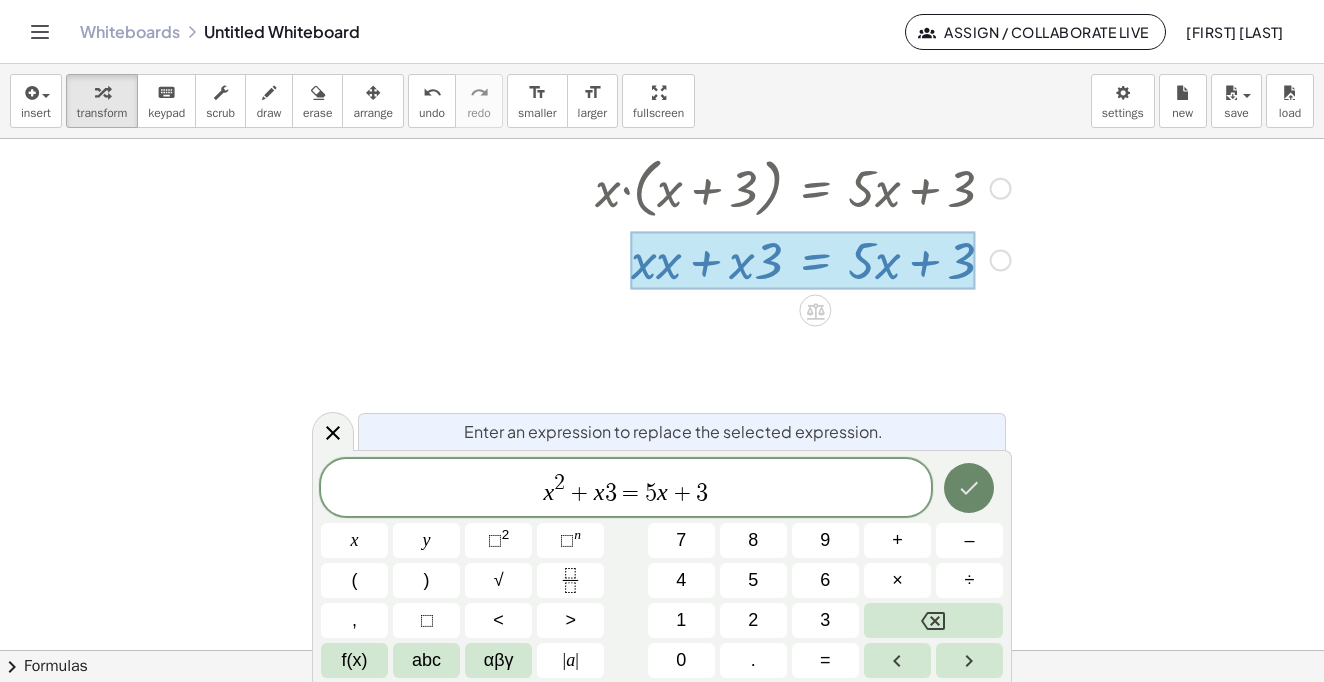 click 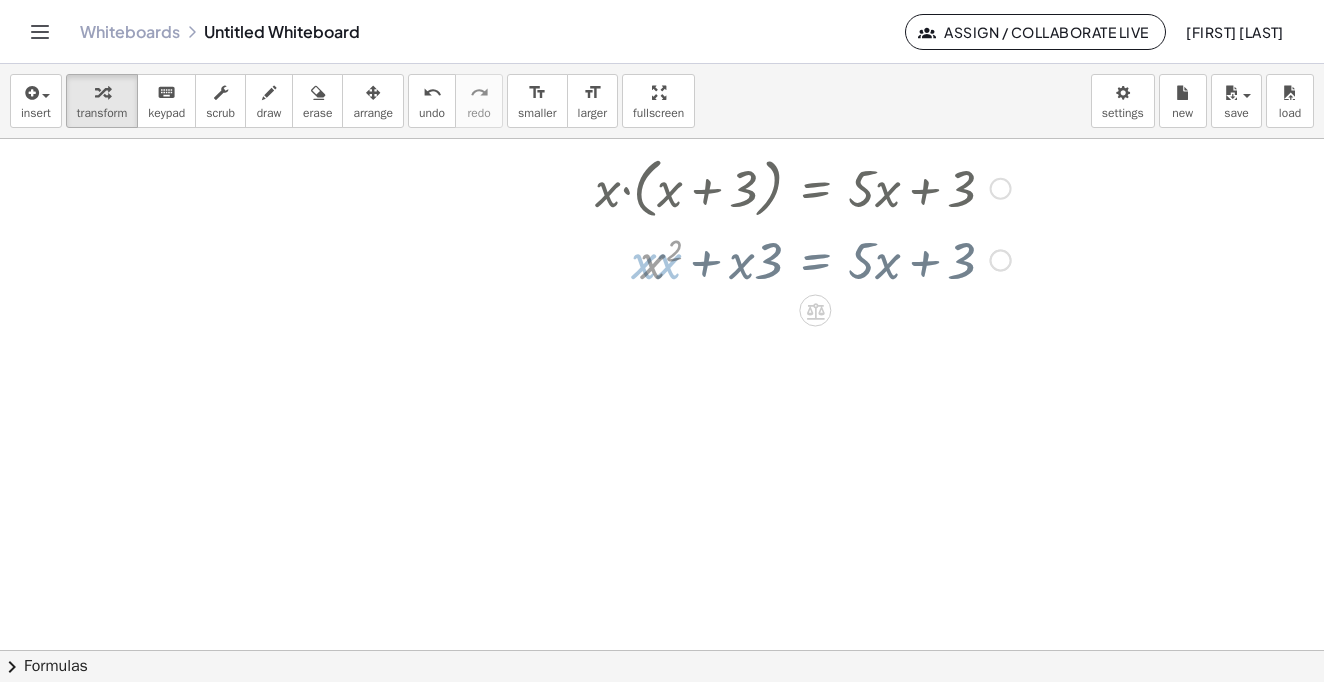 click at bounding box center [662, 274] 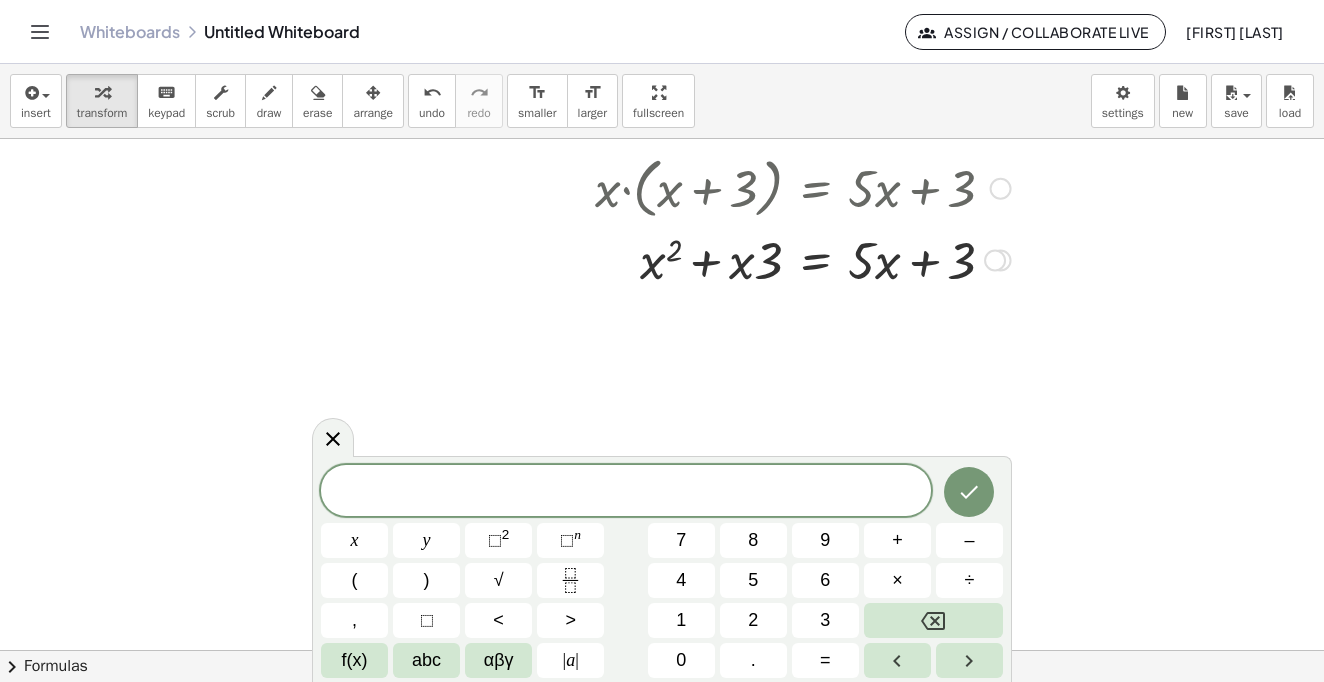 click on "· x · ( + x + 3 ) = + · 5 · x + 3 + · x · x + · x · 3 = + · 5 · x + 3 + x 2 + · x · 3 = + · 5 · x + 3 Transform line Copy line as LaTeX Copy derivation as LaTeX Expand new lines: Off" at bounding box center (795, 221) 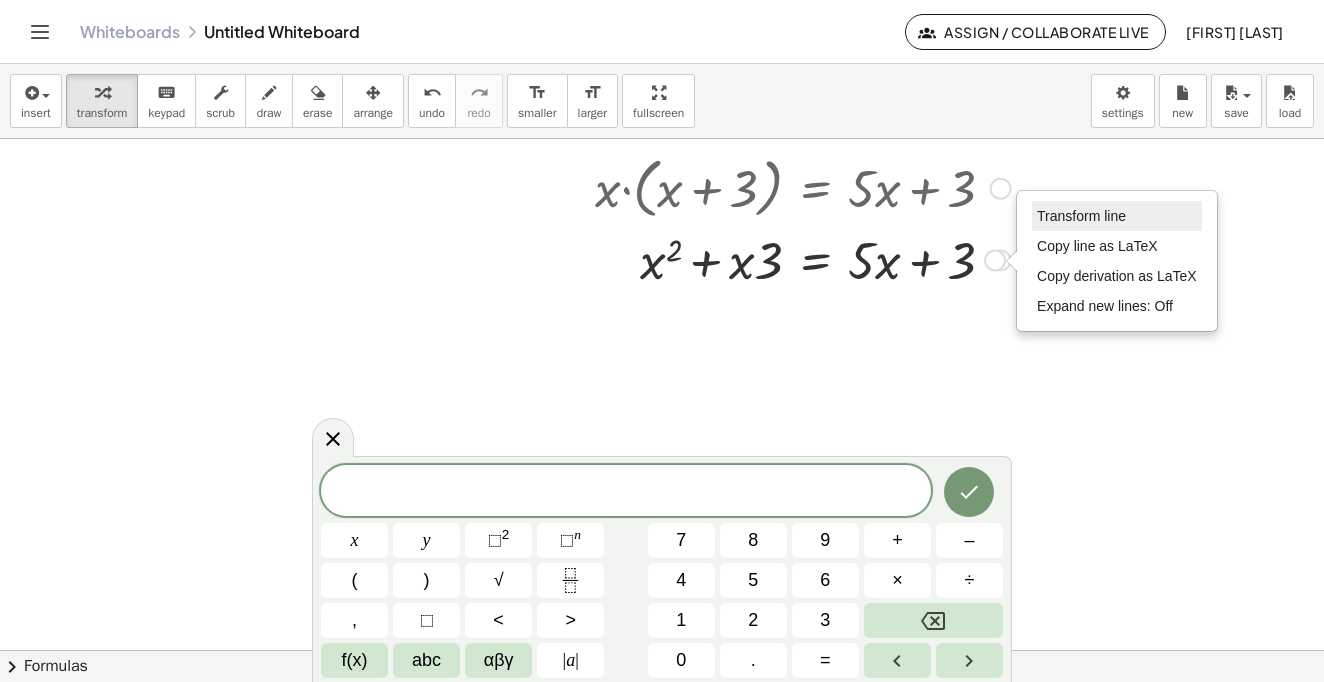 click on "Transform line" at bounding box center (1117, 216) 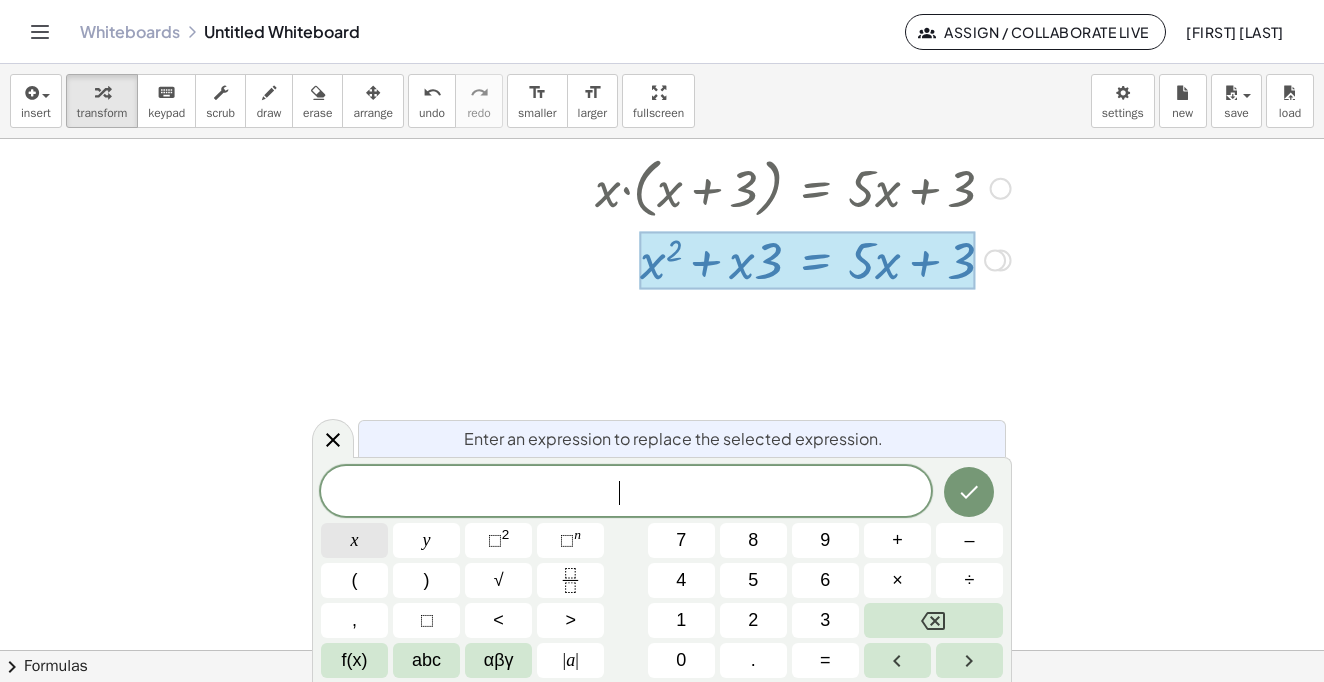 click on "x" at bounding box center [354, 540] 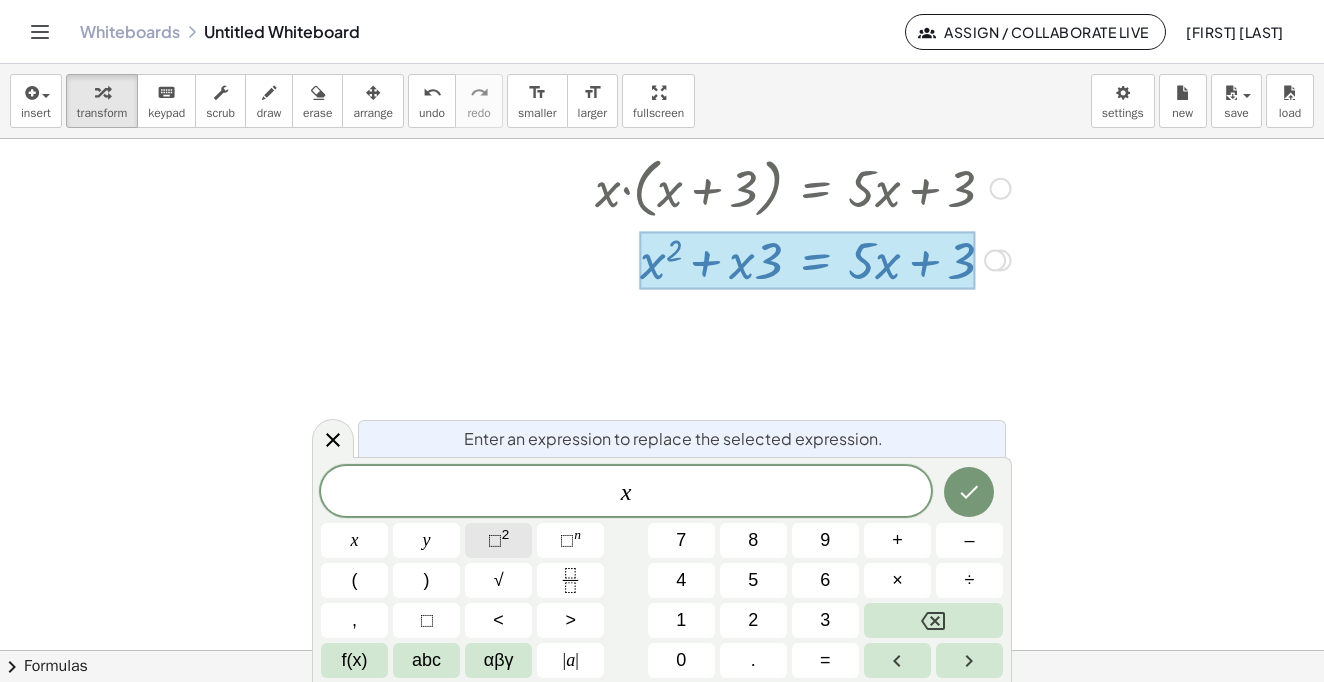 click on "⬚ 2" at bounding box center [498, 540] 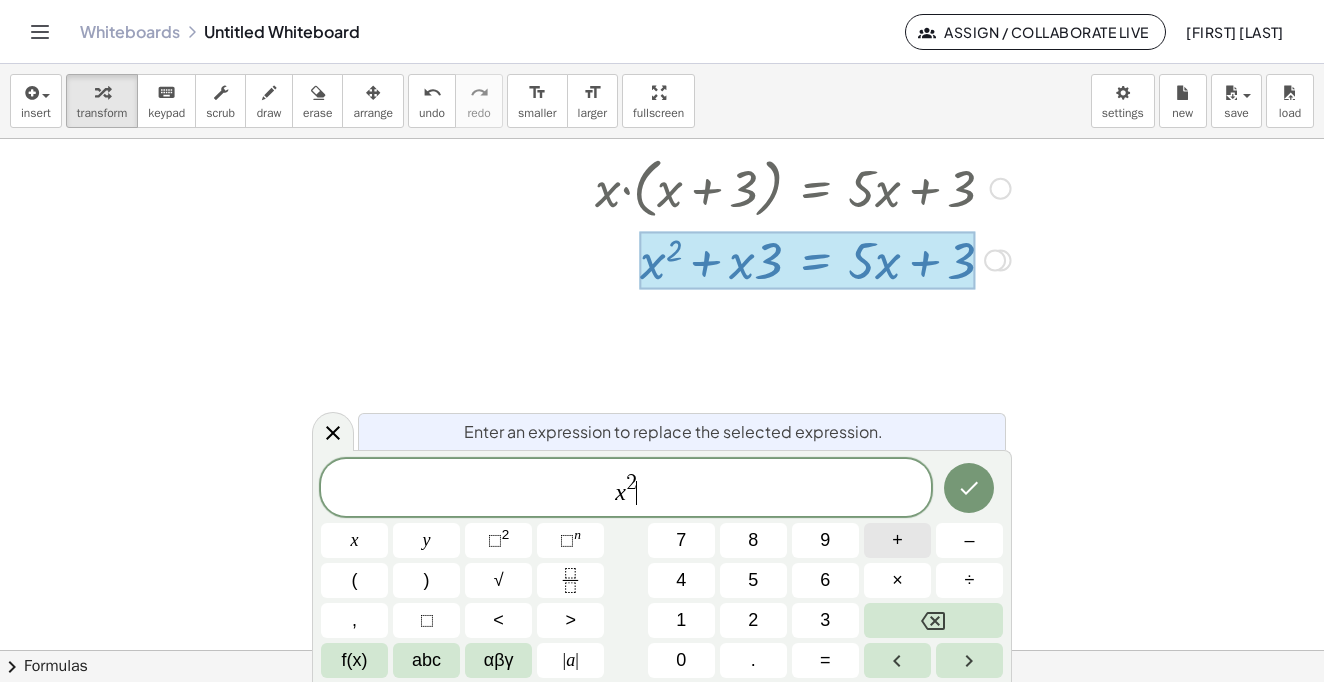 click on "+" at bounding box center [897, 540] 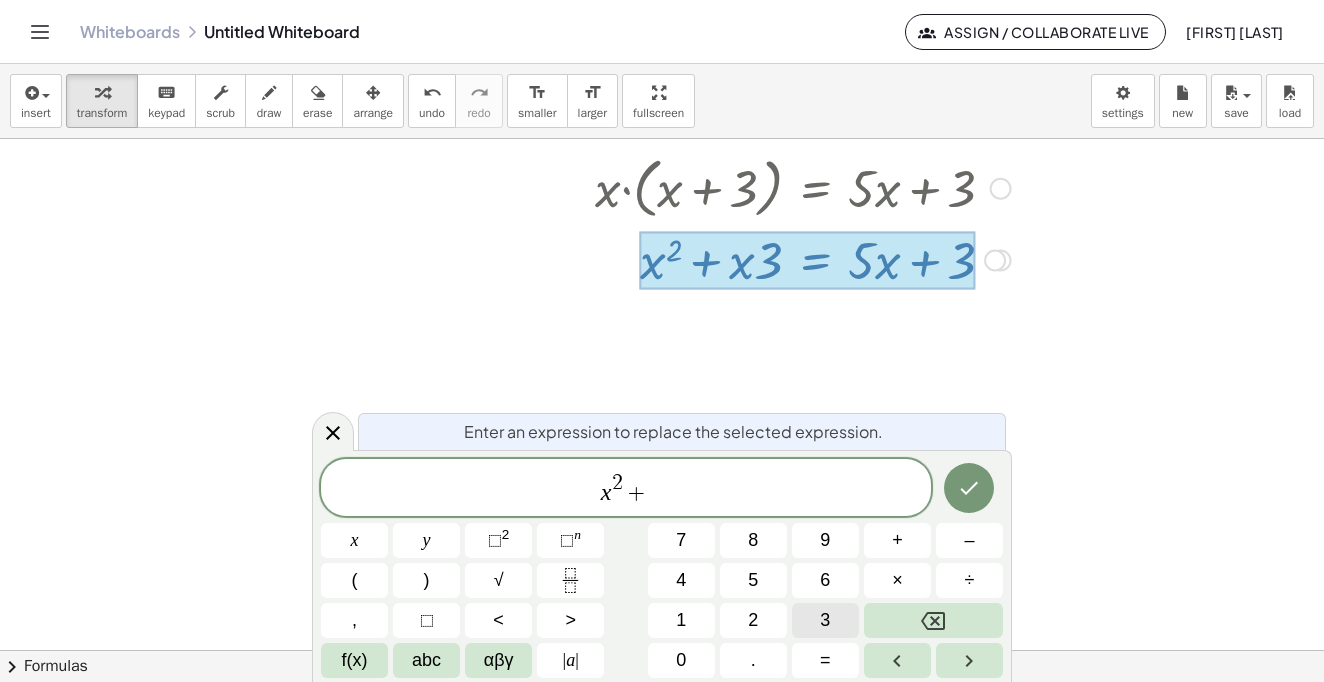 click on "3" at bounding box center (825, 620) 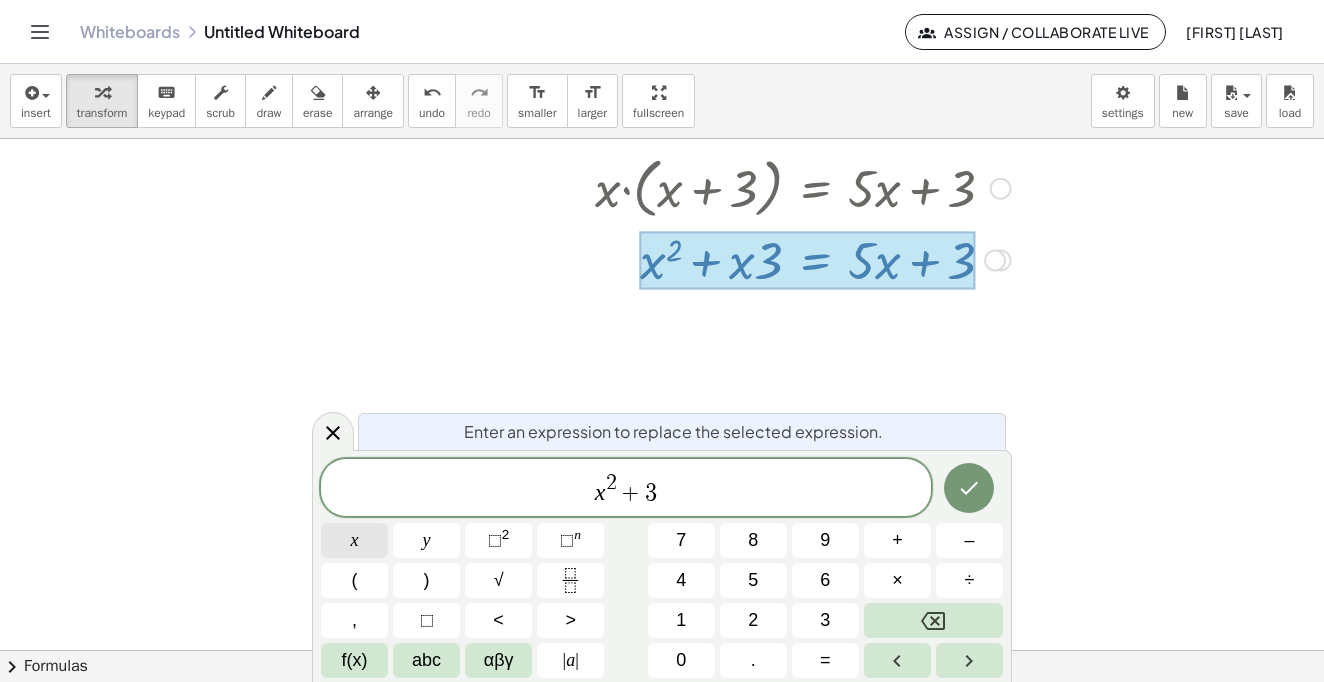 click on "x" at bounding box center (354, 540) 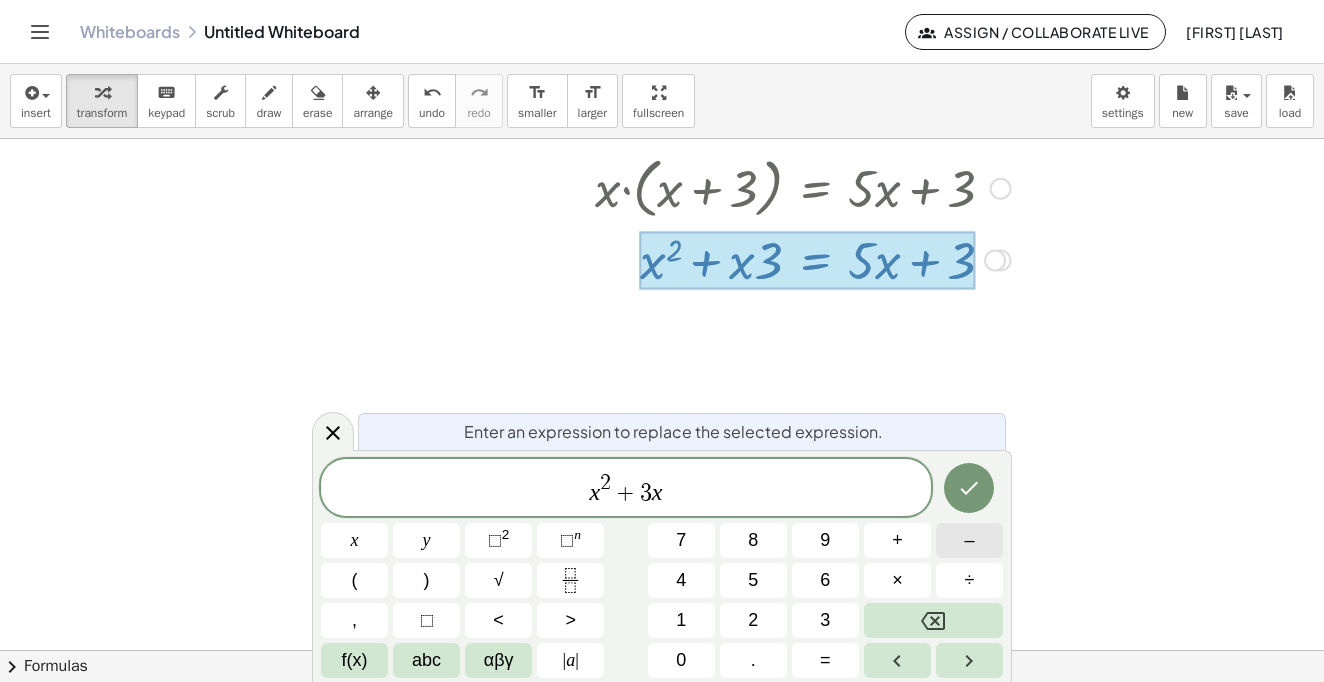 click on "–" at bounding box center (969, 540) 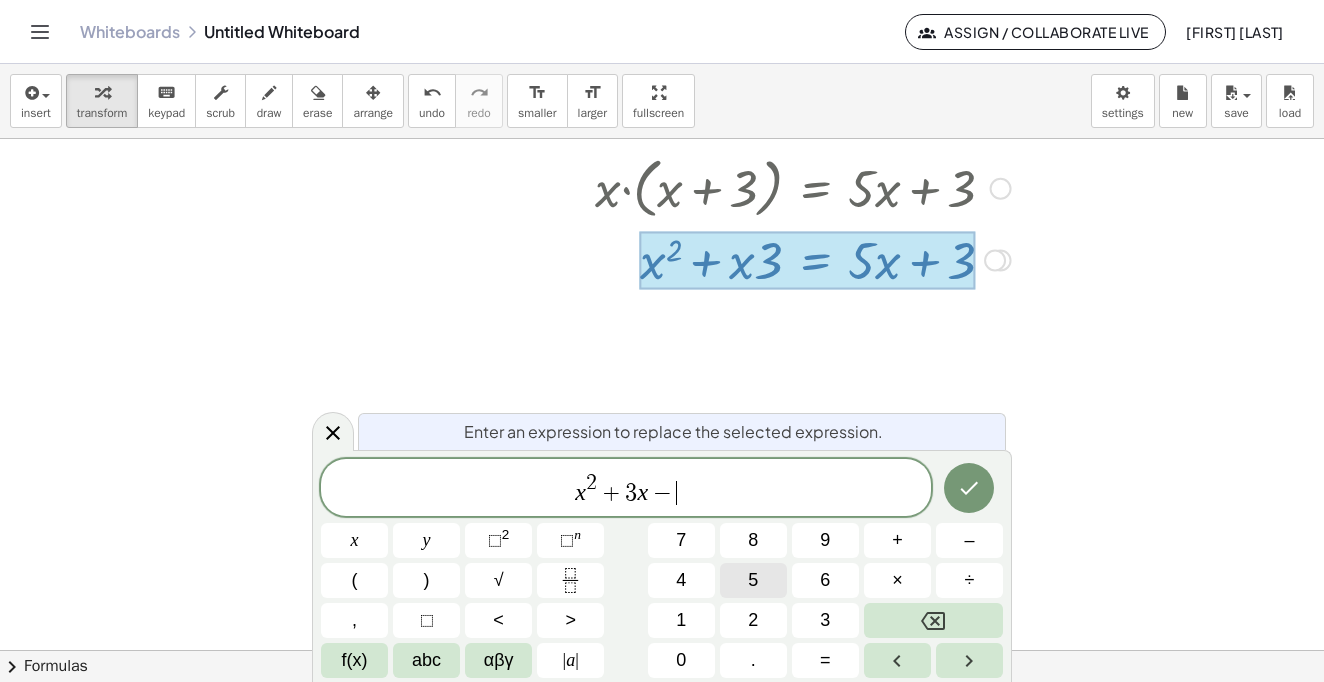 click on "5" at bounding box center [753, 580] 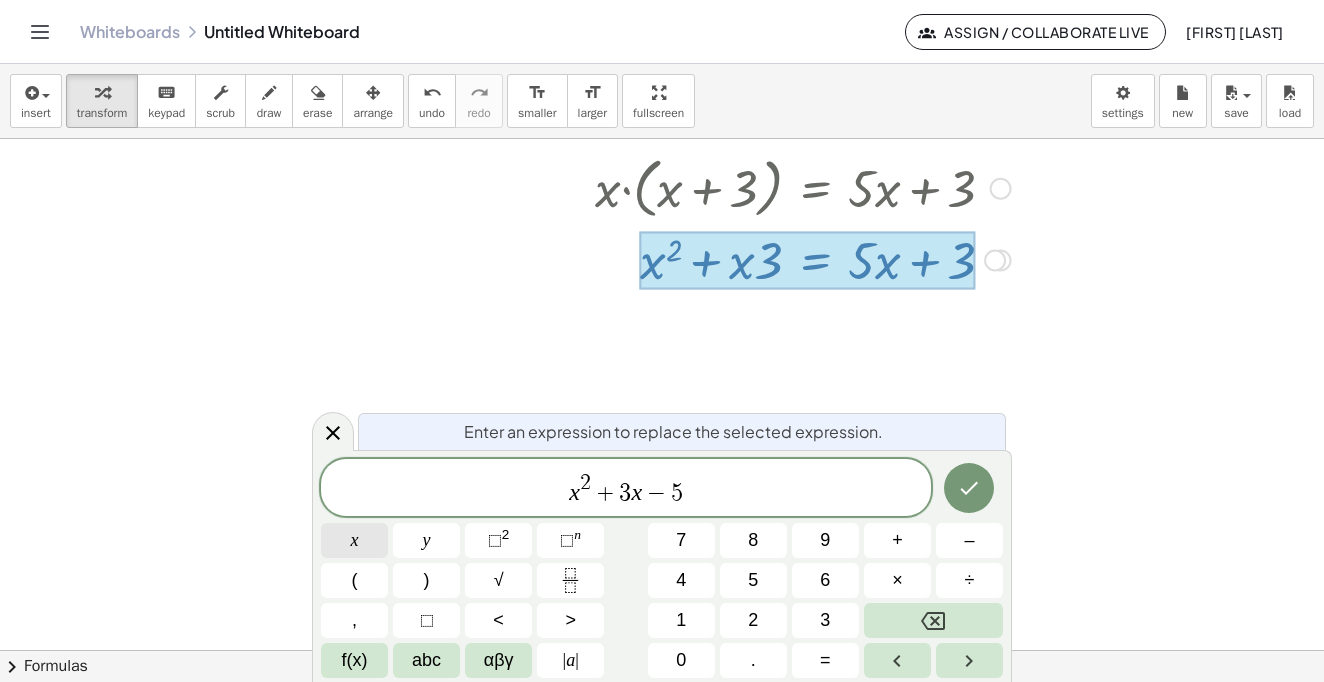 click on "x" at bounding box center [355, 540] 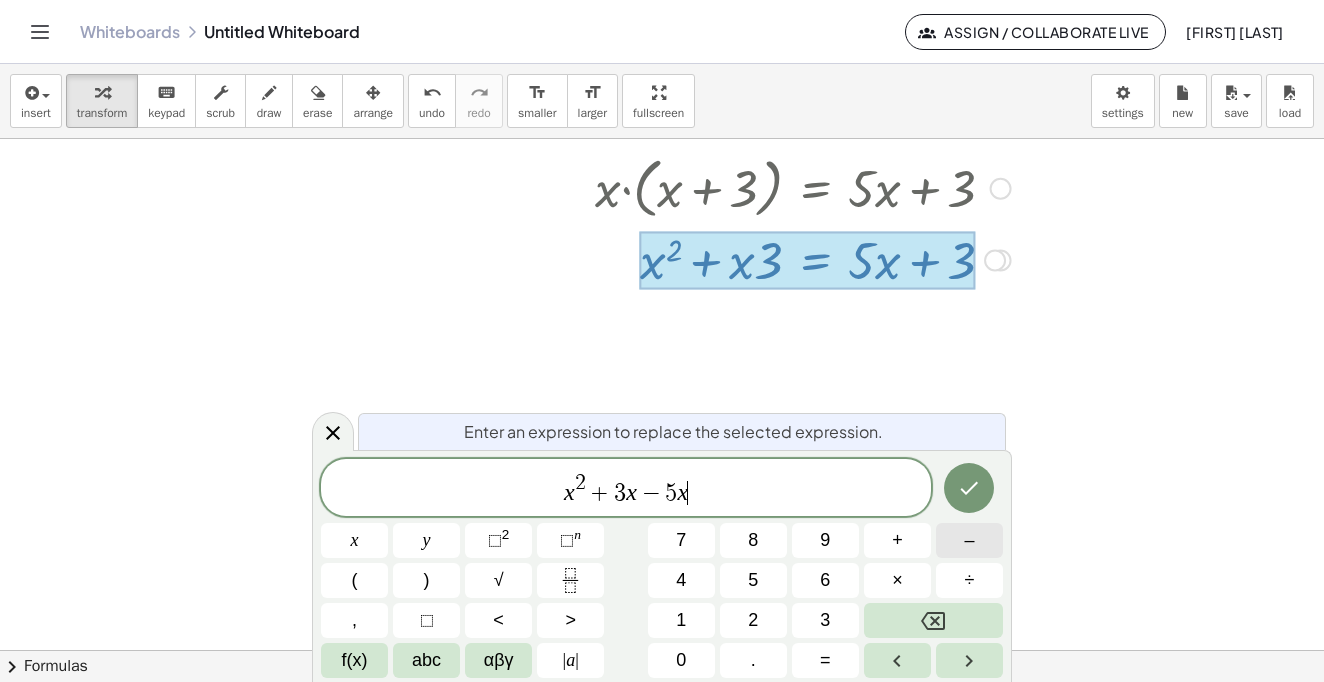 click on "–" at bounding box center [969, 540] 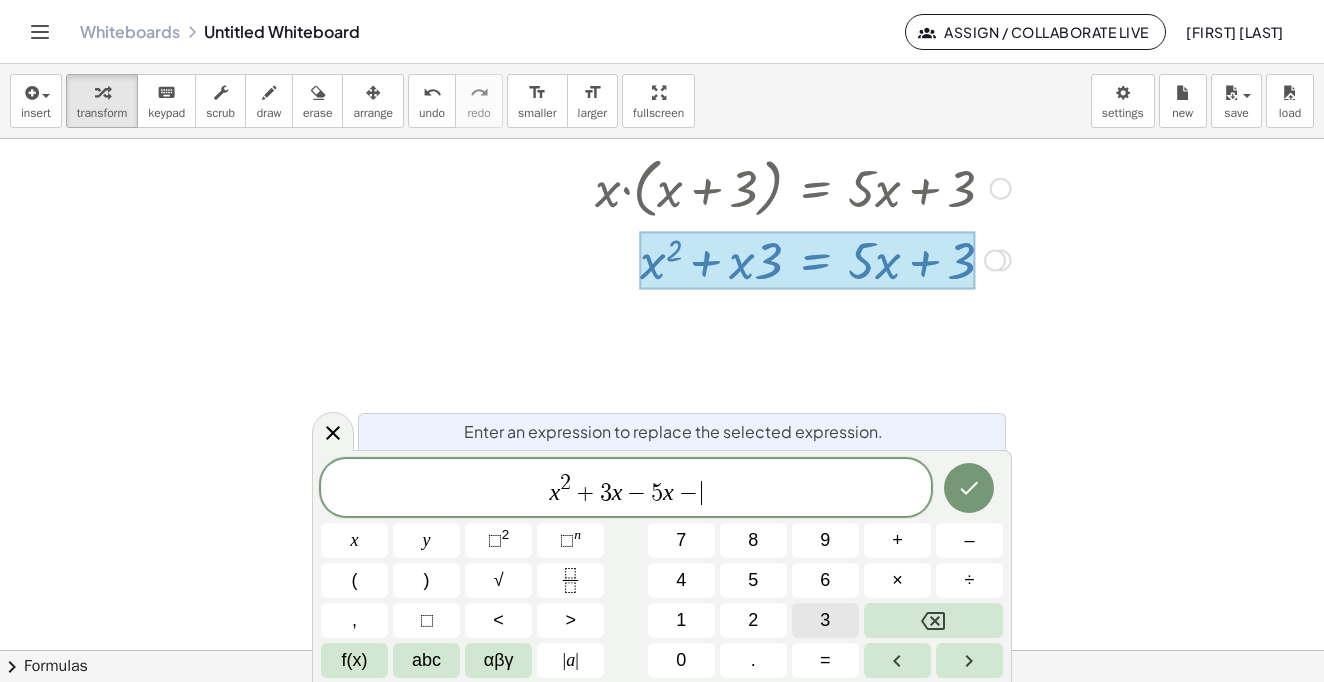 click on "3" at bounding box center [825, 620] 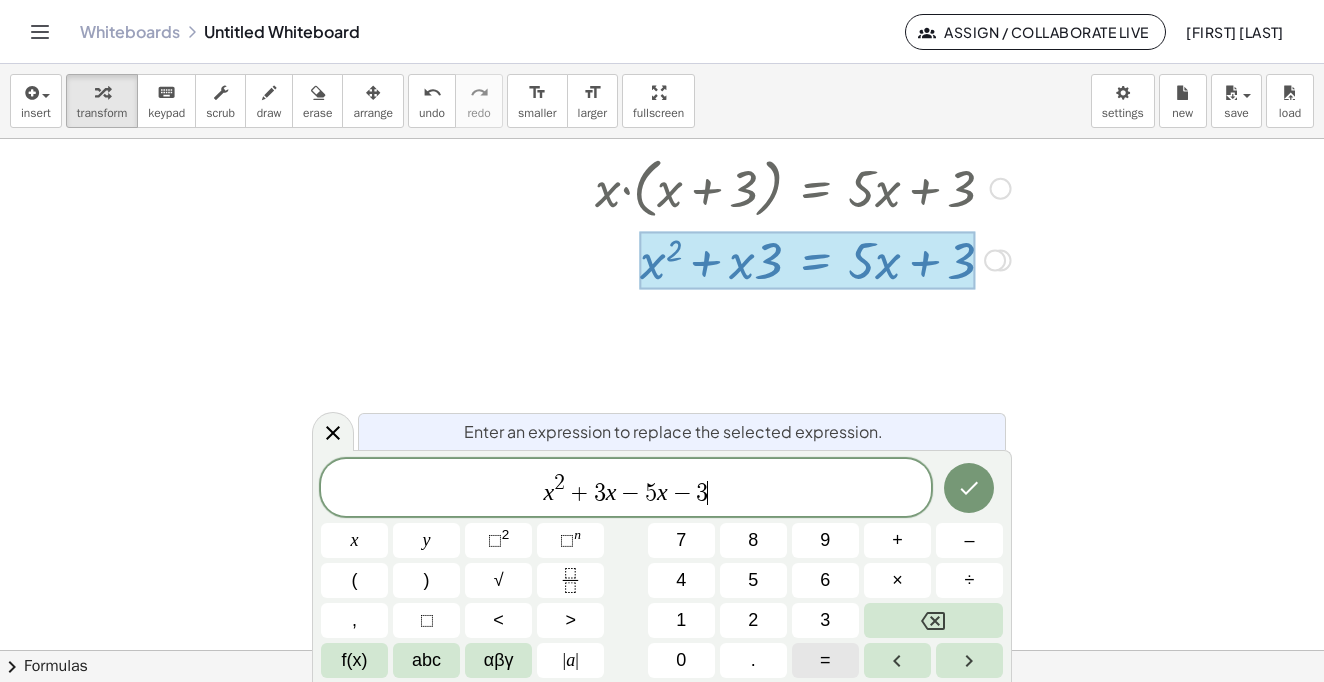 click on "=" at bounding box center (825, 660) 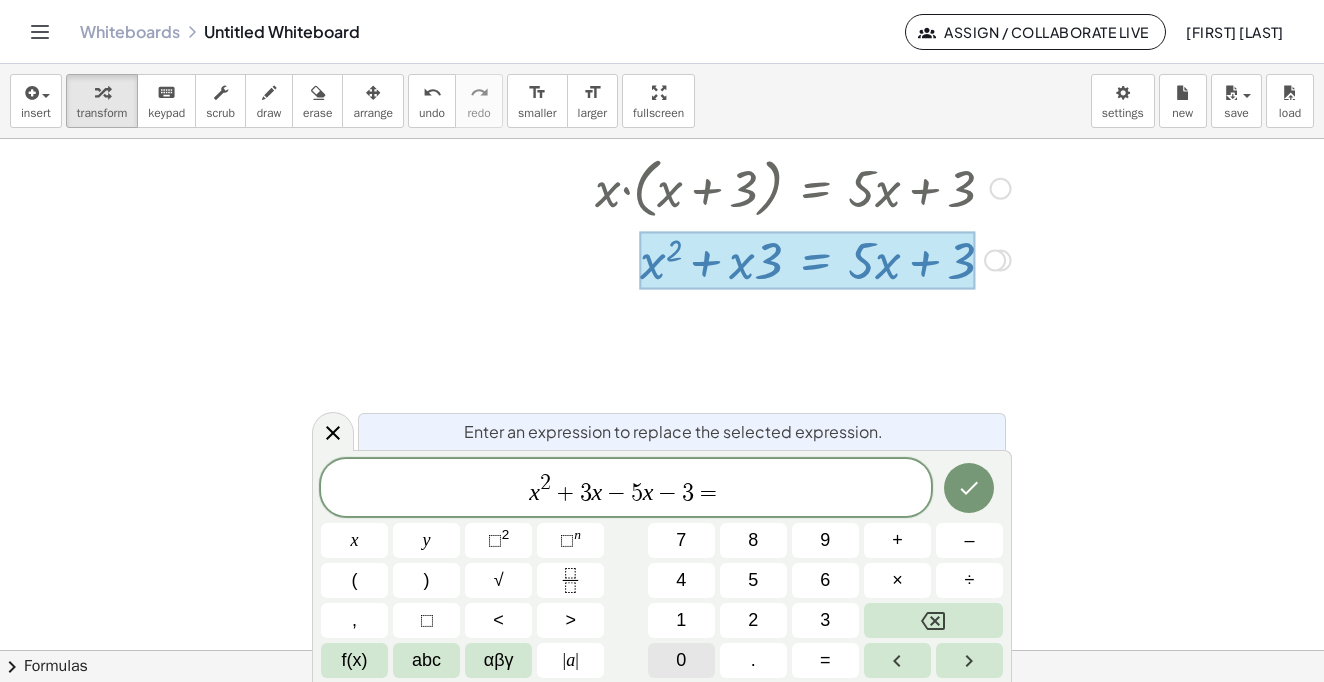 click on "0" at bounding box center (681, 660) 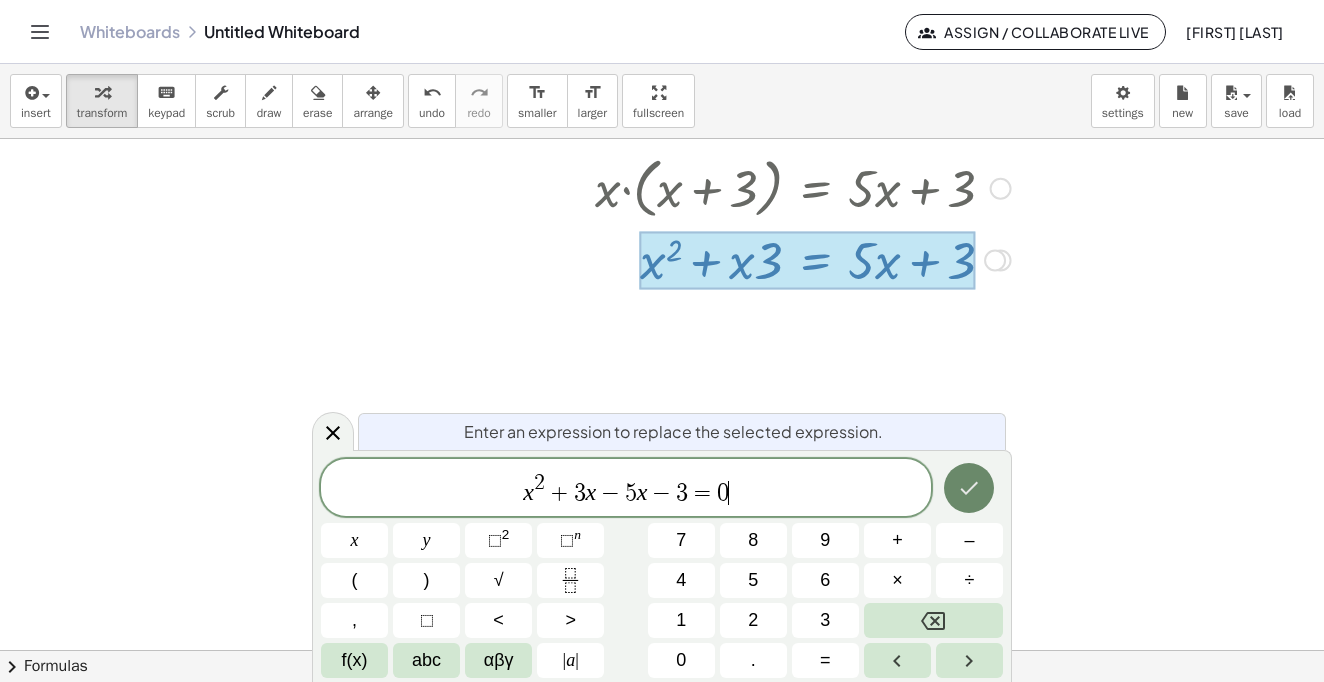click at bounding box center [969, 488] 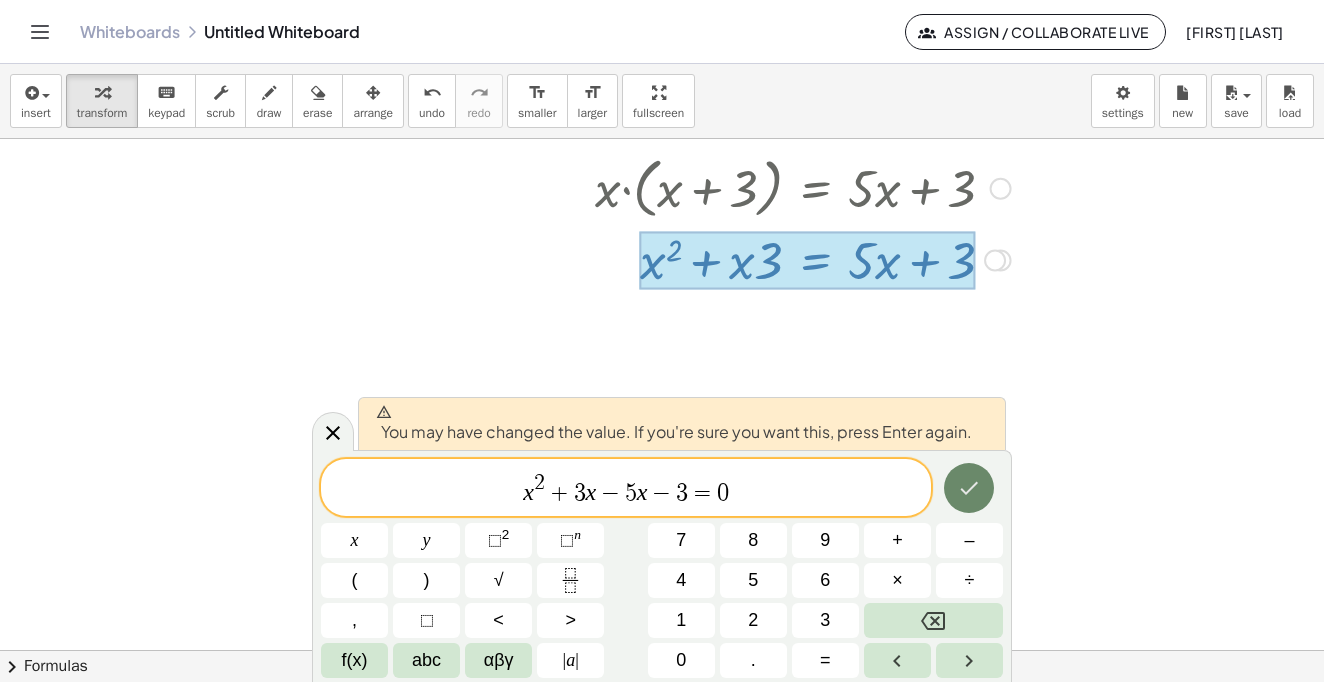 click at bounding box center [969, 488] 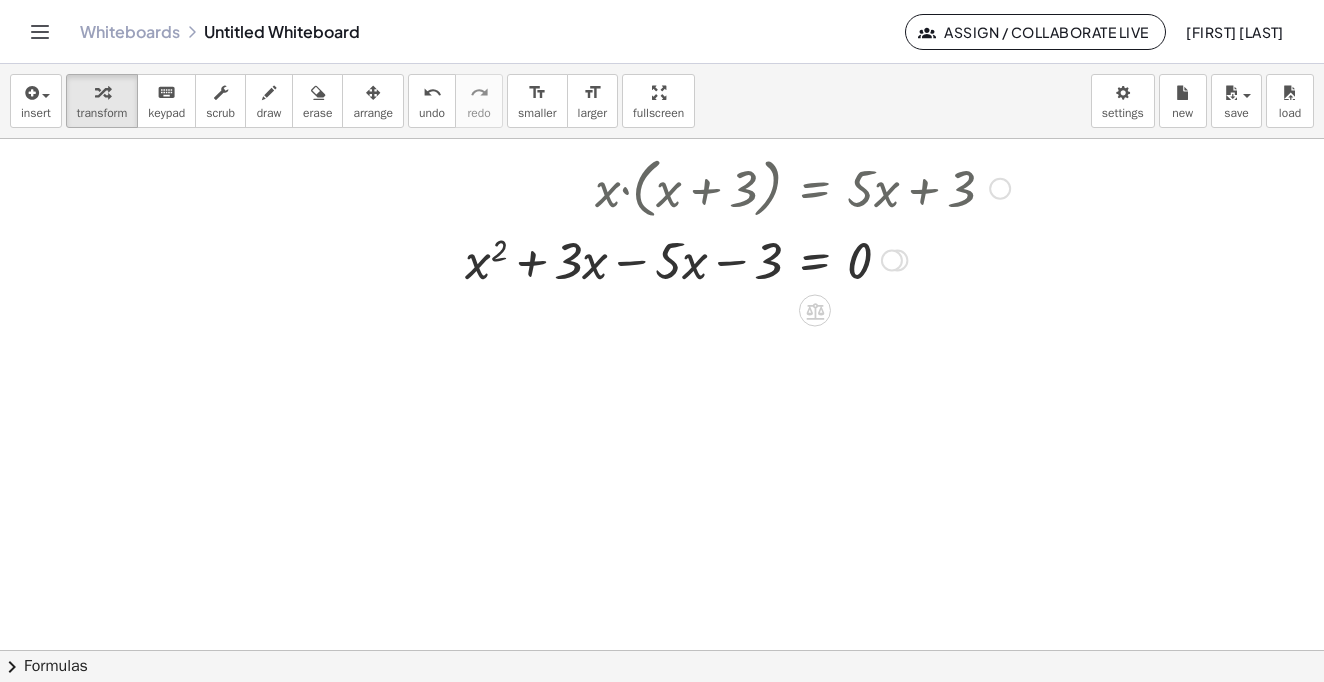 click at bounding box center [737, 259] 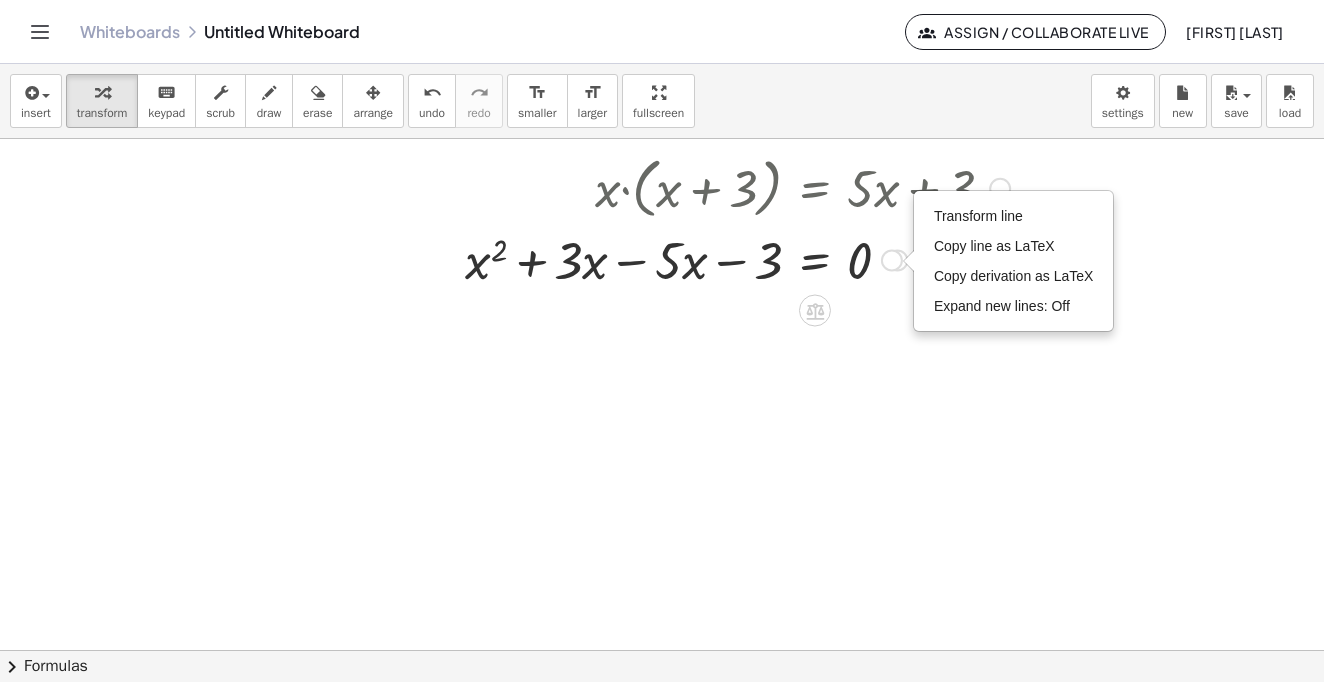 click on "Transform line Copy line as LaTeX Copy derivation as LaTeX Expand new lines: Off" at bounding box center (892, 261) 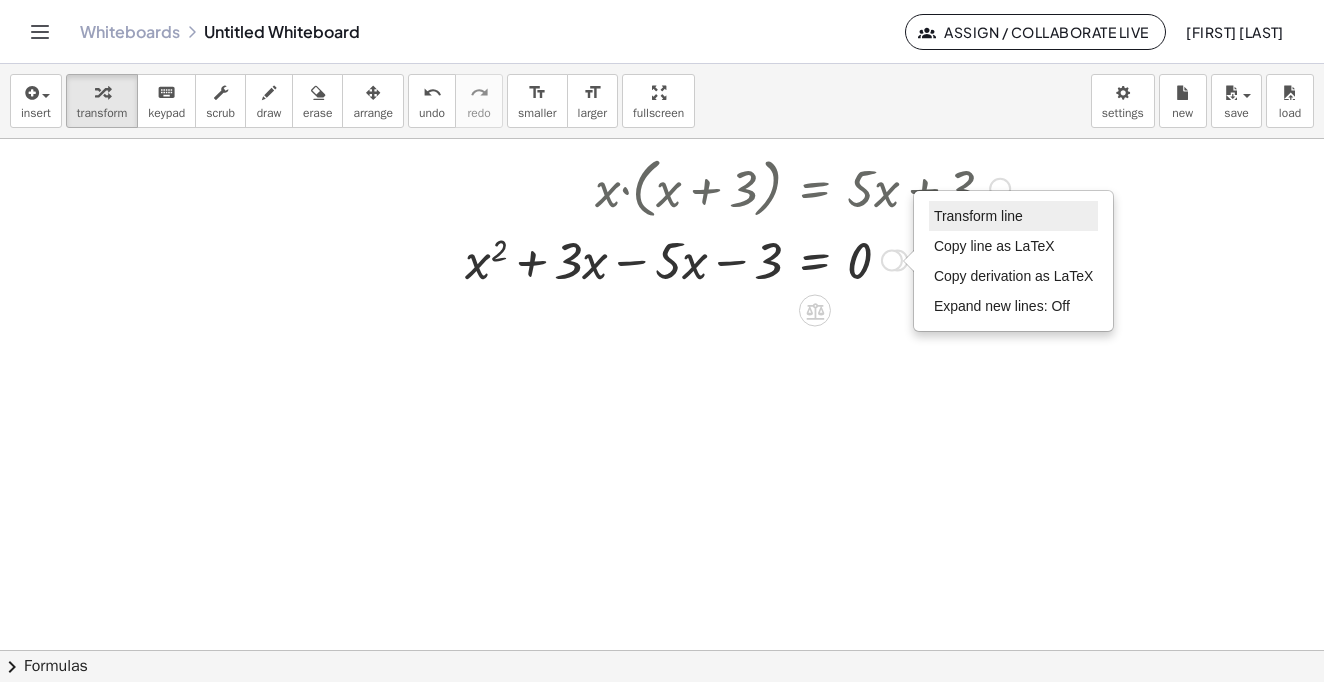 click on "Transform line" at bounding box center [1014, 216] 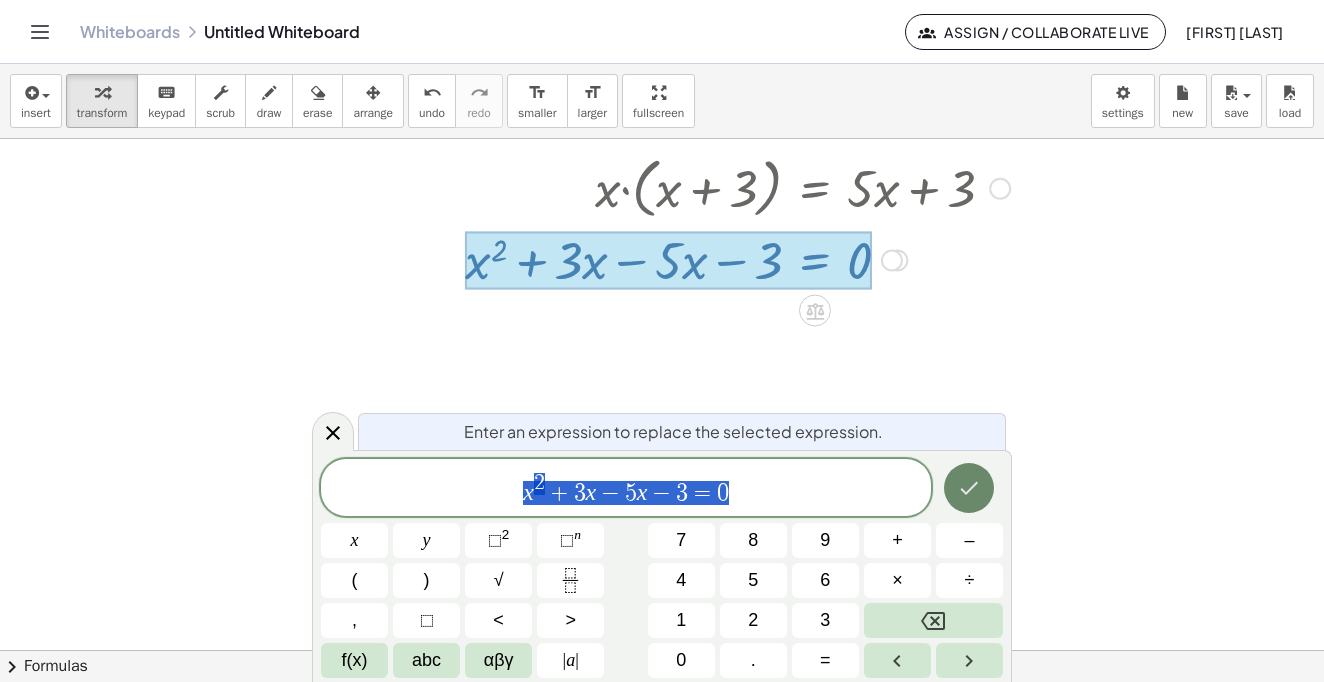 click at bounding box center [969, 488] 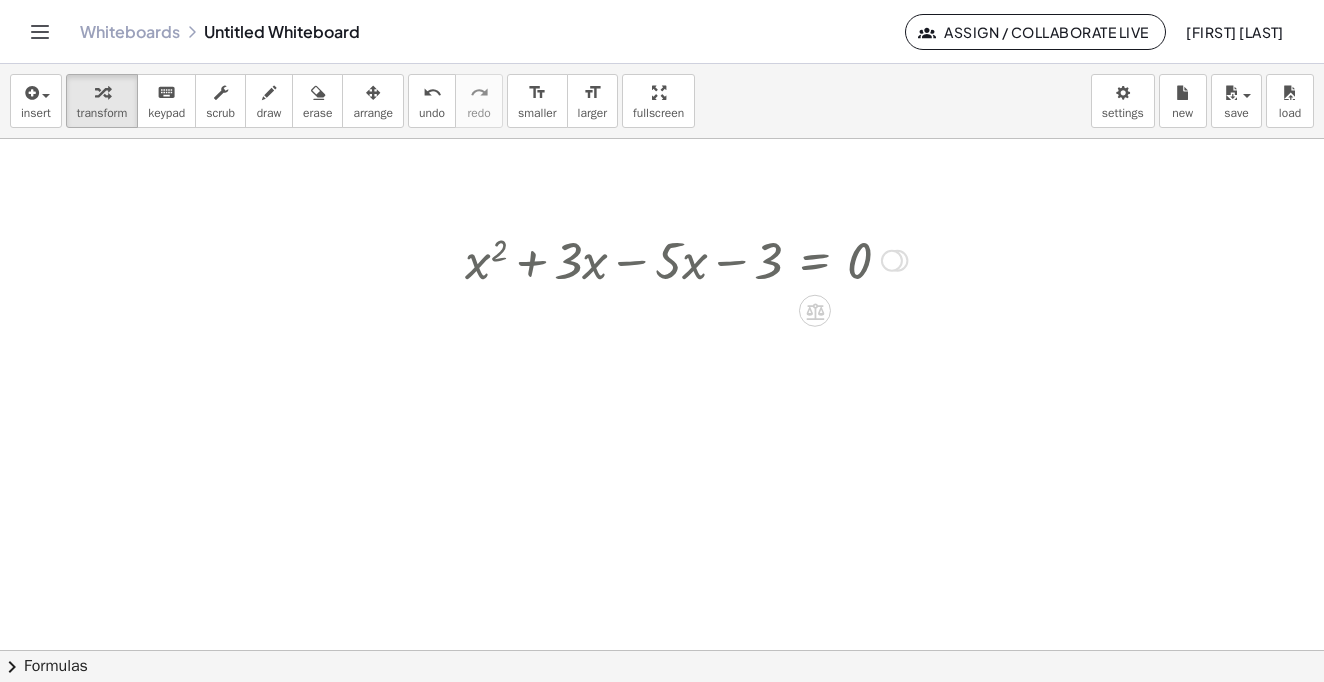 click at bounding box center (662, 274) 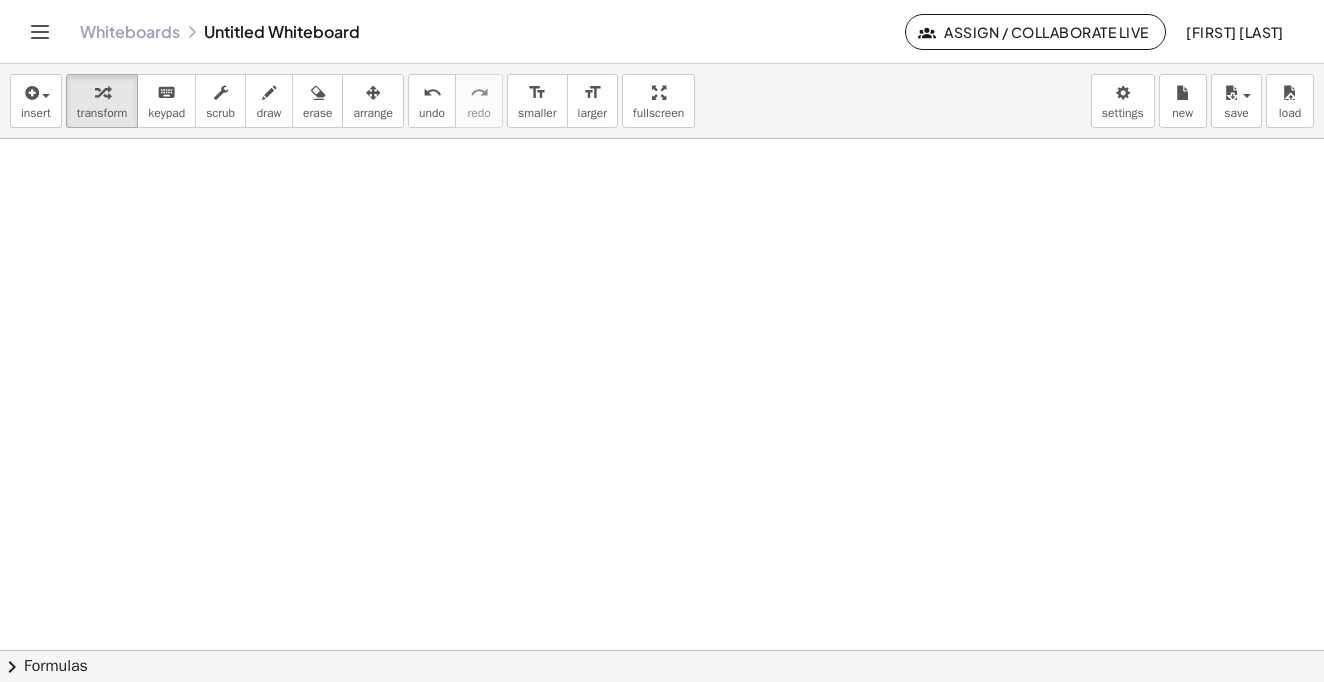 scroll, scrollTop: 524, scrollLeft: 0, axis: vertical 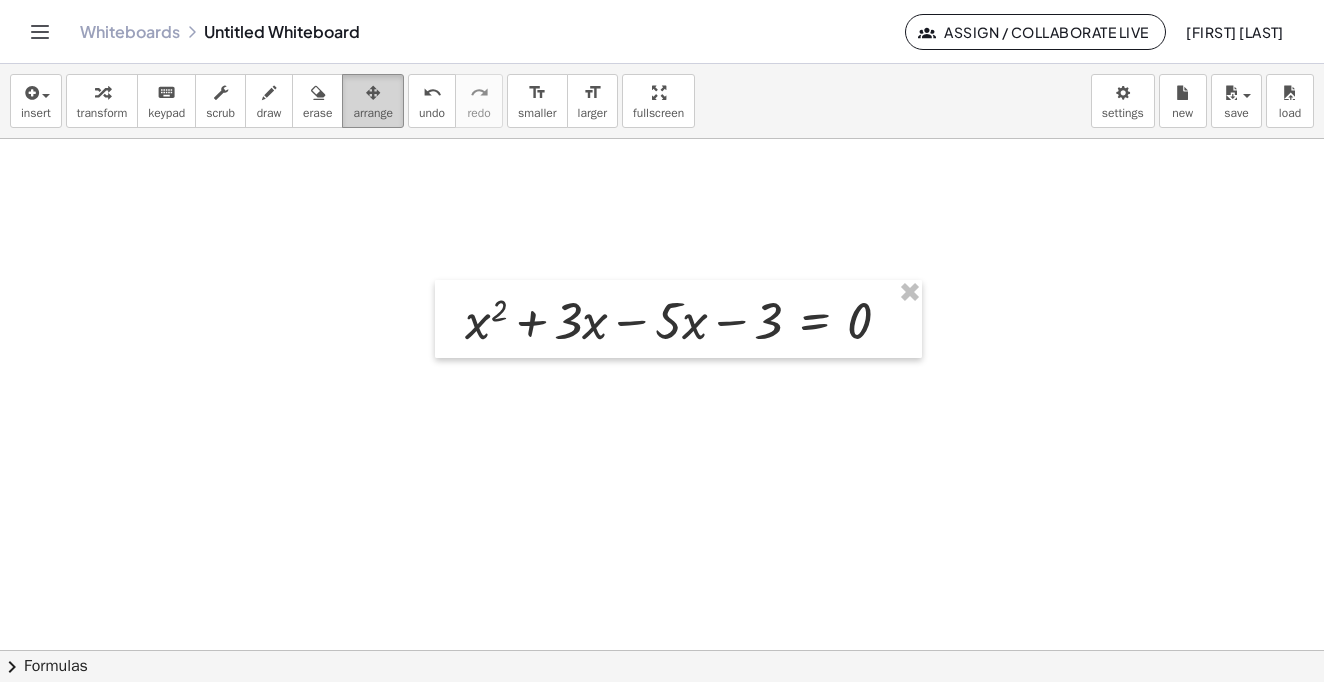 click at bounding box center (373, 92) 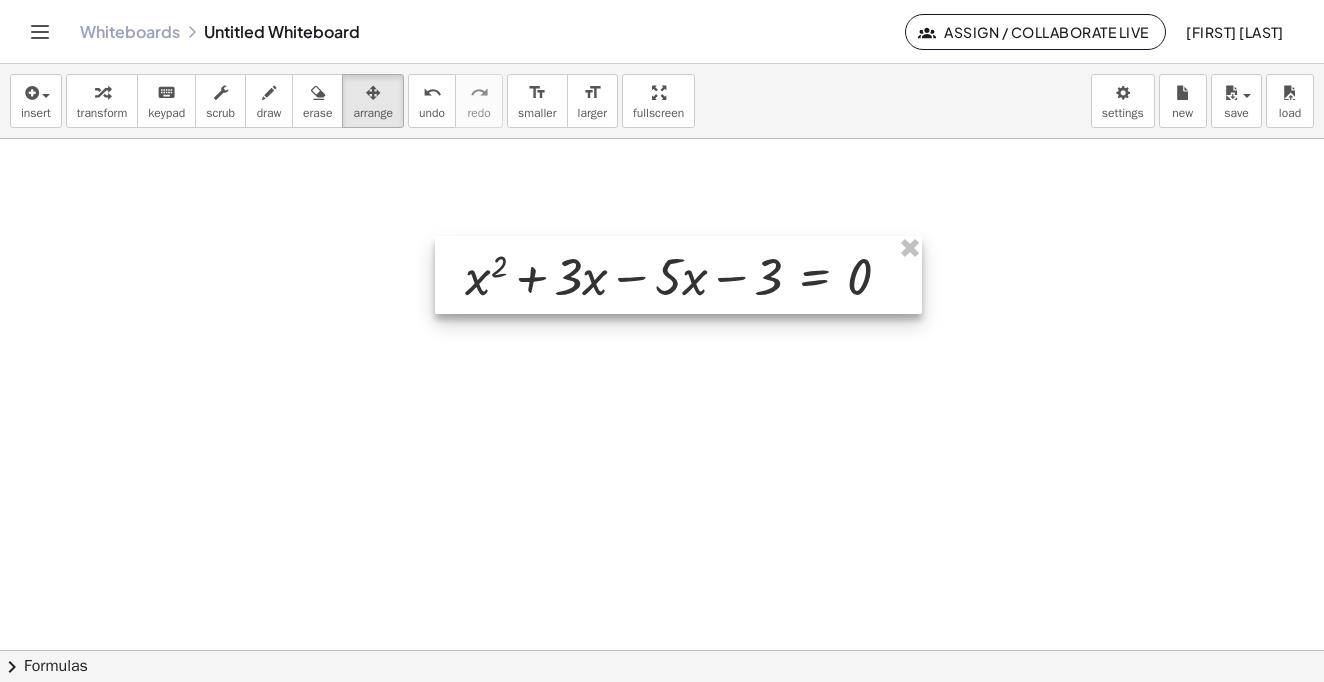 drag, startPoint x: 637, startPoint y: 304, endPoint x: 643, endPoint y: 193, distance: 111.16204 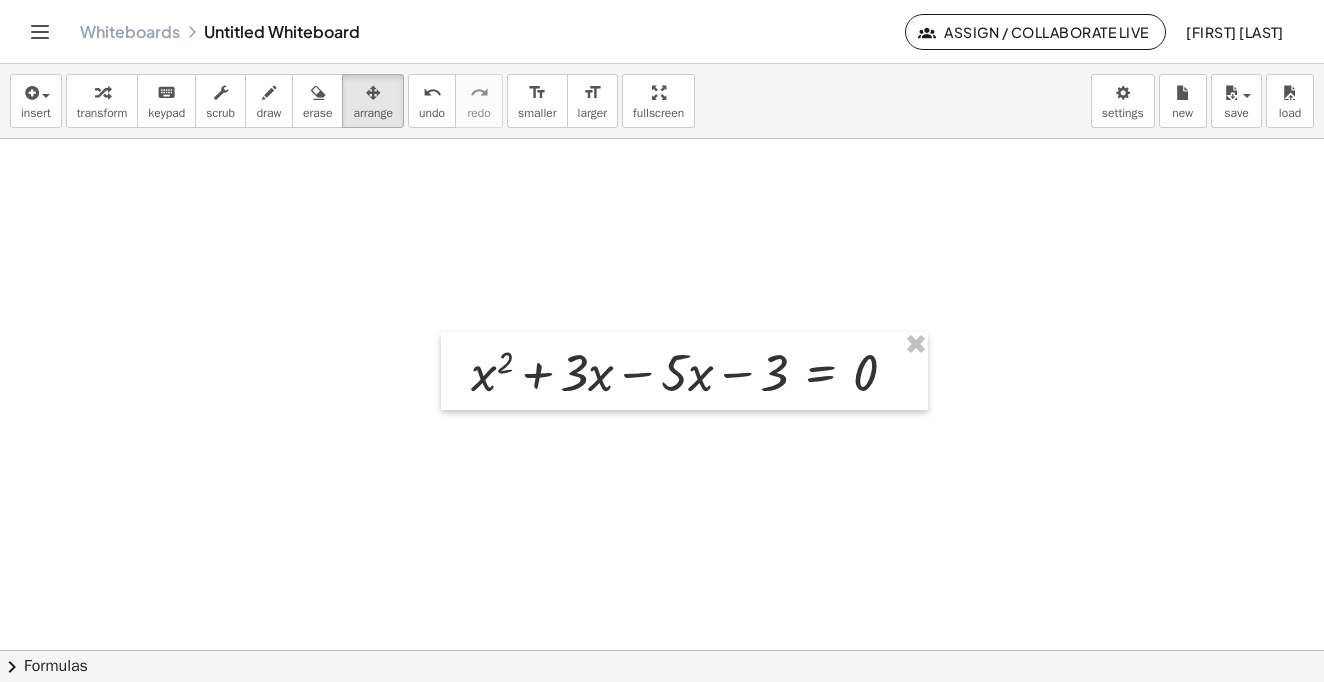 scroll, scrollTop: 84, scrollLeft: 0, axis: vertical 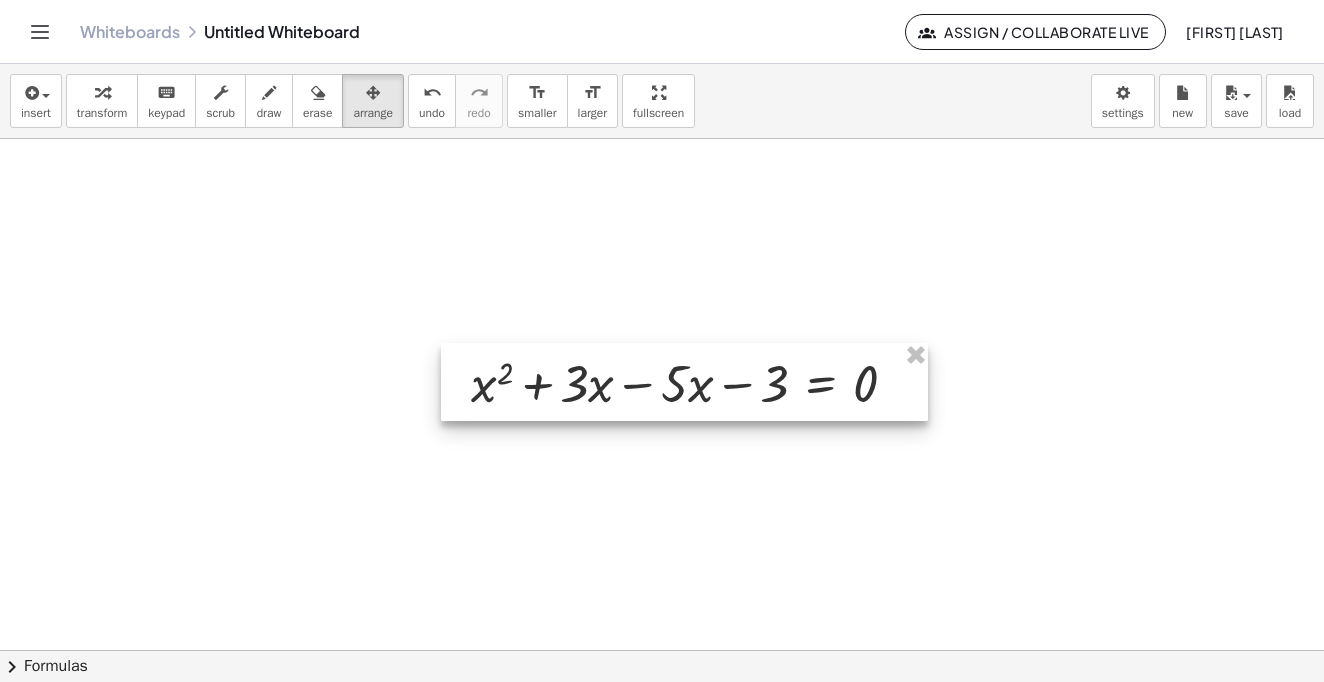 drag, startPoint x: 655, startPoint y: 357, endPoint x: 653, endPoint y: 178, distance: 179.01117 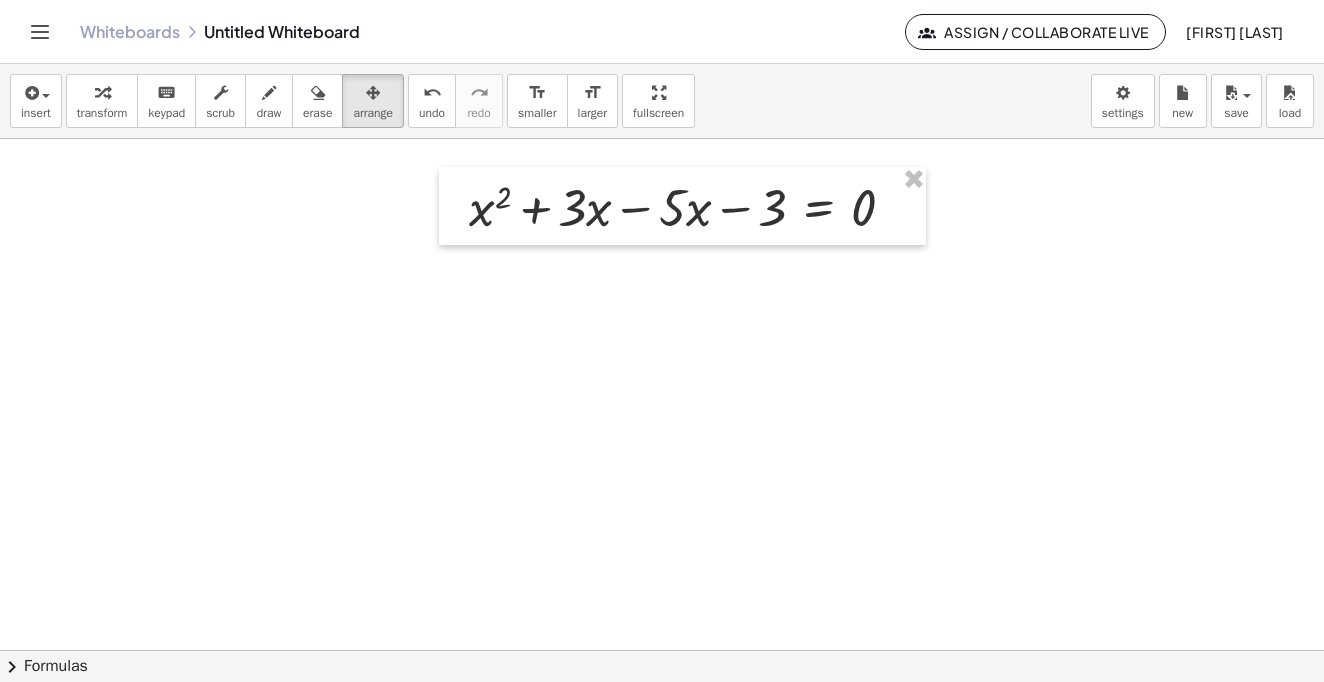 click at bounding box center (662, 566) 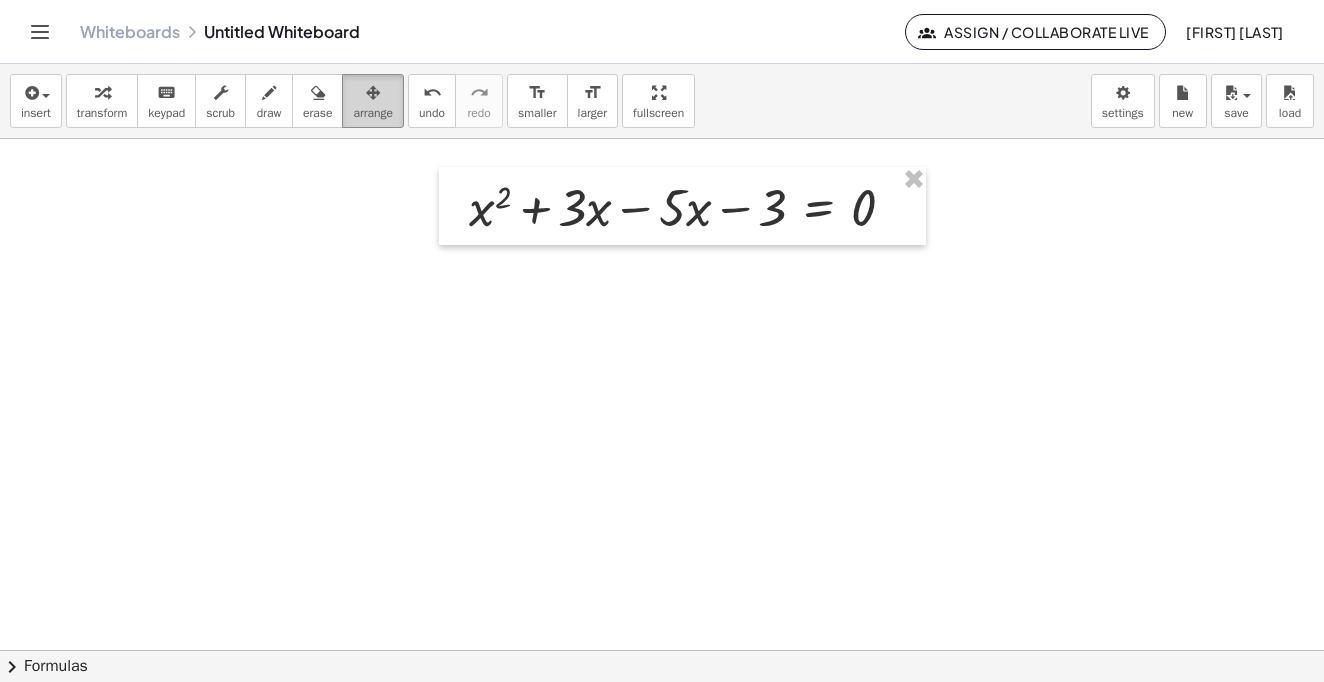 click on "arrange" at bounding box center (373, 113) 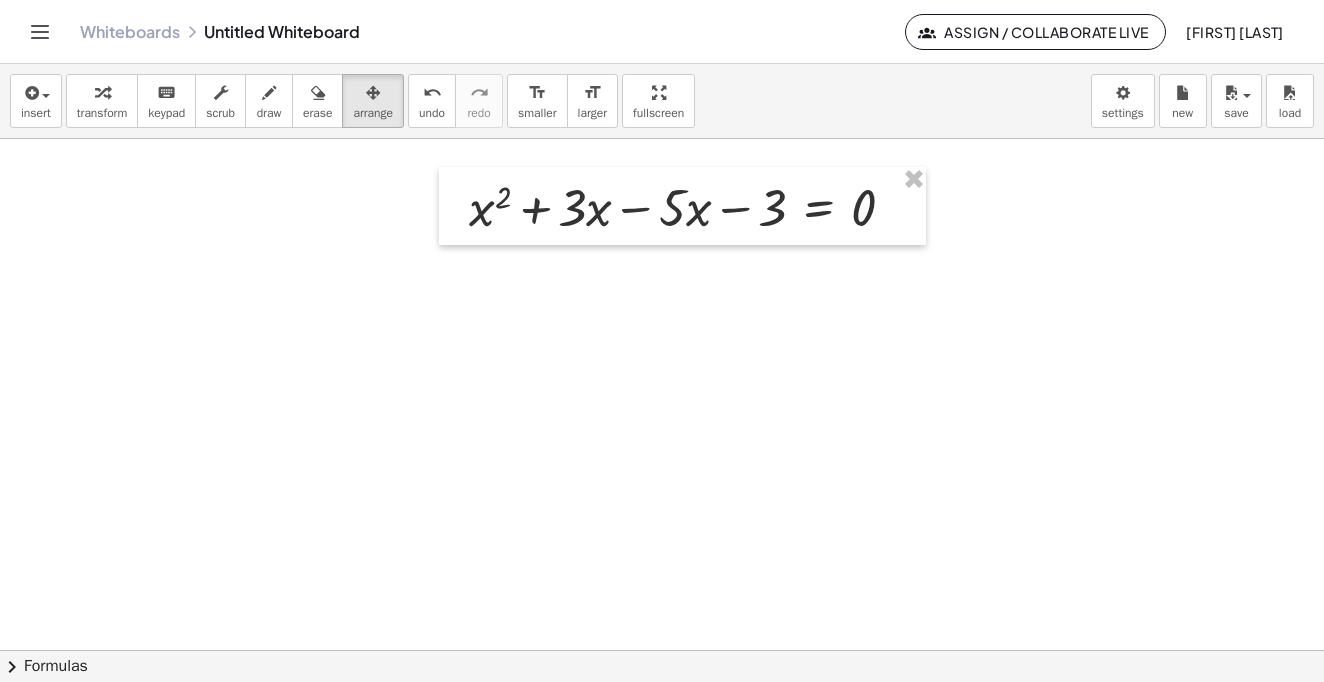 click at bounding box center (662, 566) 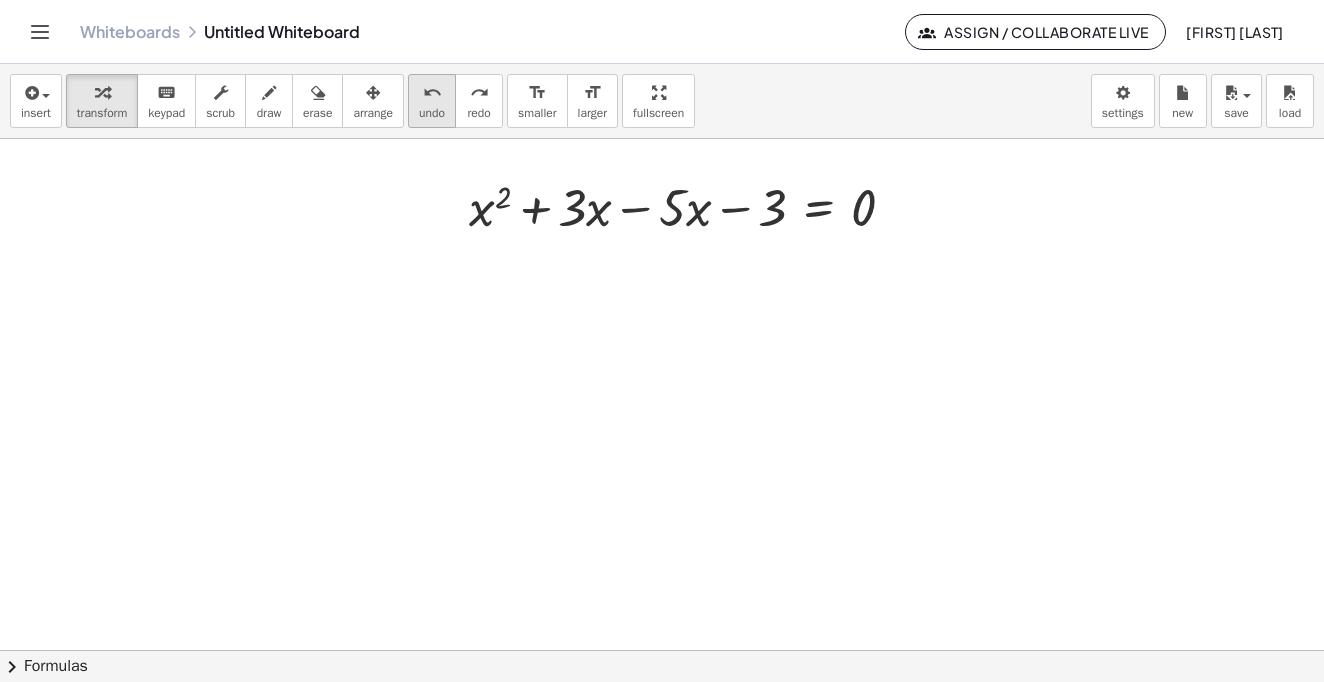 click on "undo undo" at bounding box center (432, 101) 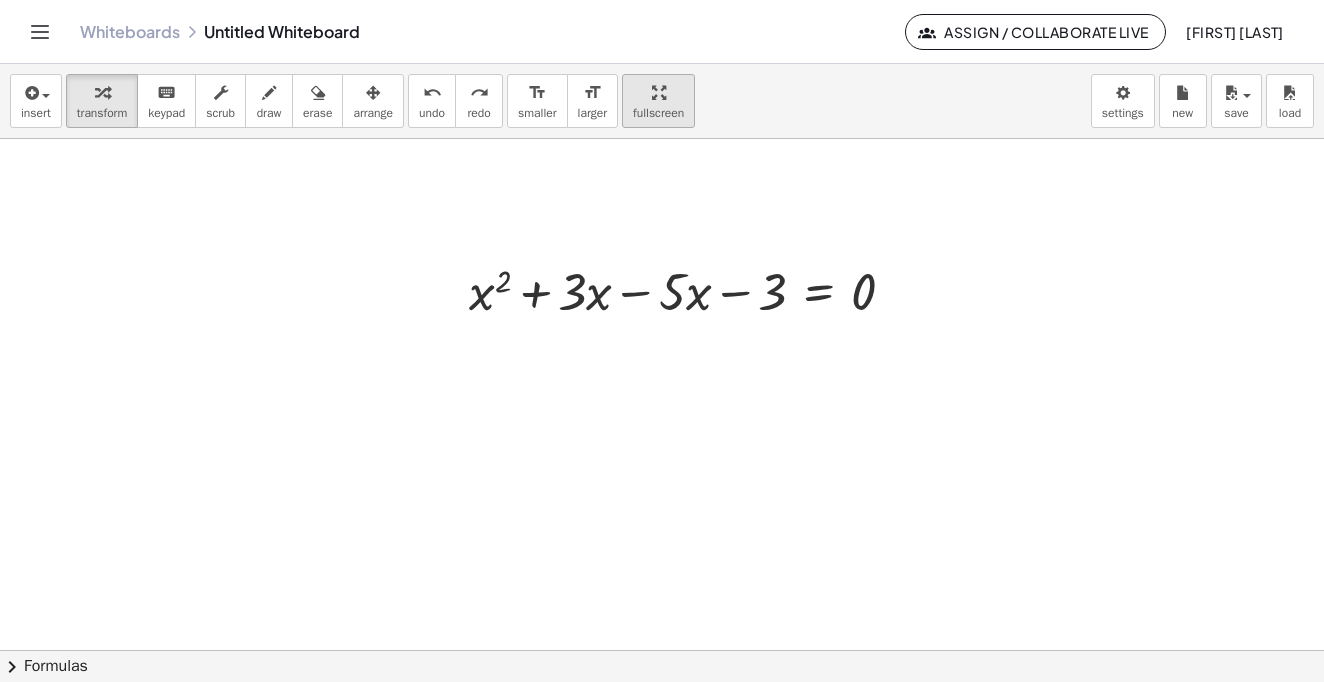 scroll, scrollTop: 0, scrollLeft: 0, axis: both 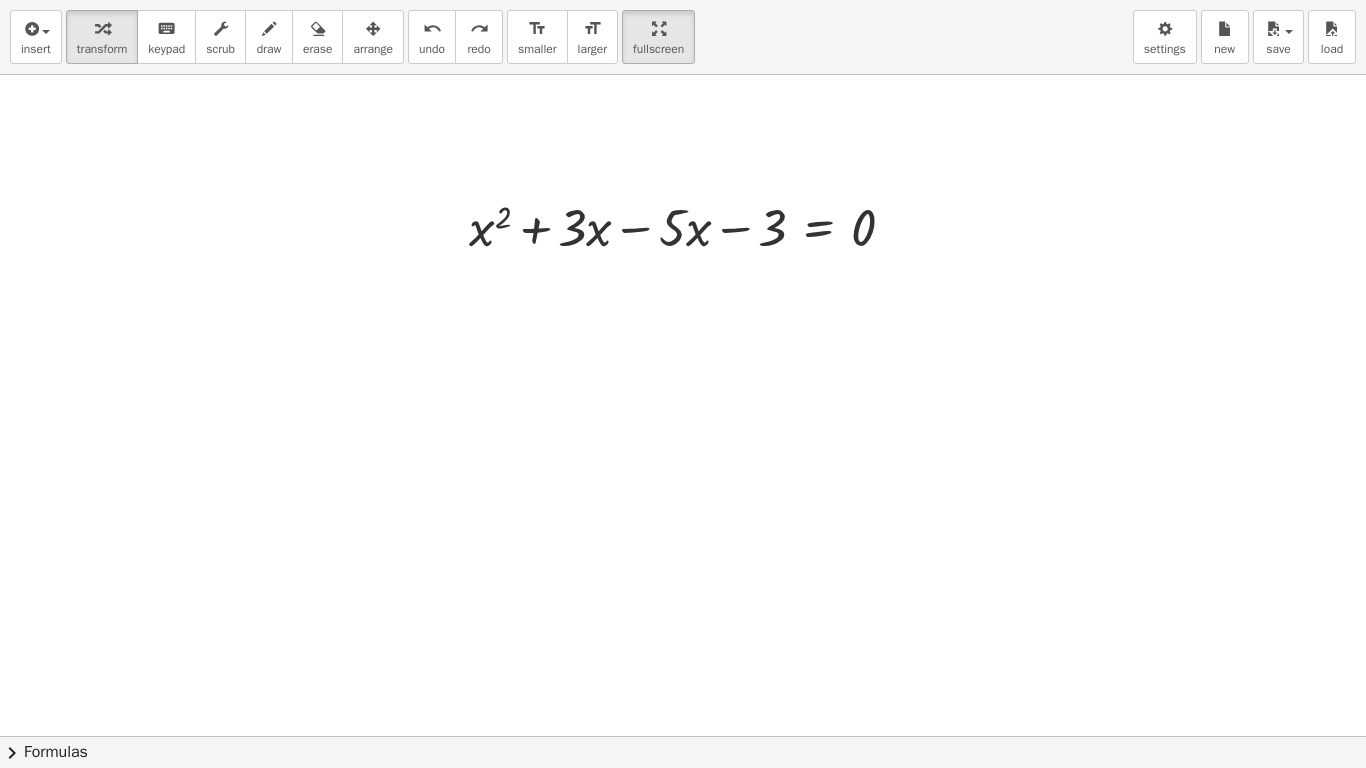 click at bounding box center (683, 736) 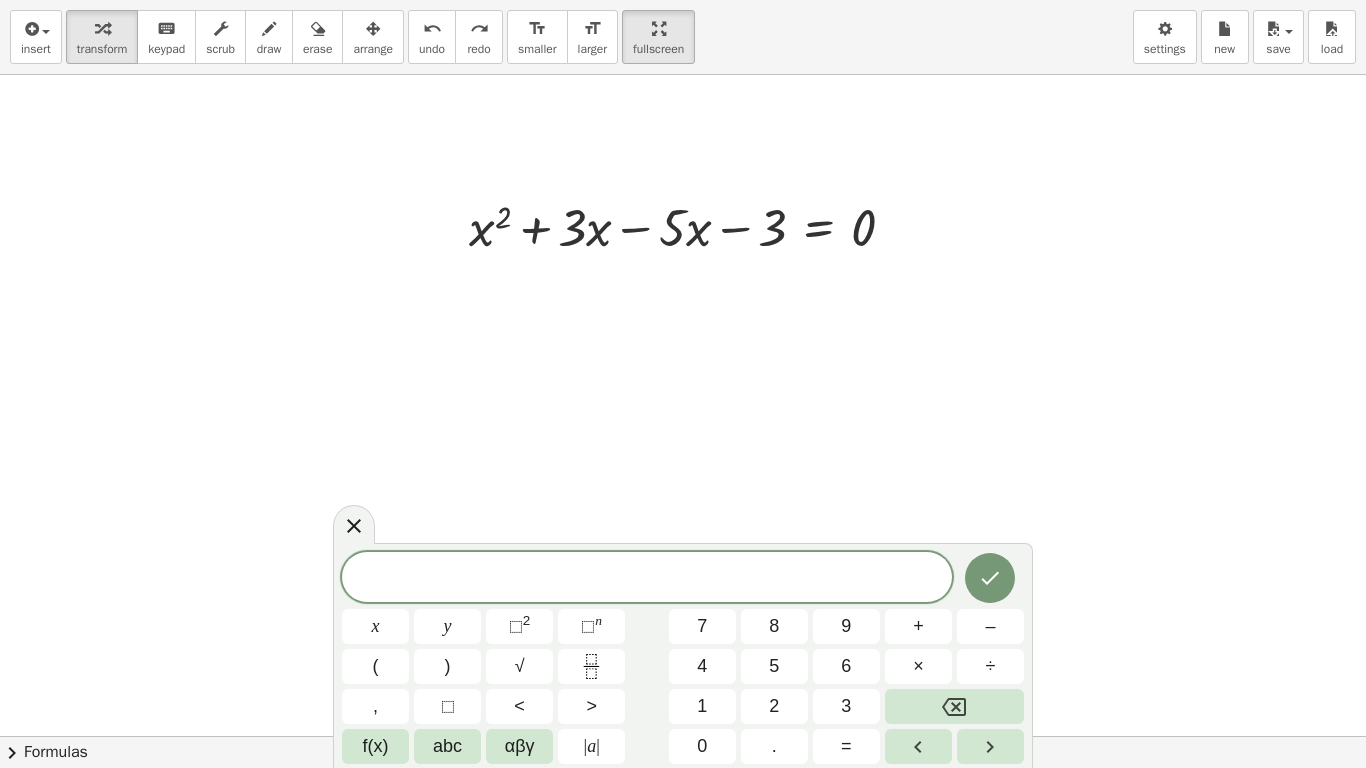 click at bounding box center (683, 736) 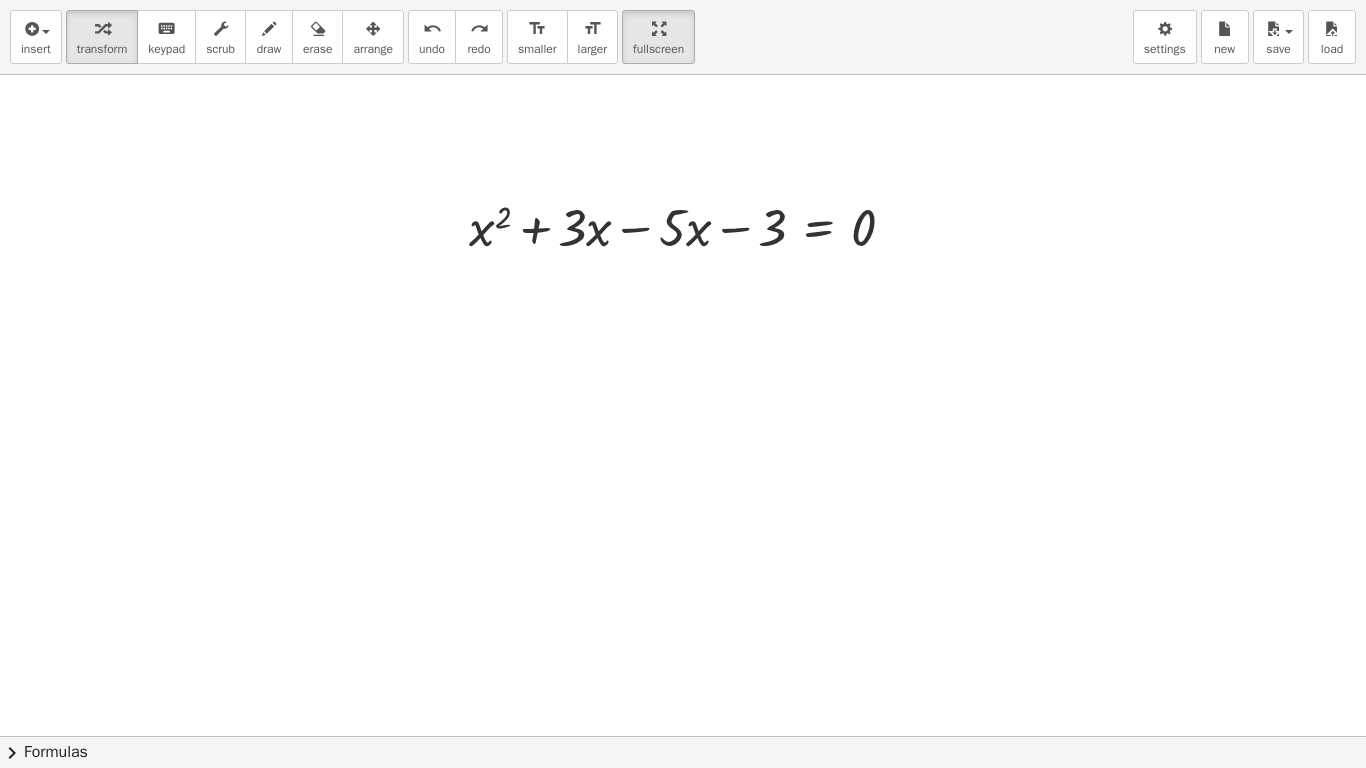 click at bounding box center [683, 736] 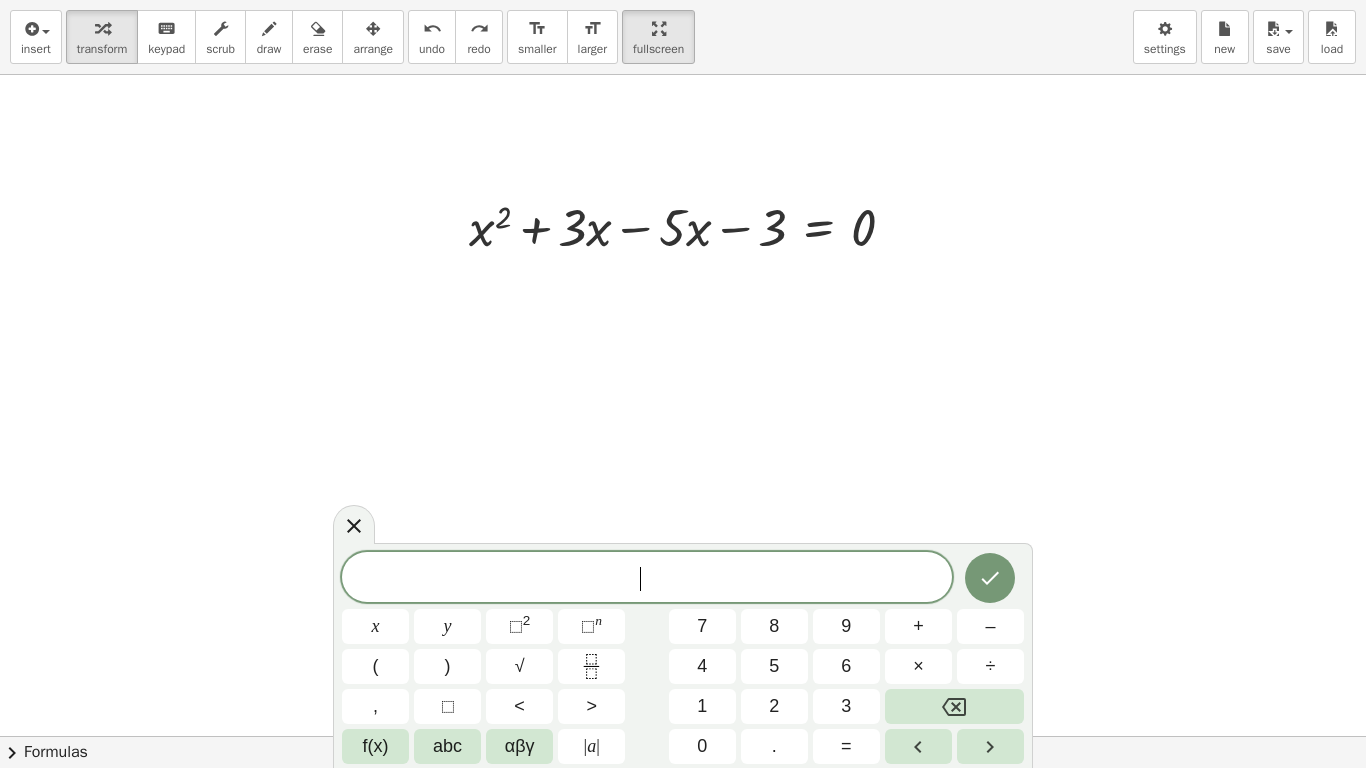 click at bounding box center [683, 736] 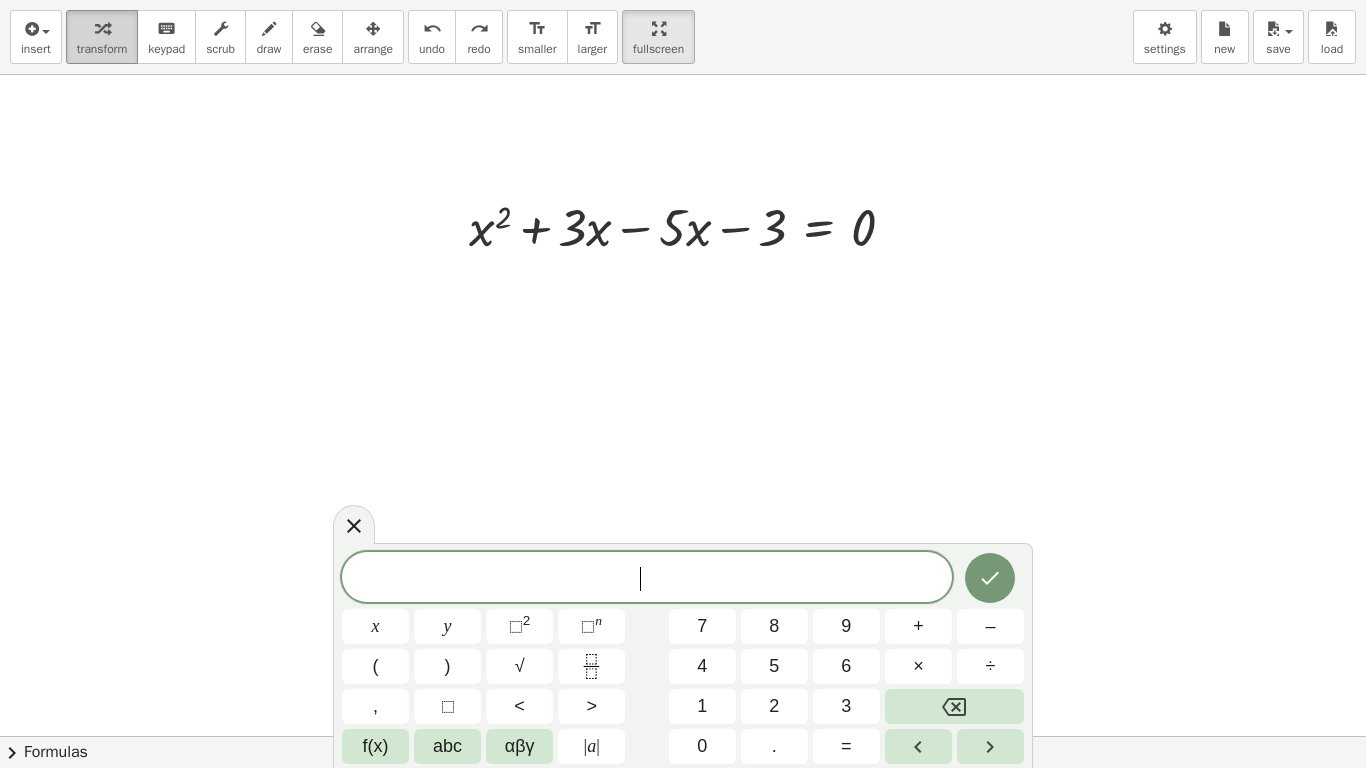 click on "transform" at bounding box center [102, 49] 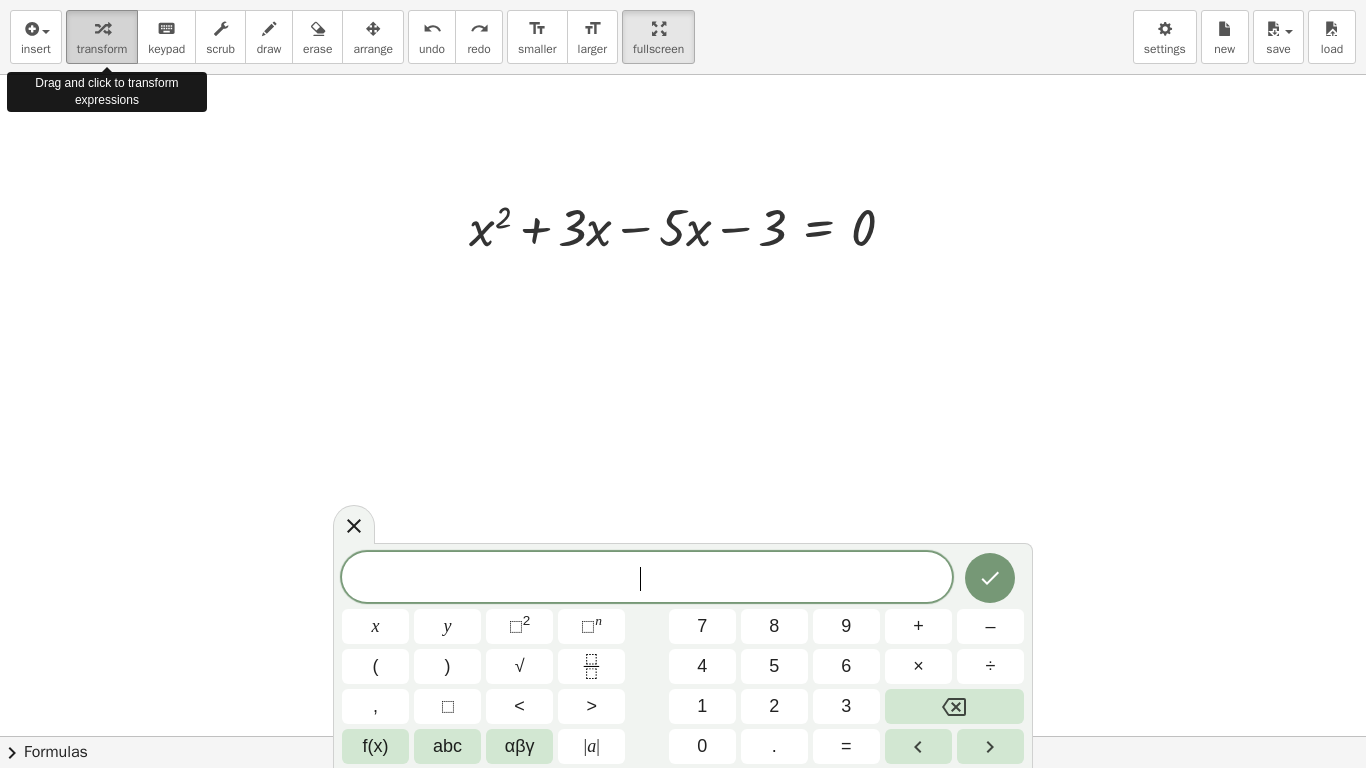 click on "transform" at bounding box center [102, 49] 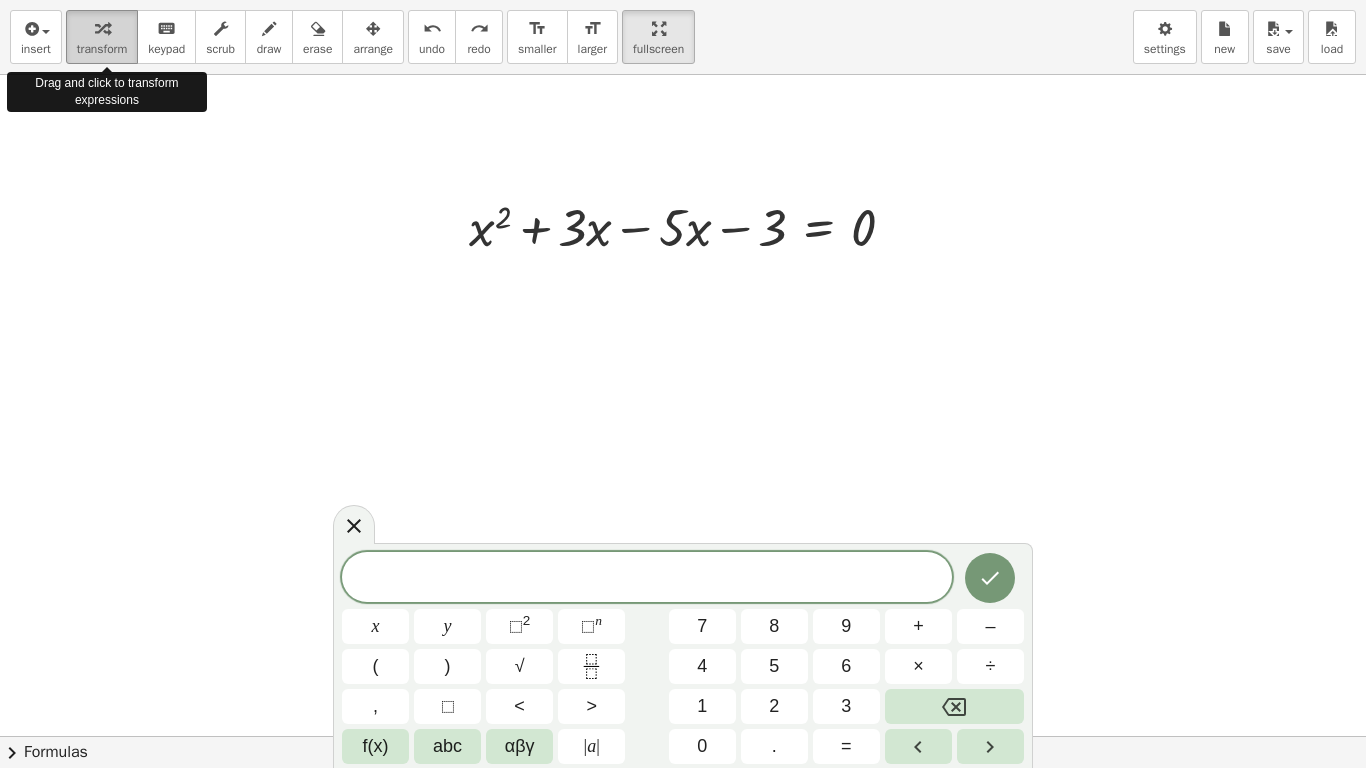 click on "transform" at bounding box center (102, 49) 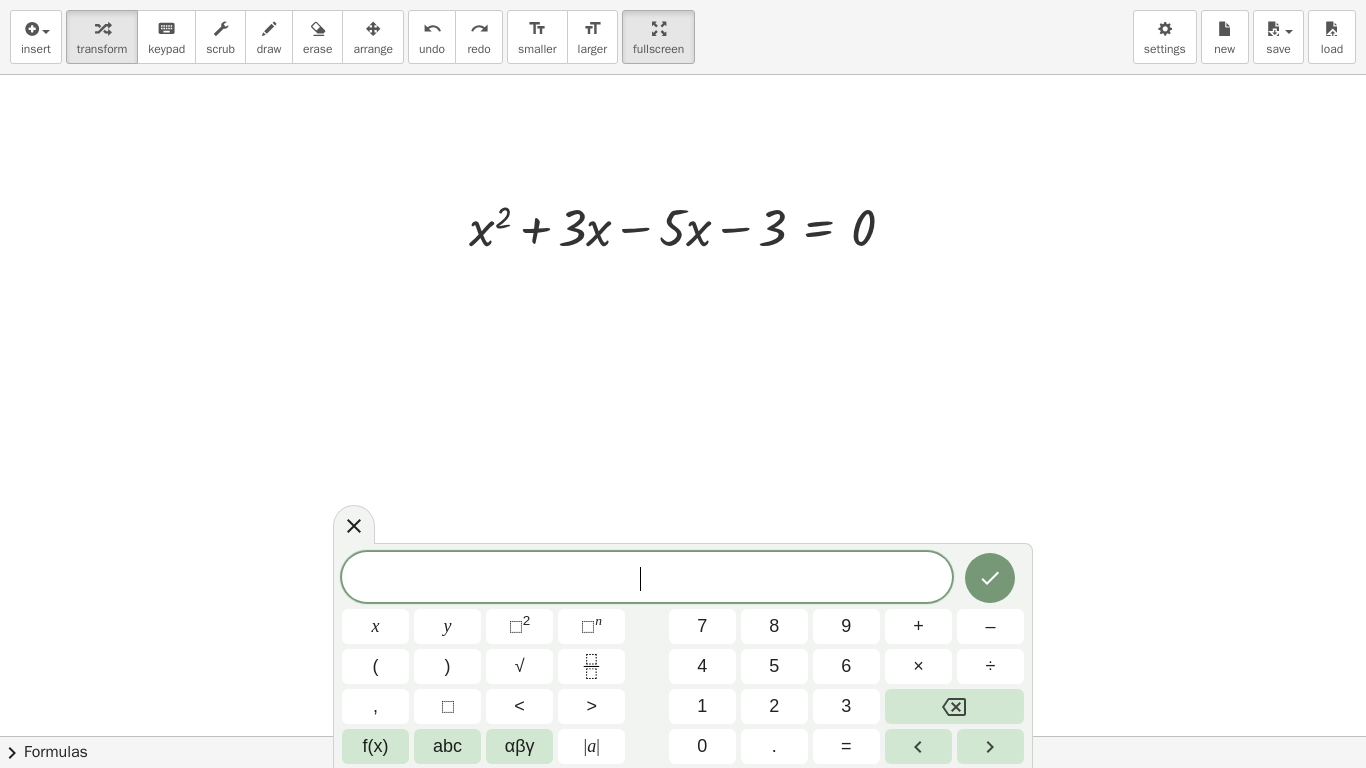 click at bounding box center [683, 736] 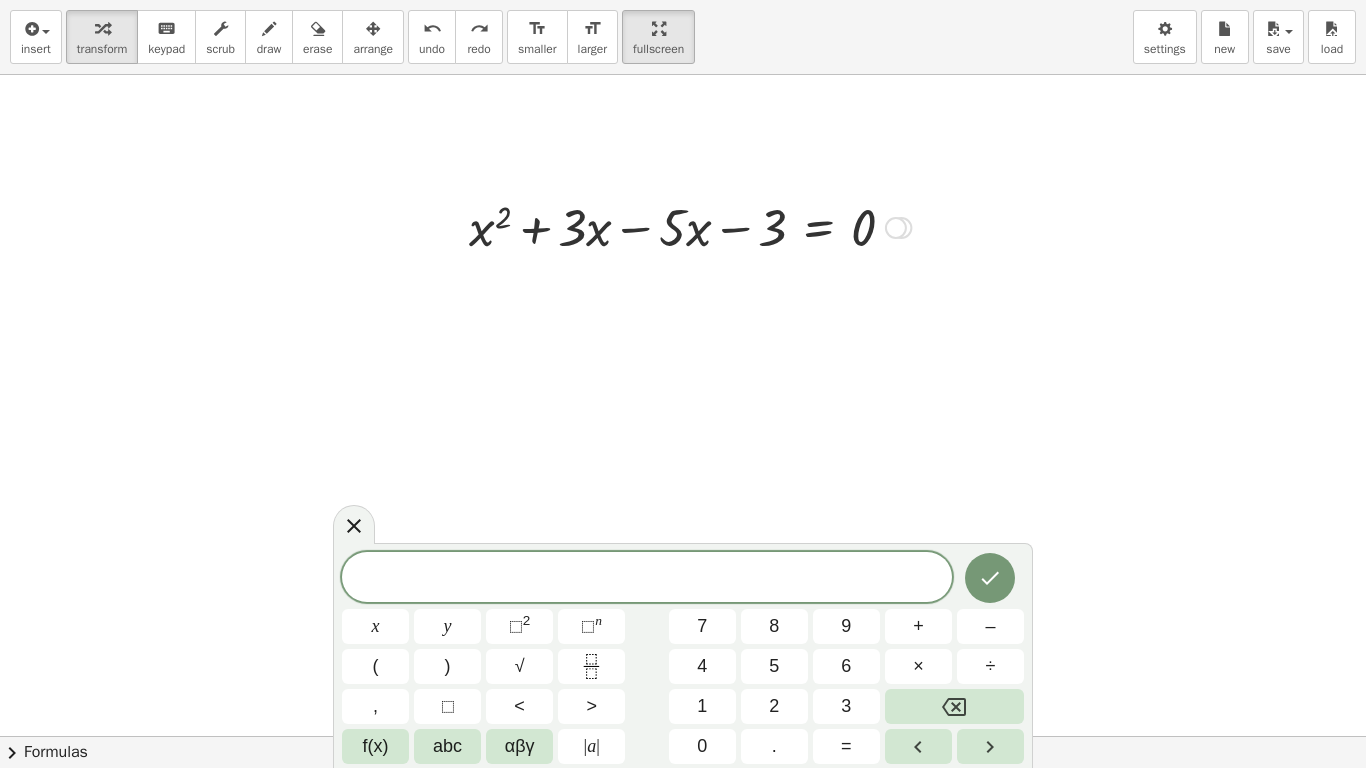 click at bounding box center (690, 226) 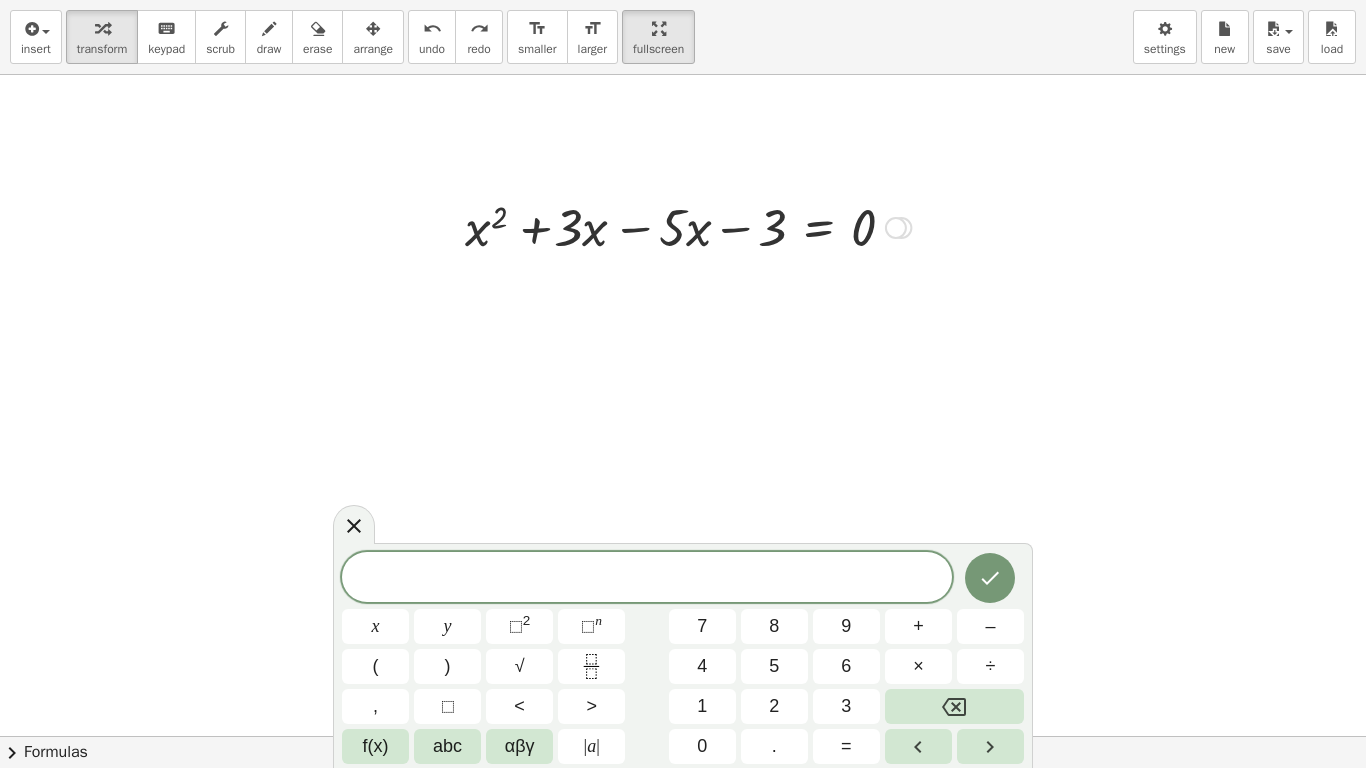 click at bounding box center (690, 226) 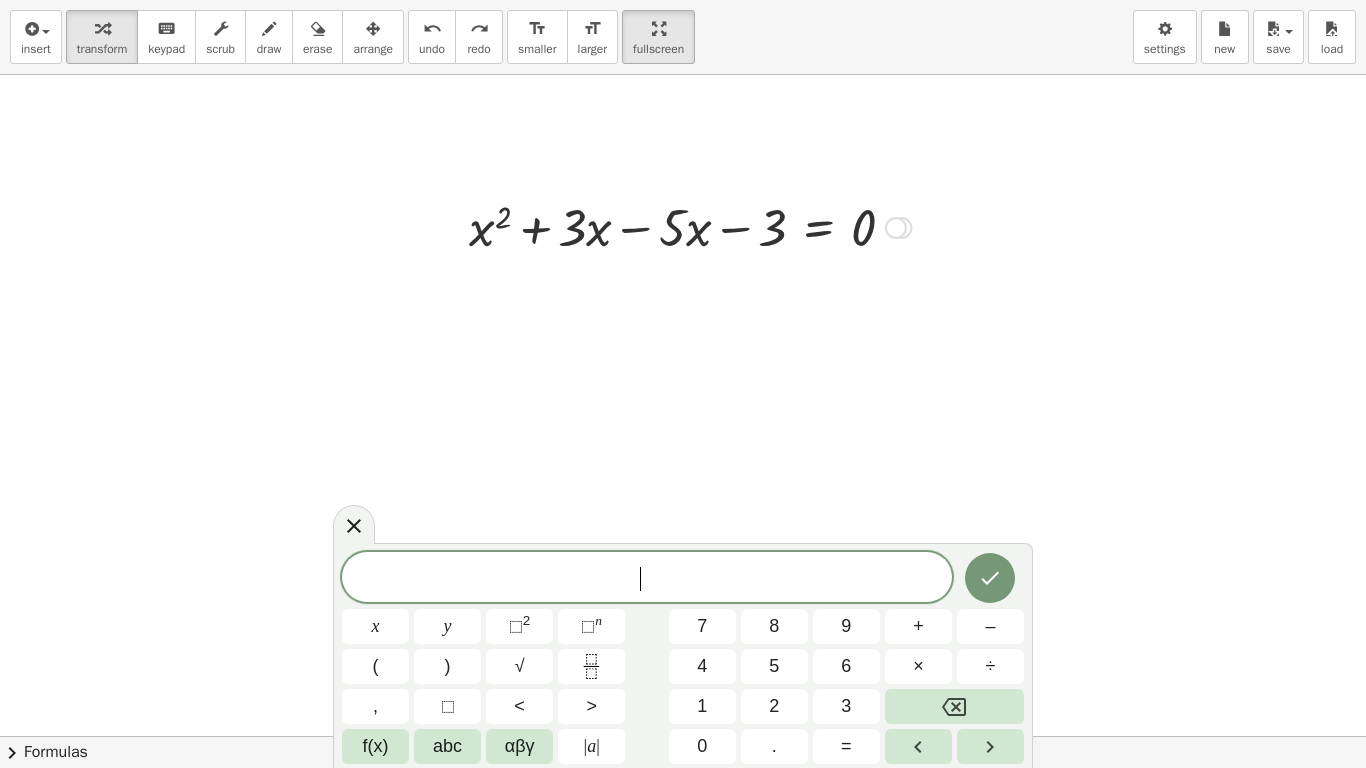 click at bounding box center [690, 226] 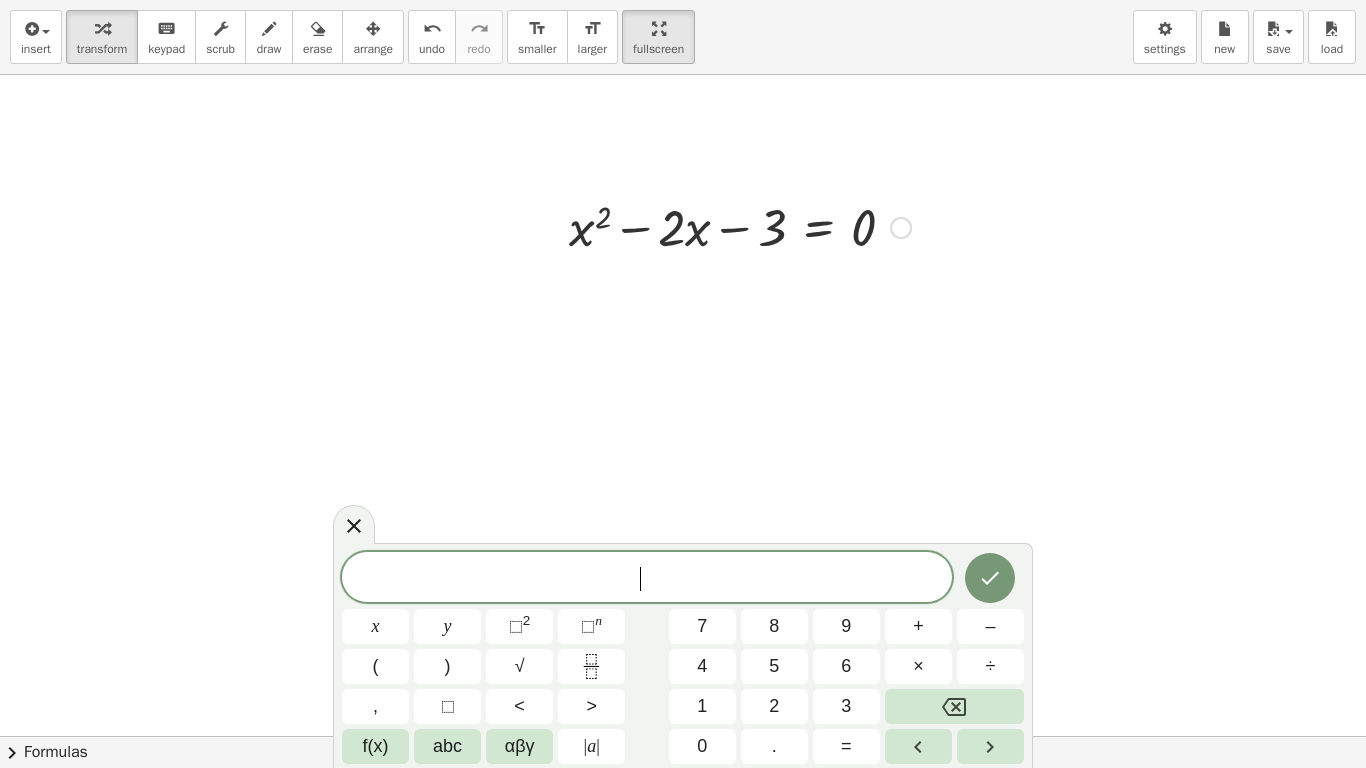 click at bounding box center (740, 226) 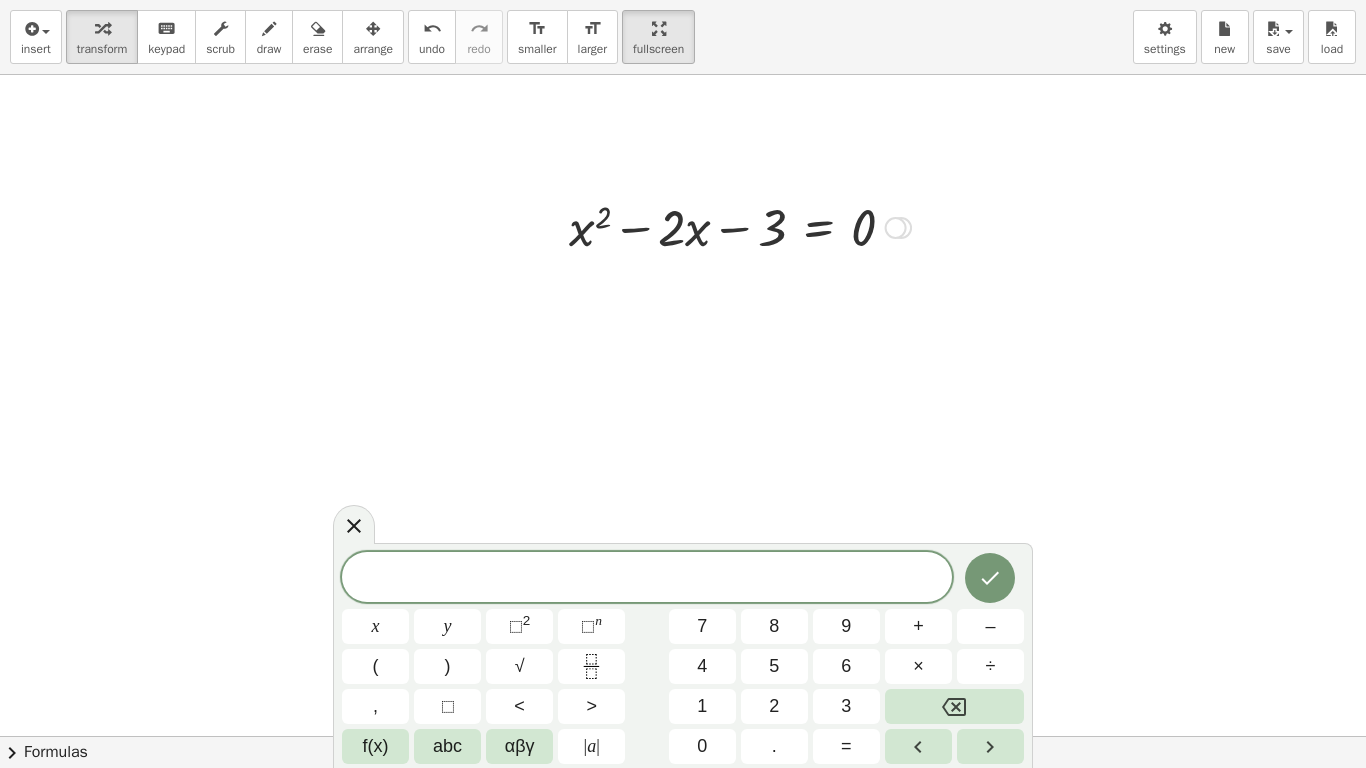 click at bounding box center [740, 226] 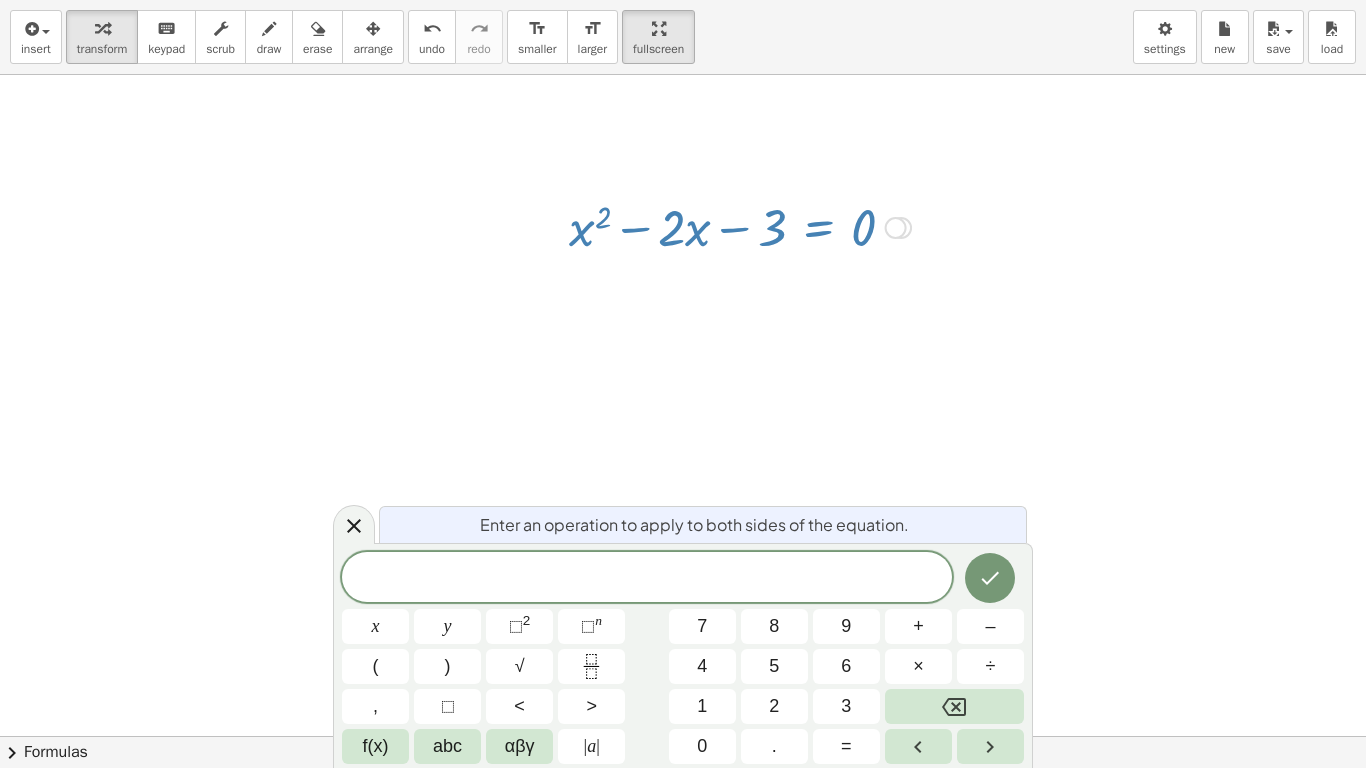 click at bounding box center [740, 226] 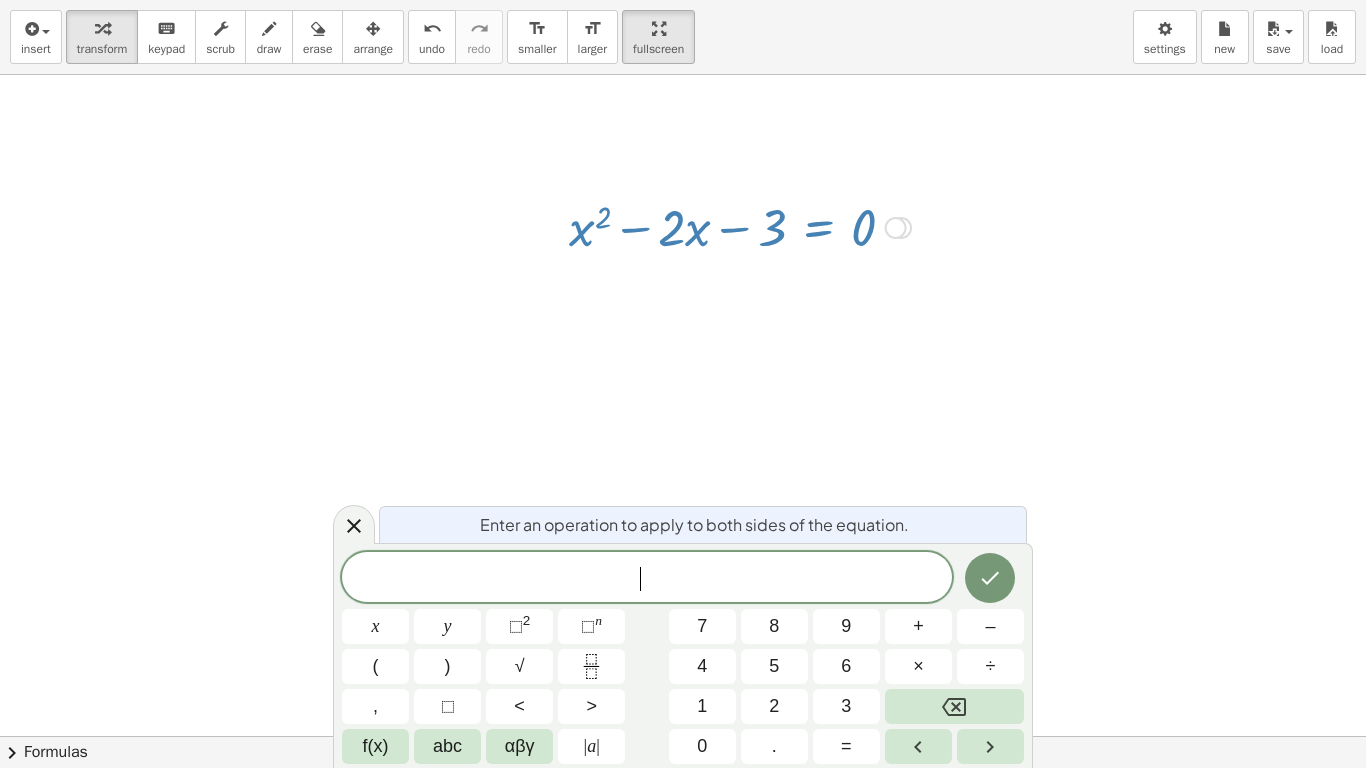 click at bounding box center (683, 736) 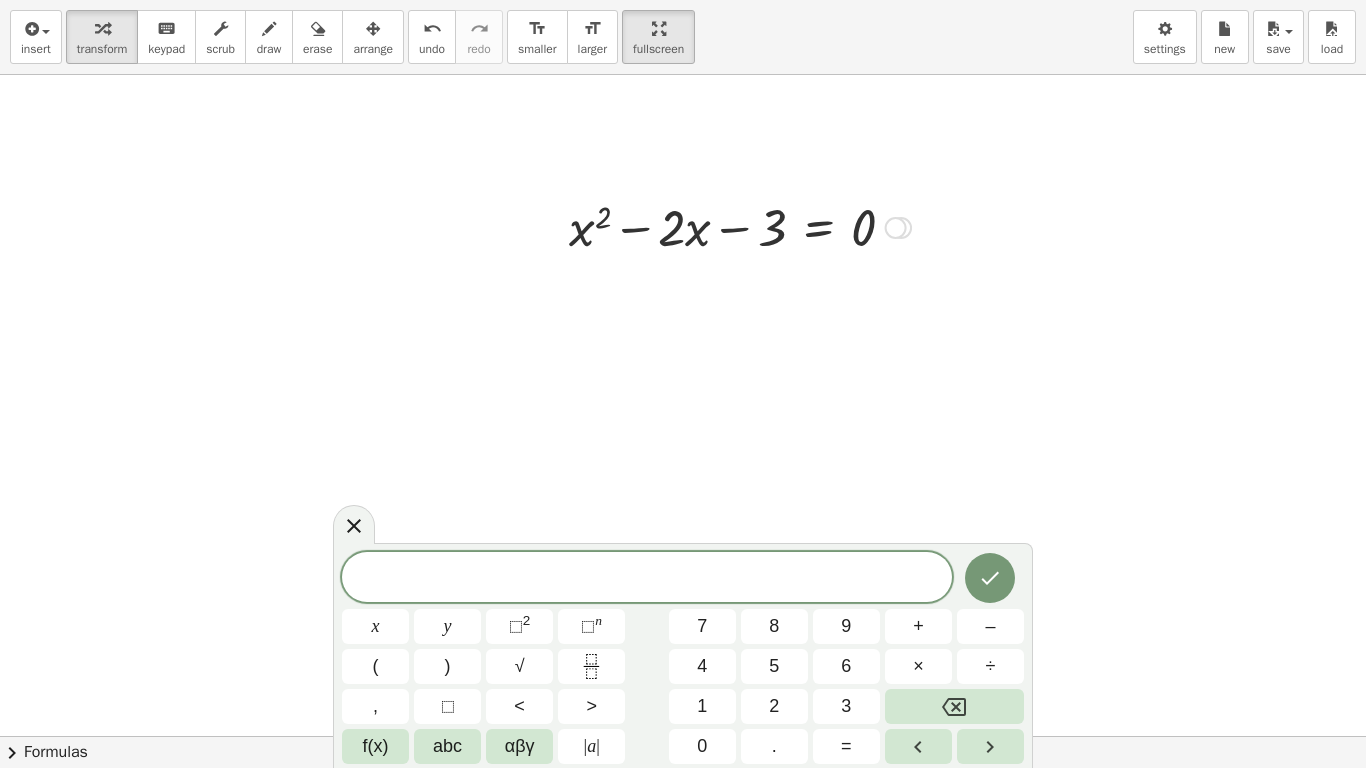 click at bounding box center [740, 226] 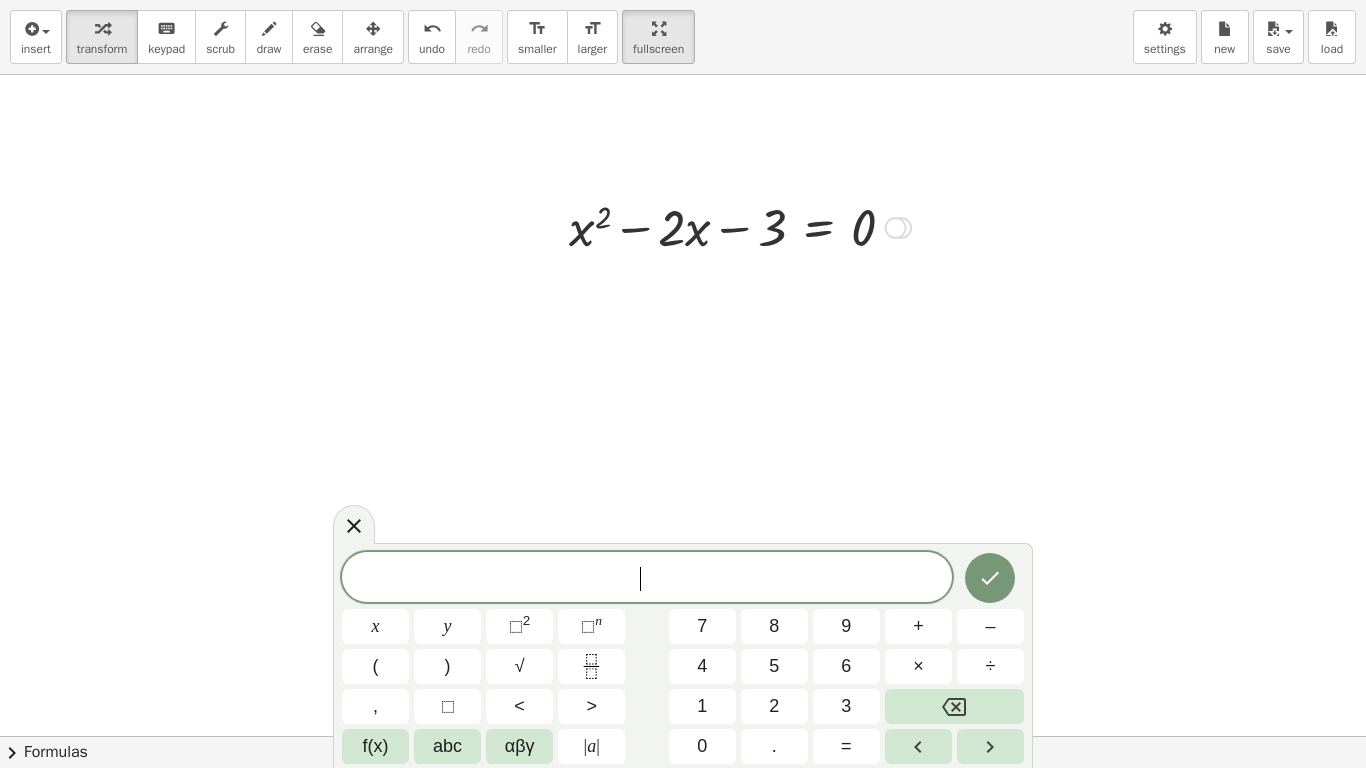 click at bounding box center (740, 226) 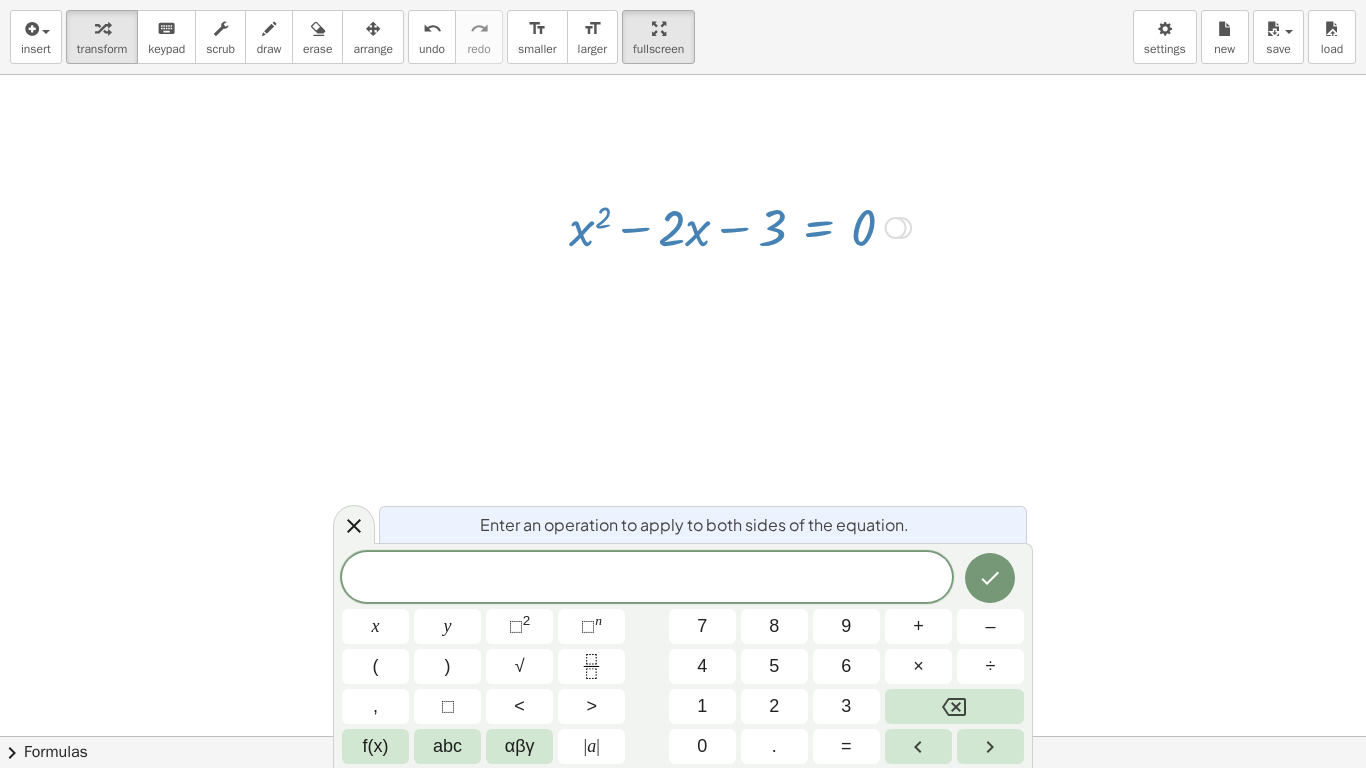 click at bounding box center [896, 228] 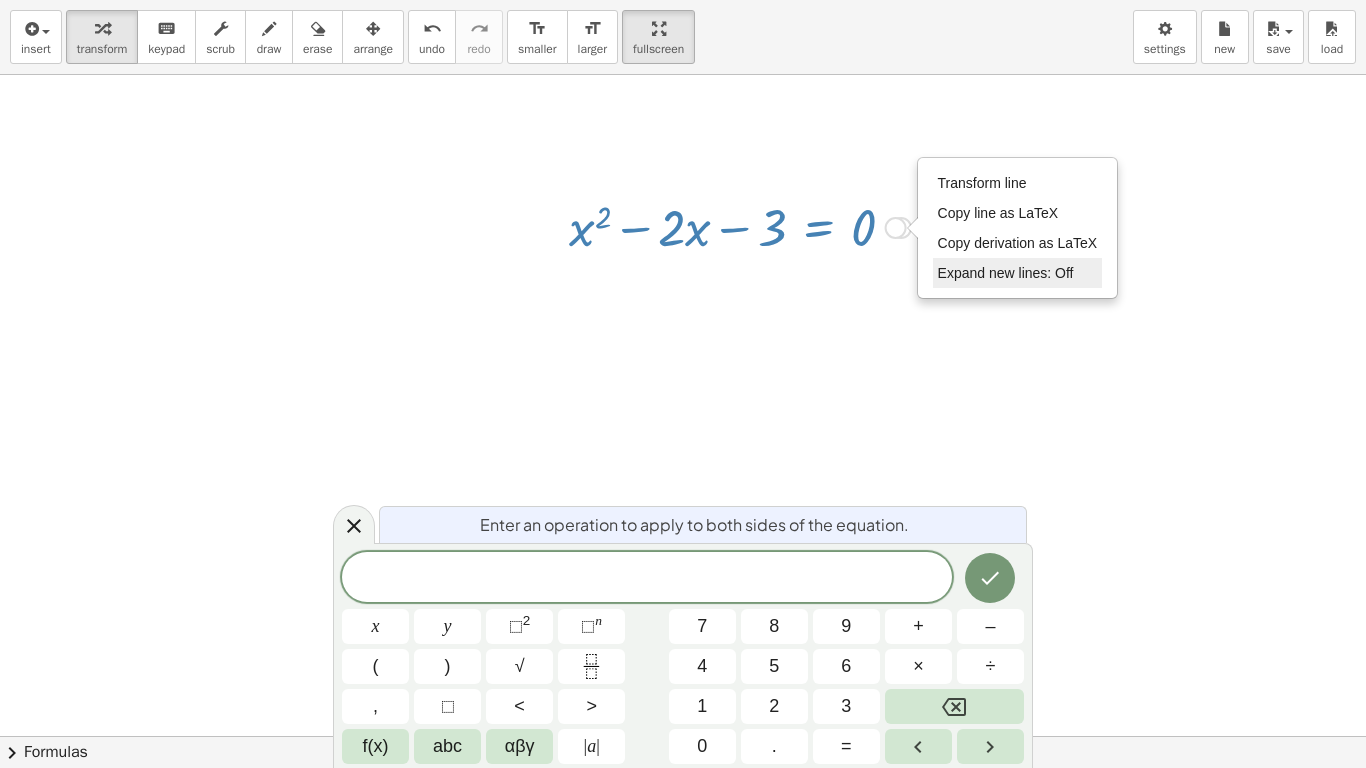 click on "Expand new lines: Off" at bounding box center (1006, 273) 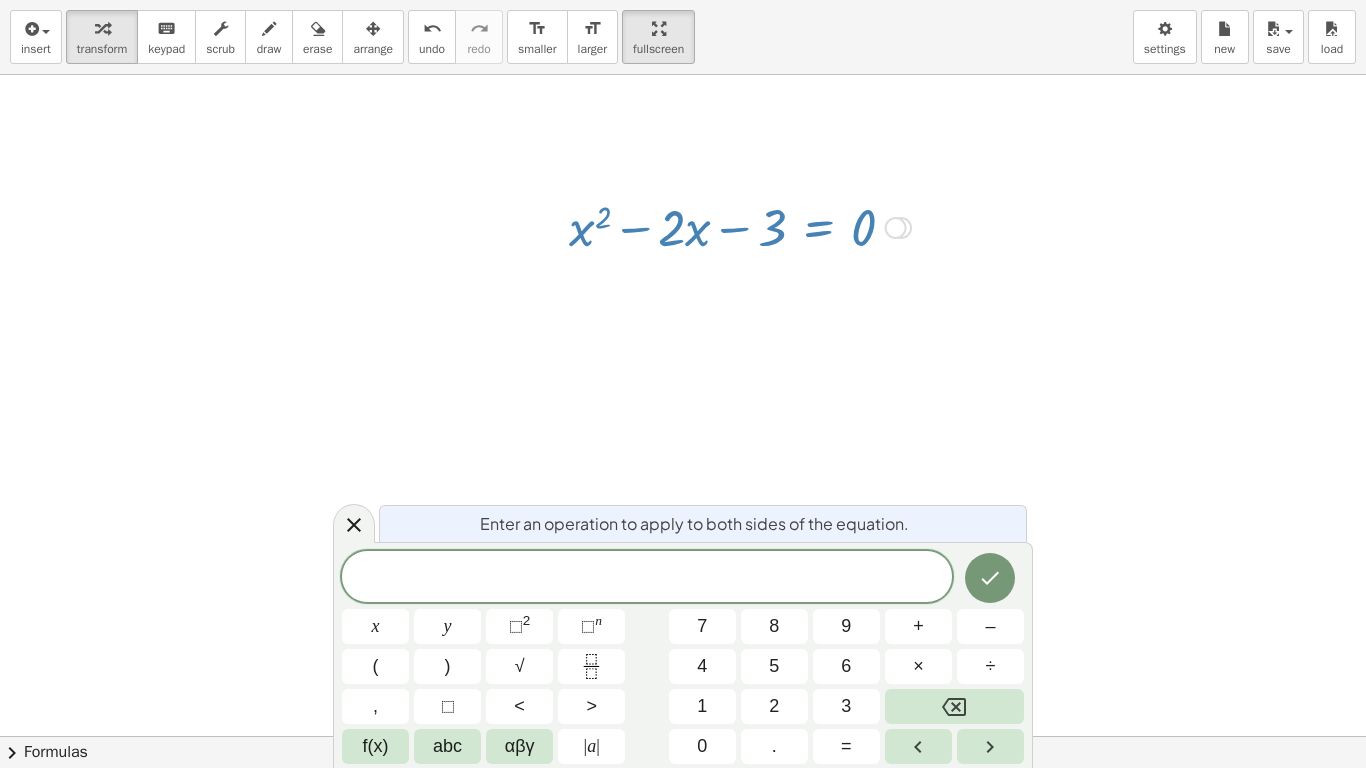 click on "Transform line Copy line as LaTeX Copy derivation as LaTeX Expand new lines: Off" at bounding box center [896, 228] 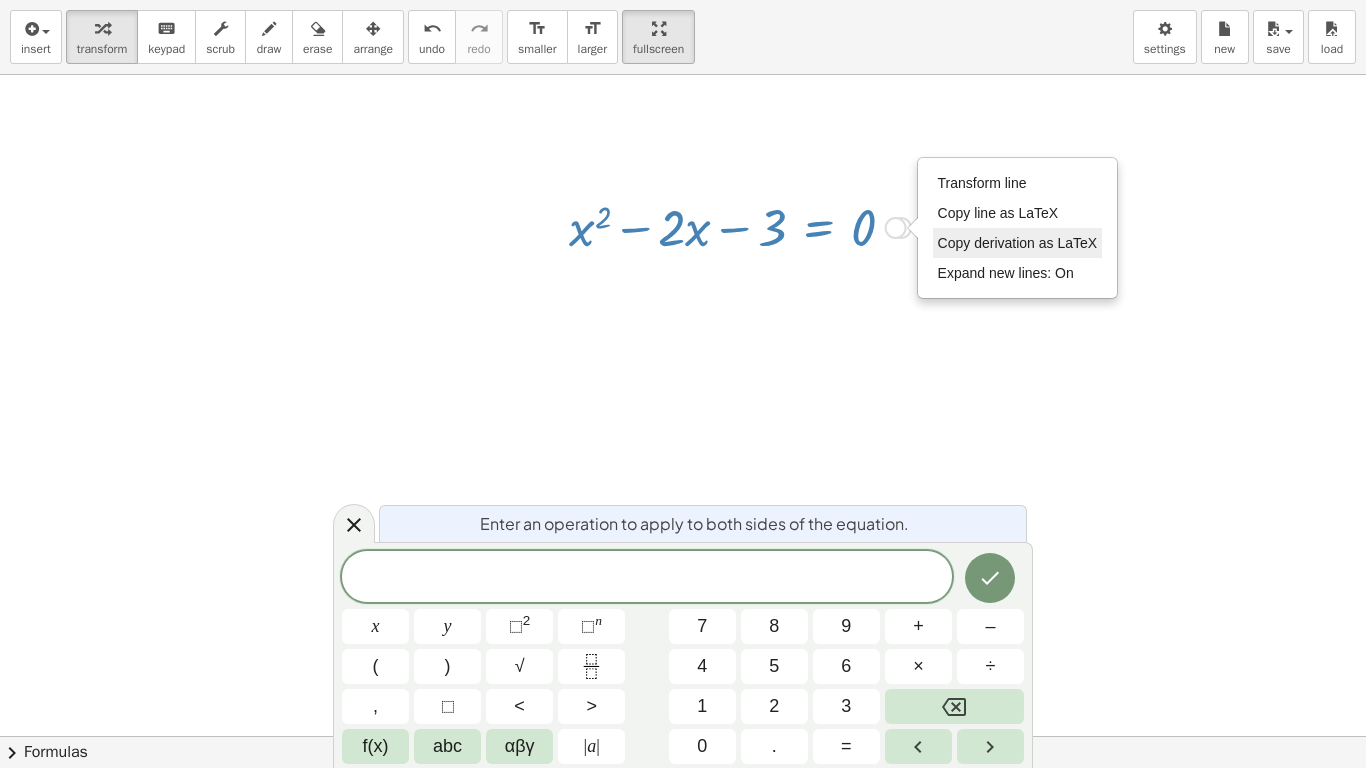 click on "Copy derivation as LaTeX" at bounding box center [1018, 243] 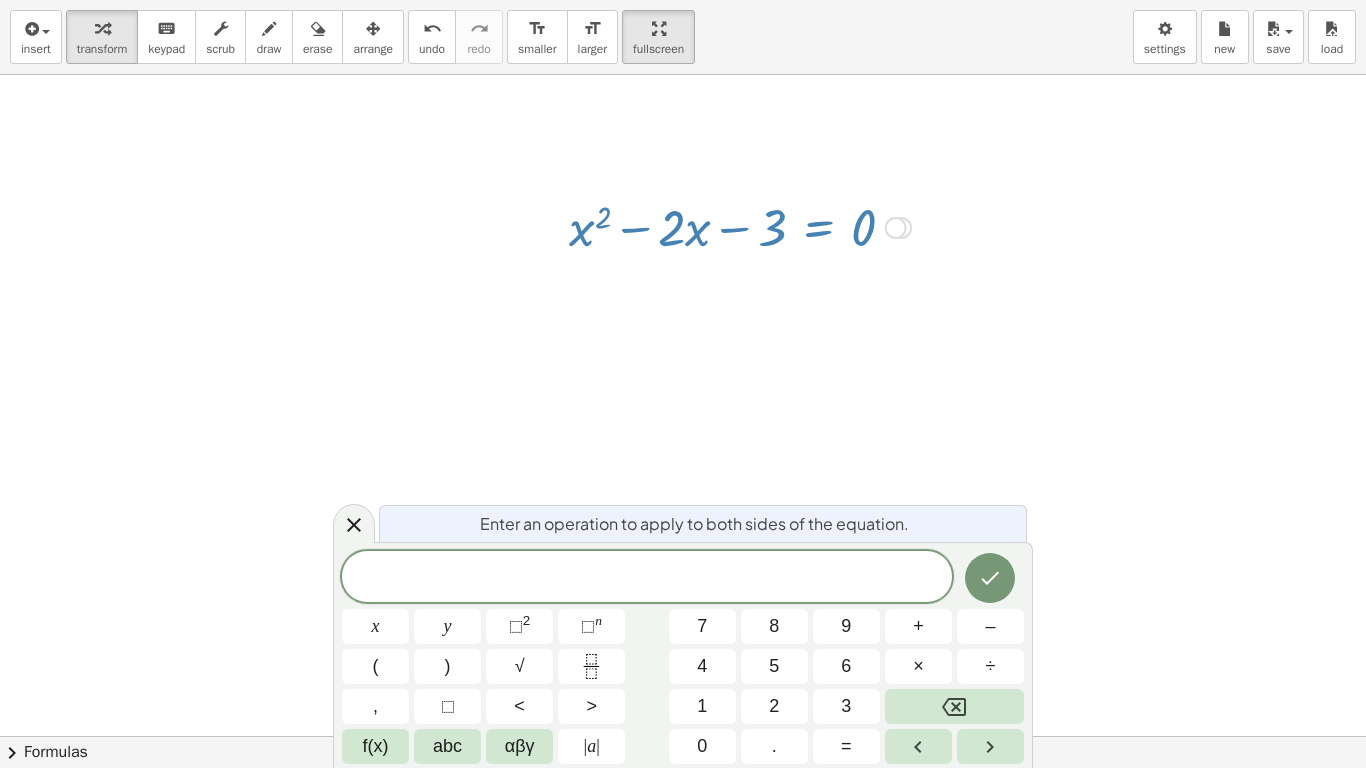 click on "Copied done" at bounding box center [896, 228] 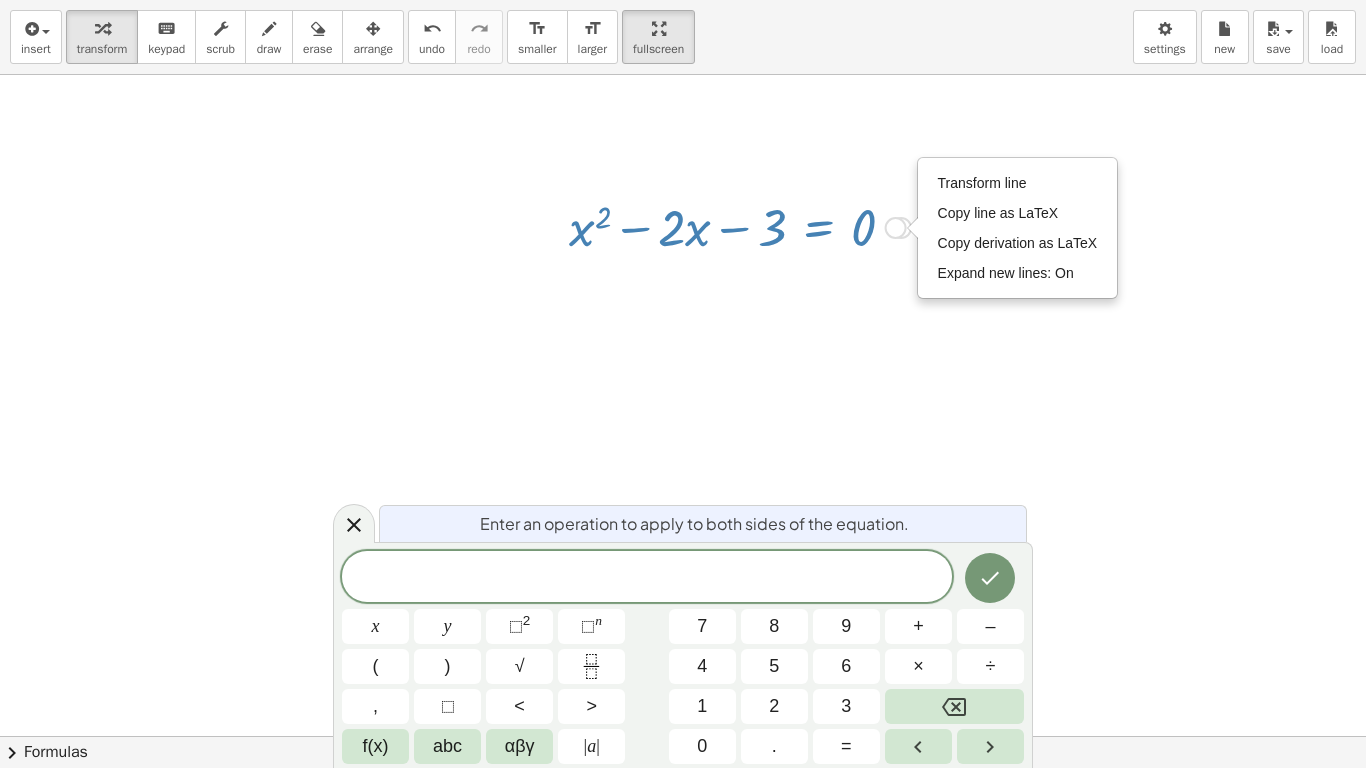 click on "Transform line Copy line as LaTeX Copy derivation as LaTeX Expand new lines: On" at bounding box center (896, 228) 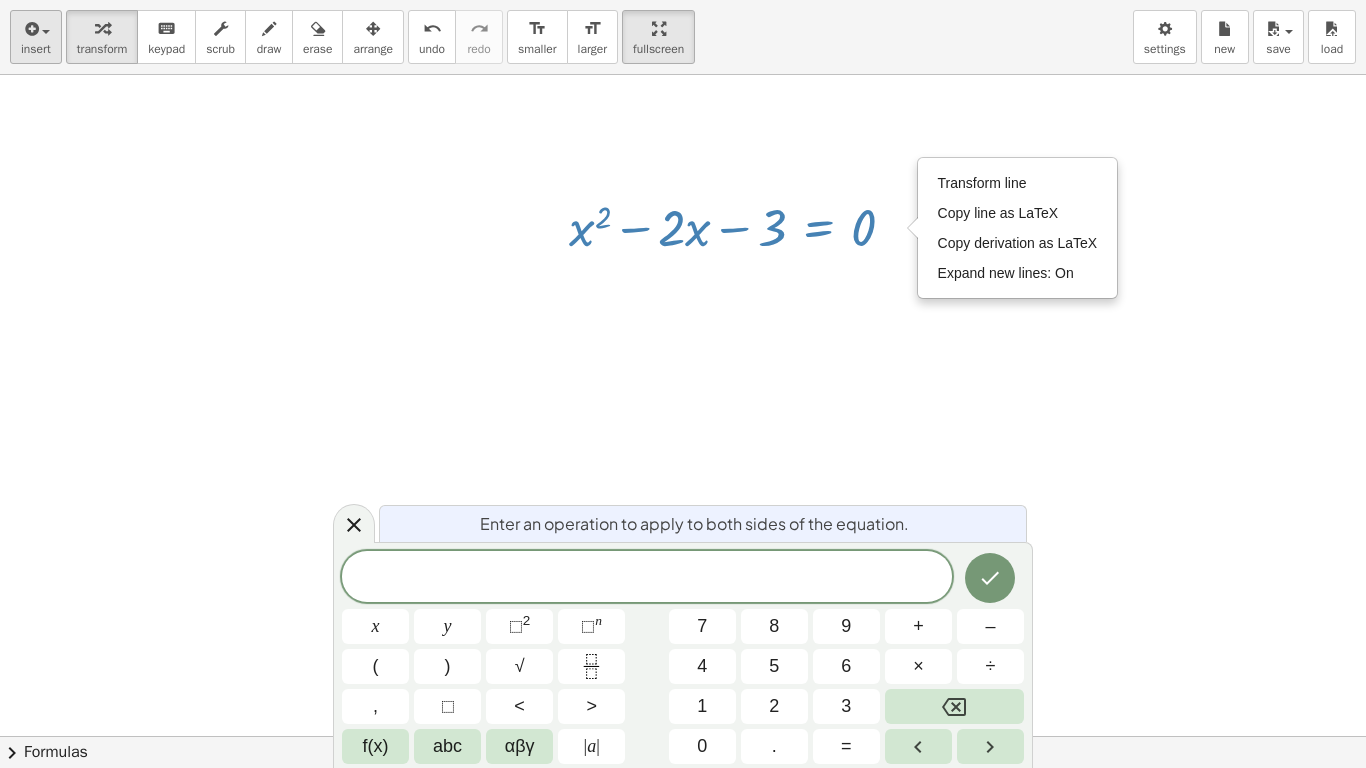 click on "insert" at bounding box center [36, 49] 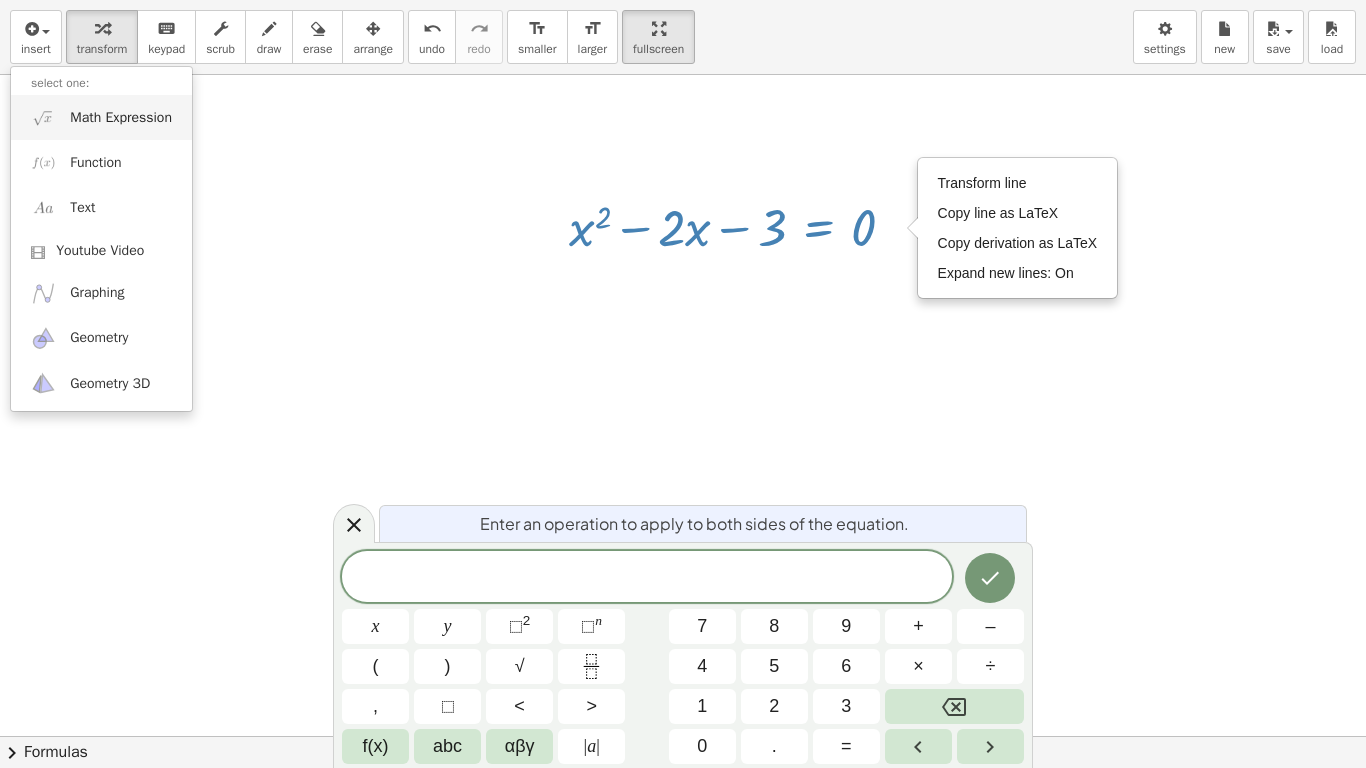 click on "Math Expression" at bounding box center (101, 117) 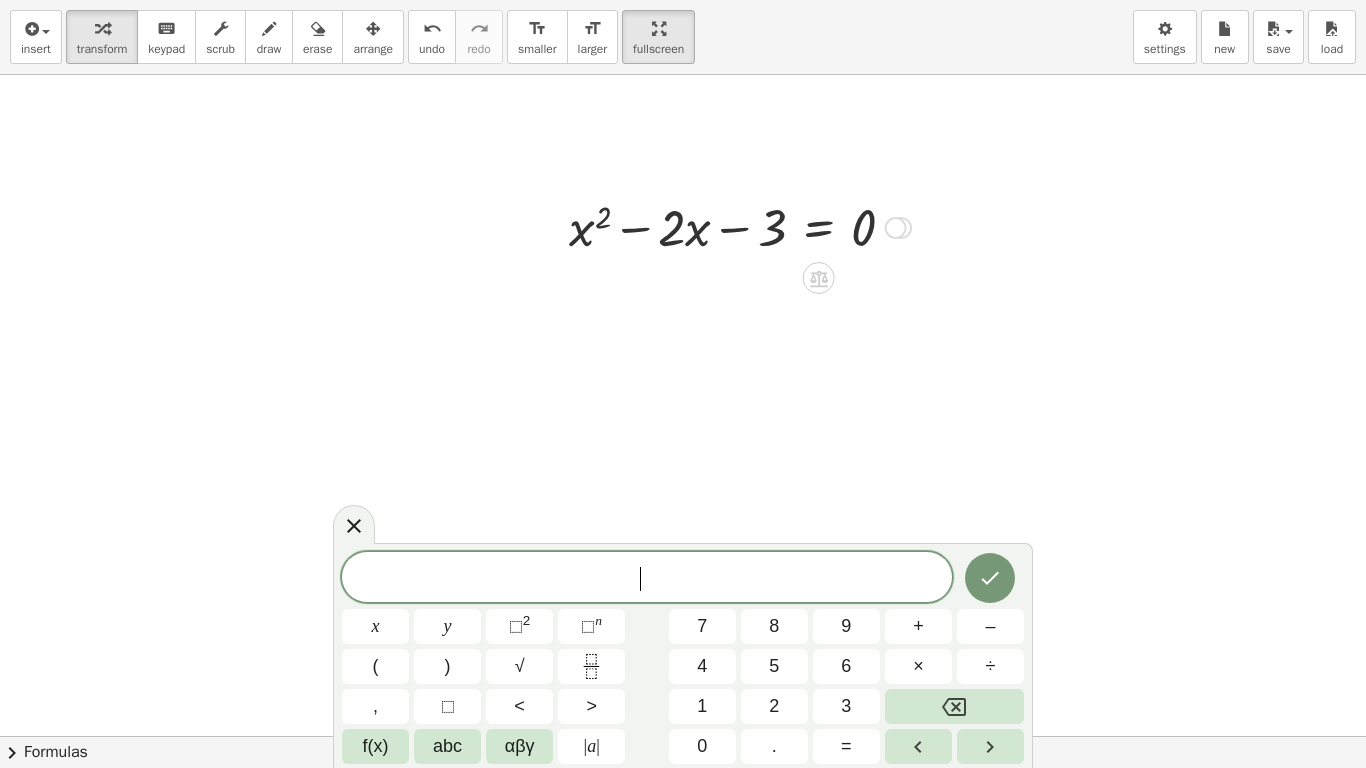 click at bounding box center (740, 226) 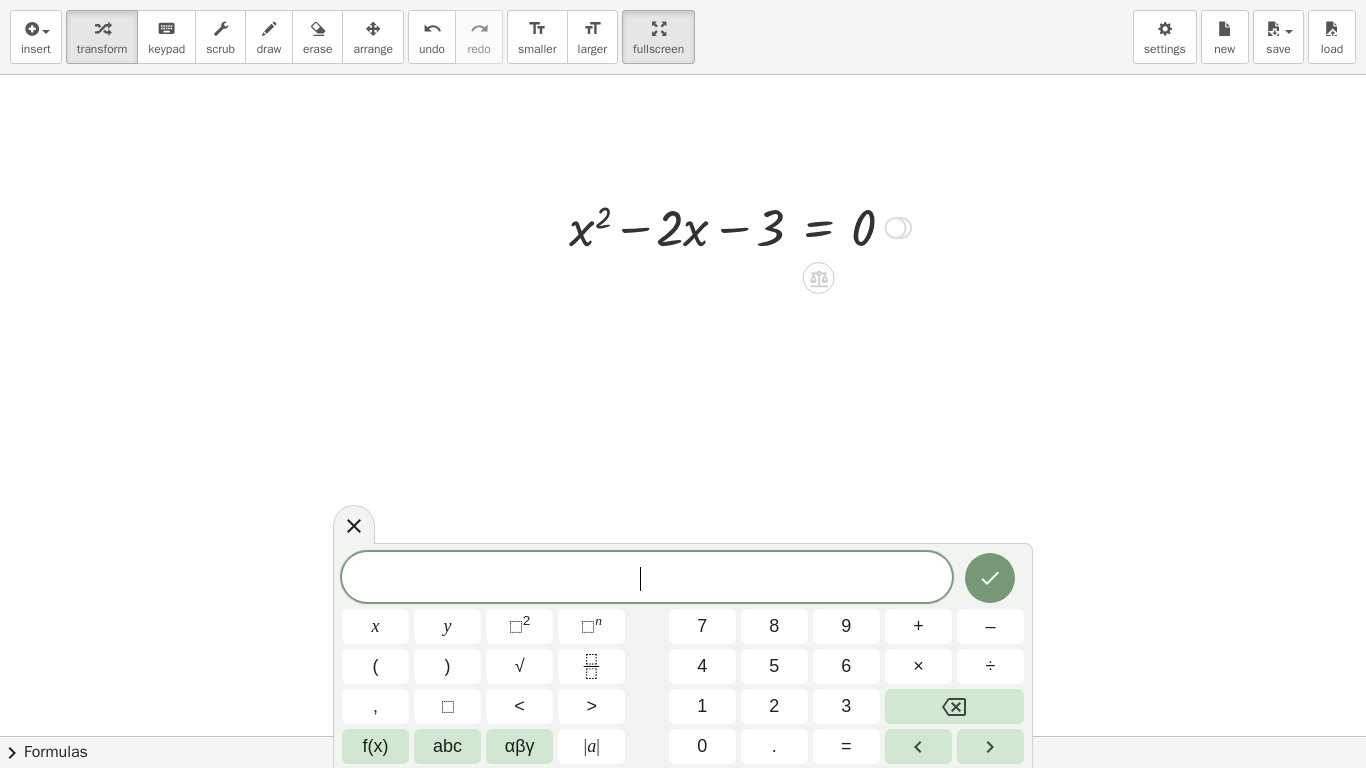 click at bounding box center (740, 226) 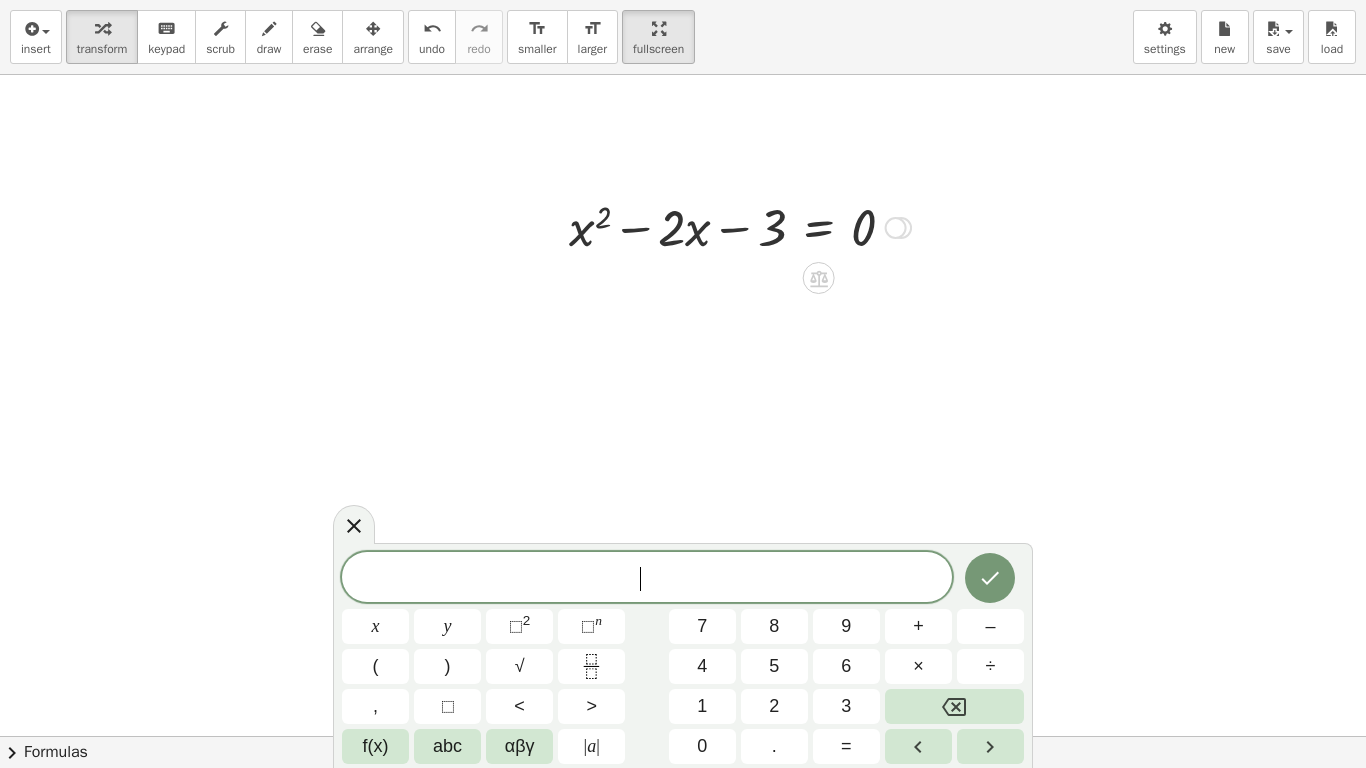 click at bounding box center (740, 226) 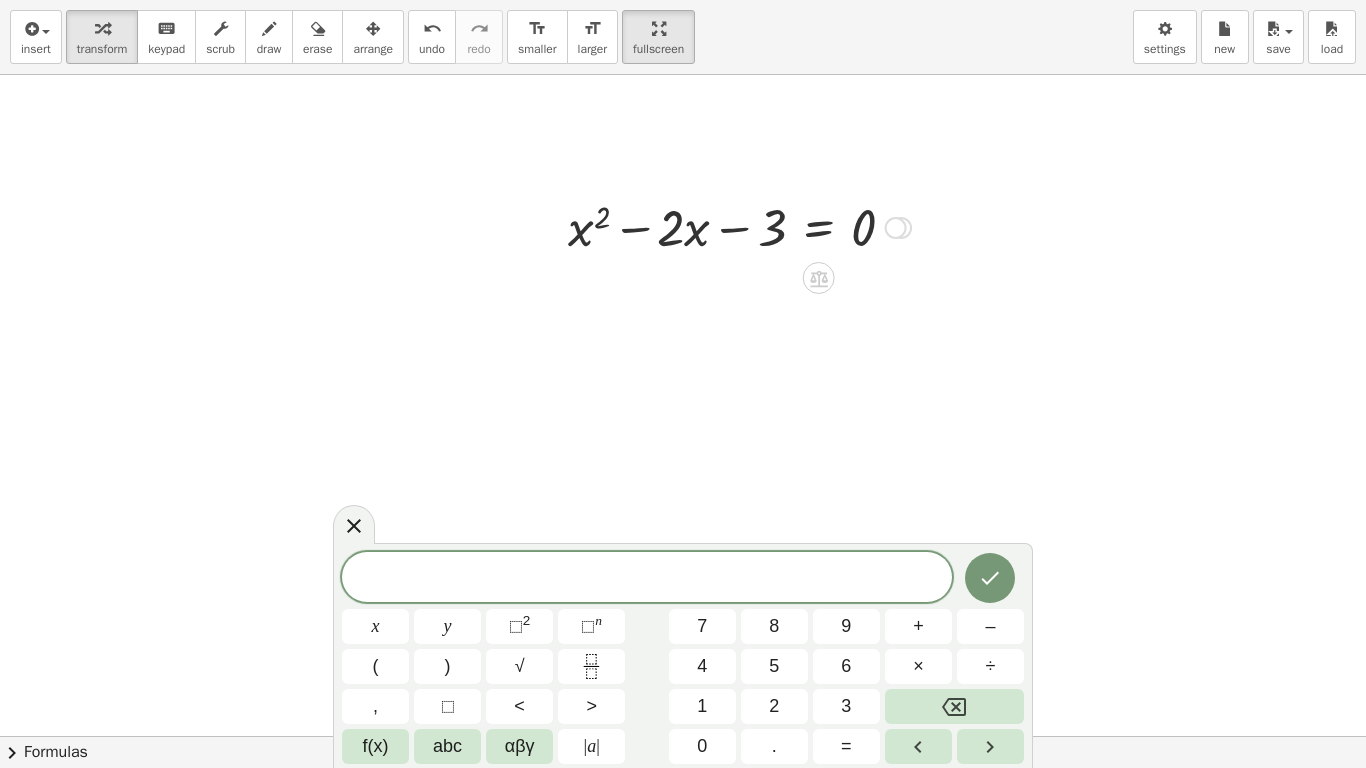 click at bounding box center [740, 226] 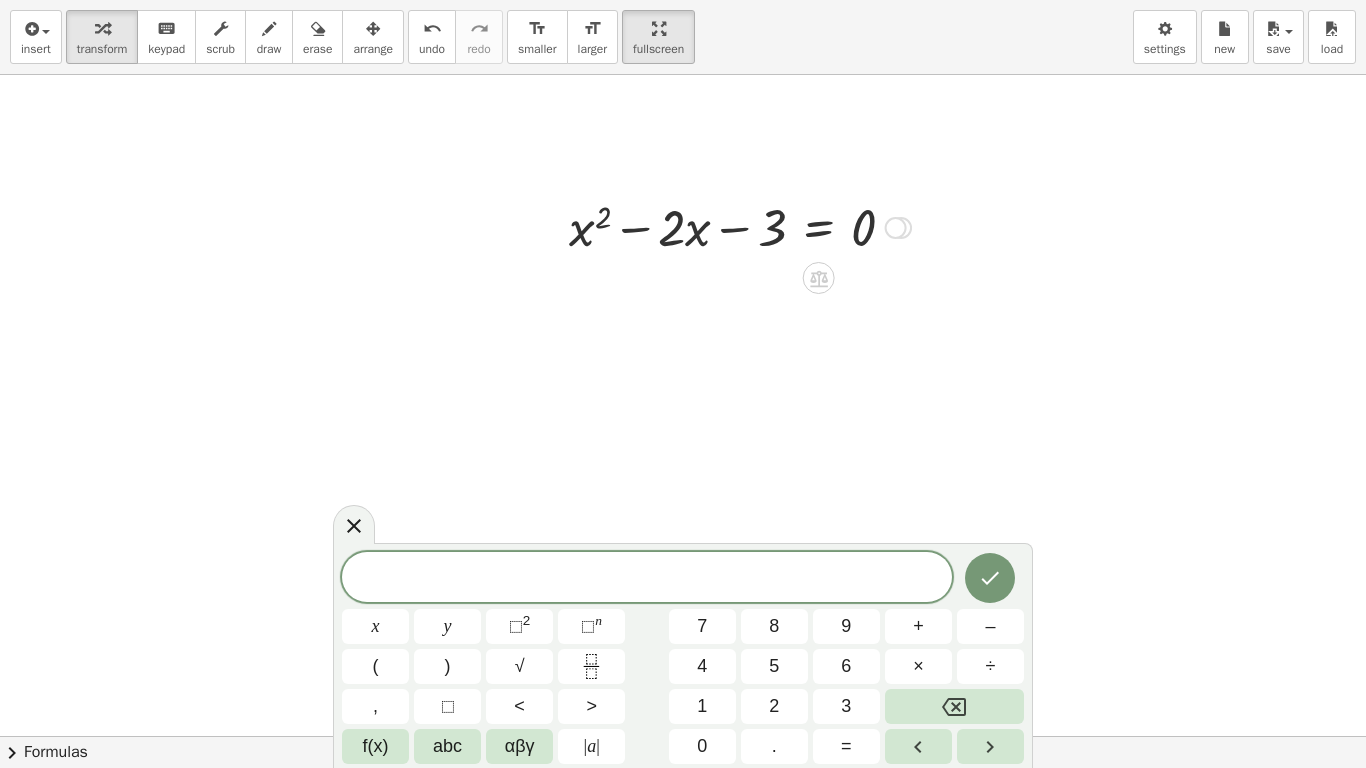 click at bounding box center [740, 226] 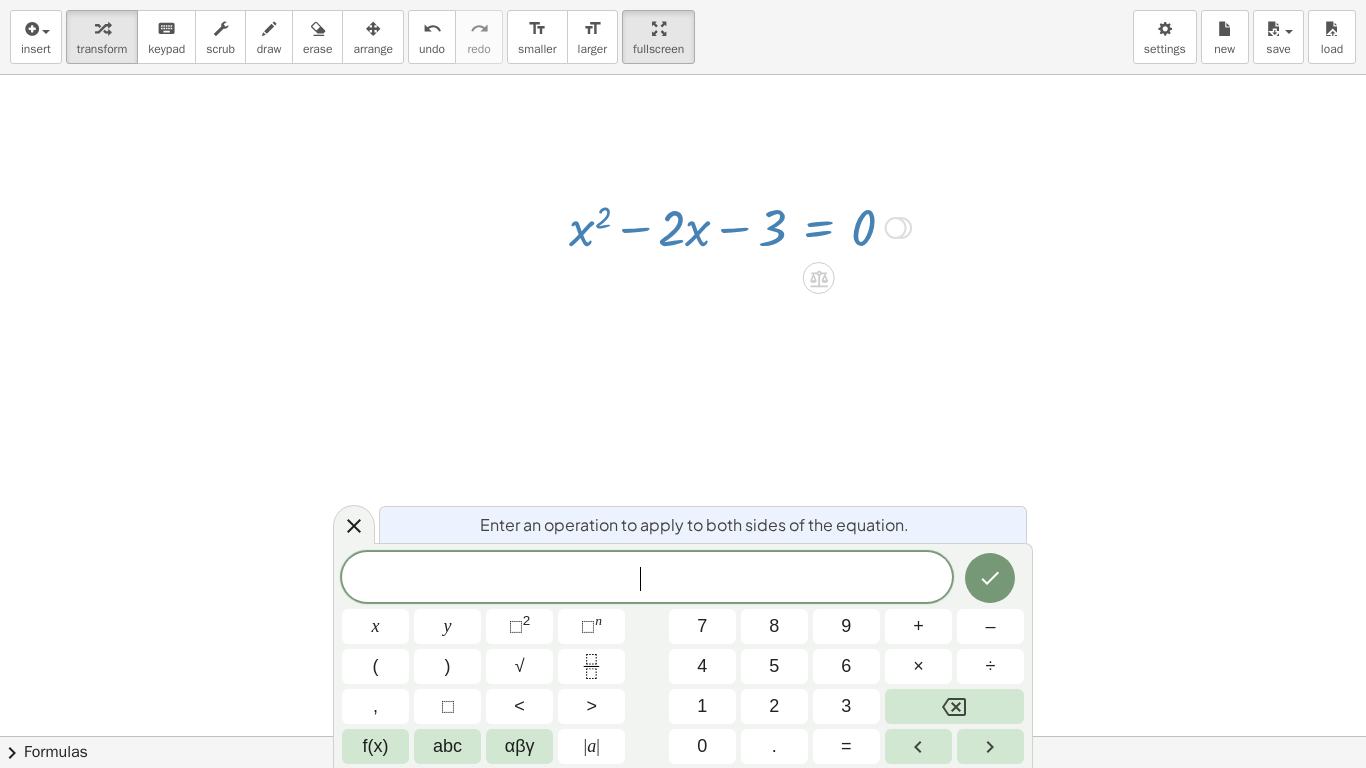 click at bounding box center (740, 226) 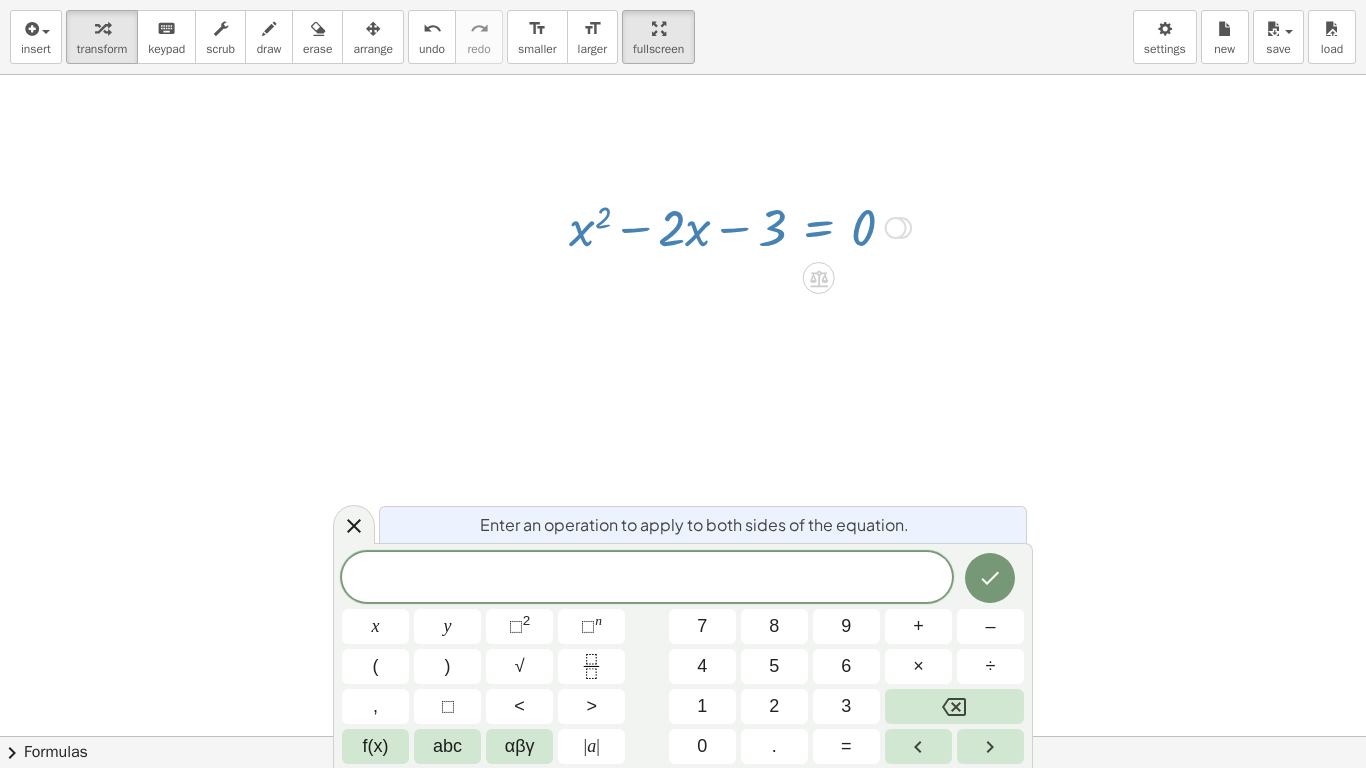 click at bounding box center [740, 226] 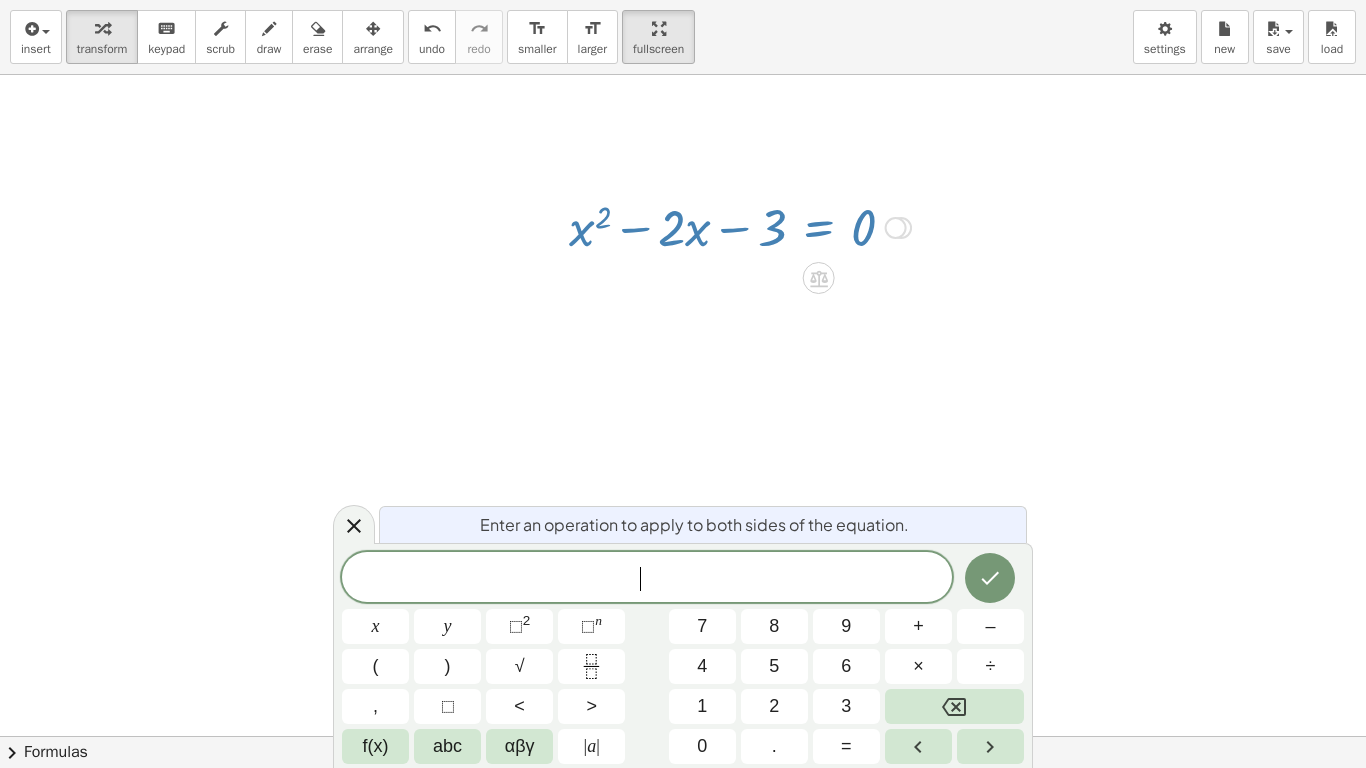 click on "insert select one: Math Expression Function Text Youtube Video Graphing Geometry Geometry 3D transform keyboard keypad scrub draw erase arrange undo undo redo redo format_size smaller format_size larger fullscreen load   save new settings" at bounding box center [683, 37] 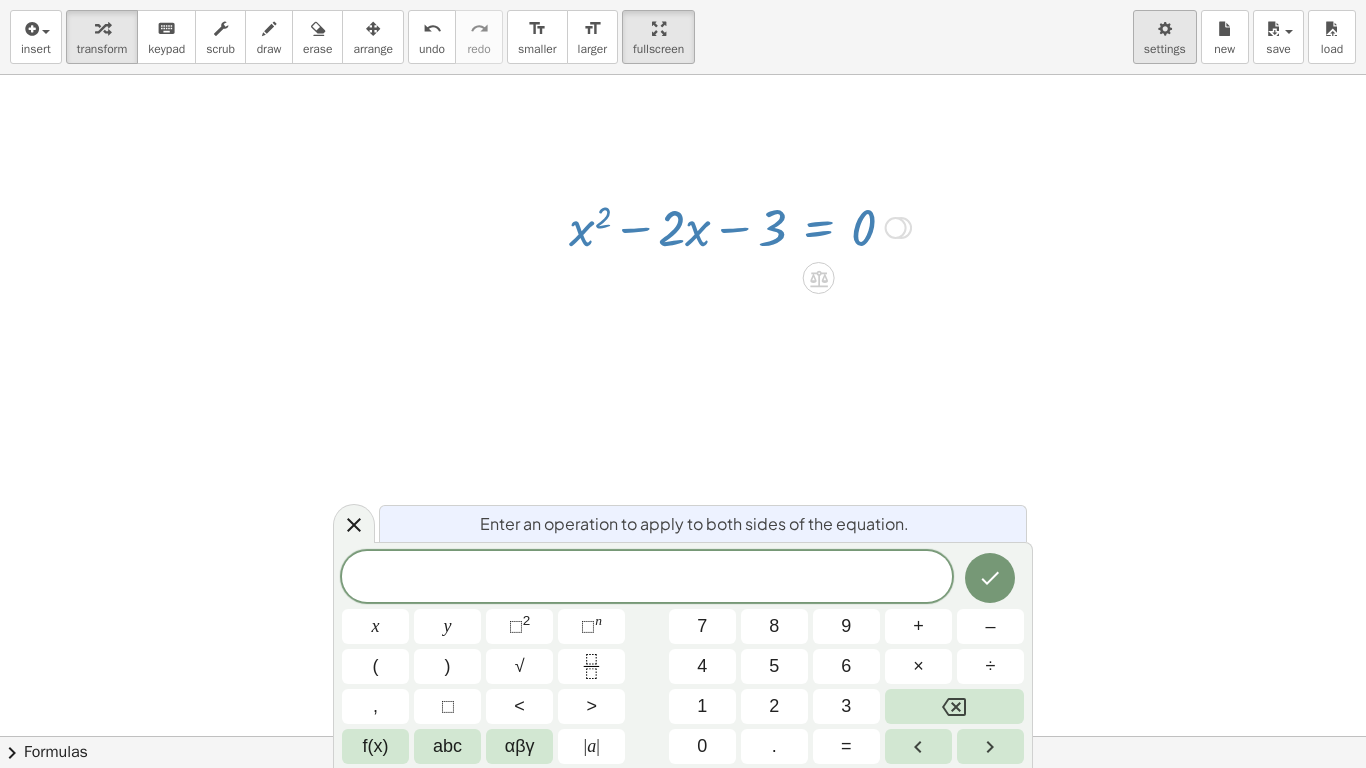 click at bounding box center (1165, 29) 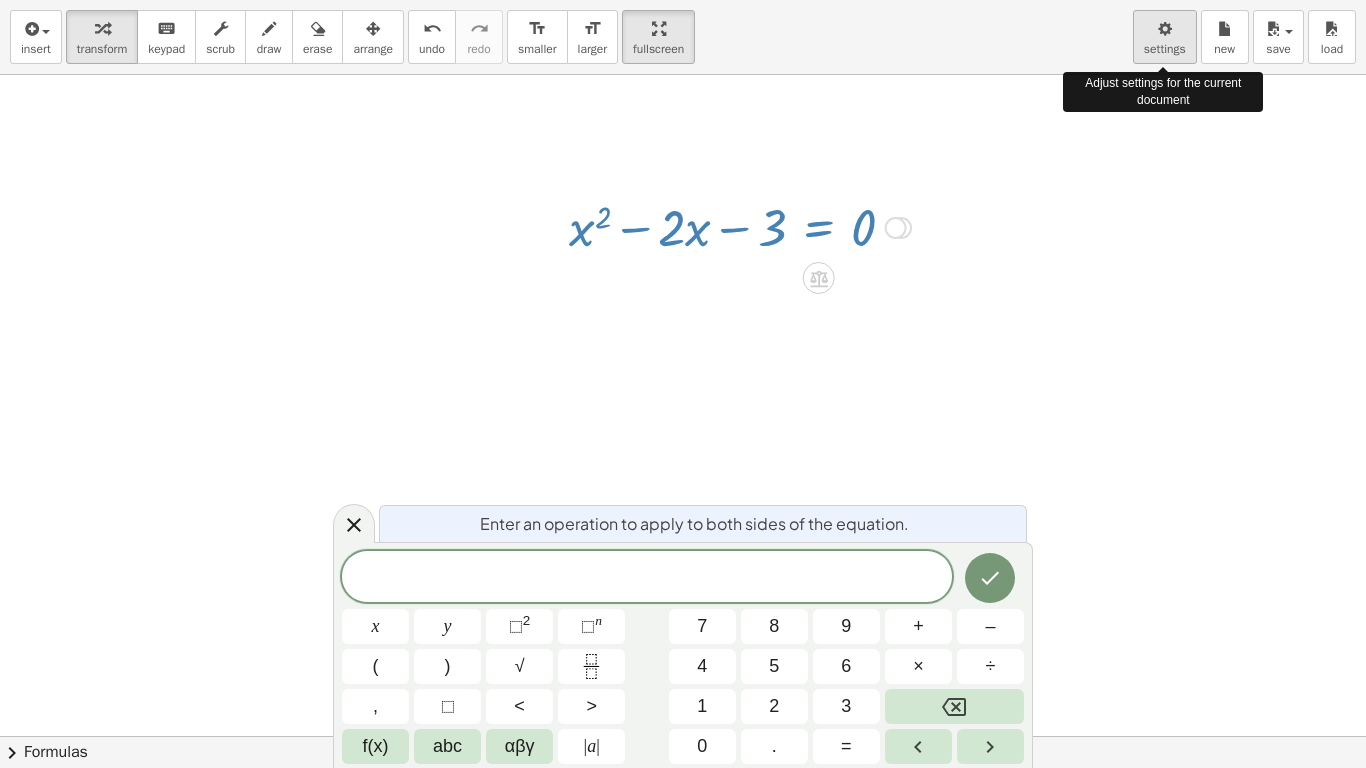 click at bounding box center (1165, 29) 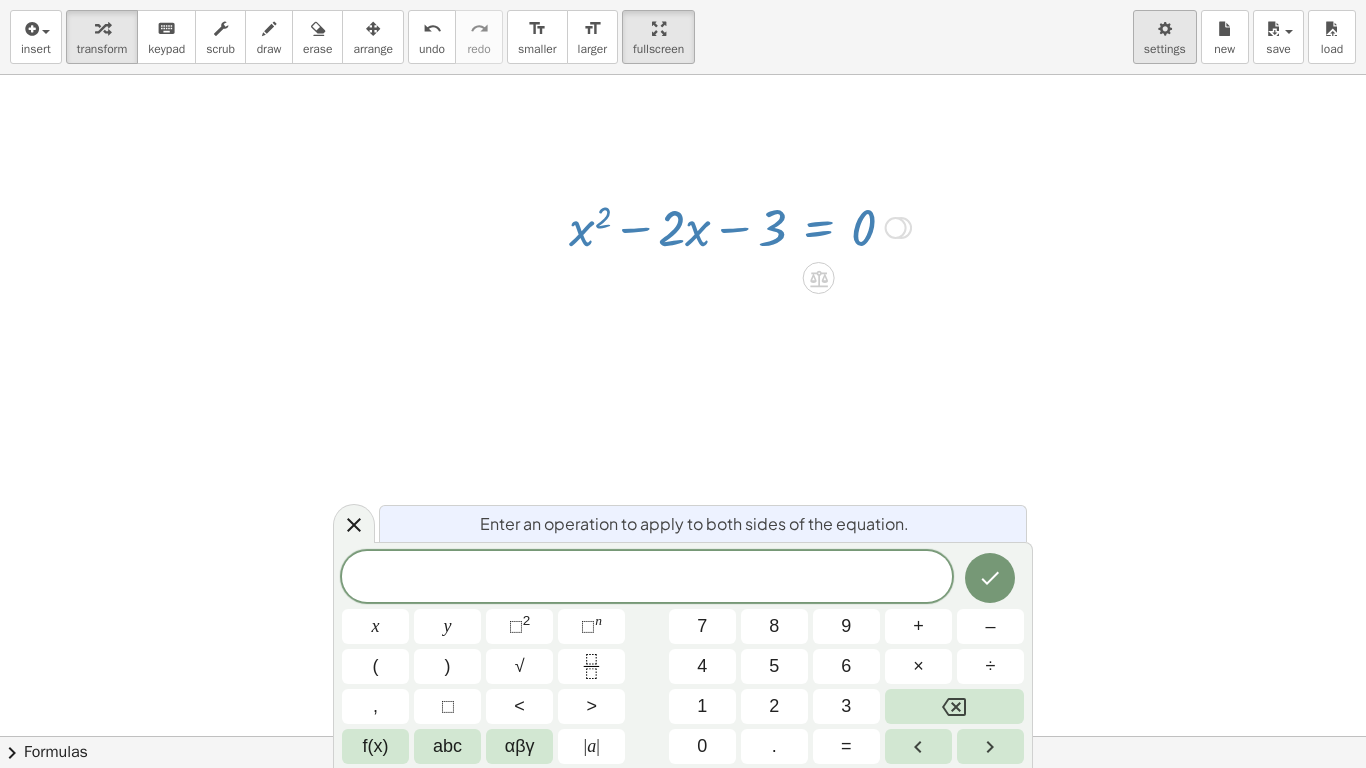 click on "settings" at bounding box center (1165, 49) 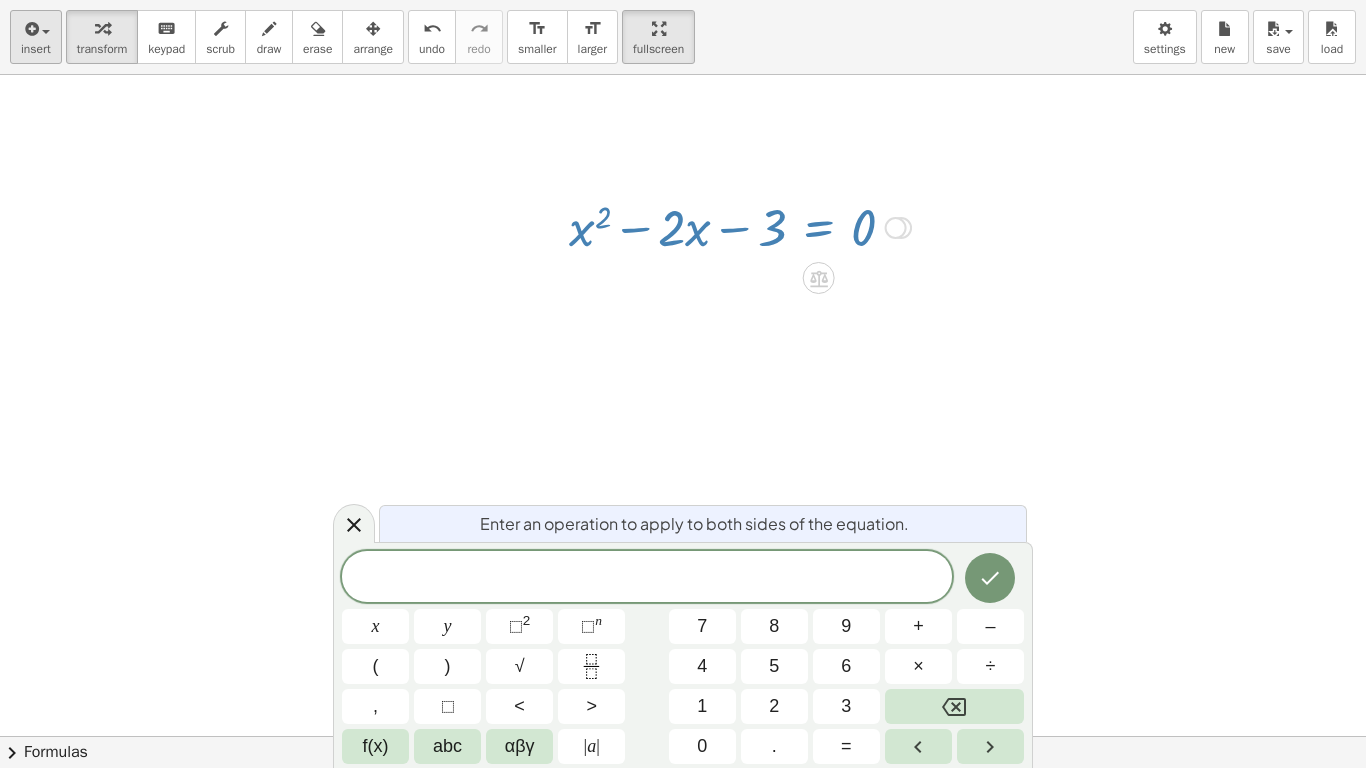 click on "insert" at bounding box center (36, 49) 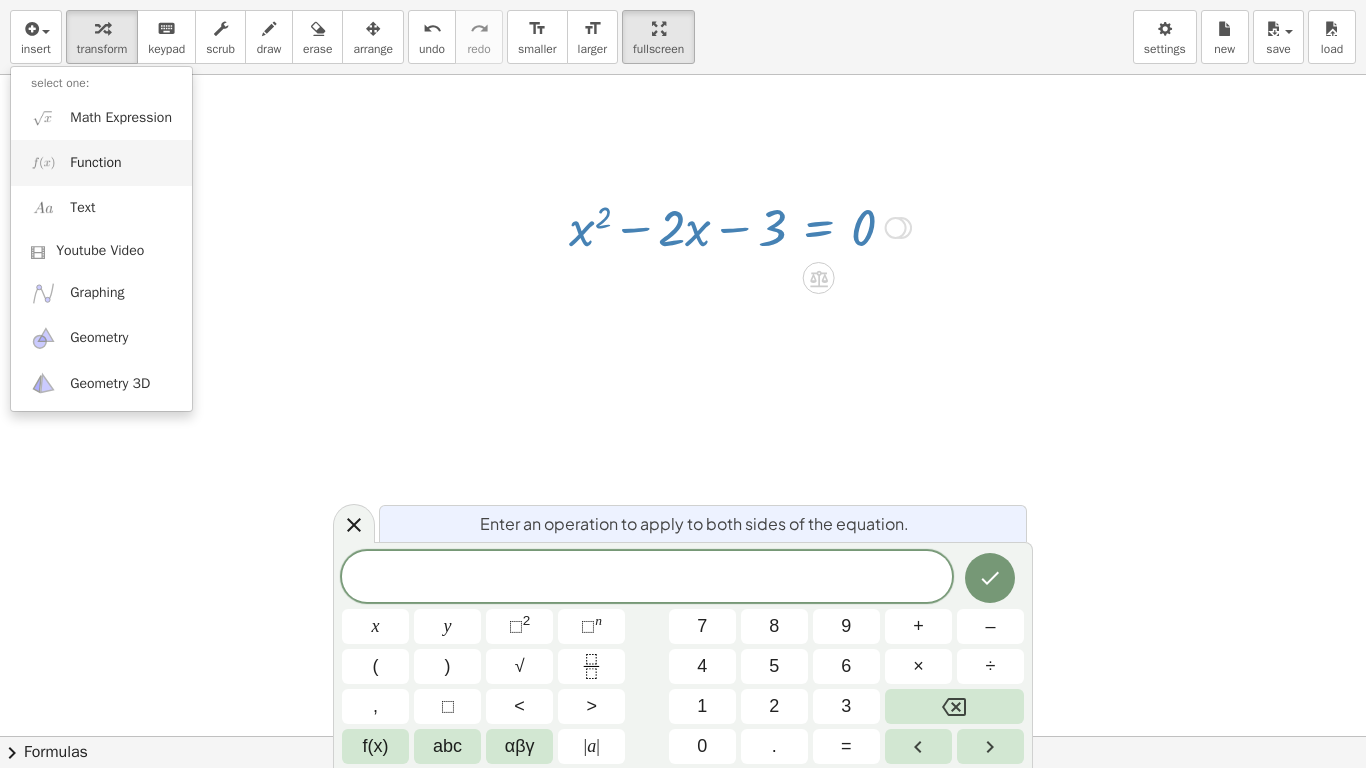 click on "Function" at bounding box center (101, 162) 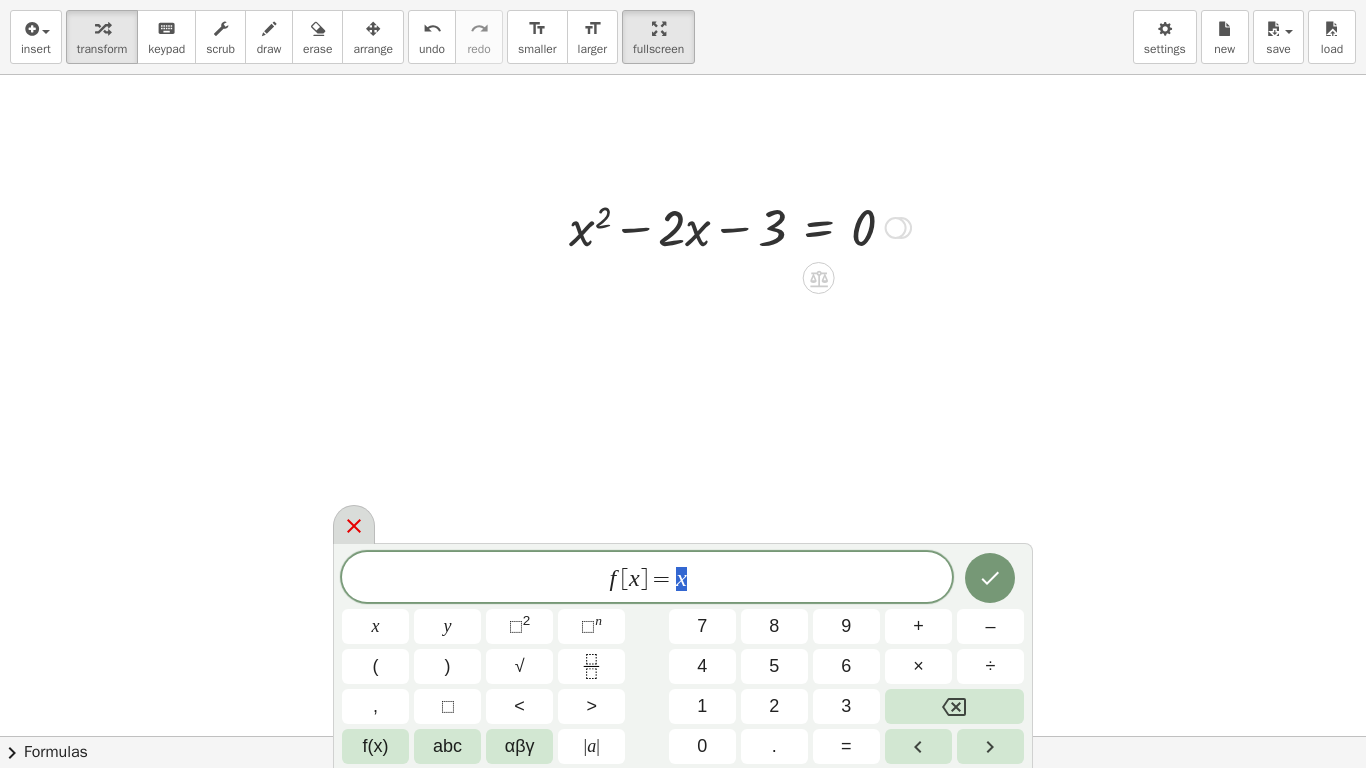click 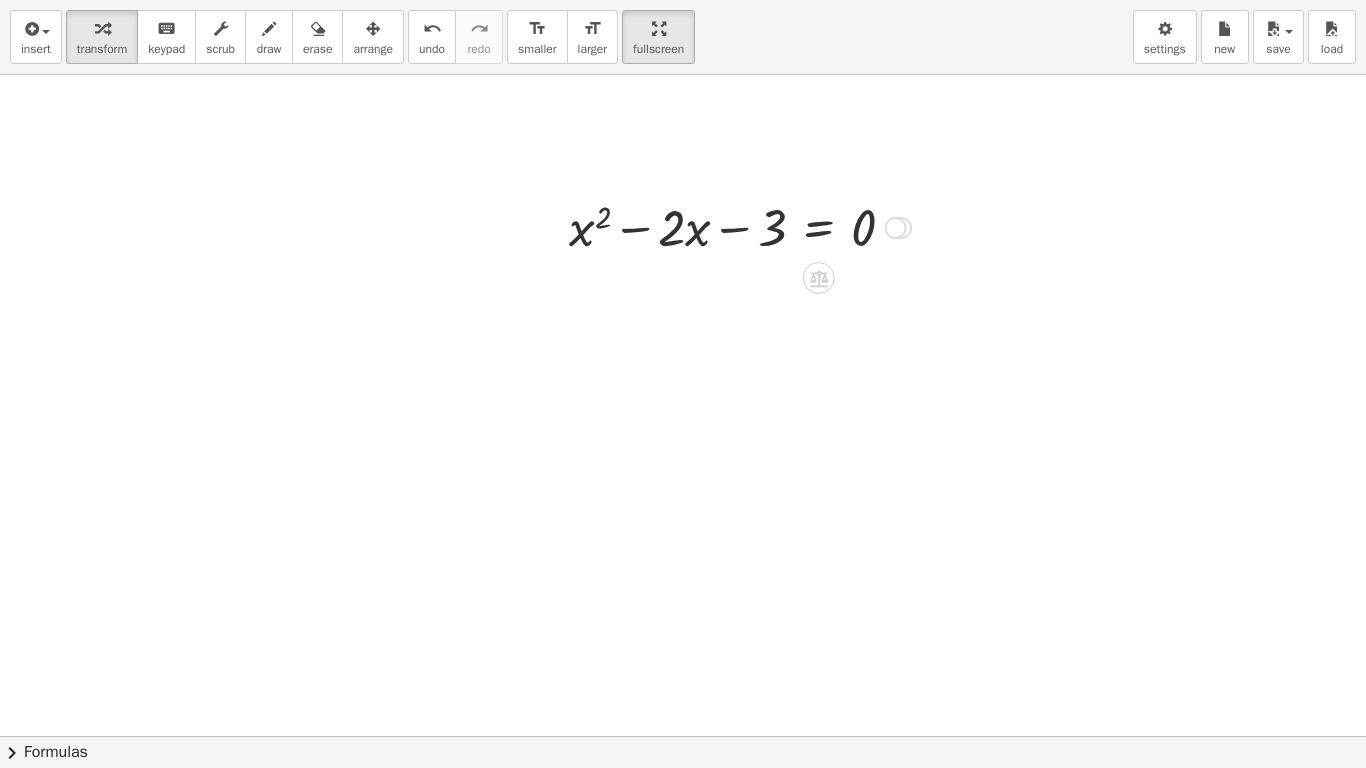 click at bounding box center [683, 736] 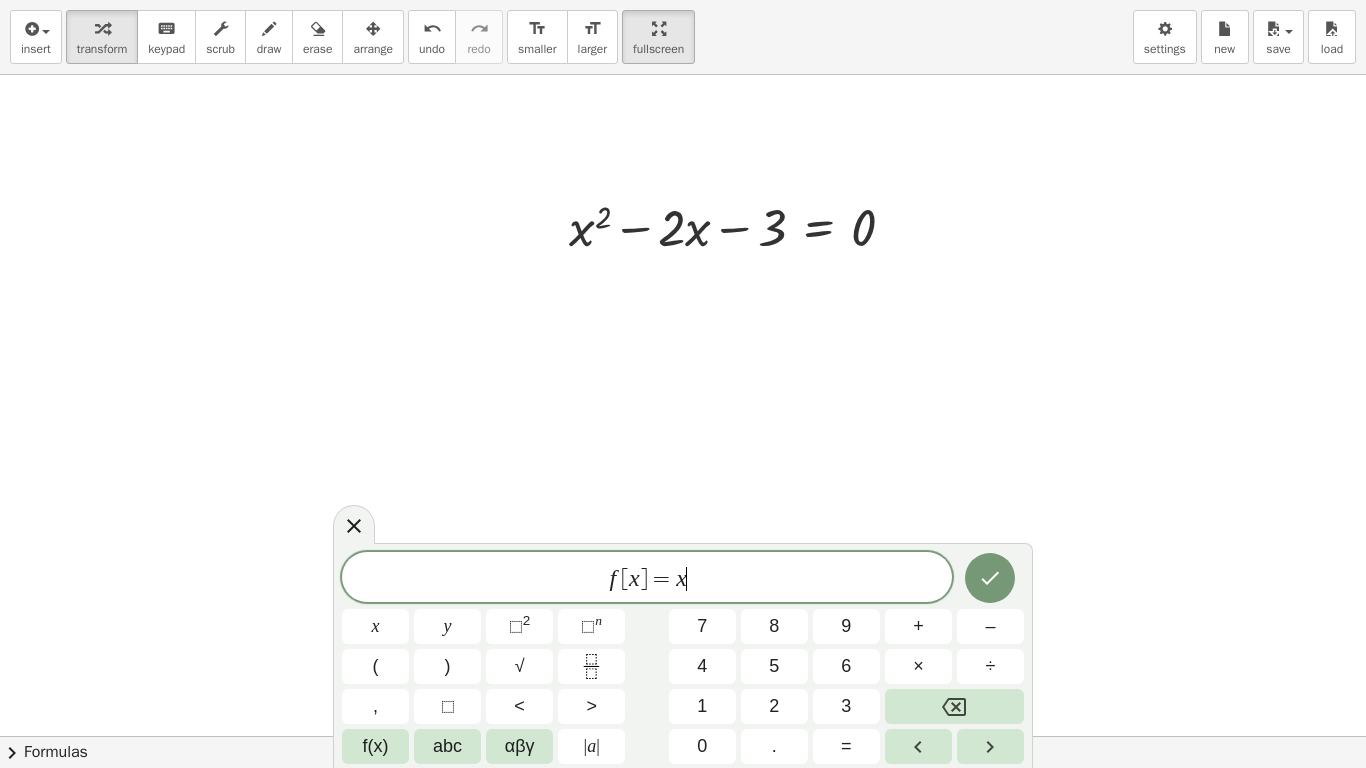 click at bounding box center (683, 736) 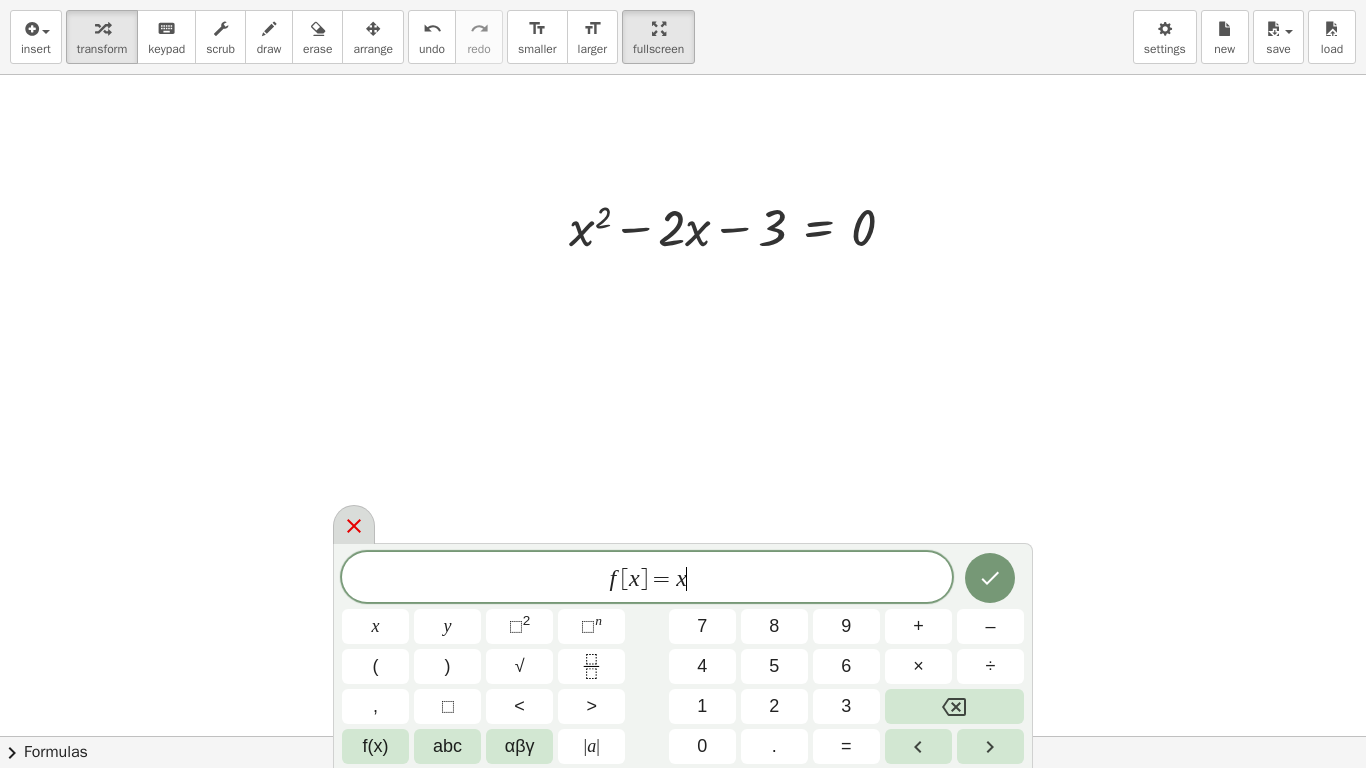 click 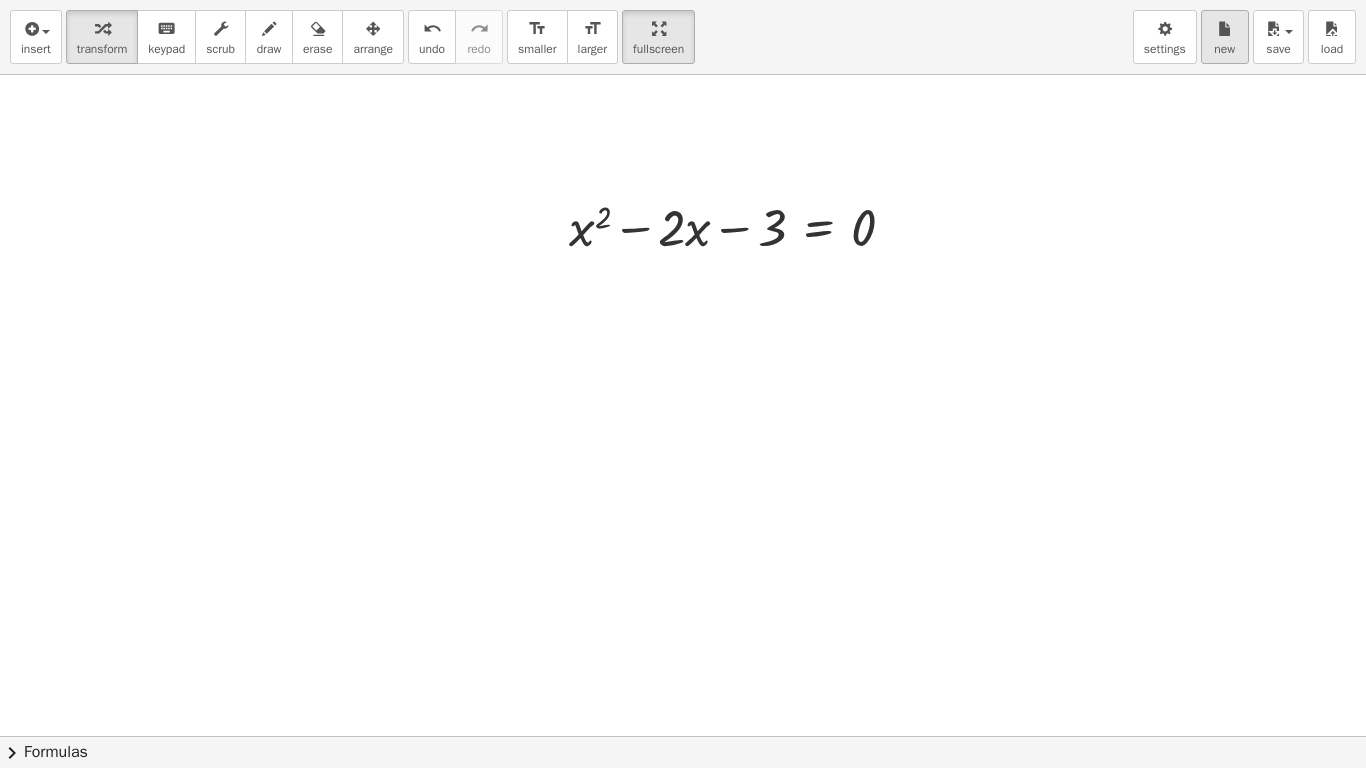 click on "new" at bounding box center (1224, 49) 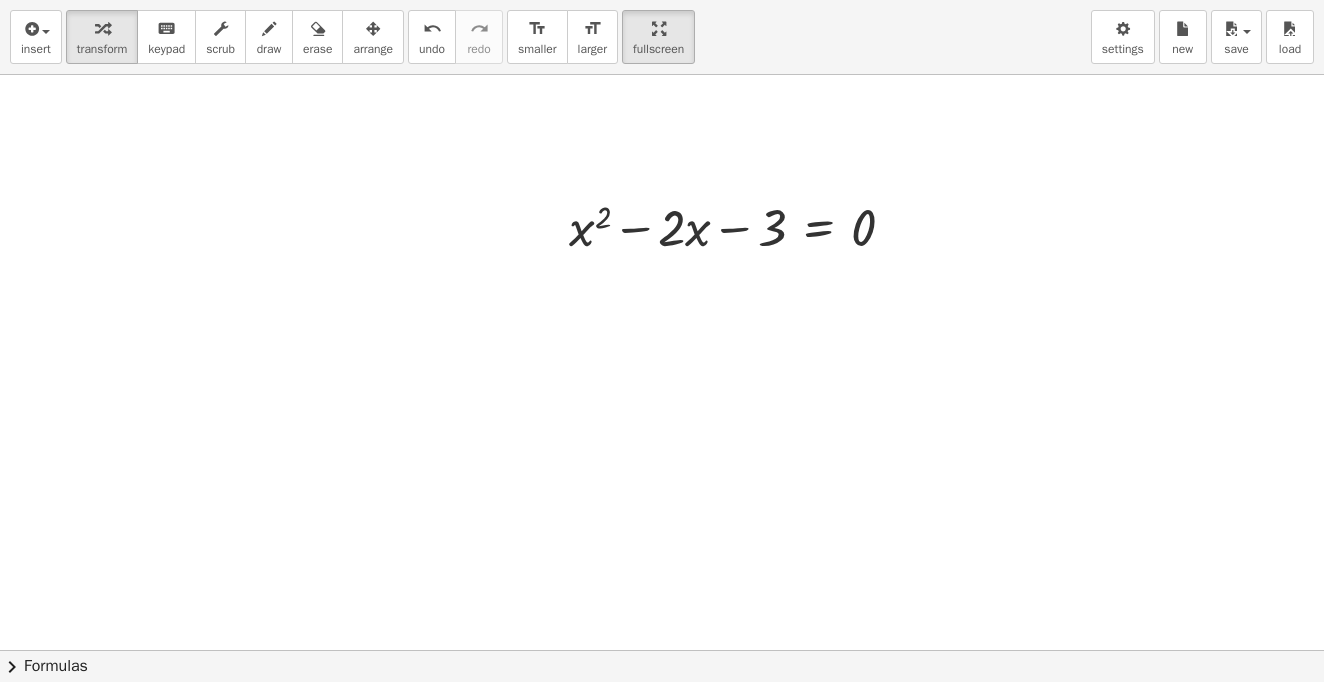 scroll, scrollTop: 3737, scrollLeft: 0, axis: vertical 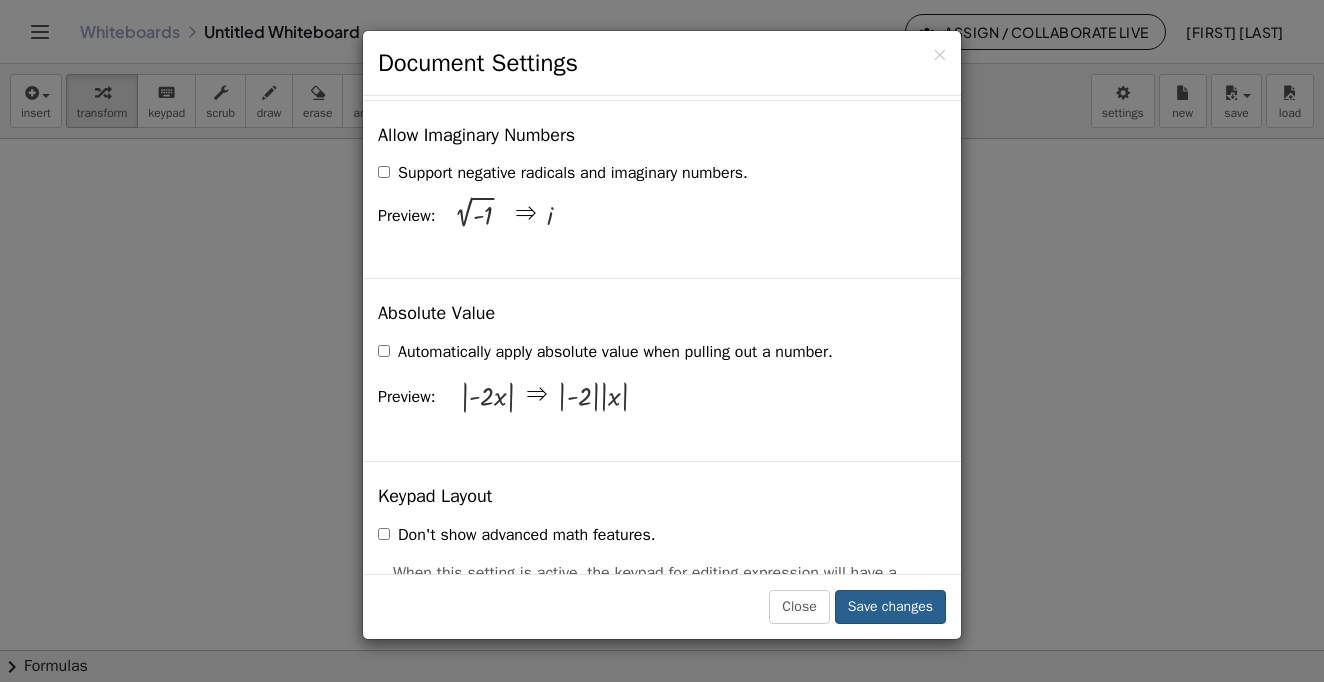 click on "Save changes" at bounding box center [890, 607] 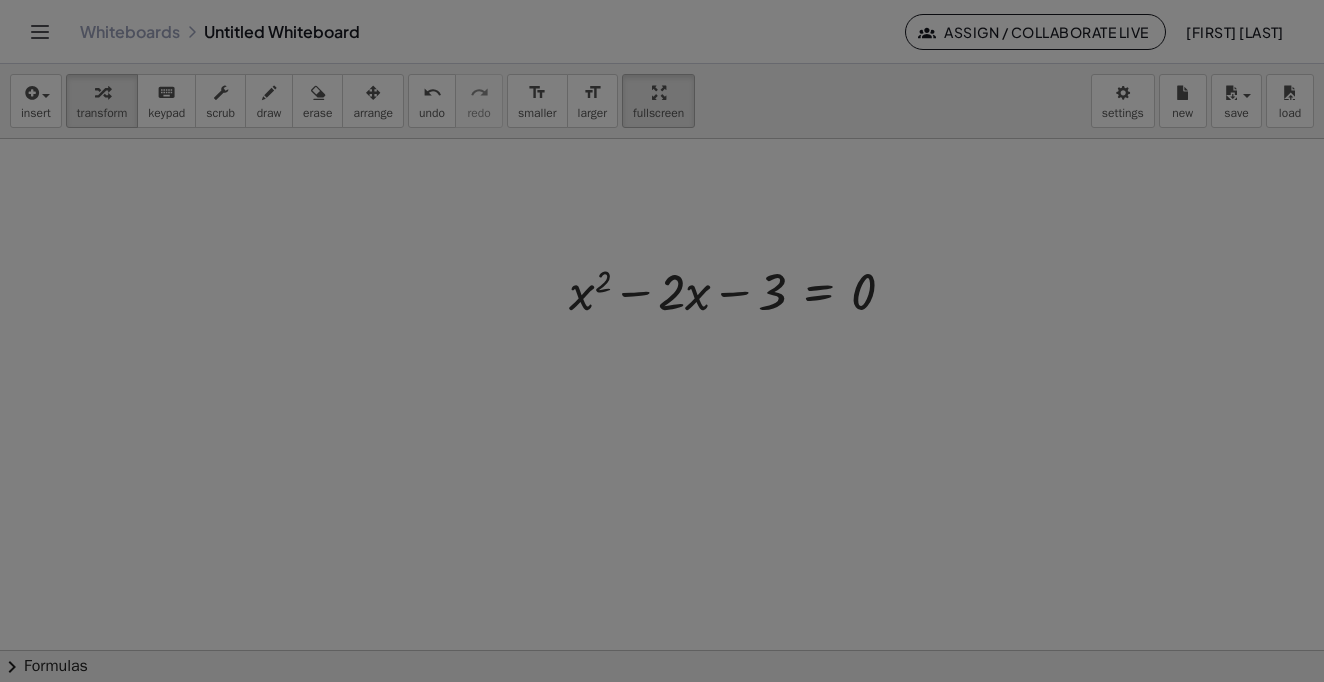 click on "× Document Settings These settings are saved with the document you are currently working on.
Rewriting Equations via Dragging
Disable Dragging
Dragging
Dragging and Simplify
Drag a term across the equals sign to apply the inverse operation to both sides. Will show the inverse terms on both sides of the equation.
Unit for Trigonometric Functions
Radians
Degrees
Already calculated steps will be updated according to this setting.
Preview:
sin ( , 90 ) = 1
Show Edit/Balance Buttons
Show Edit/Balance Buttons
Show or hide the edit or balance button beneath each derivation.
Substitute with parenthesis
+ a 2" at bounding box center (662, 341) 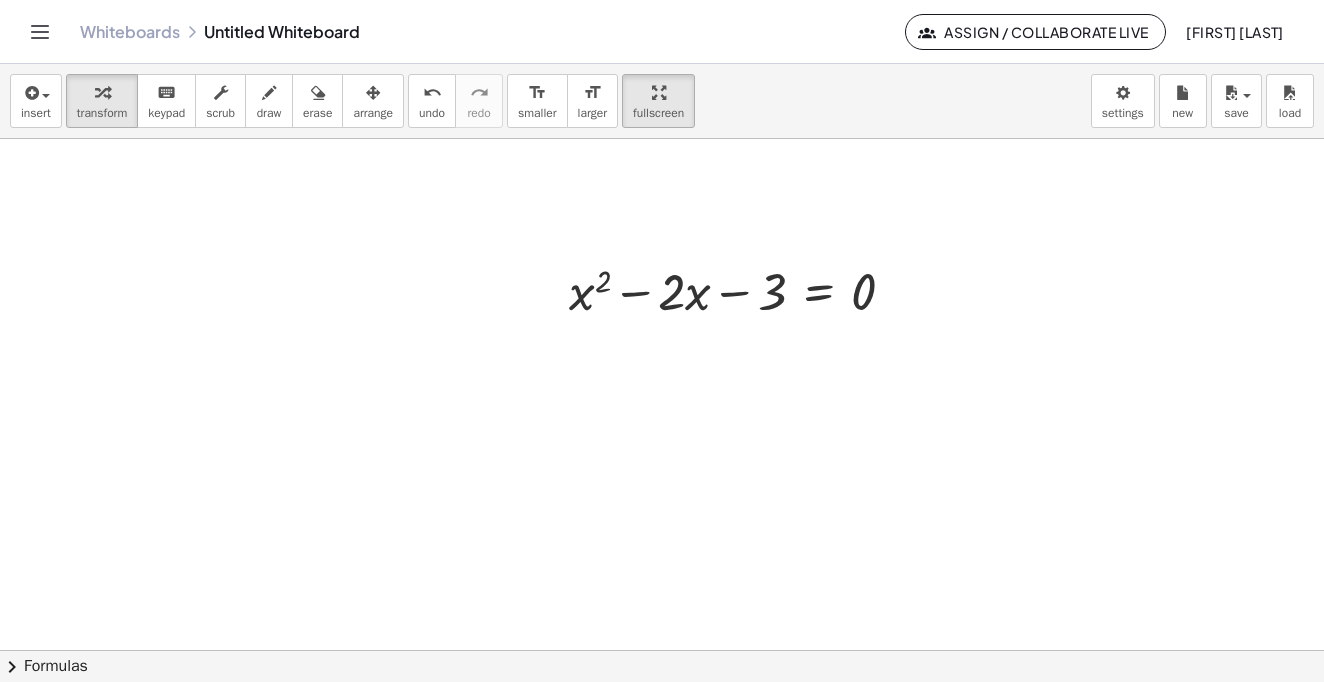 click on "Whiteboards Untitled Whiteboard Assign / Collaborate Live  Diogenes Moreno" at bounding box center [662, 31] 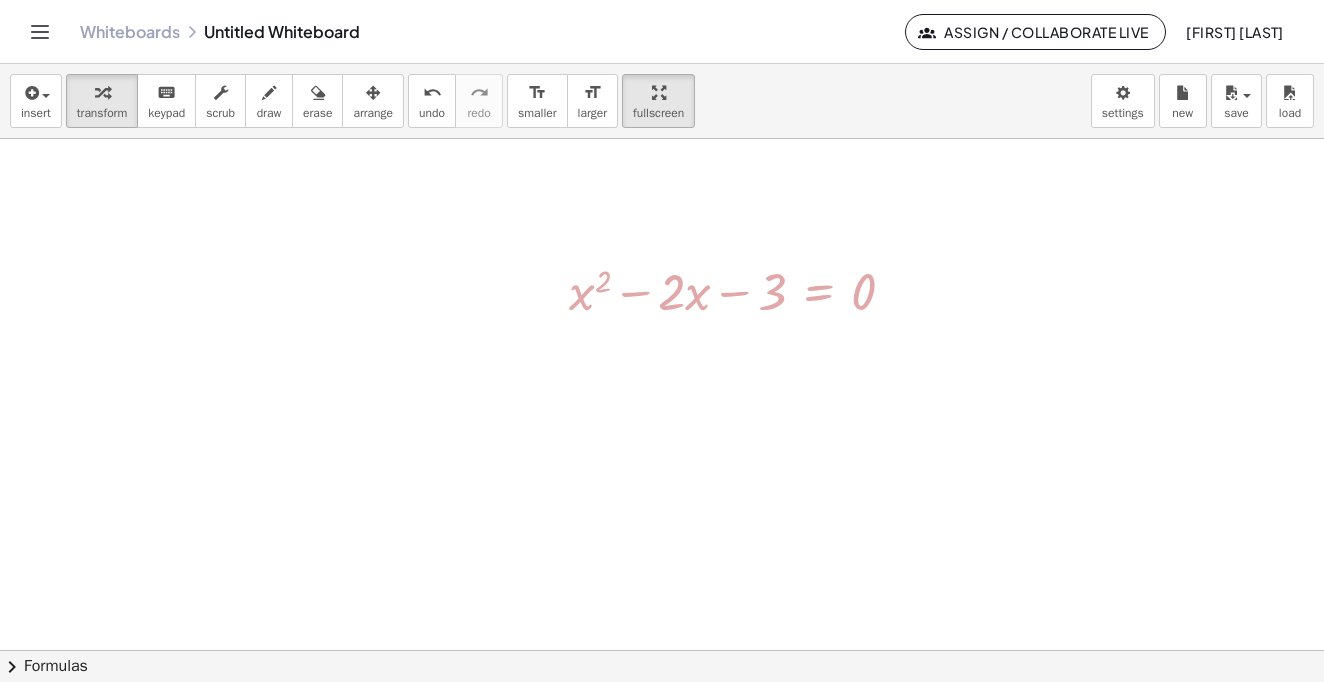 scroll, scrollTop: 0, scrollLeft: 0, axis: both 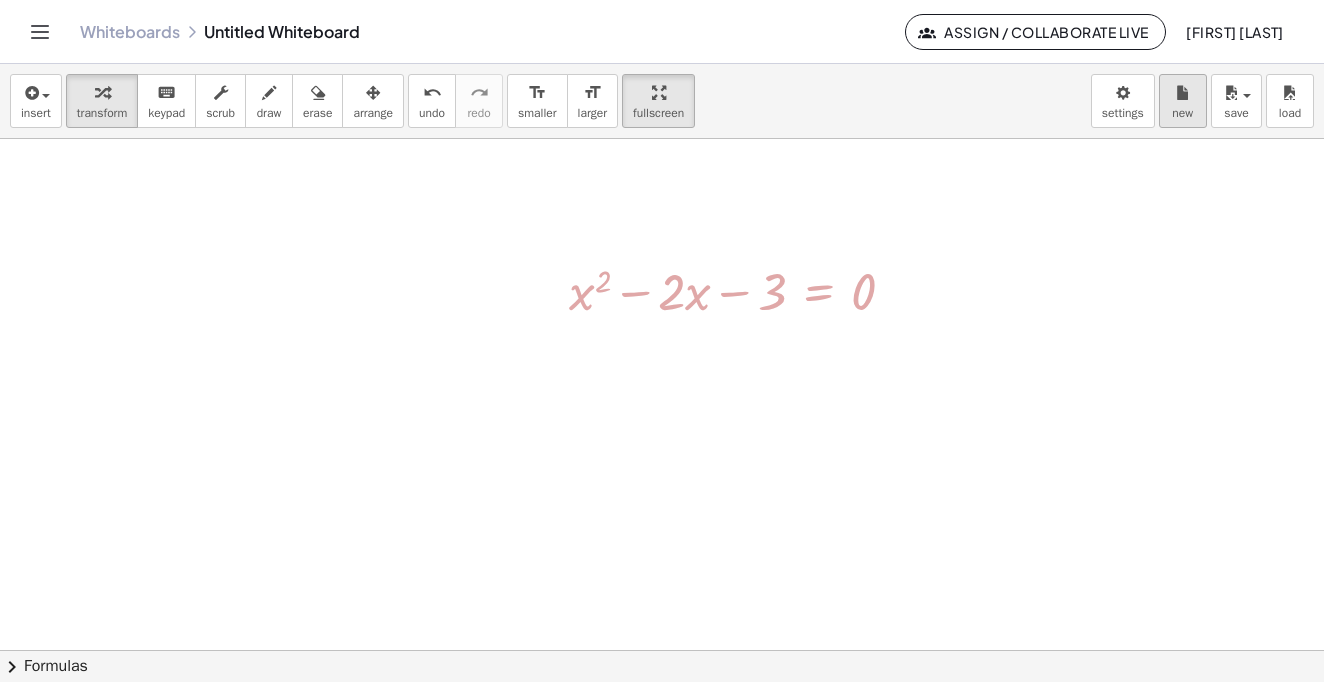 click at bounding box center (1183, 93) 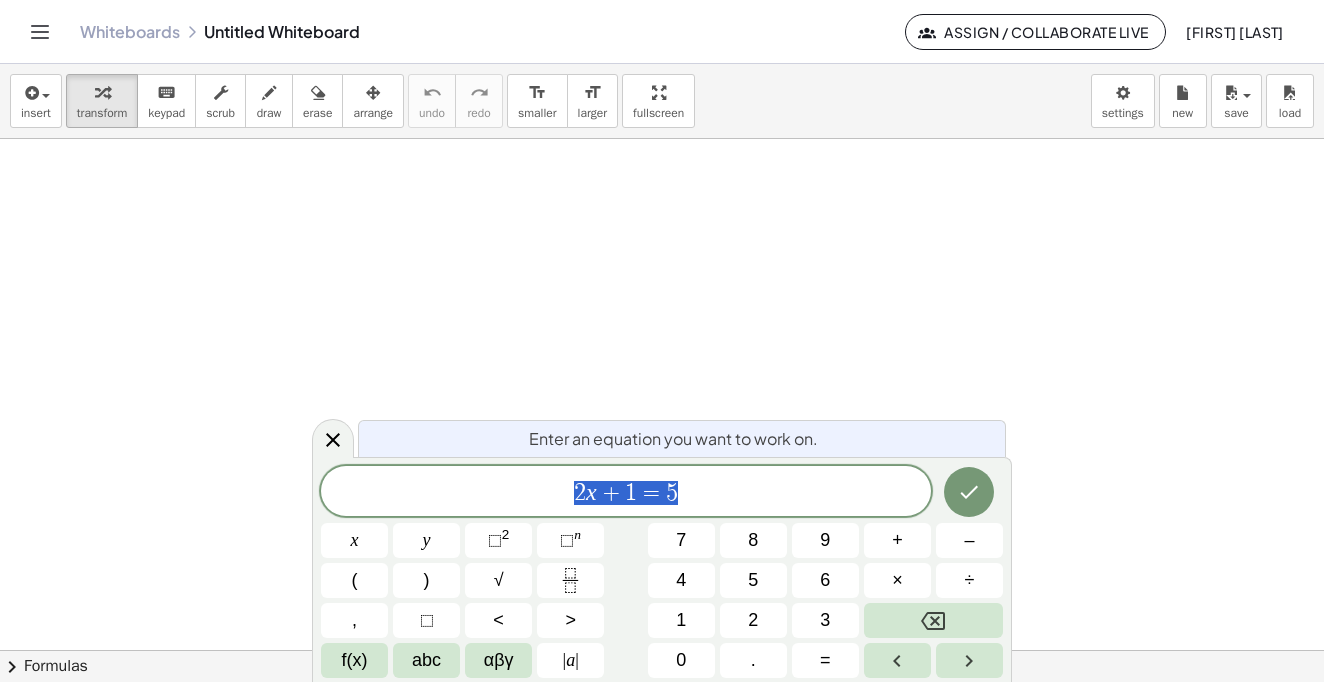 scroll, scrollTop: 0, scrollLeft: 0, axis: both 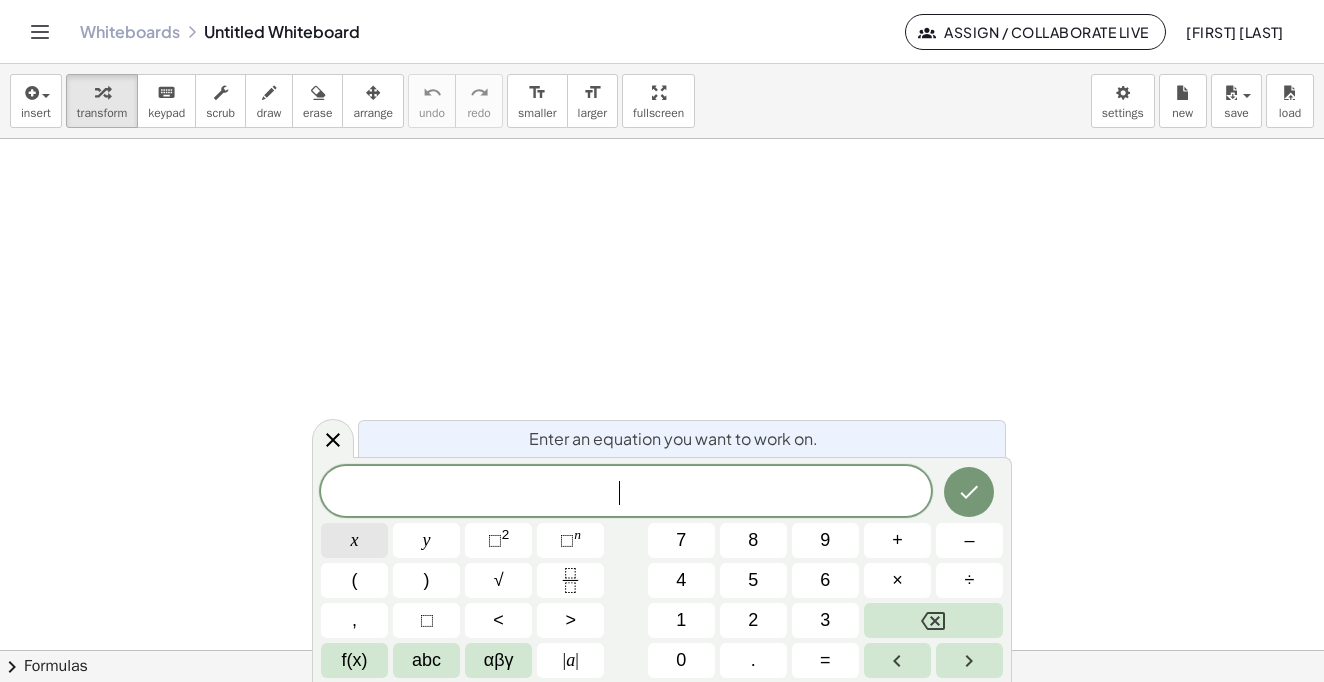 click on "x" at bounding box center [355, 540] 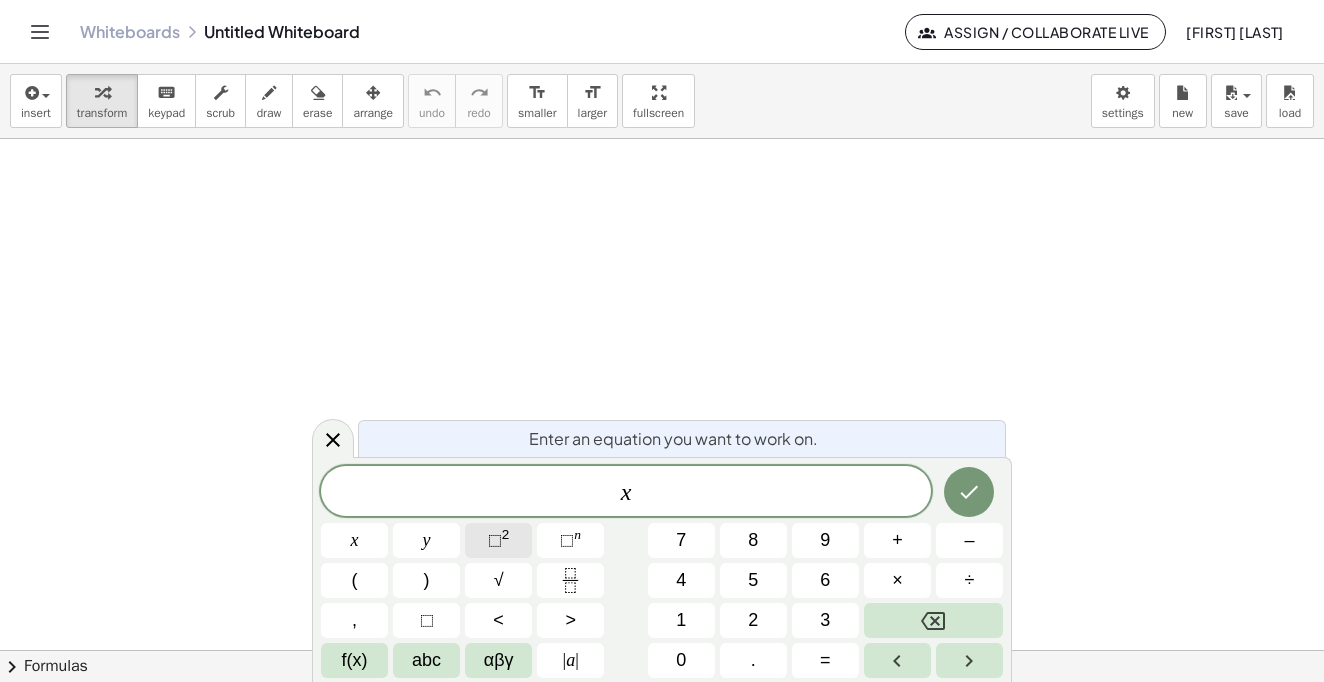 click on "⬚" at bounding box center [495, 540] 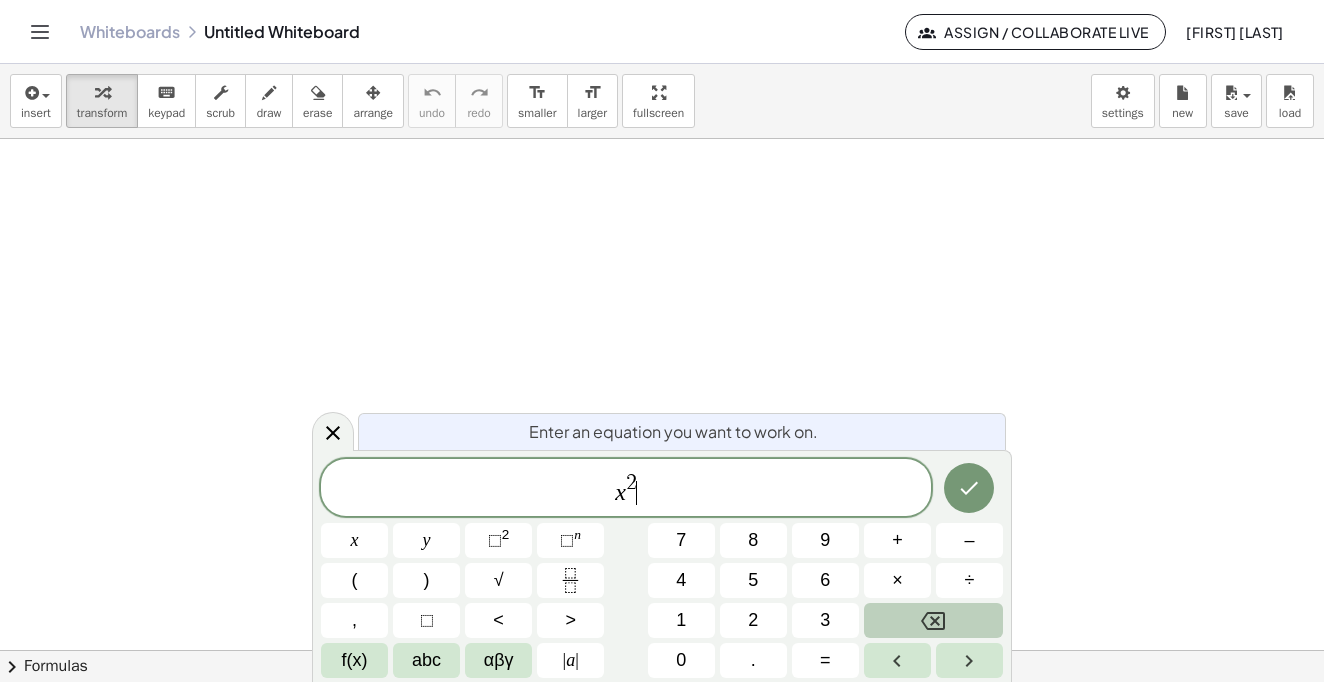 click 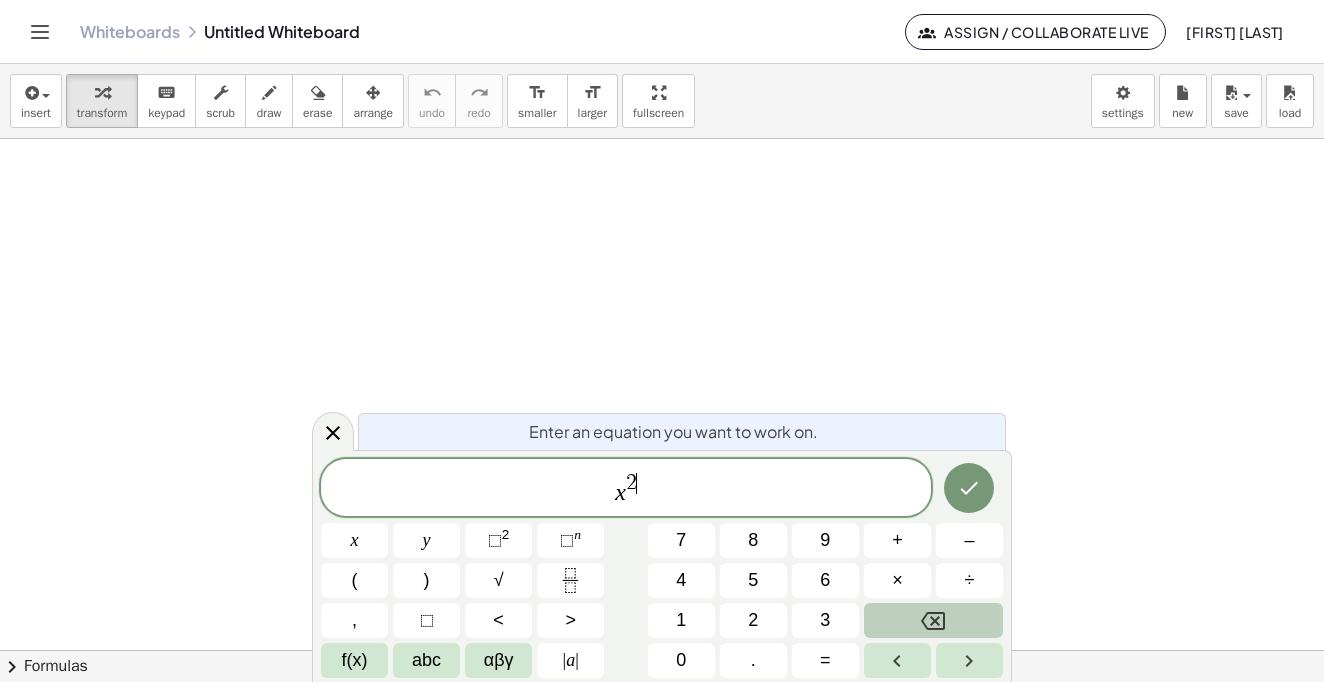 click 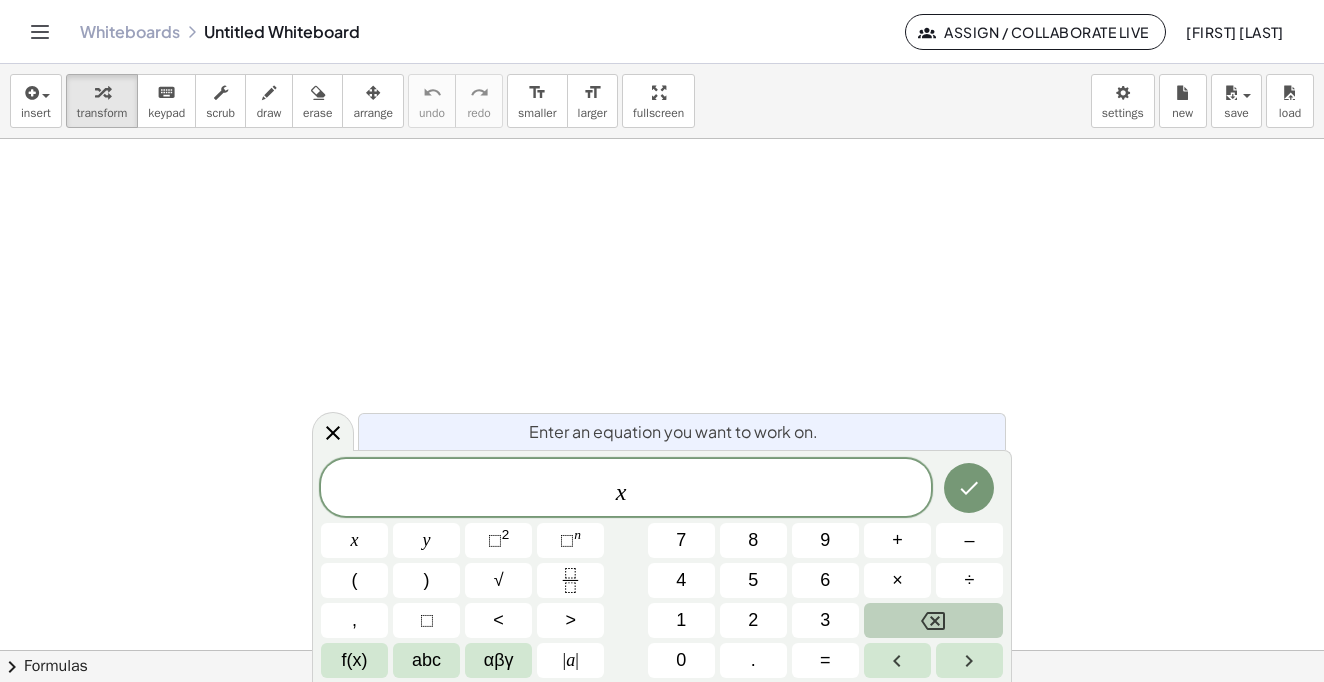 click 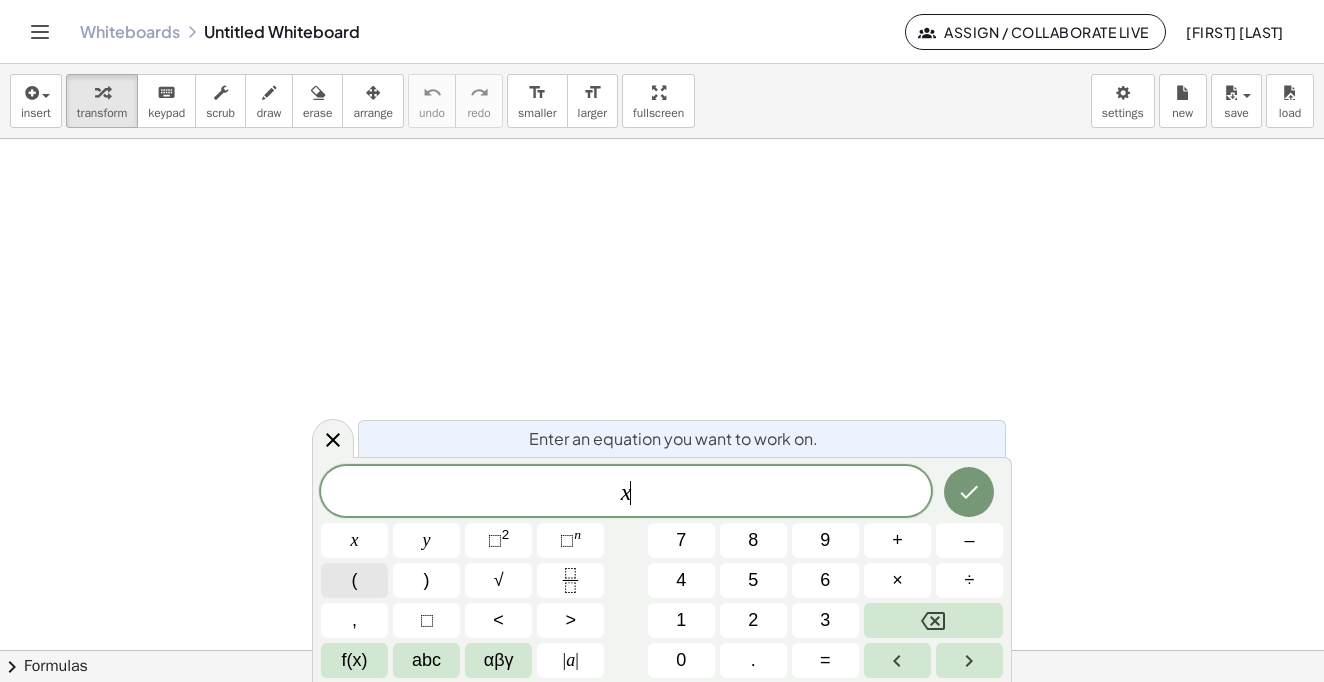click on "(" at bounding box center (354, 580) 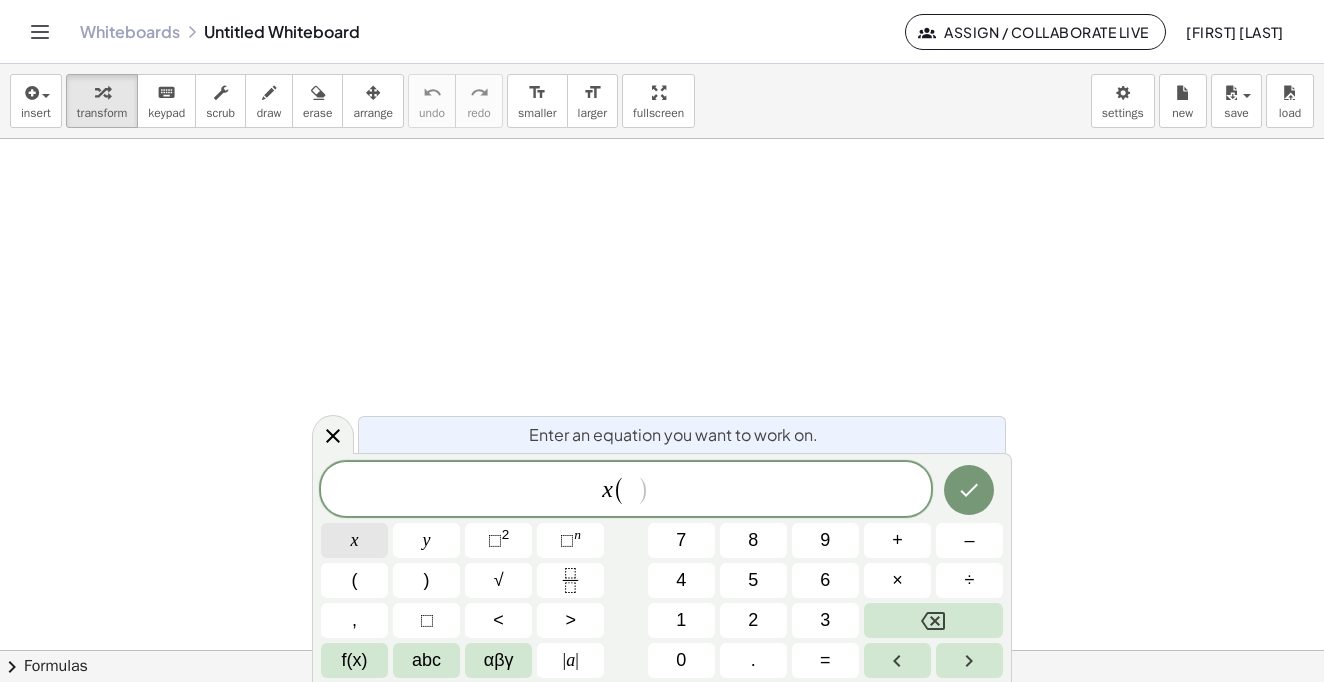 click on "x" at bounding box center (355, 540) 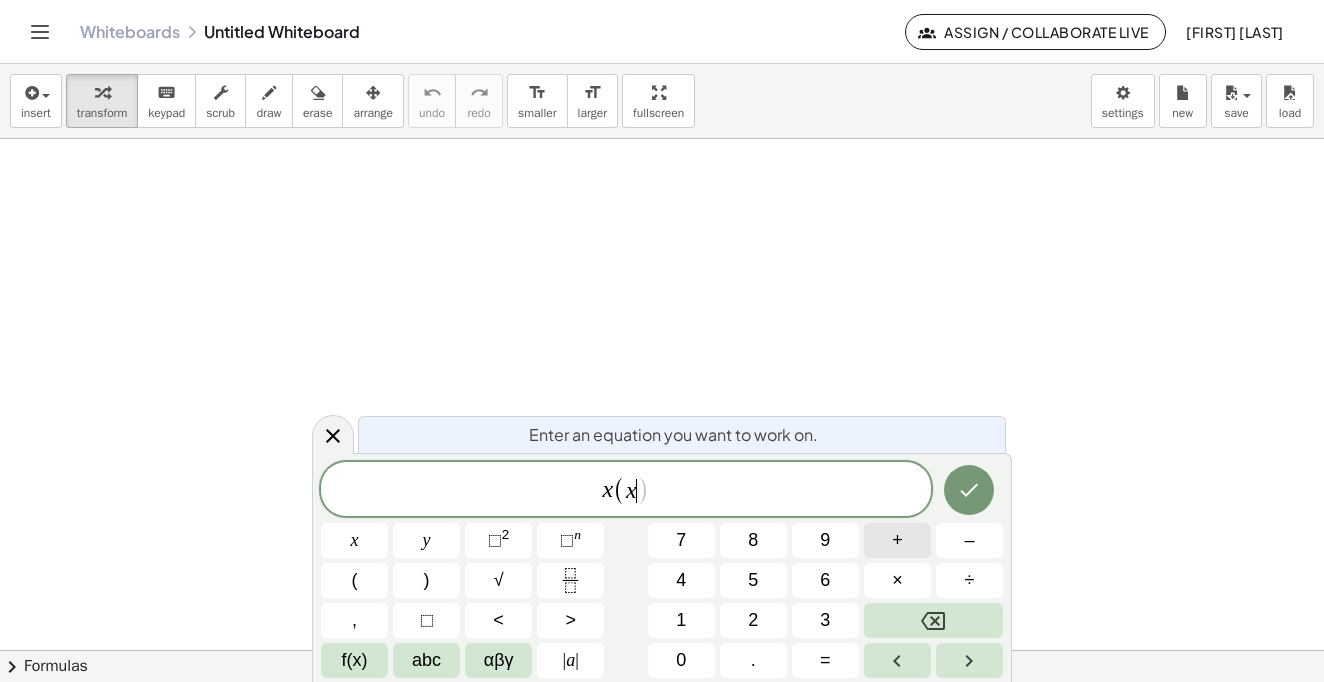 click on "+" at bounding box center (897, 540) 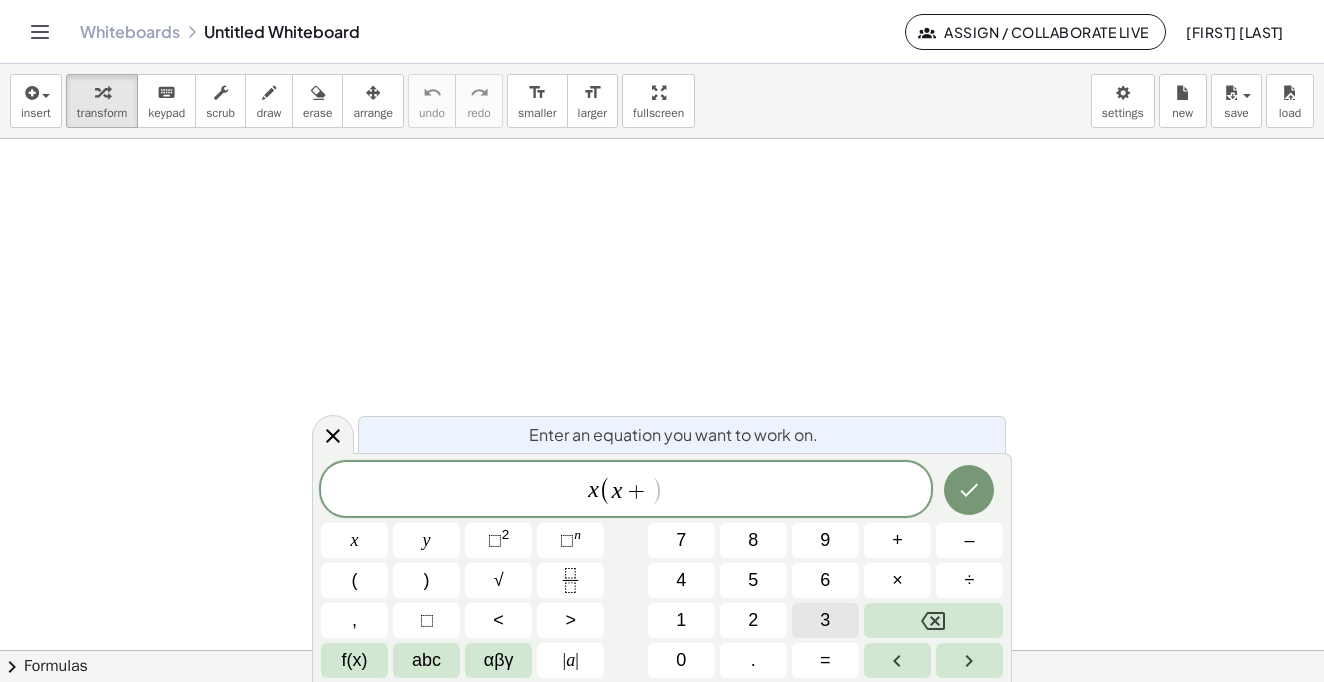 click on "3" at bounding box center [825, 620] 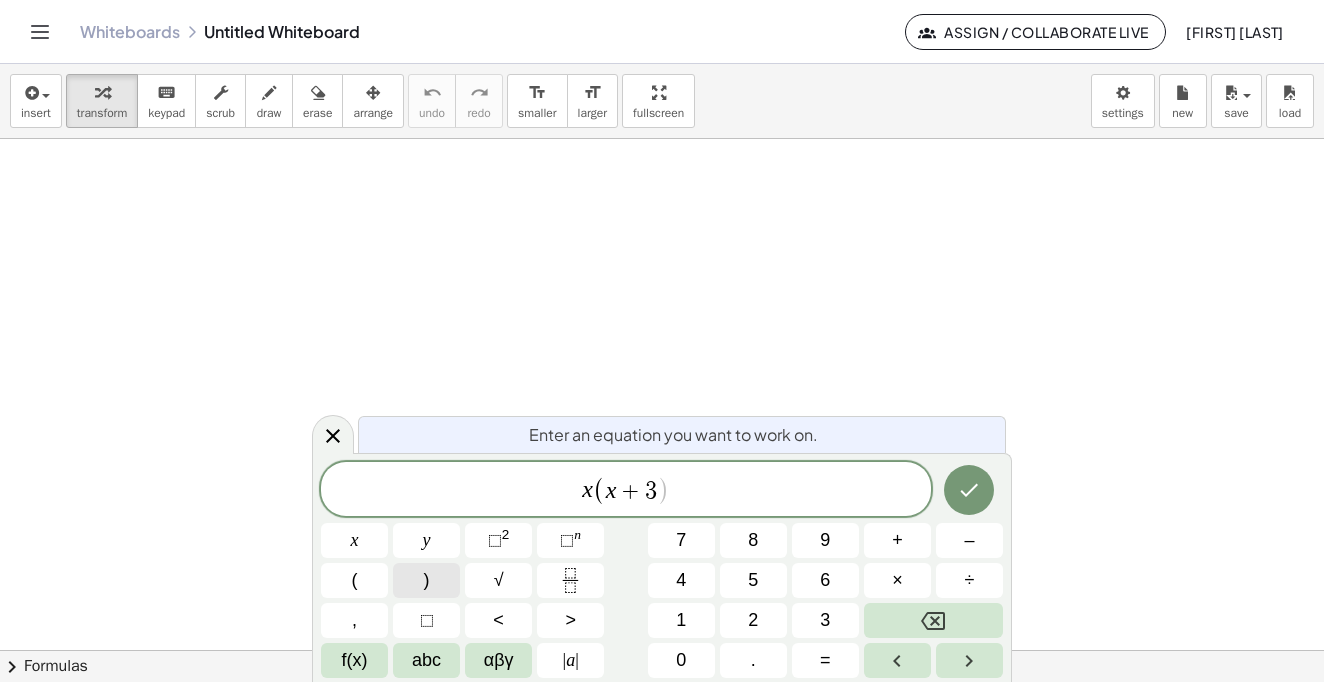 click on ")" at bounding box center [426, 580] 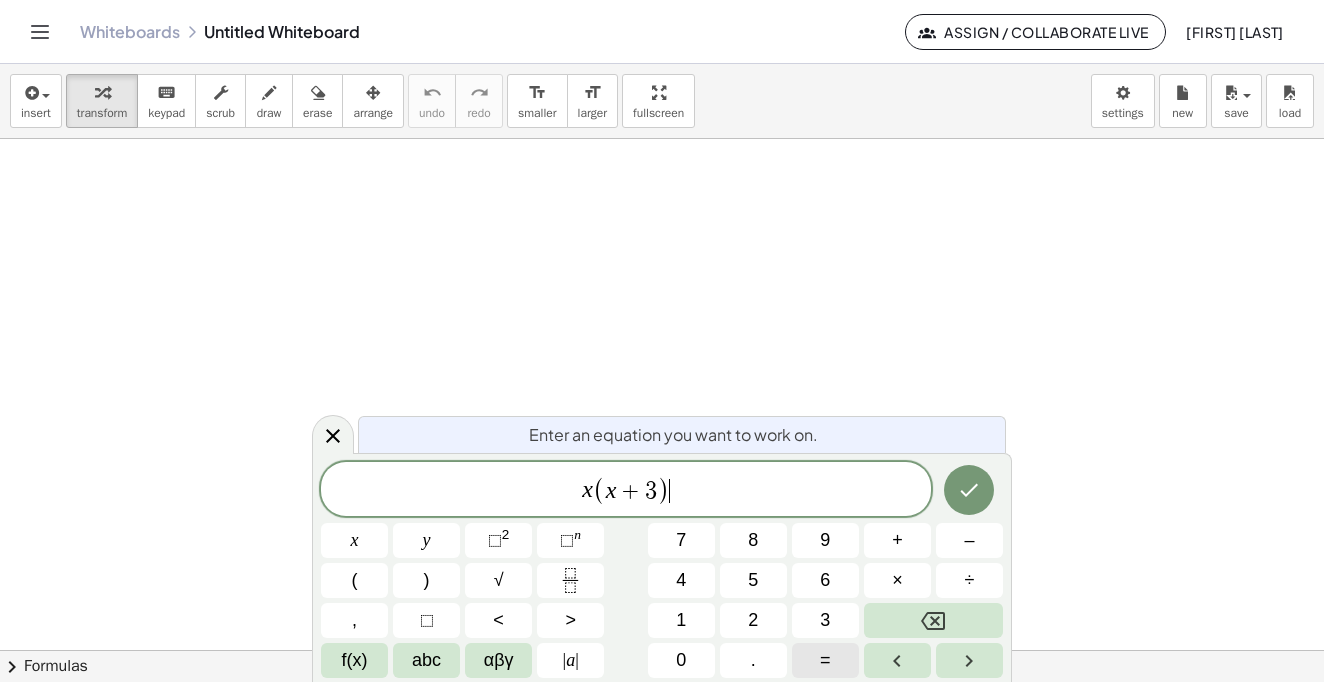 click on "=" at bounding box center [825, 660] 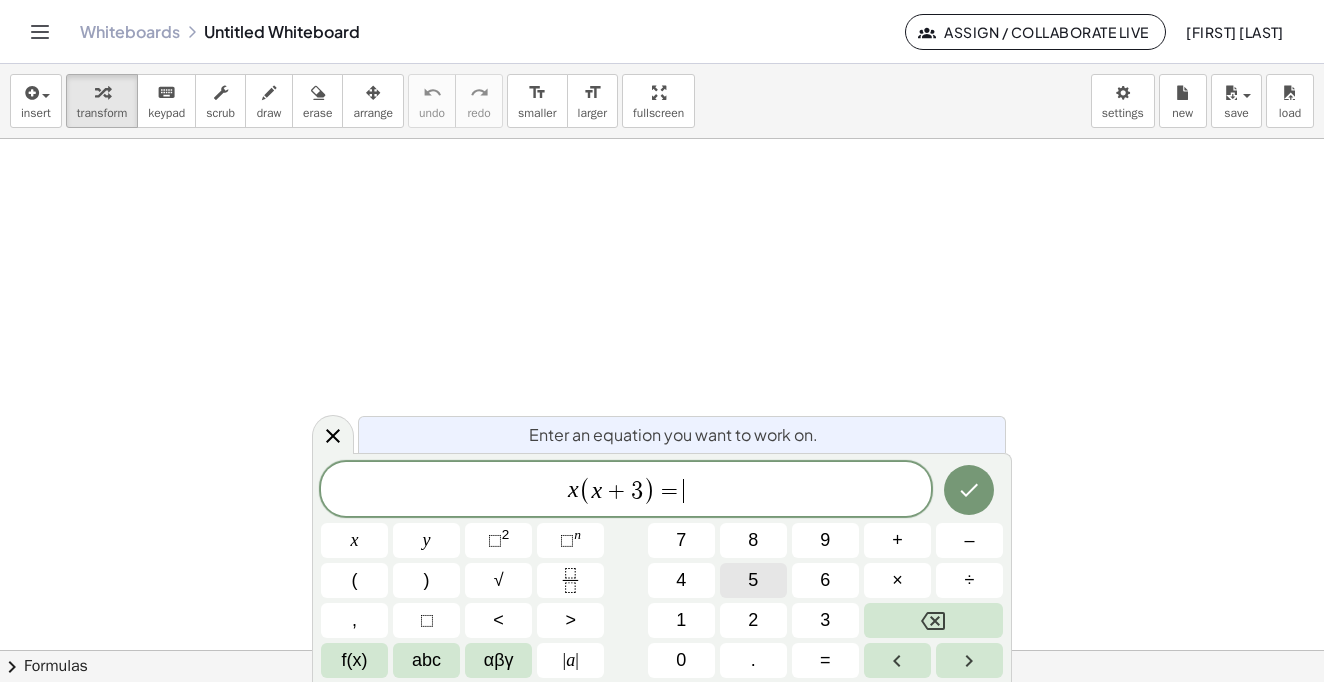 click on "5" at bounding box center (753, 580) 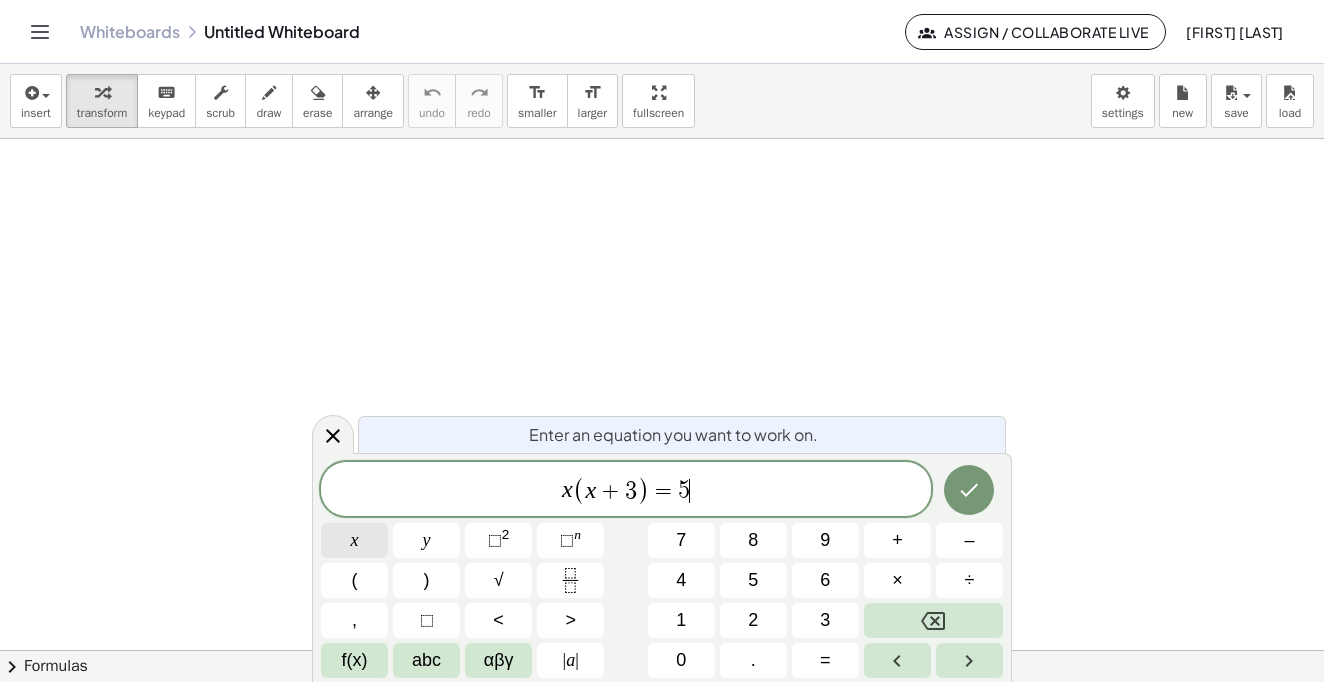 click on "x" at bounding box center [354, 540] 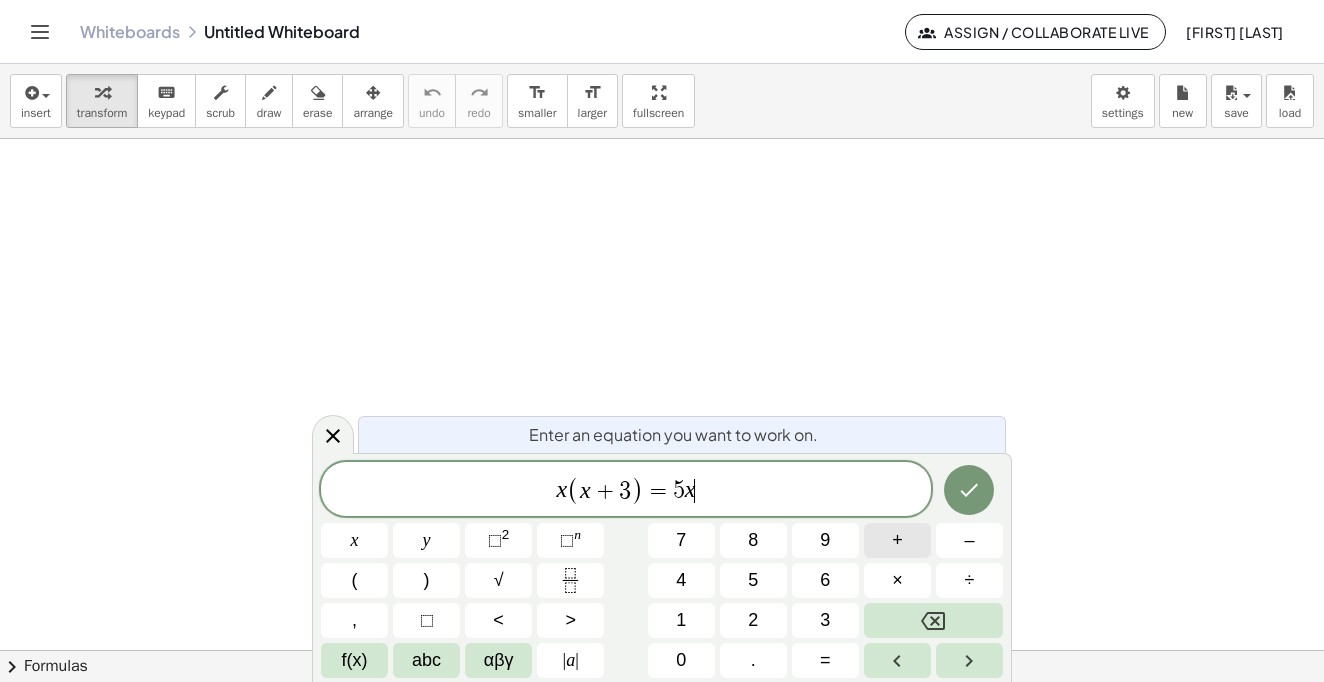 click on "+" at bounding box center (897, 540) 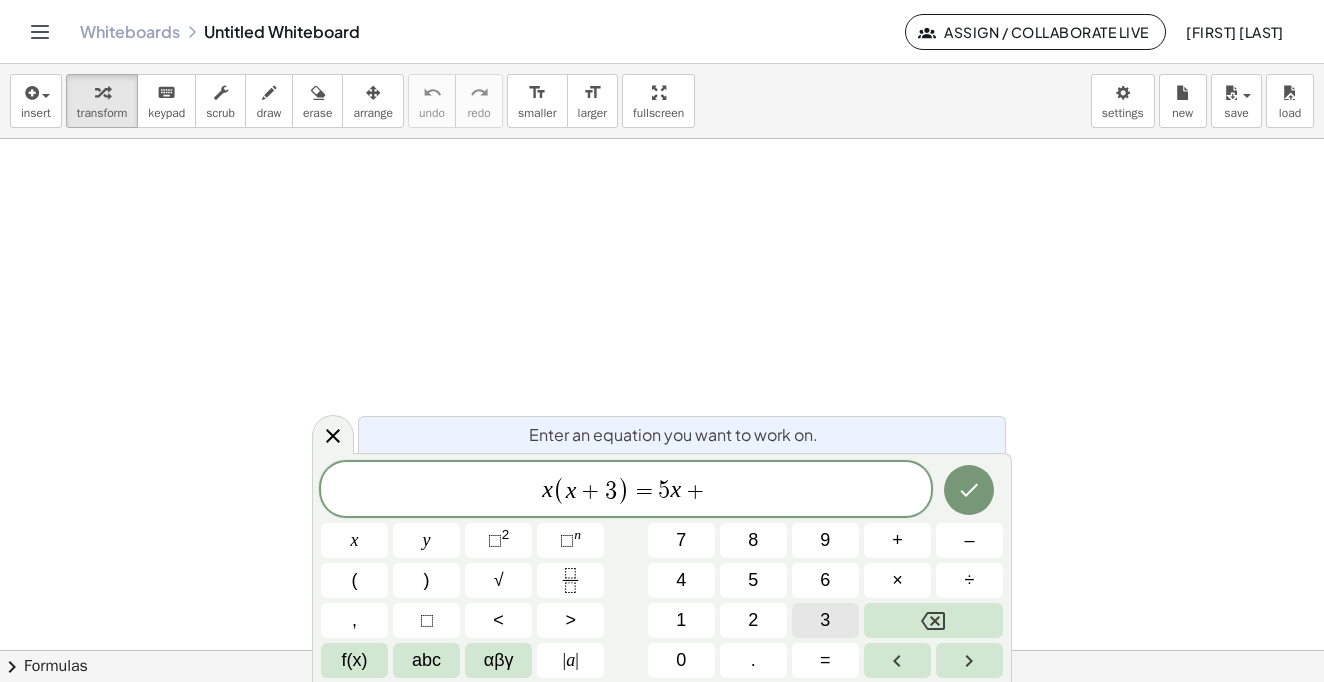 click on "3" at bounding box center (825, 620) 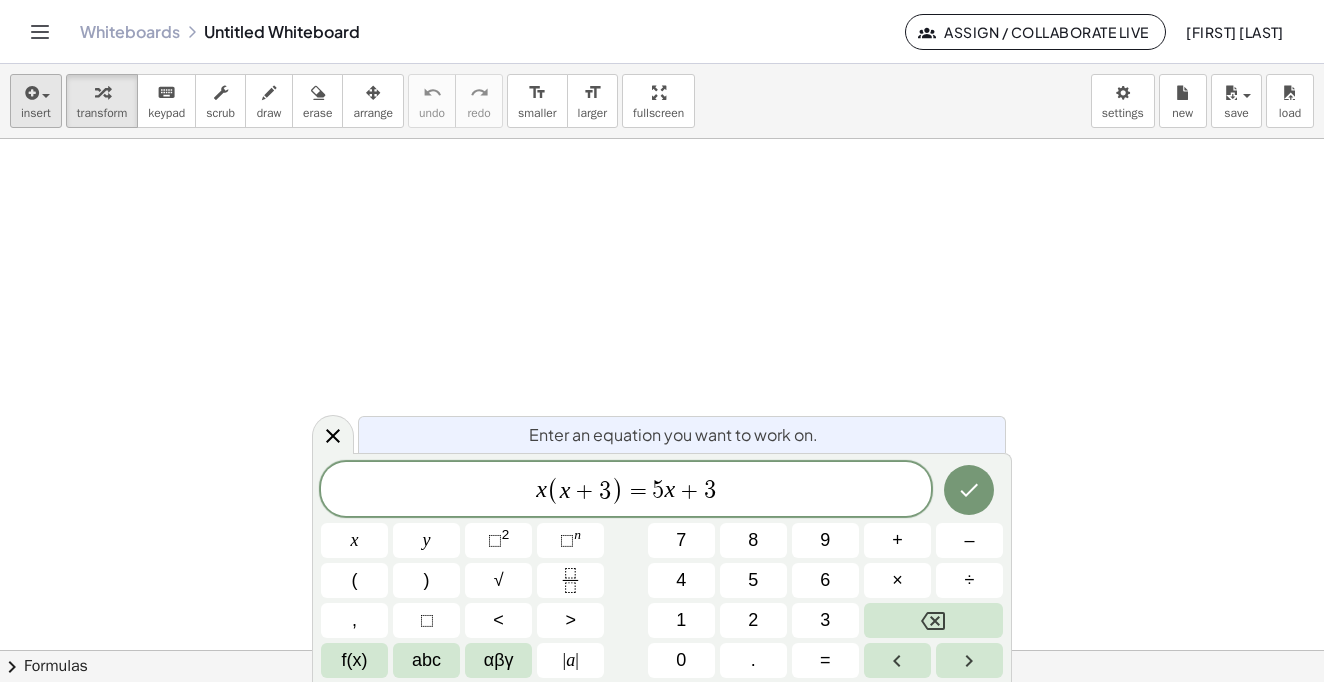 click at bounding box center (36, 92) 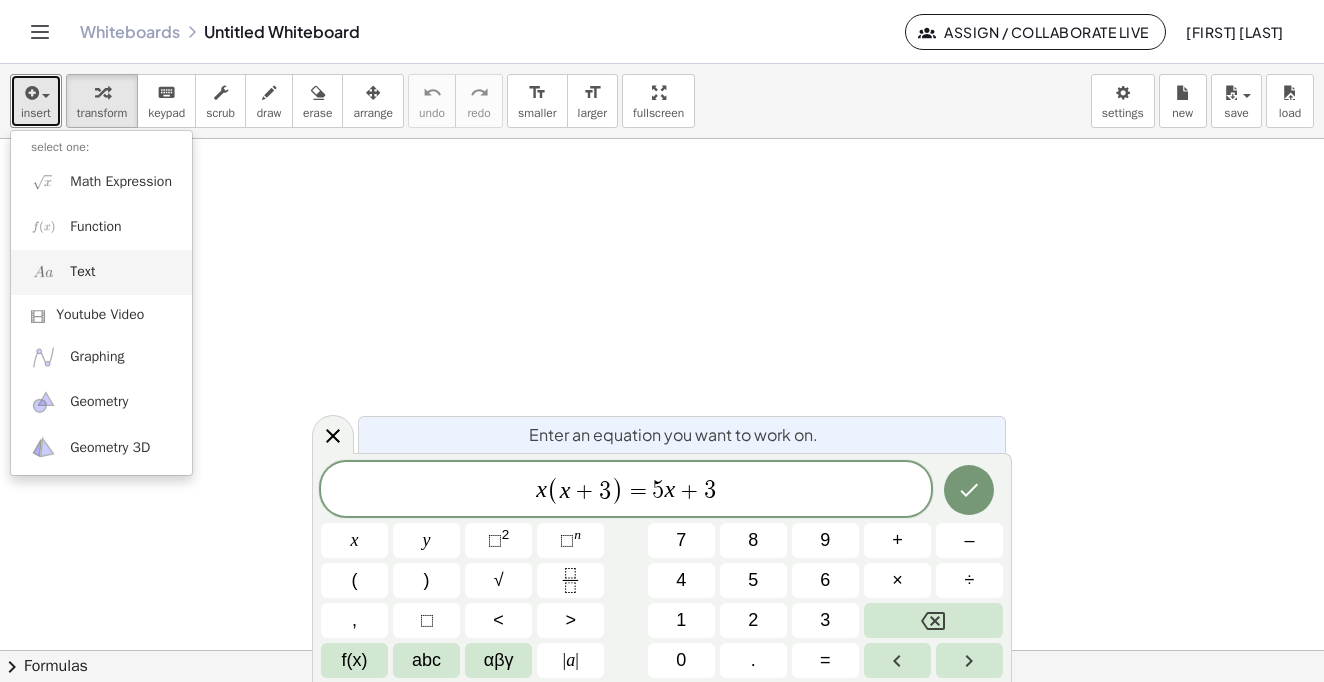 scroll, scrollTop: 63, scrollLeft: 0, axis: vertical 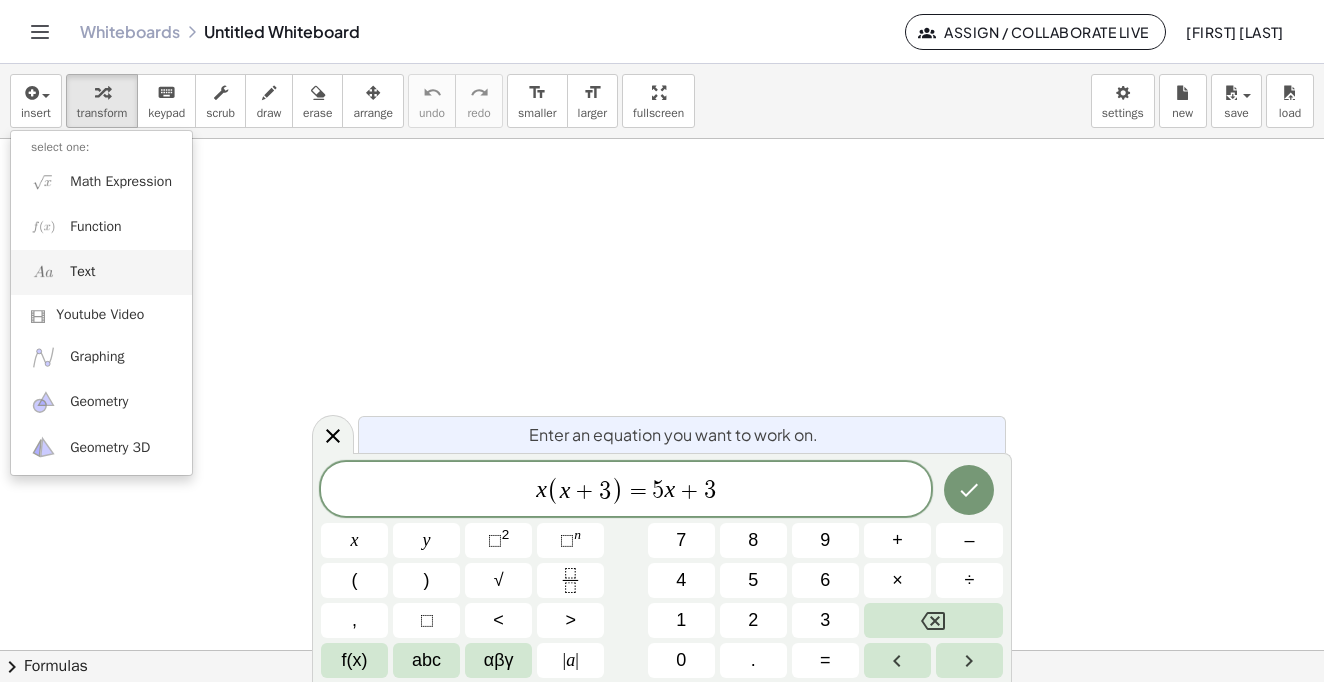 click on "Text" at bounding box center (82, 272) 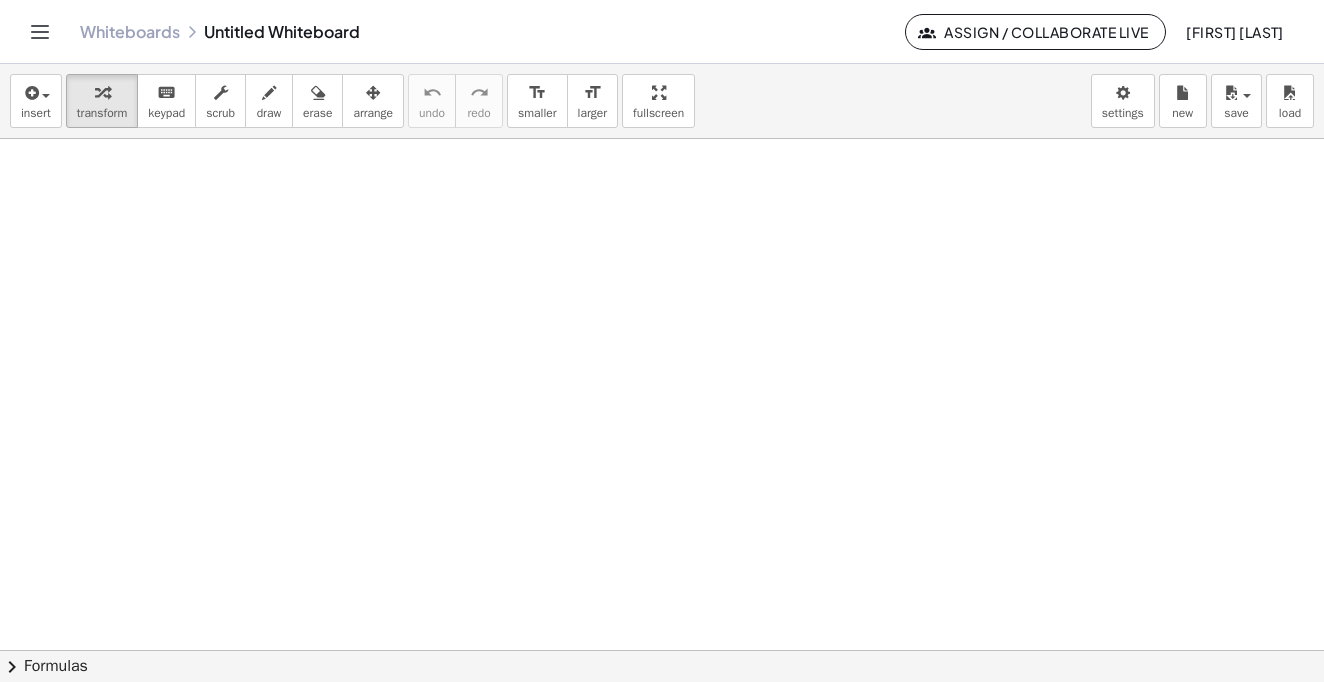scroll, scrollTop: 0, scrollLeft: 0, axis: both 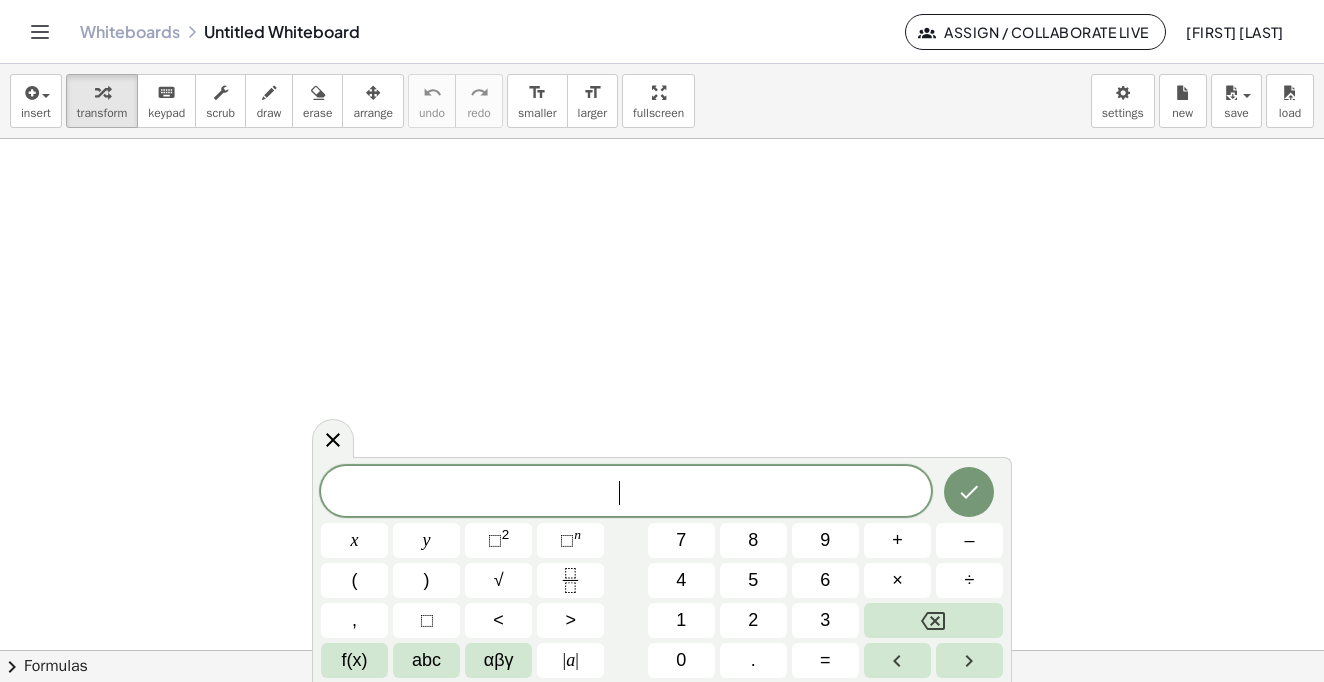 click at bounding box center (662, 650) 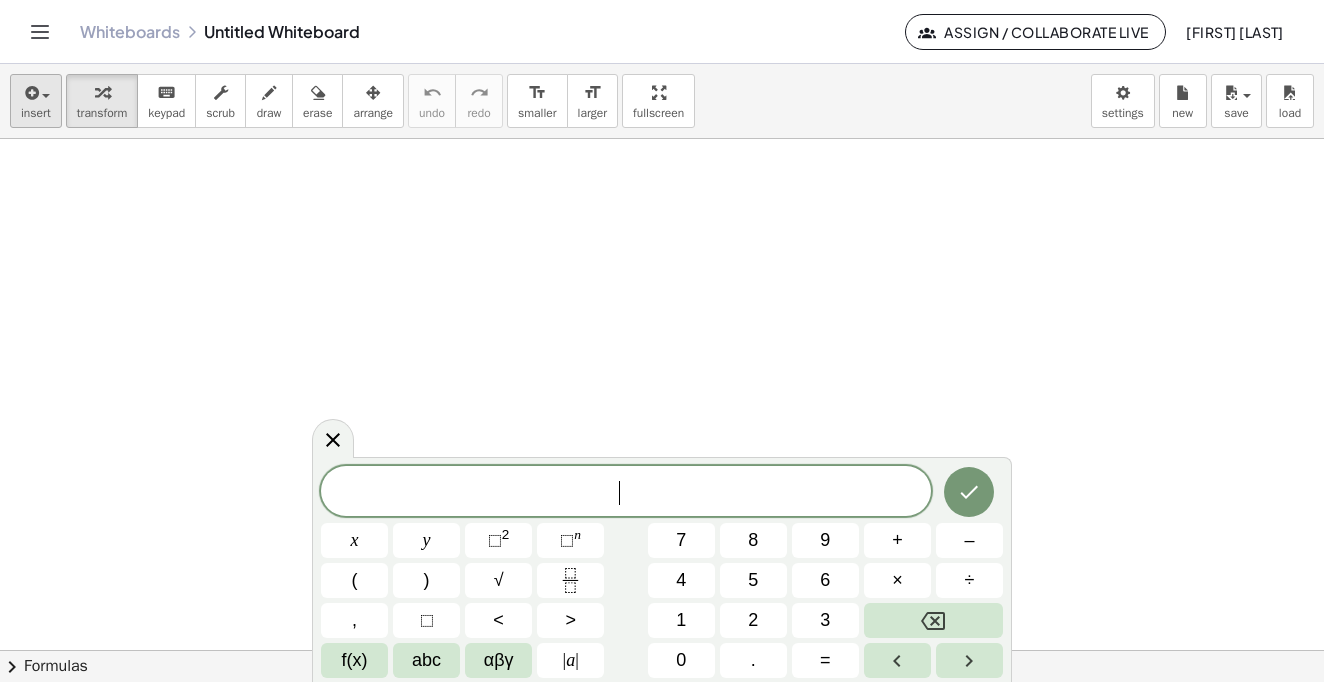 click at bounding box center (30, 93) 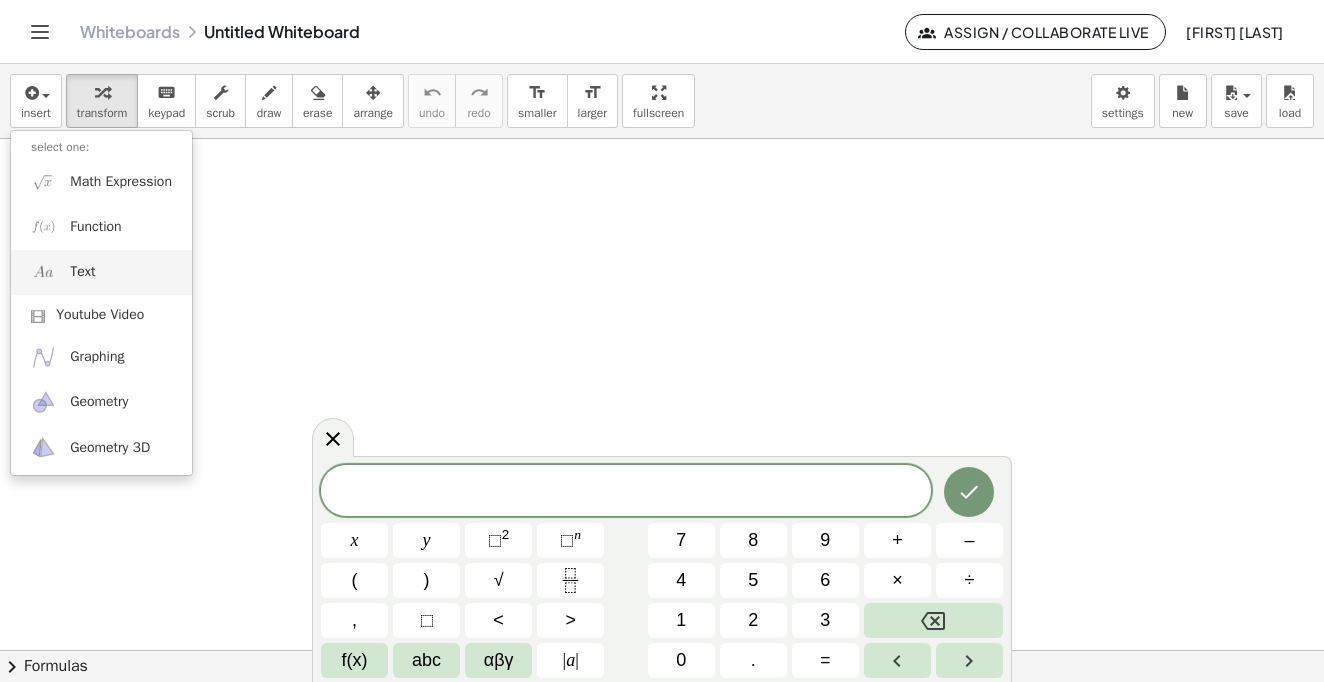 click on "Text" at bounding box center [82, 272] 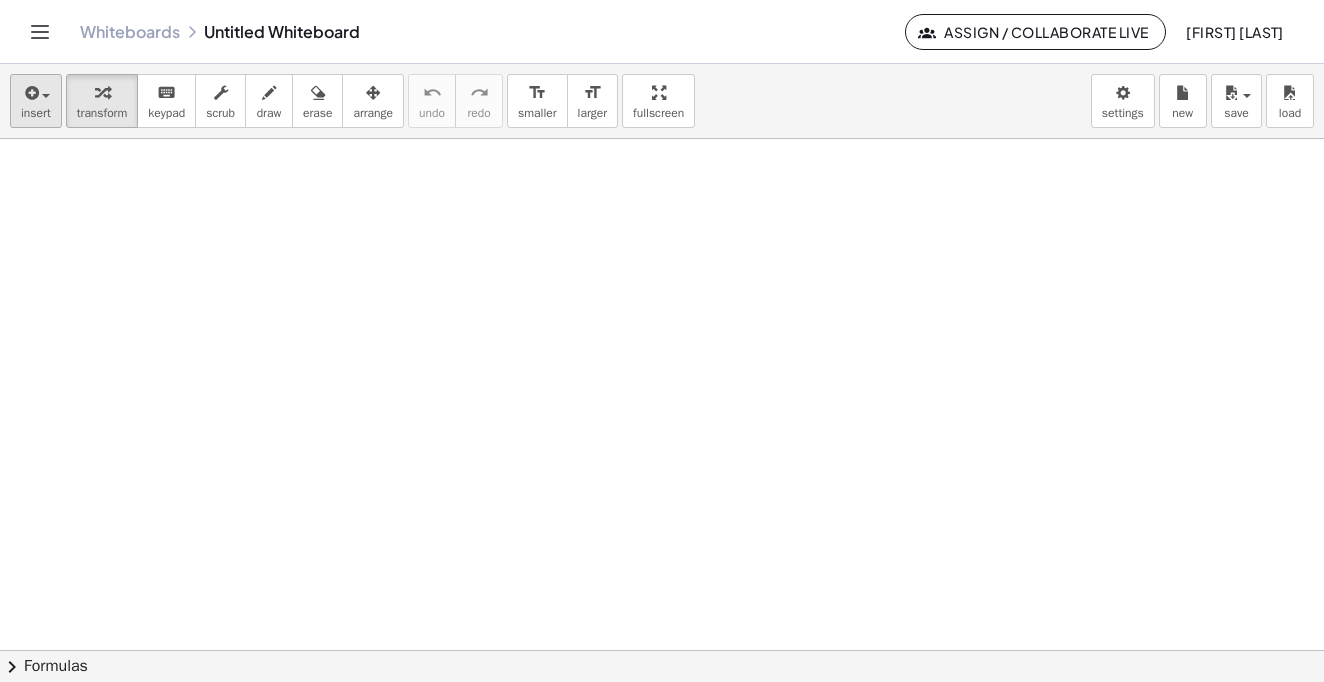 click at bounding box center [30, 93] 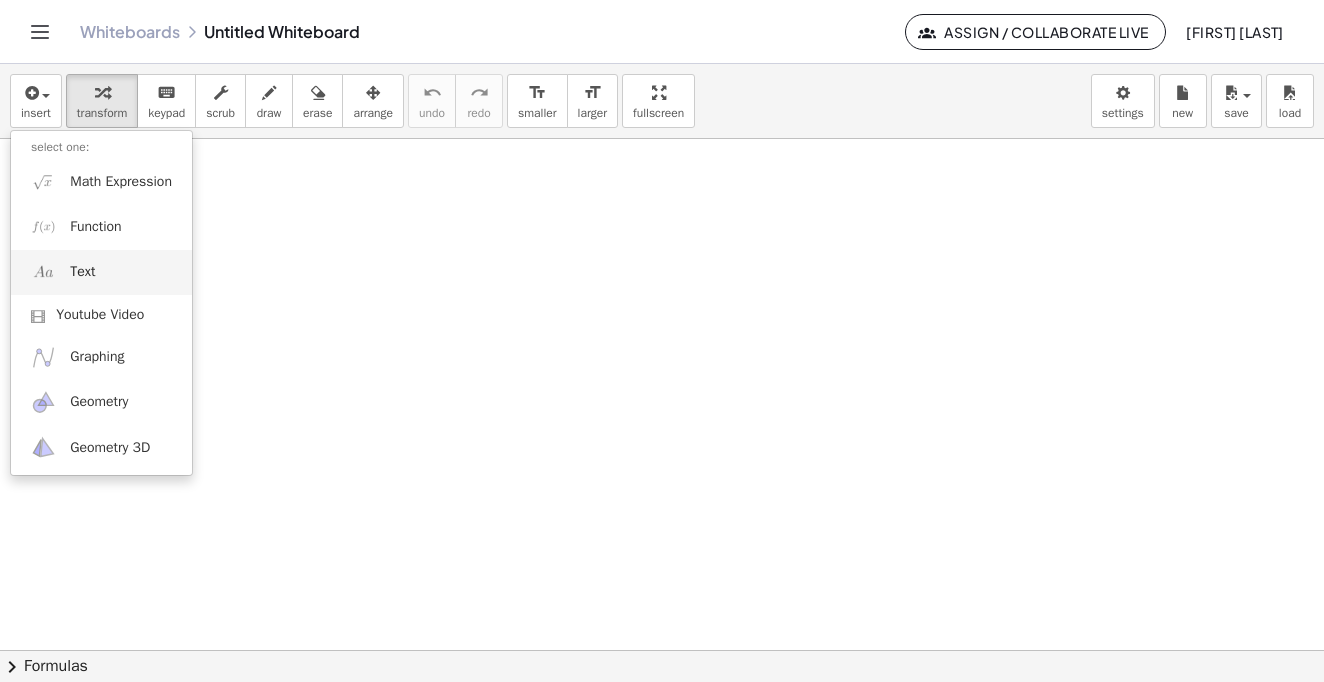 click on "Text" at bounding box center (82, 272) 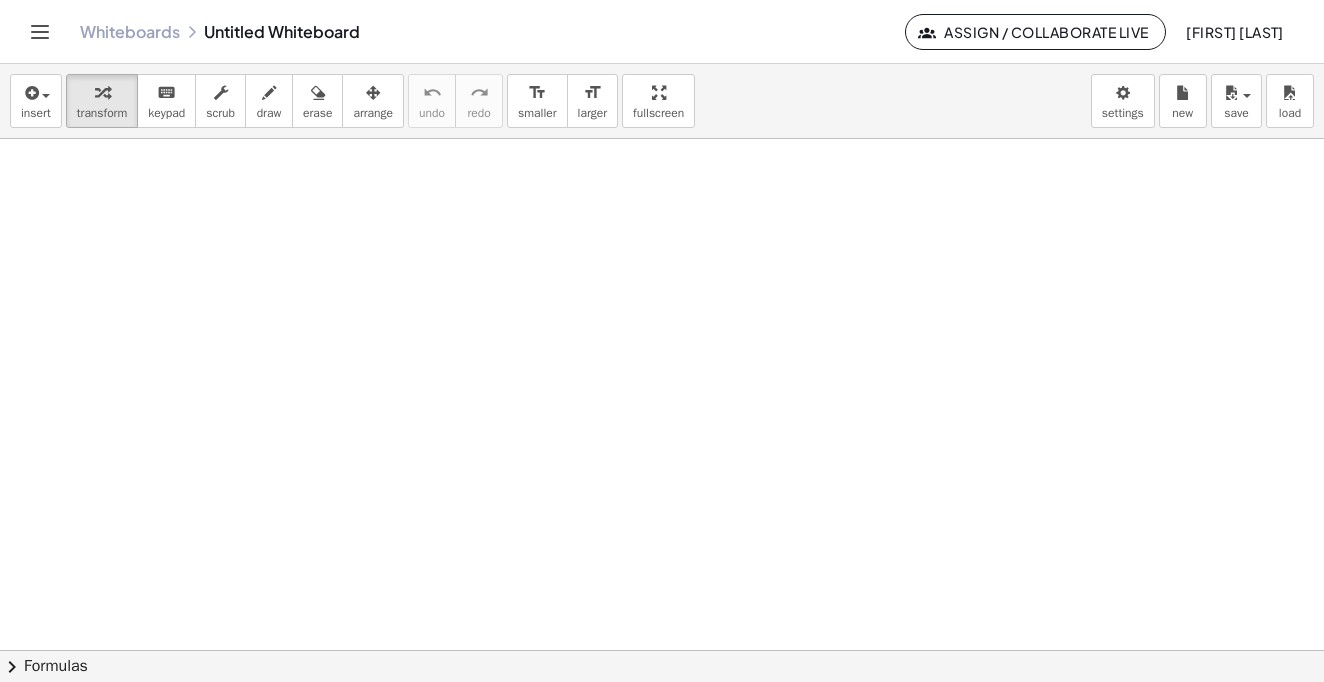 click at bounding box center (662, 650) 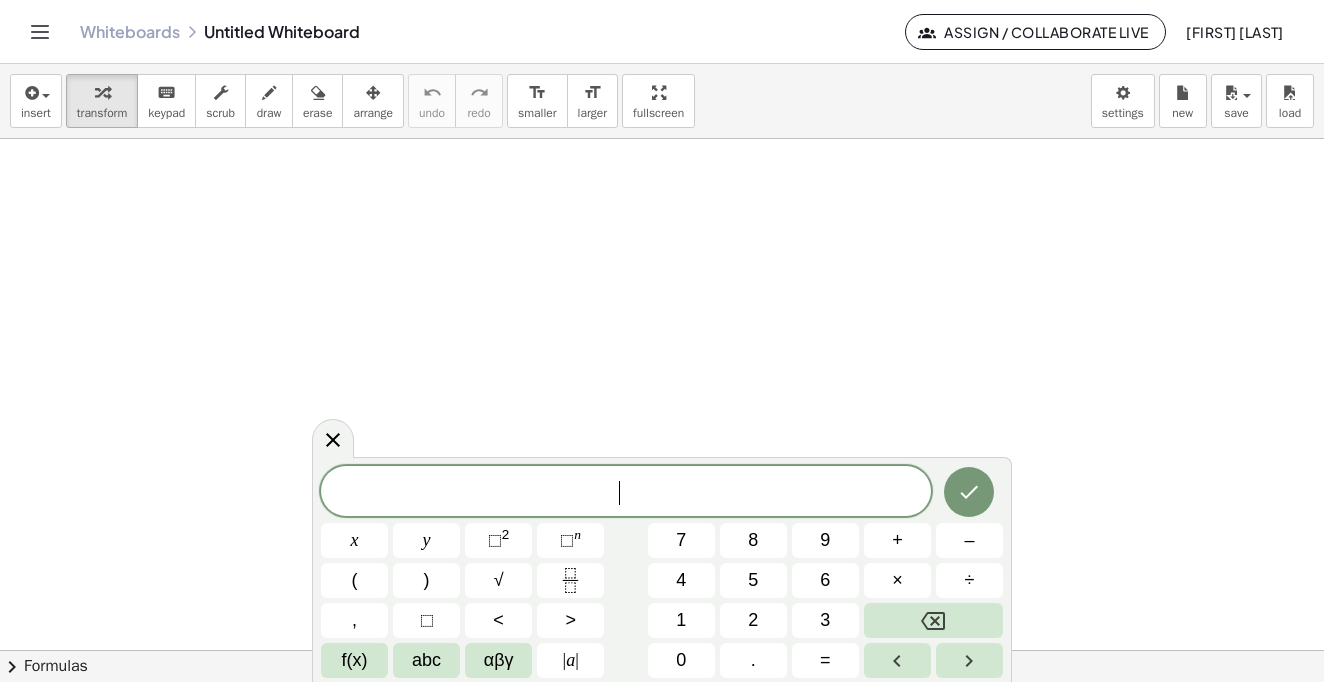 click on "​" at bounding box center [626, 493] 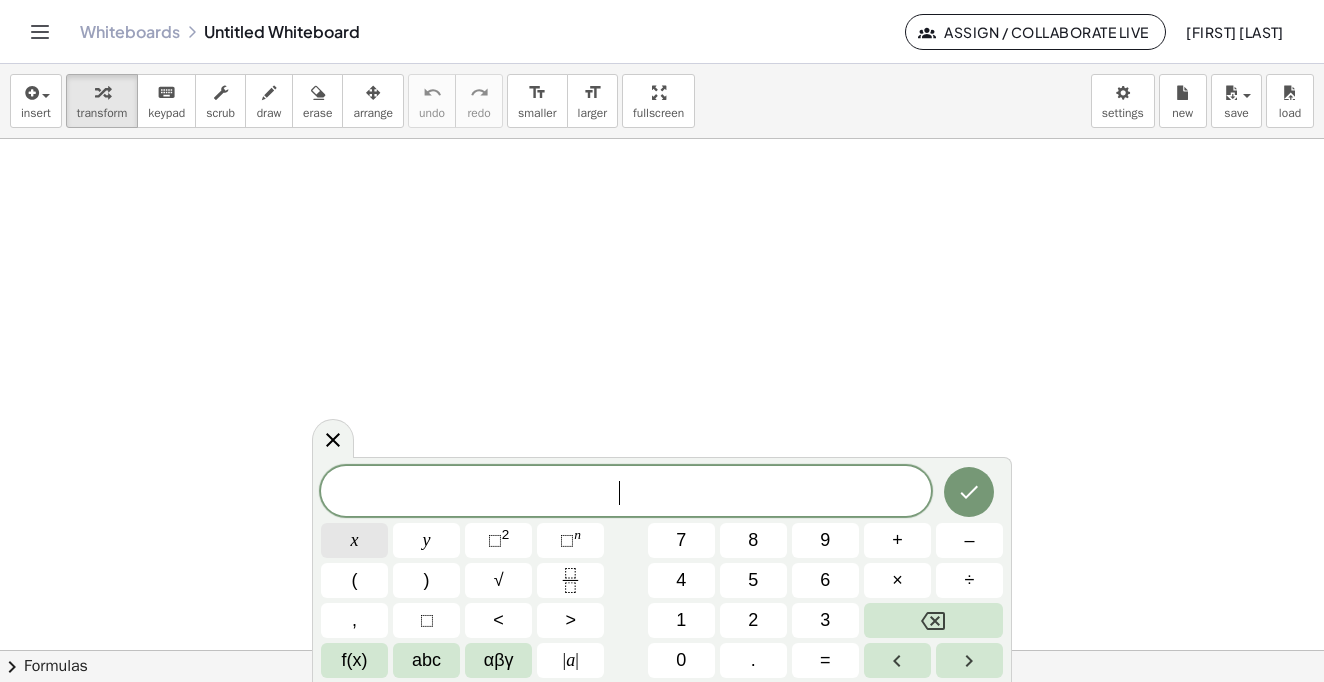 click on "x" at bounding box center (355, 540) 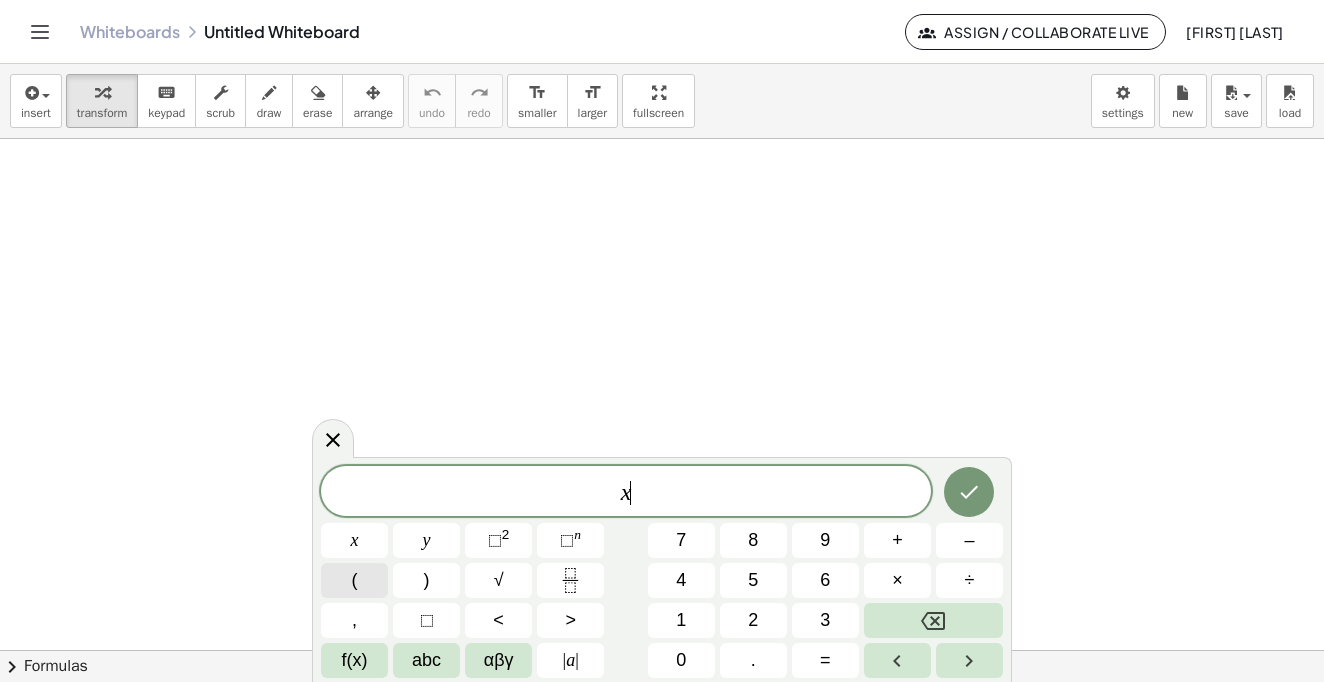 click on "(" at bounding box center [354, 580] 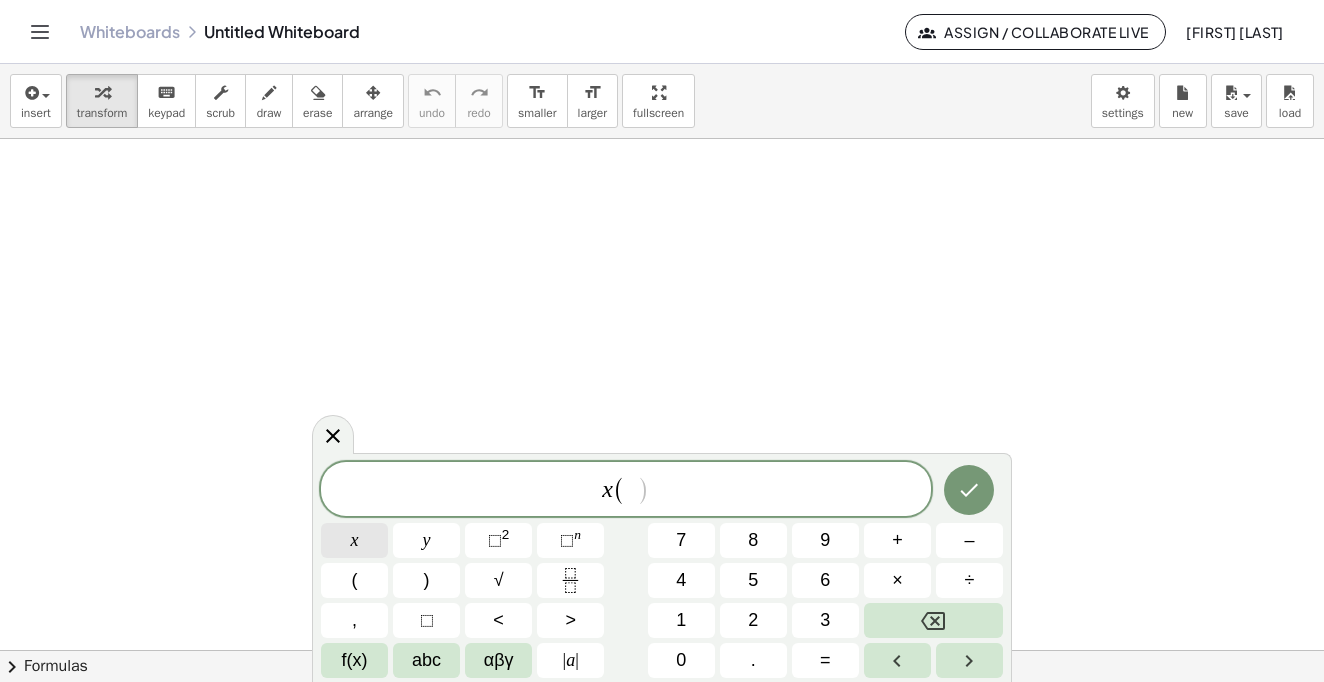 click on "x" at bounding box center [354, 540] 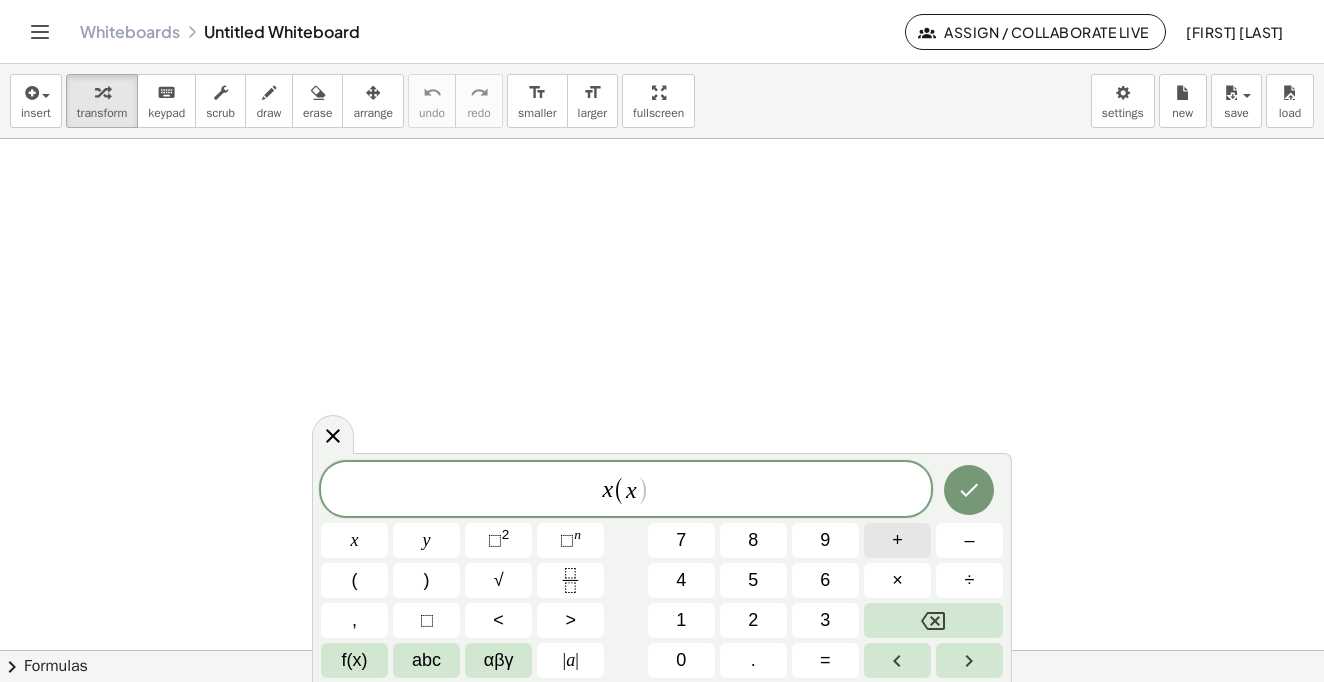 click on "+" at bounding box center (897, 540) 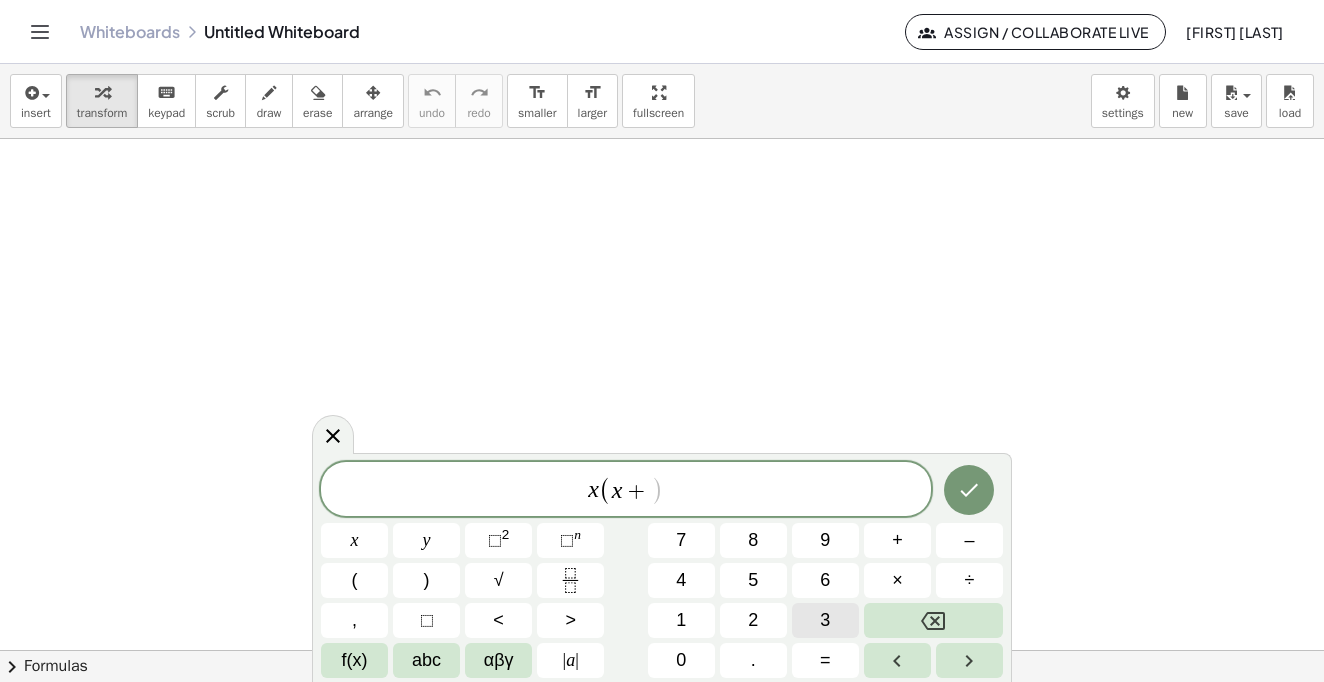 click on "3" at bounding box center (825, 620) 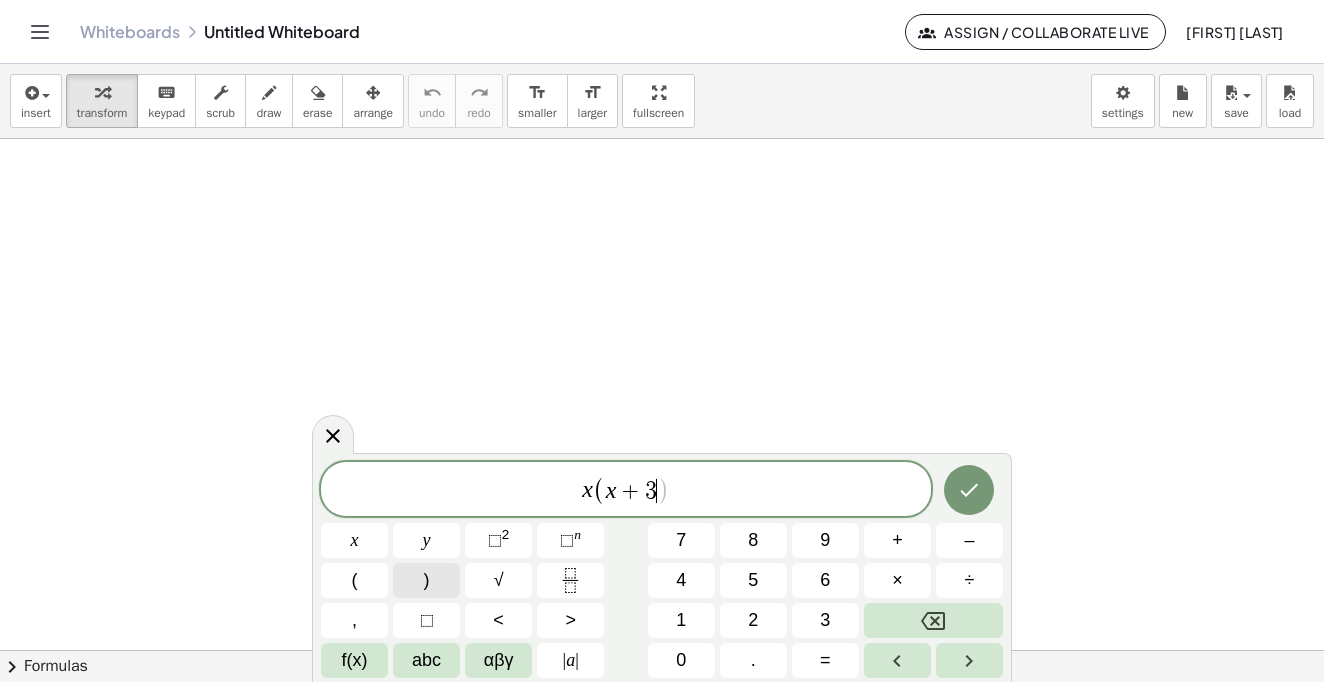 click on ")" at bounding box center (427, 580) 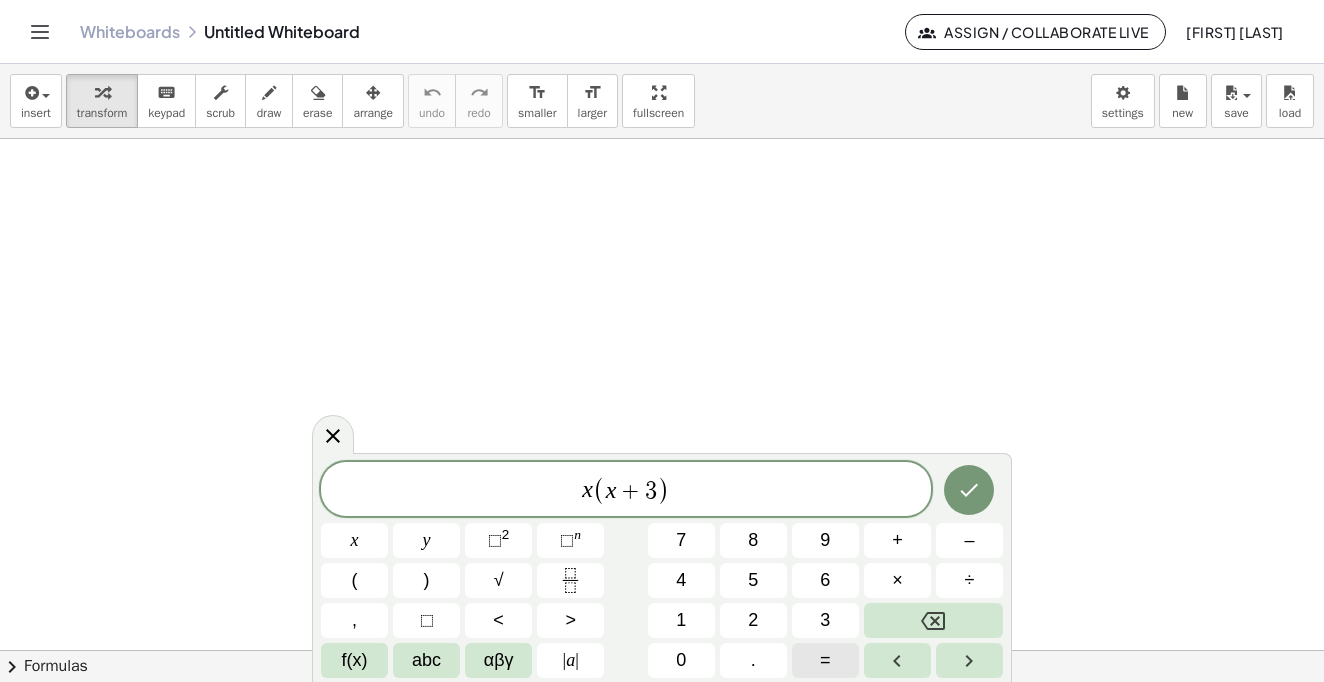 click on "=" at bounding box center (825, 660) 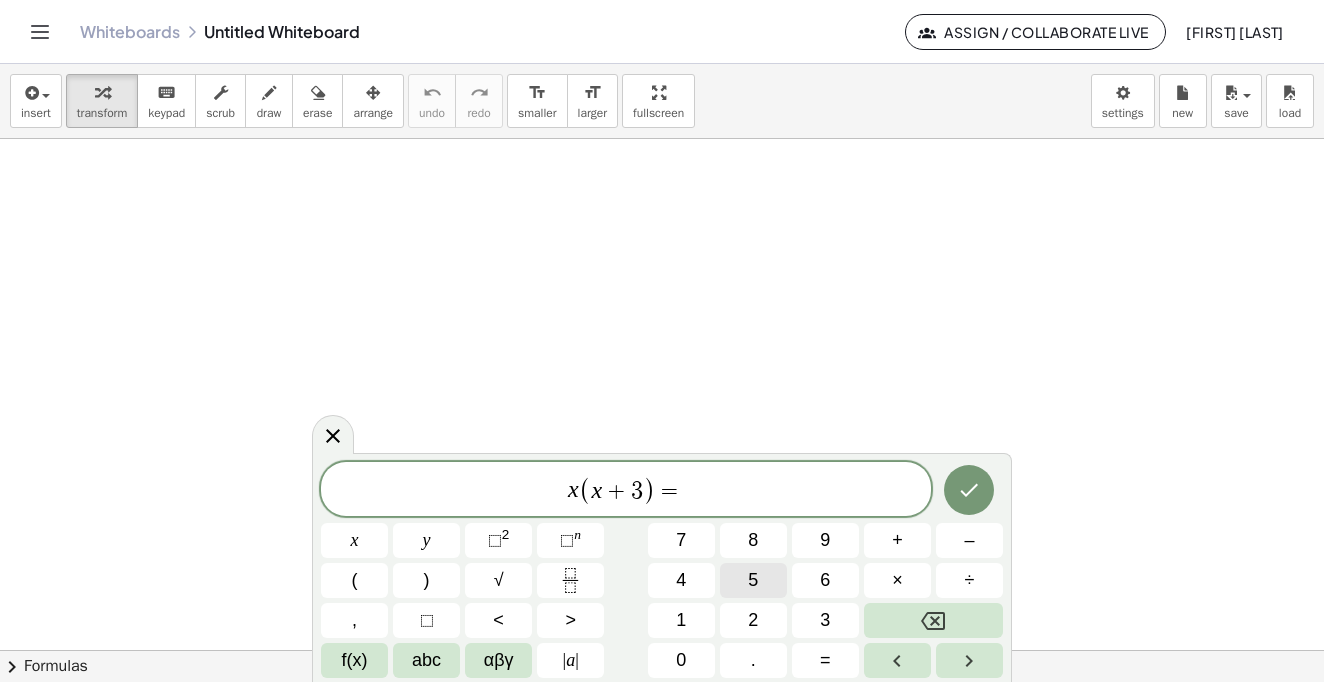 click on "5" at bounding box center [753, 580] 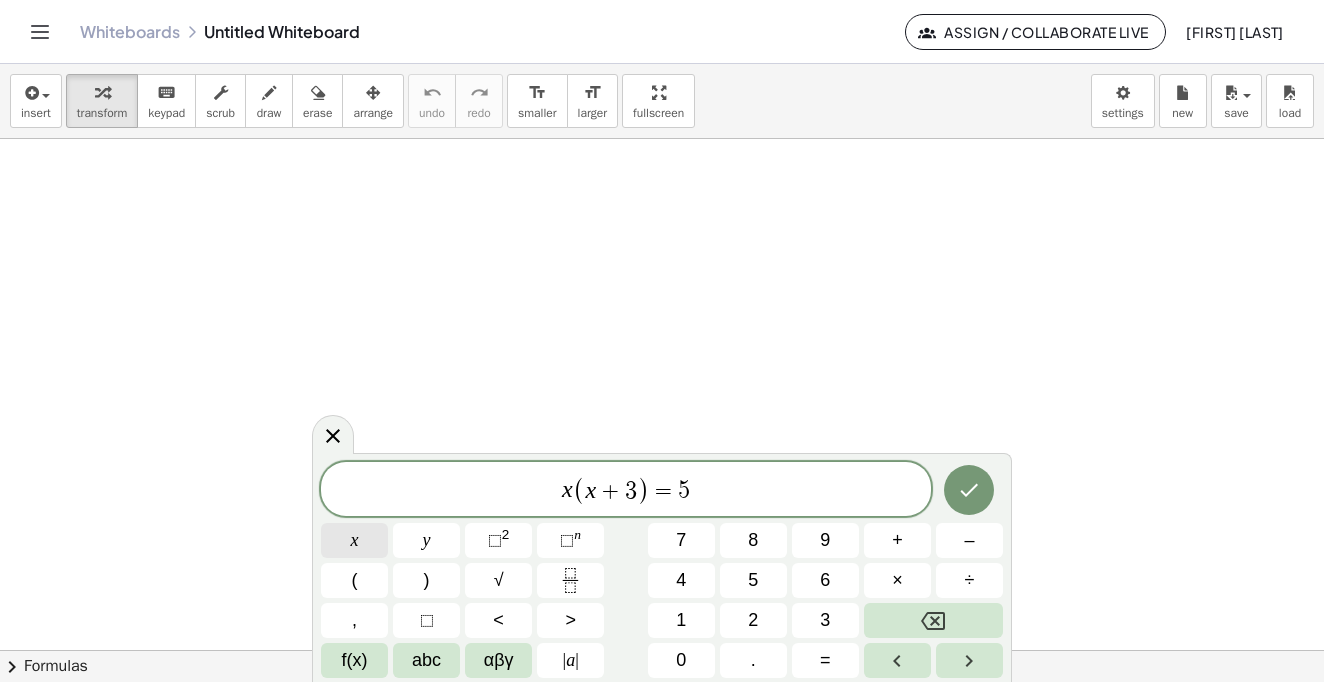 click on "x" at bounding box center [354, 540] 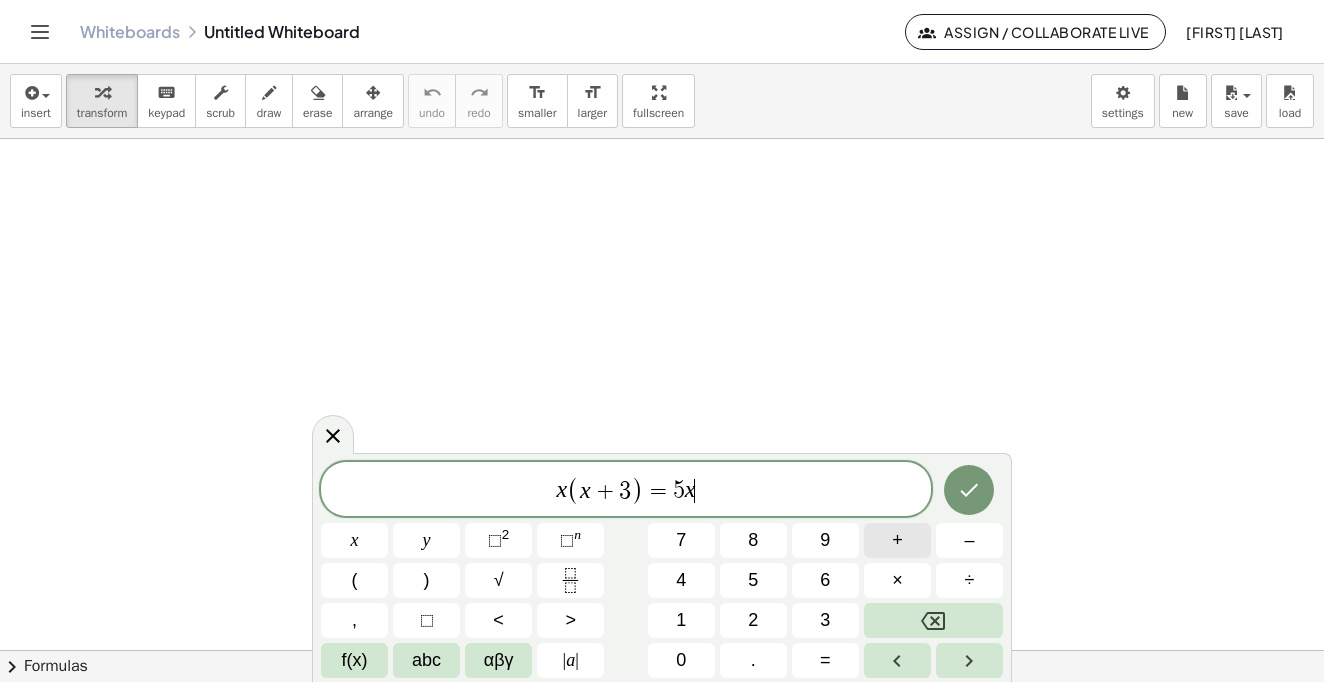 click on "+" at bounding box center [897, 540] 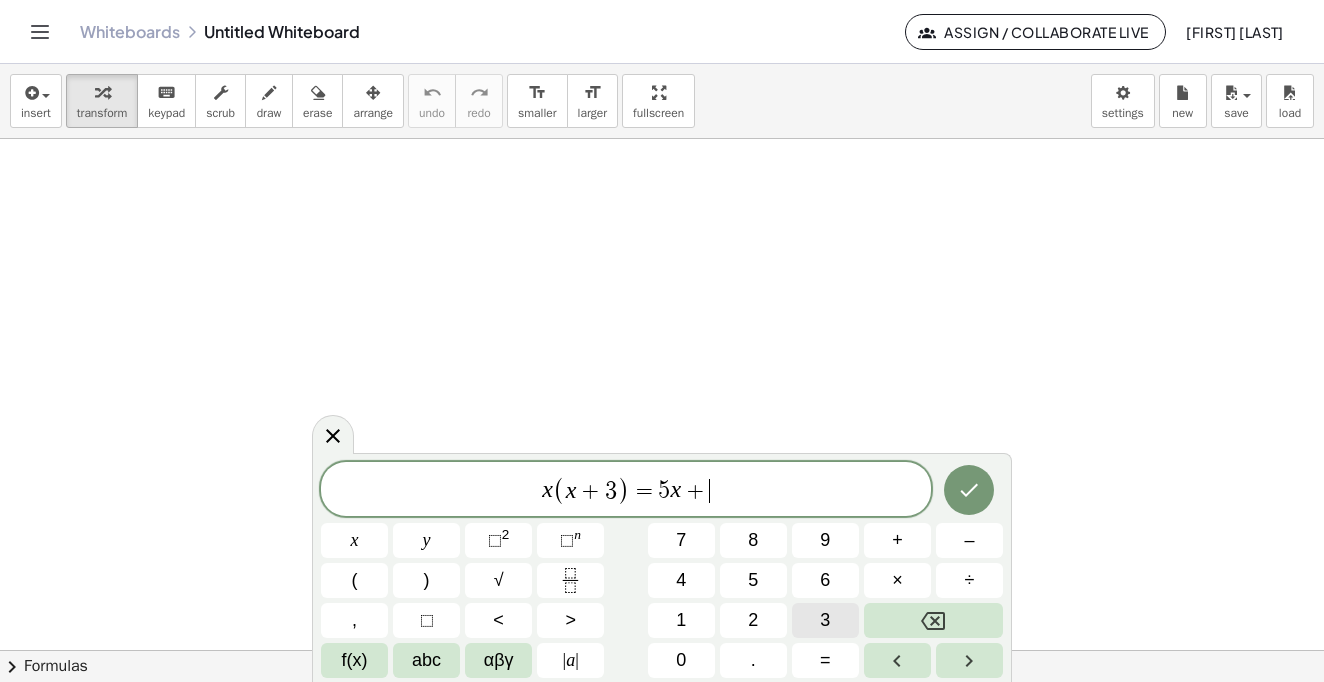 click on "3" at bounding box center [825, 620] 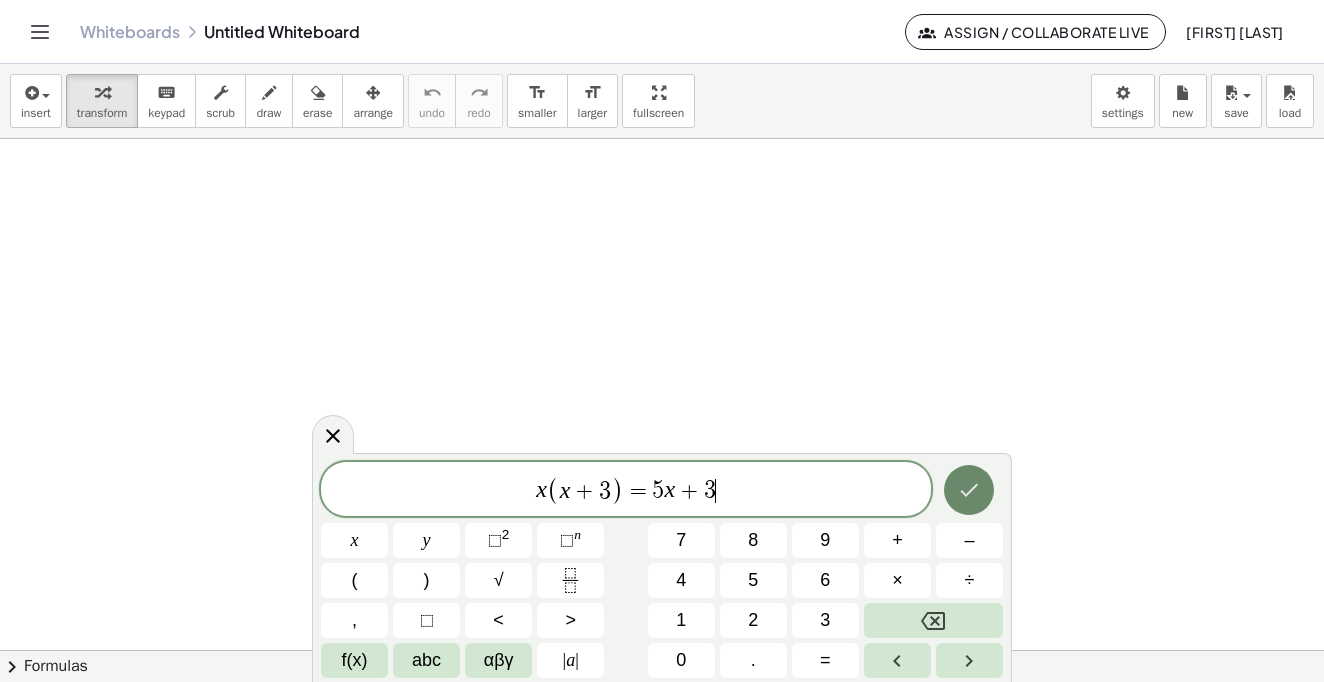 click 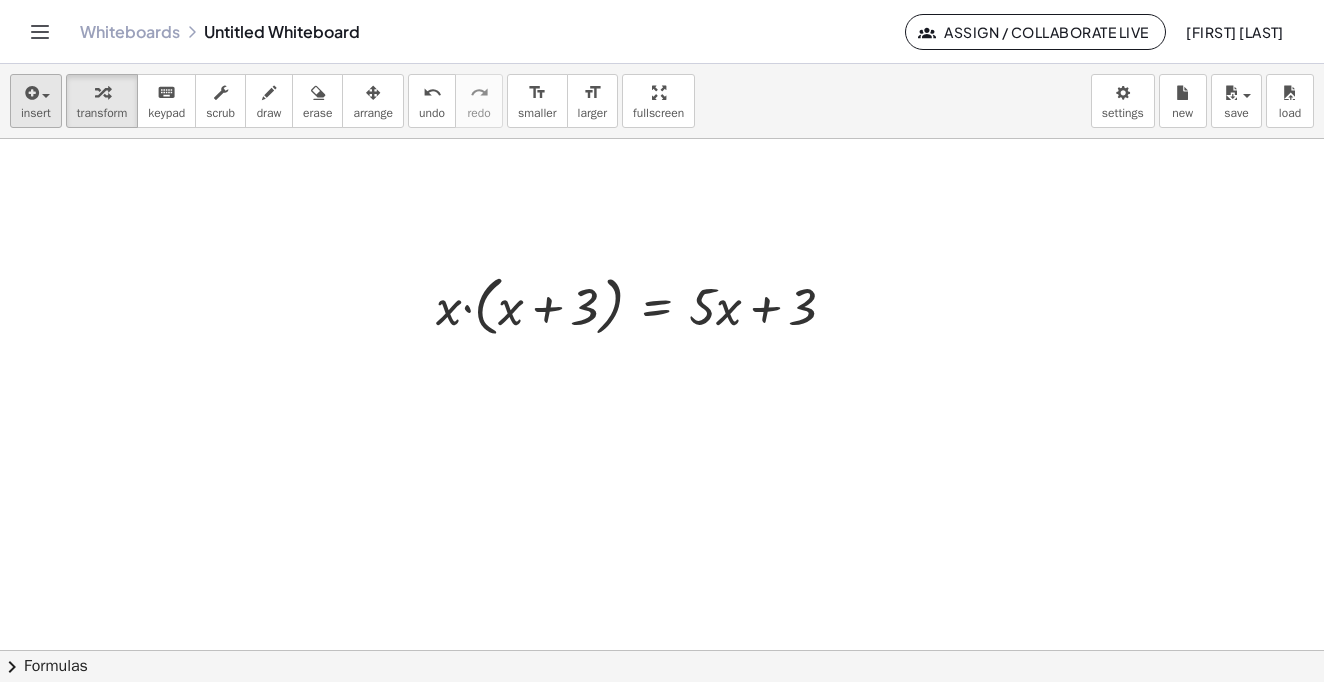 click on "insert" at bounding box center (36, 101) 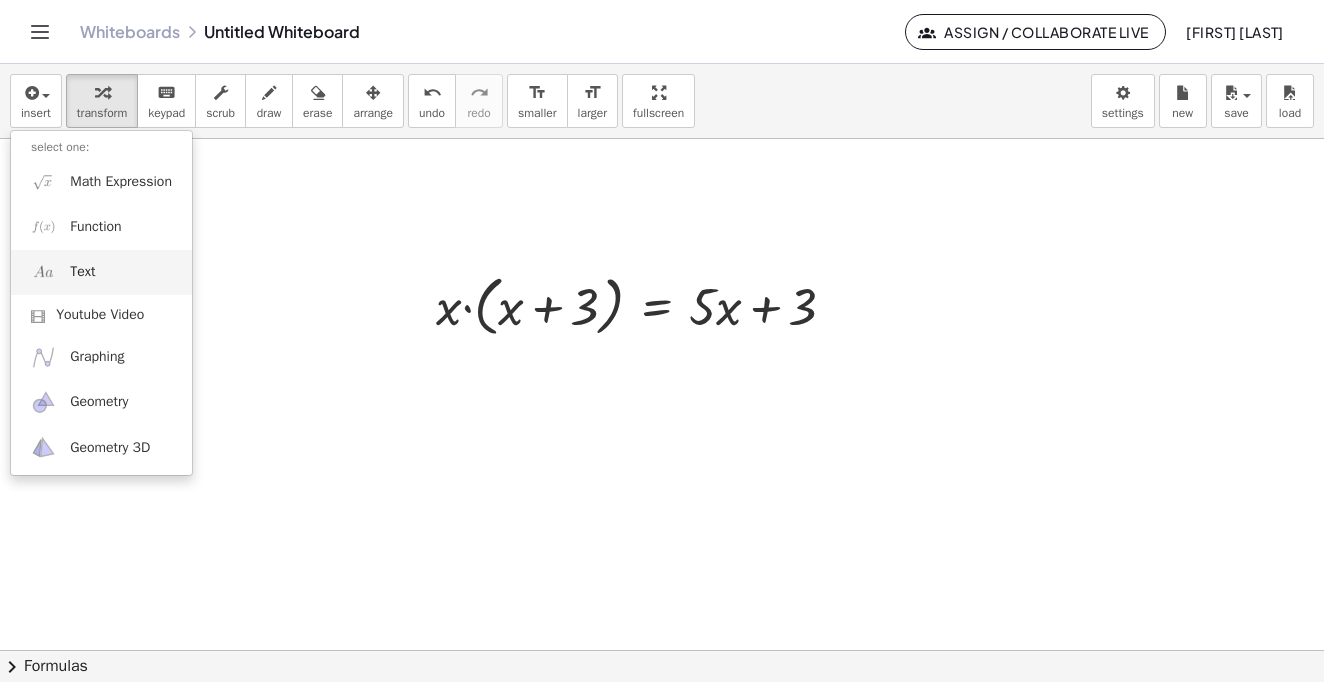 click on "Text" at bounding box center [82, 272] 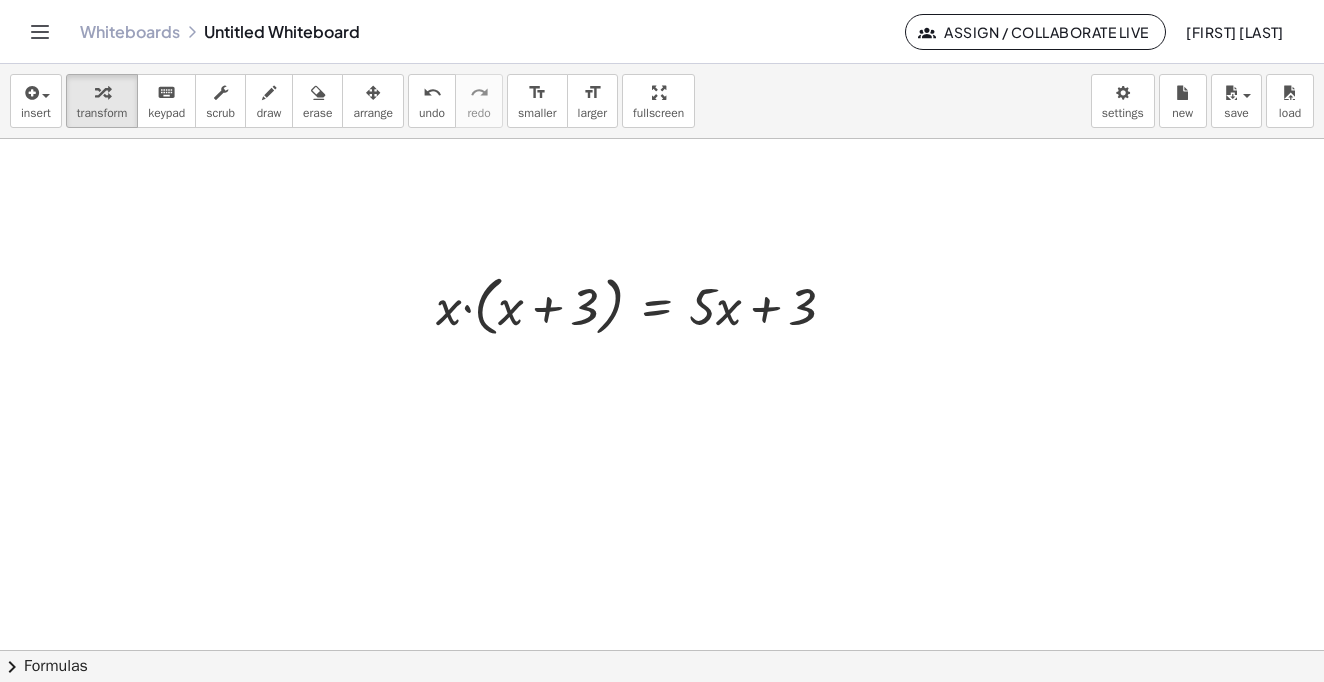click at bounding box center (662, 650) 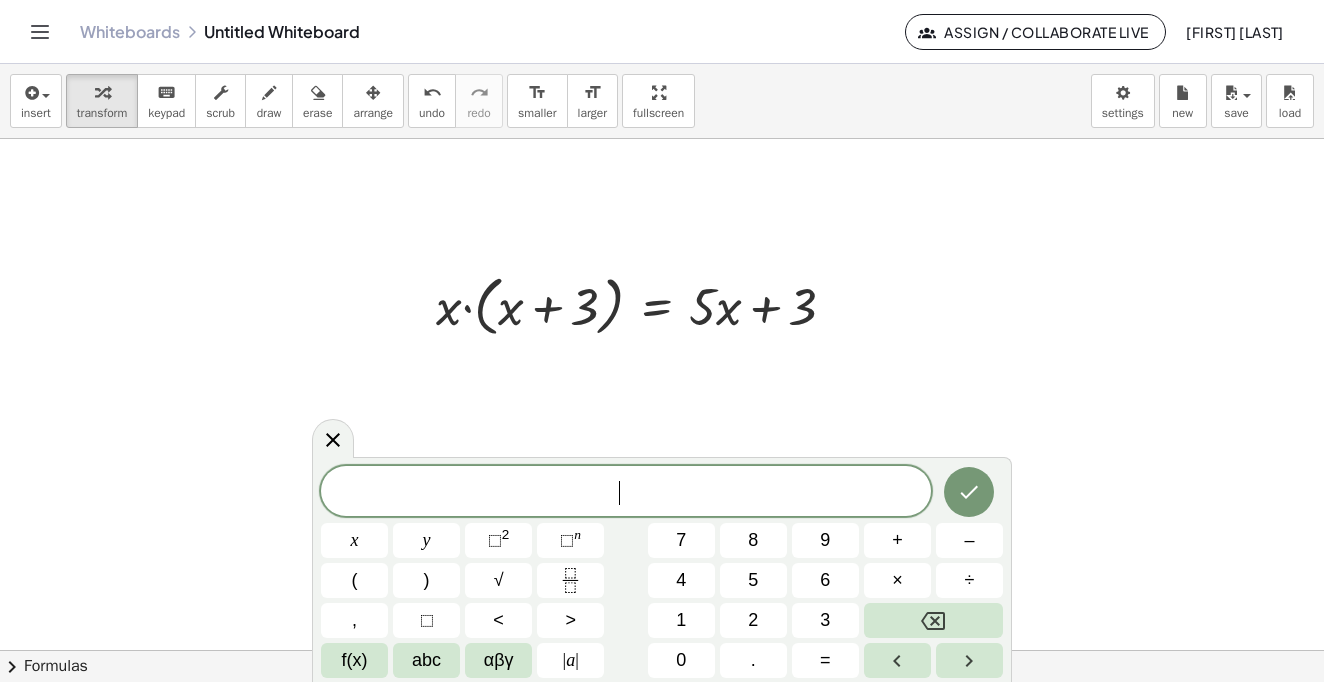click at bounding box center [662, 650] 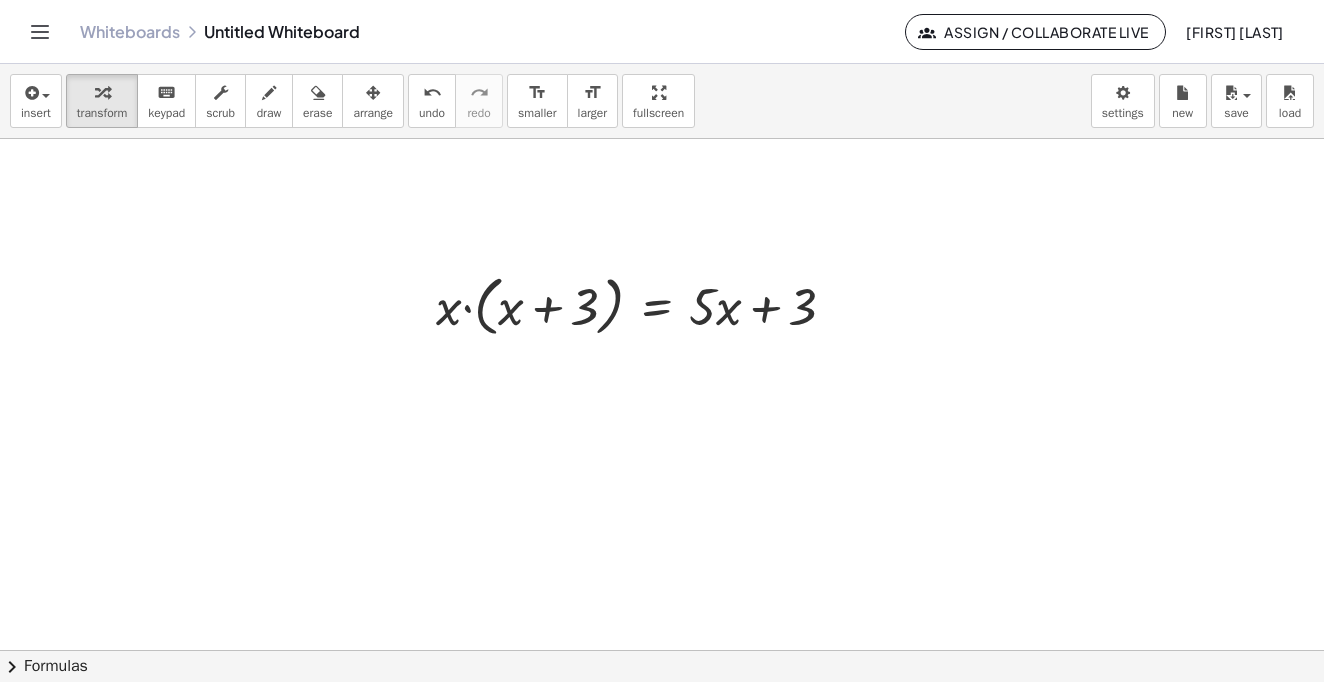 click at bounding box center (662, 650) 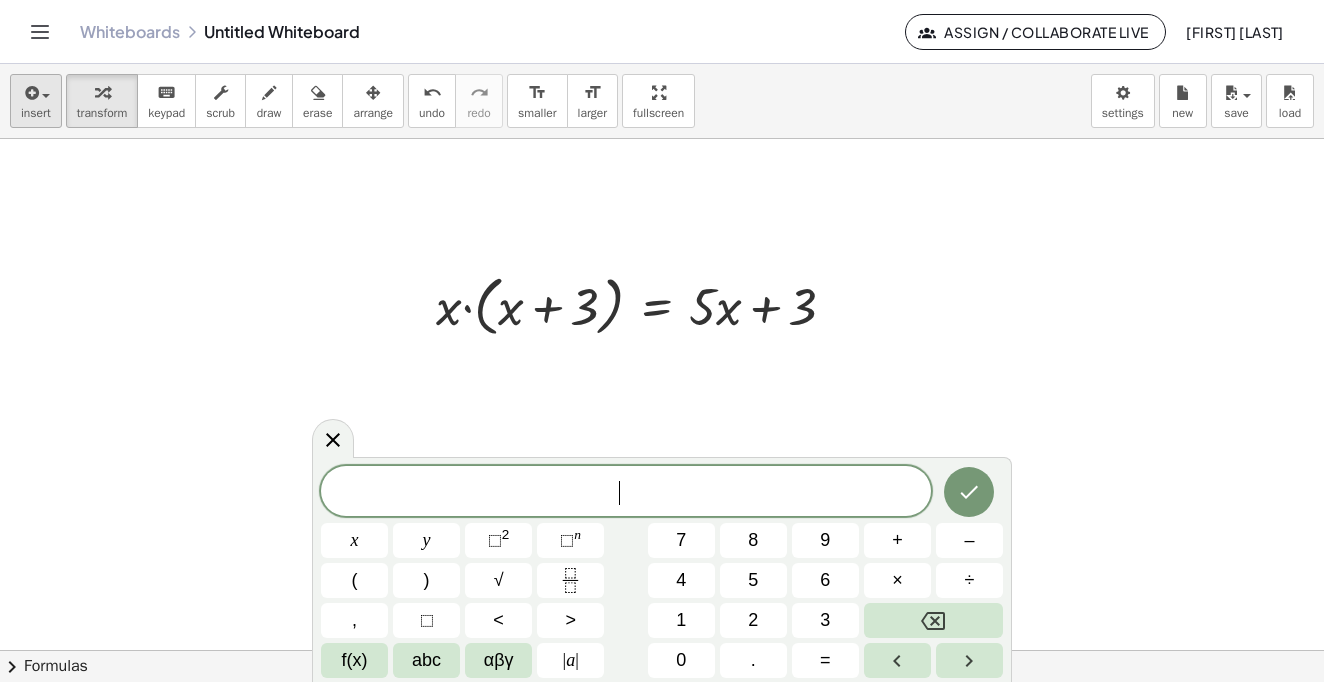 click on "insert" at bounding box center [36, 113] 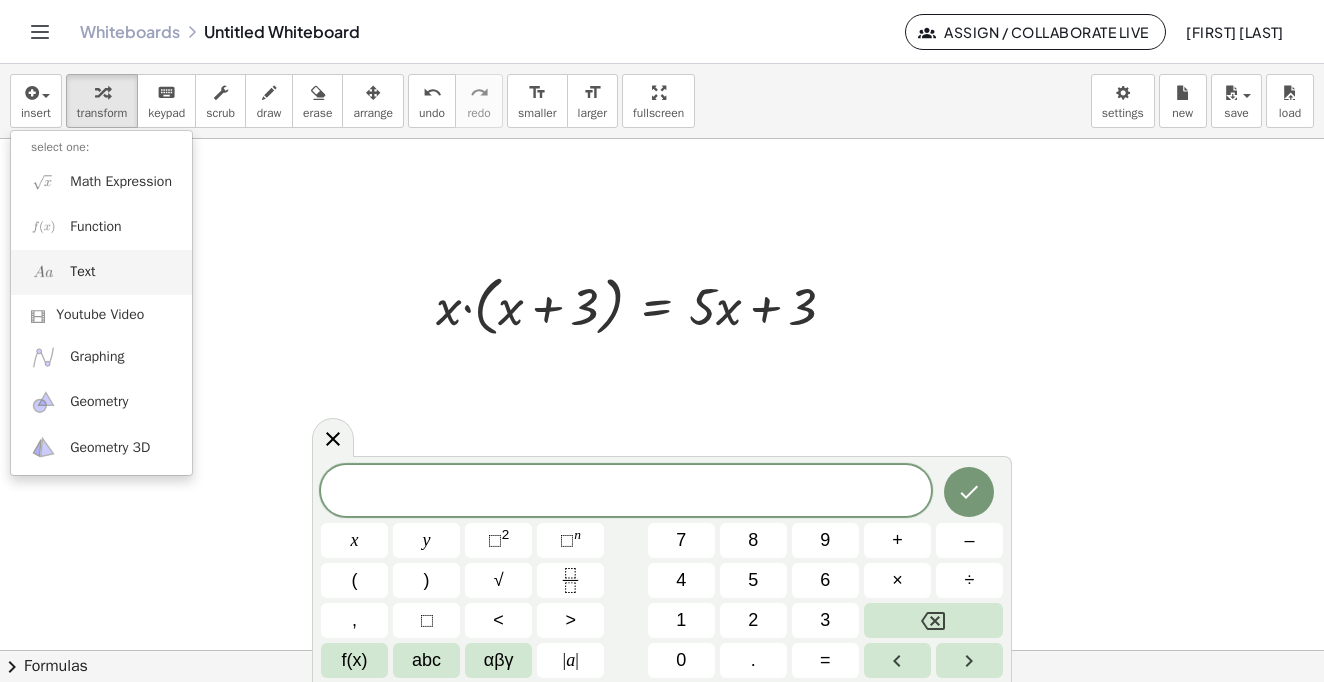 click on "Text" at bounding box center [82, 272] 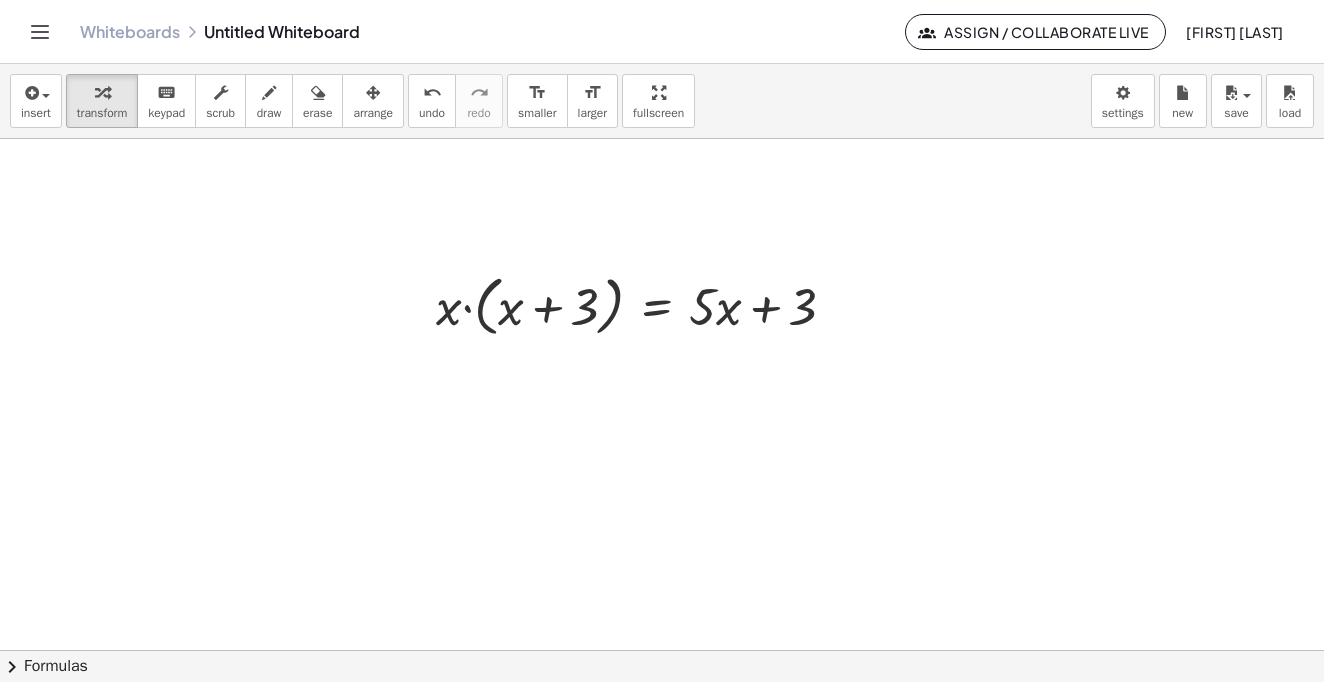 scroll, scrollTop: 0, scrollLeft: 0, axis: both 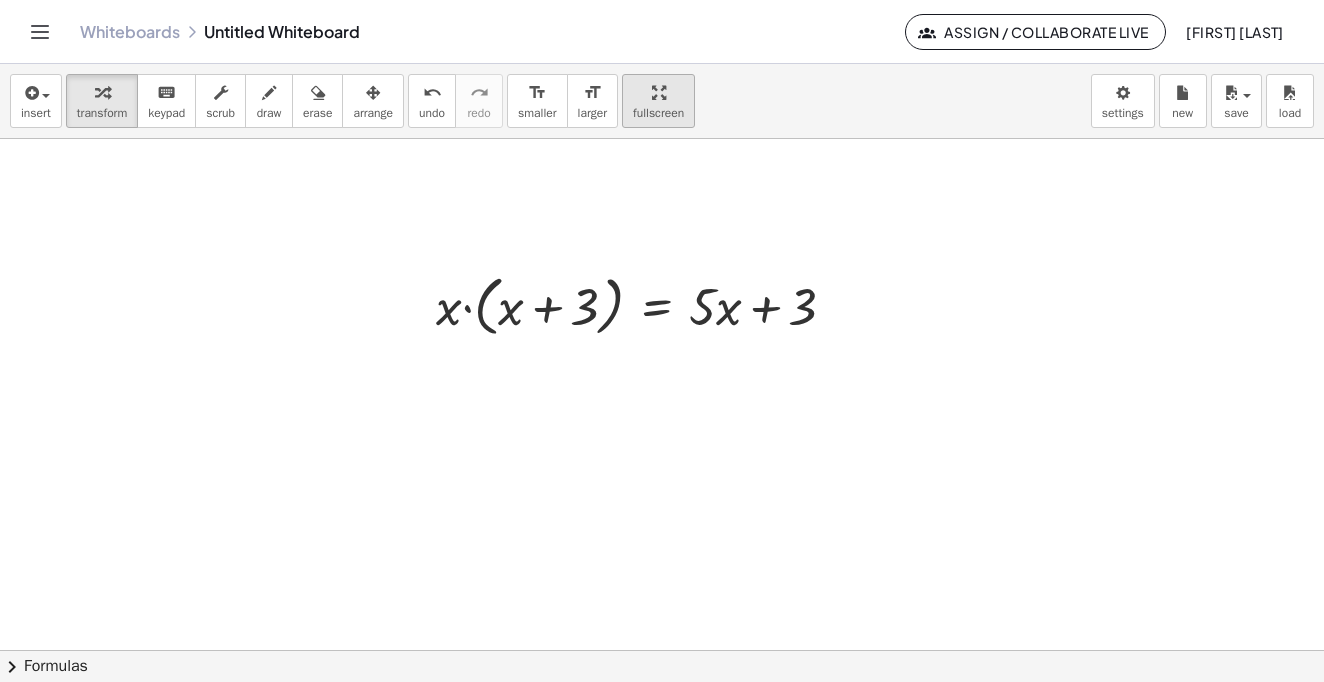 click on "fullscreen" at bounding box center [658, 113] 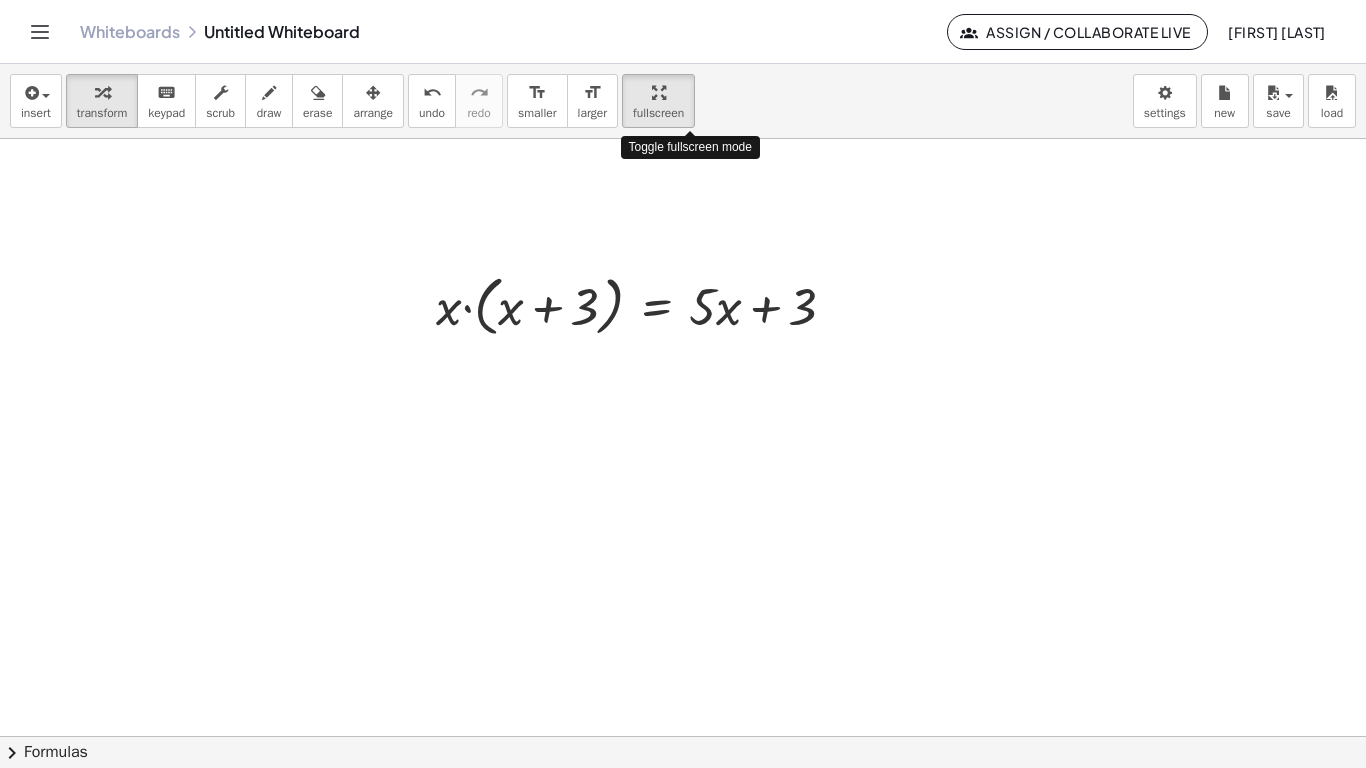 click at bounding box center (683, 736) 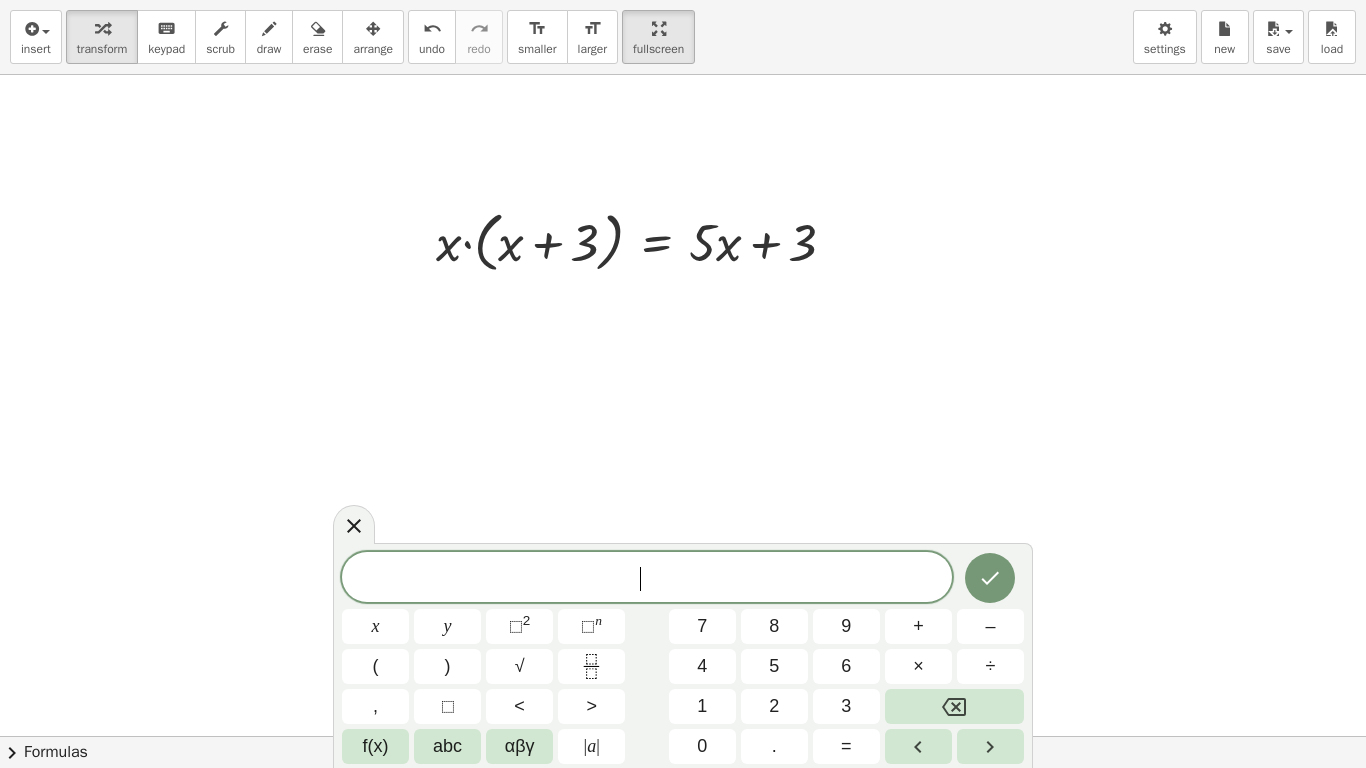 click at bounding box center [683, 736] 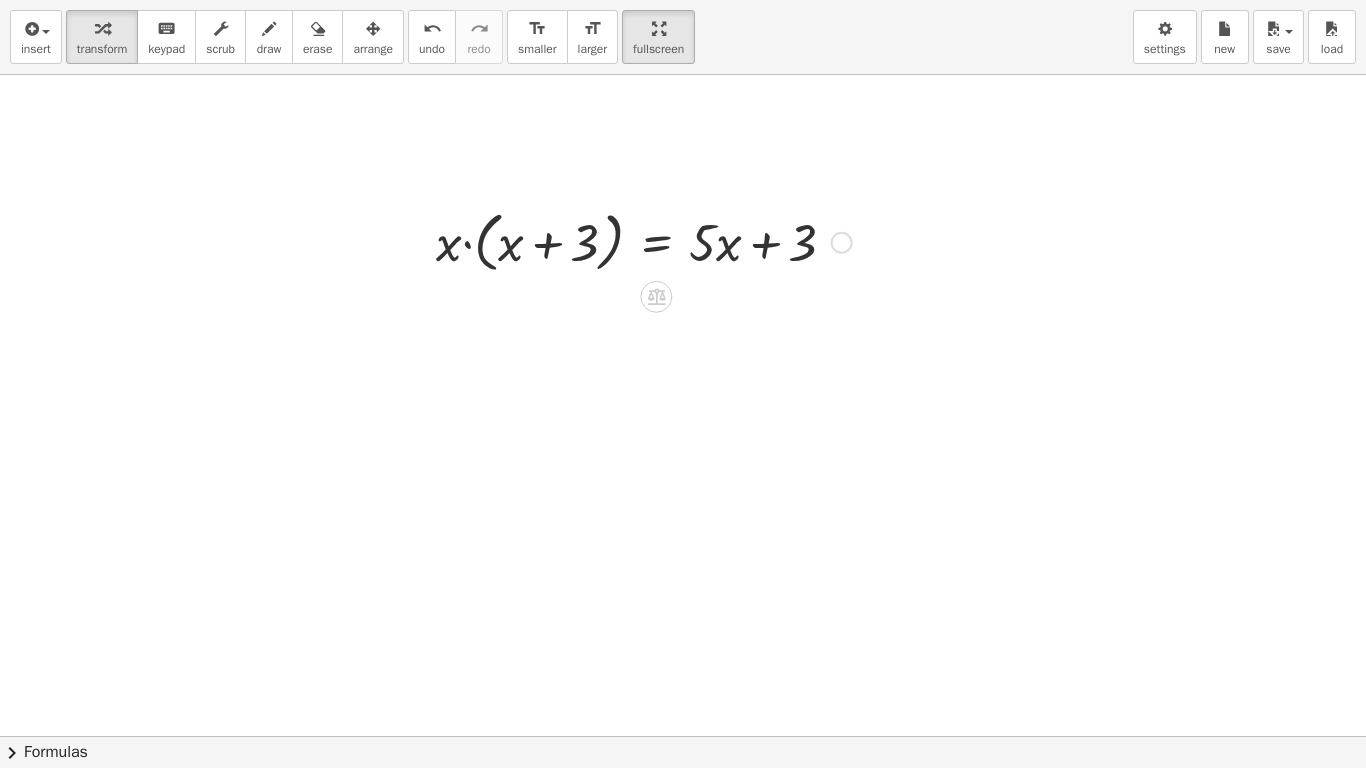 click at bounding box center (644, 241) 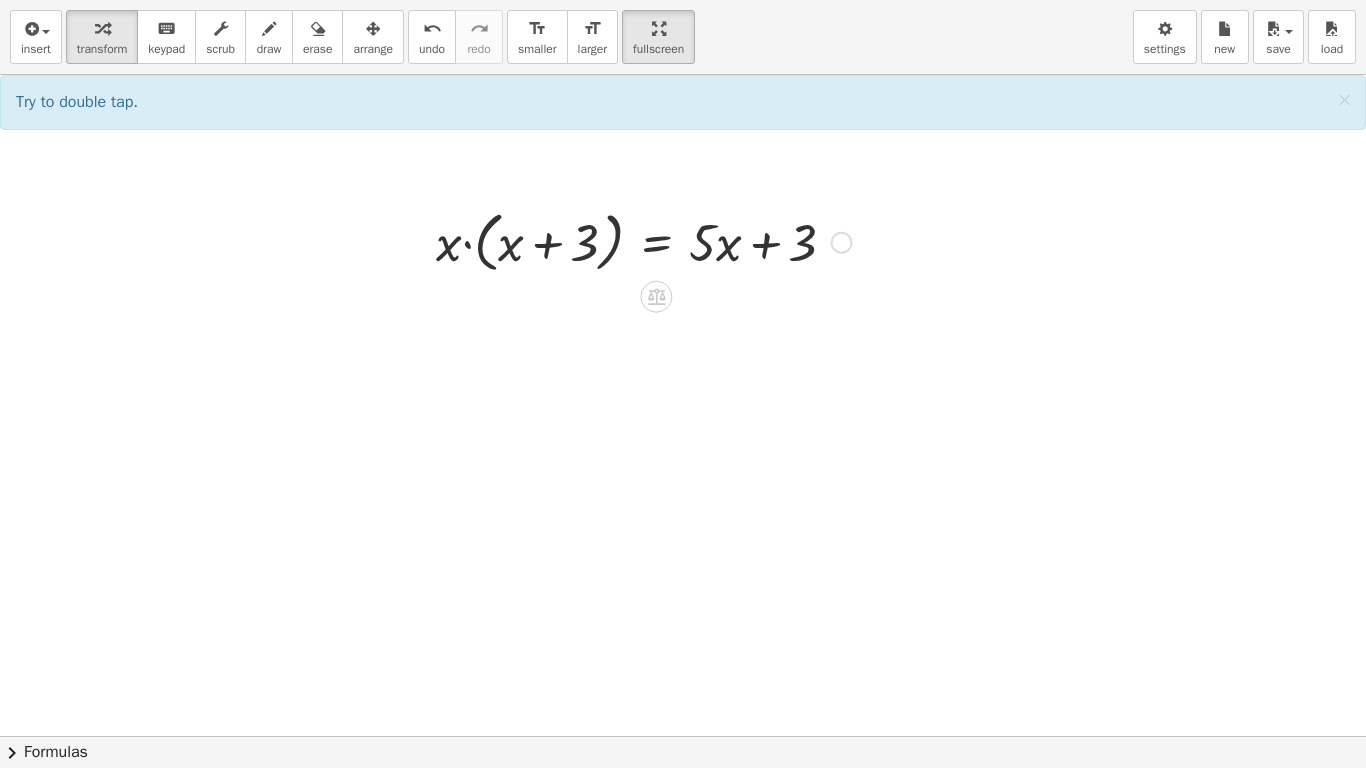 click at bounding box center [644, 241] 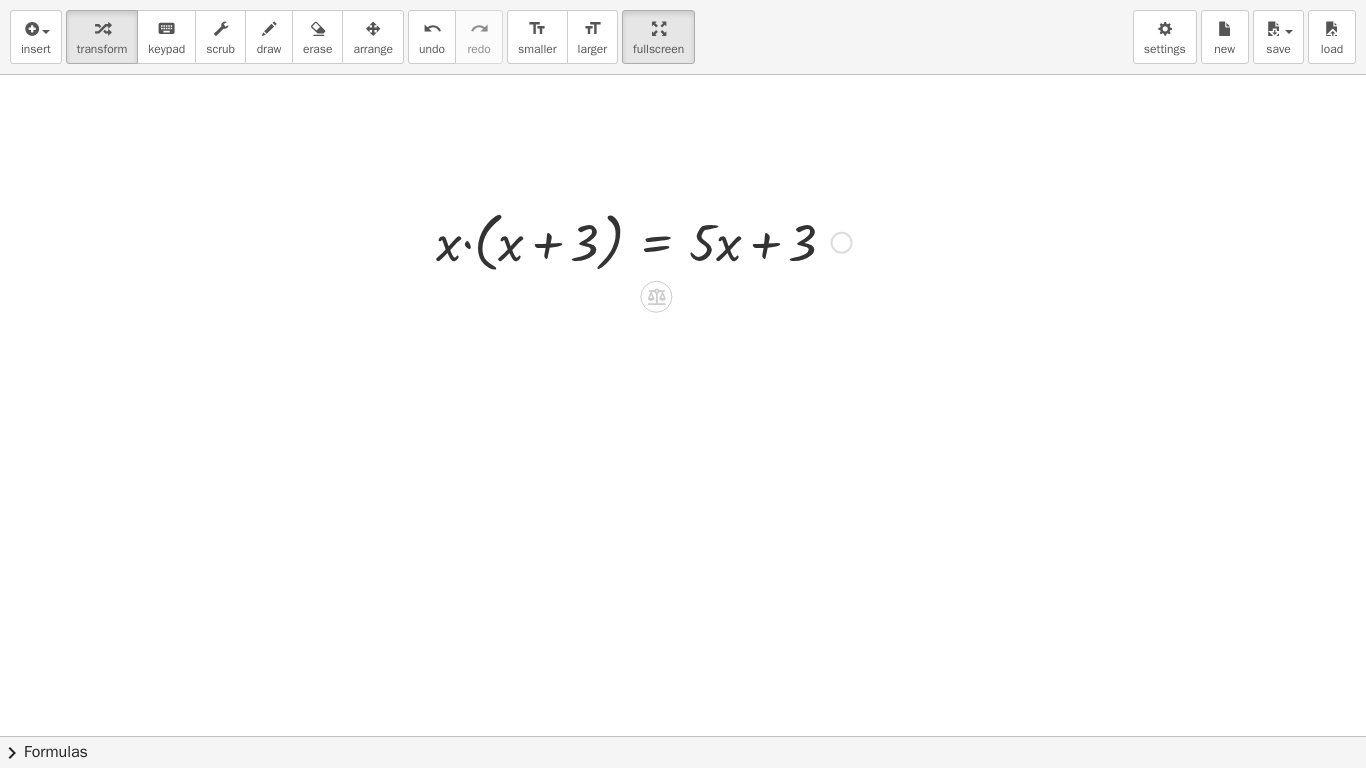 click at bounding box center [644, 241] 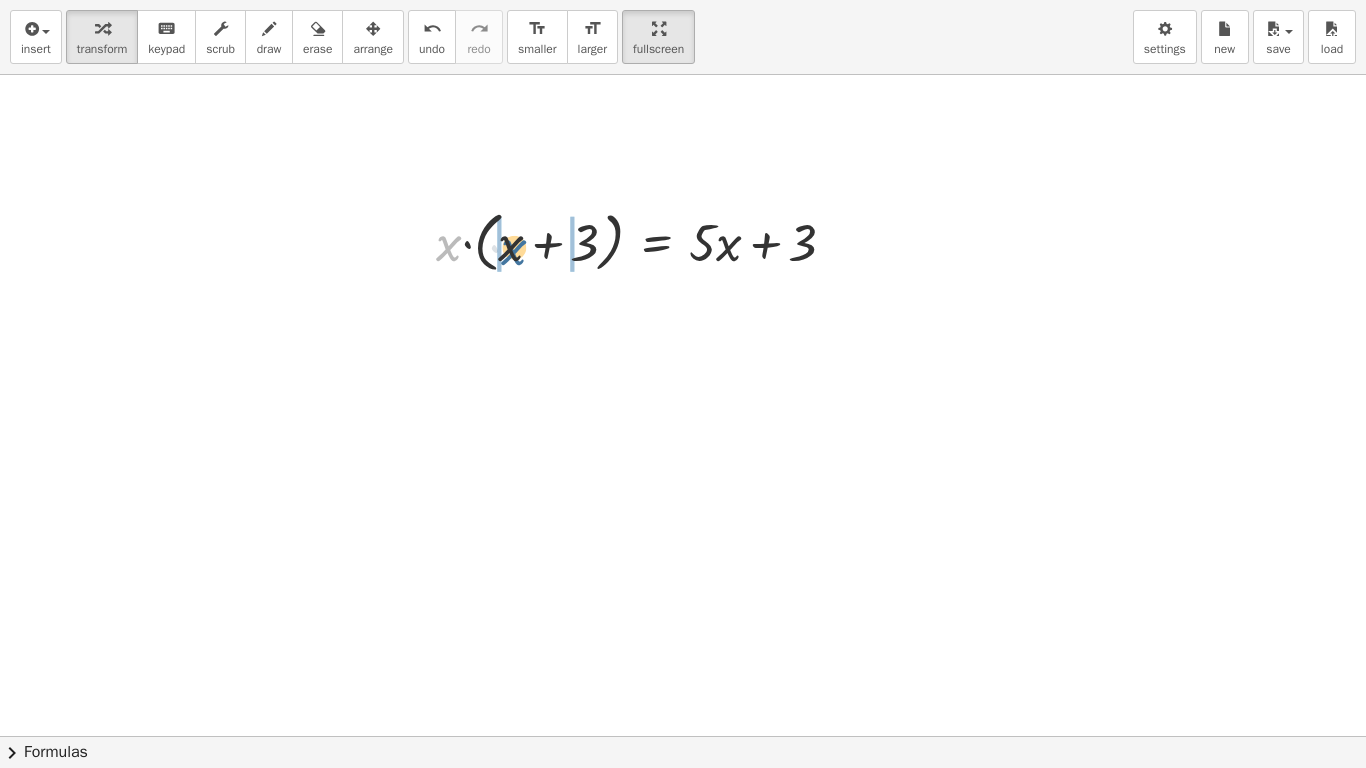 drag, startPoint x: 445, startPoint y: 256, endPoint x: 511, endPoint y: 260, distance: 66.1211 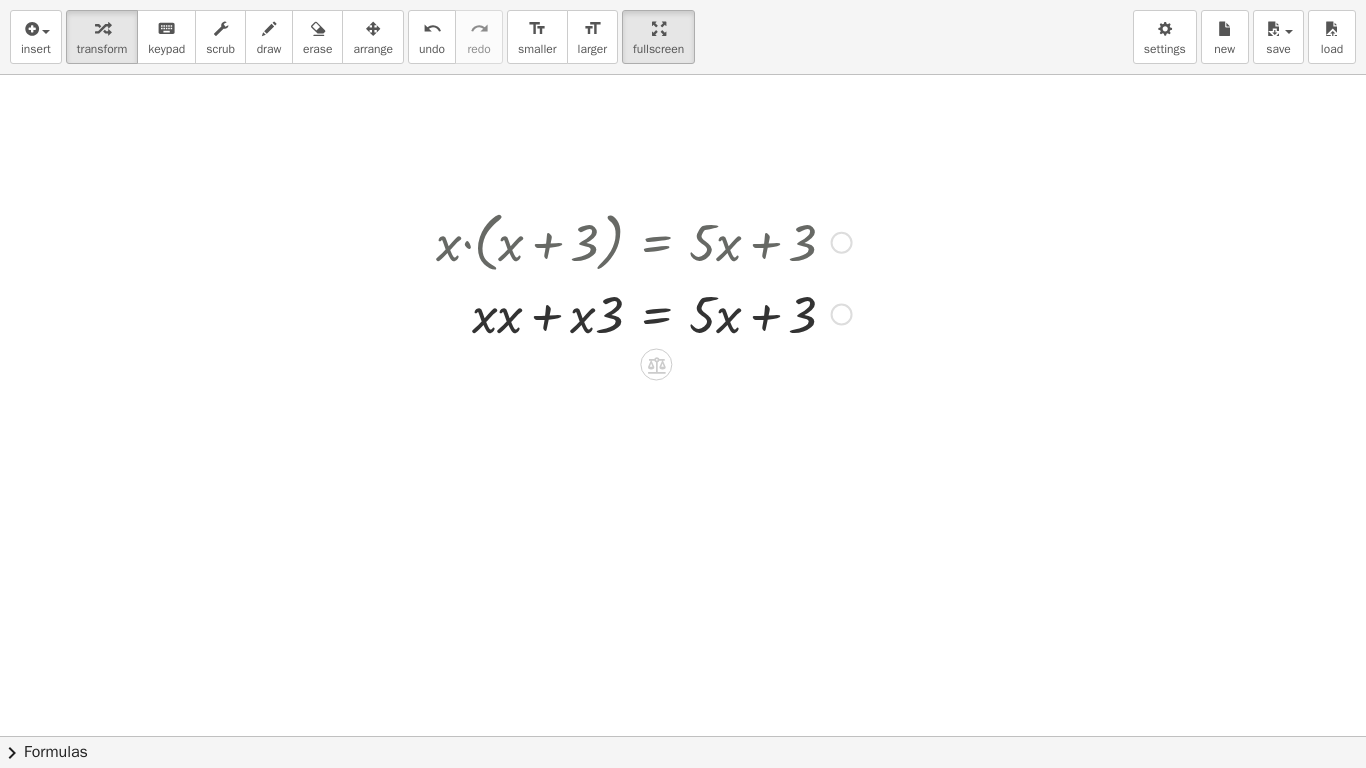 click at bounding box center (644, 313) 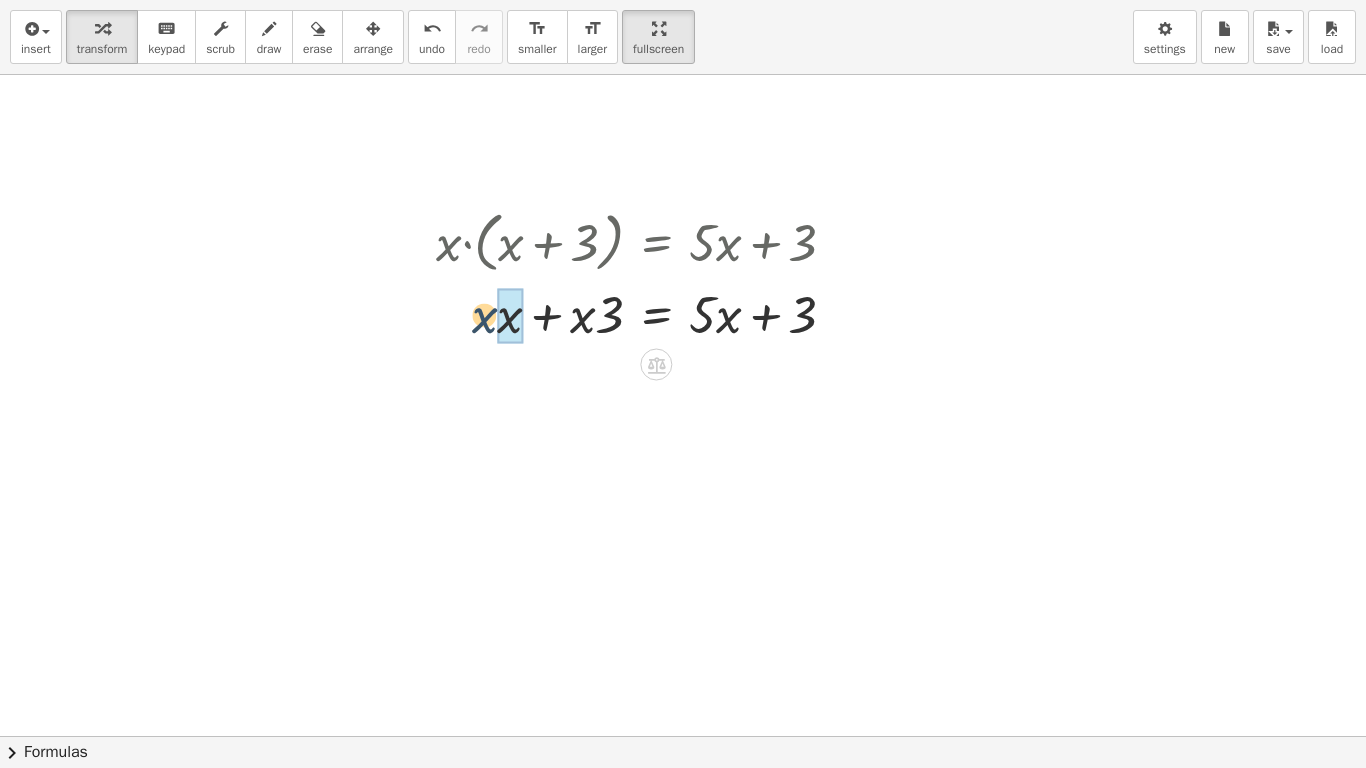 drag, startPoint x: 494, startPoint y: 322, endPoint x: 516, endPoint y: 325, distance: 22.203604 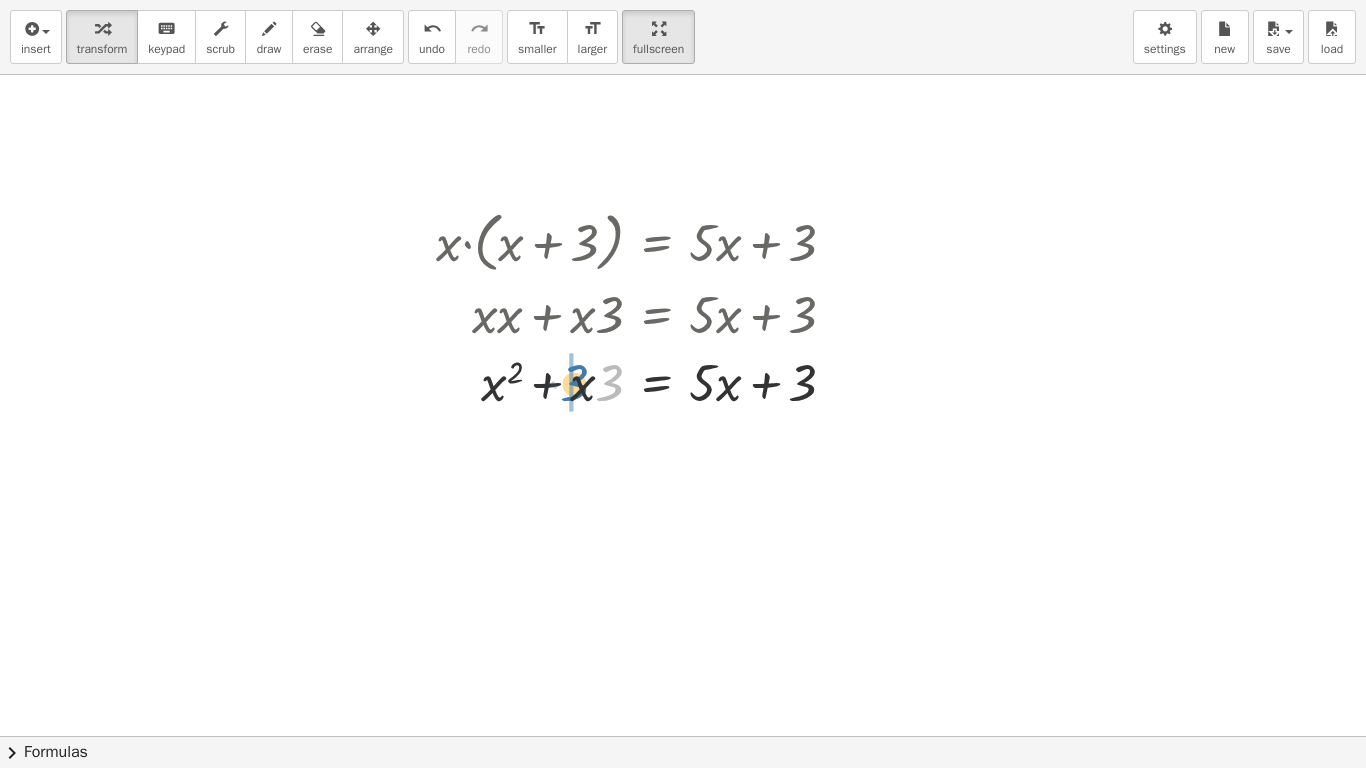 drag, startPoint x: 608, startPoint y: 394, endPoint x: 573, endPoint y: 395, distance: 35.014282 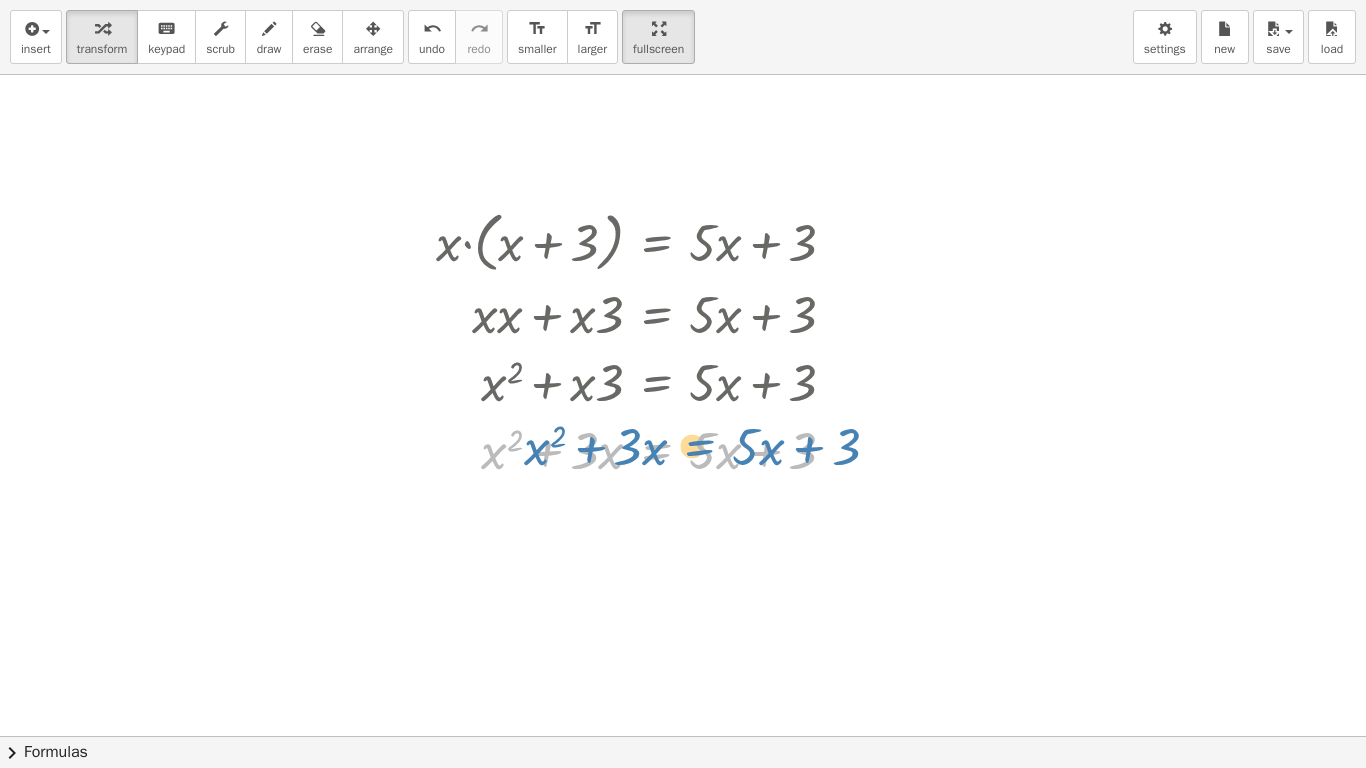 drag, startPoint x: 645, startPoint y: 445, endPoint x: 664, endPoint y: 439, distance: 19.924858 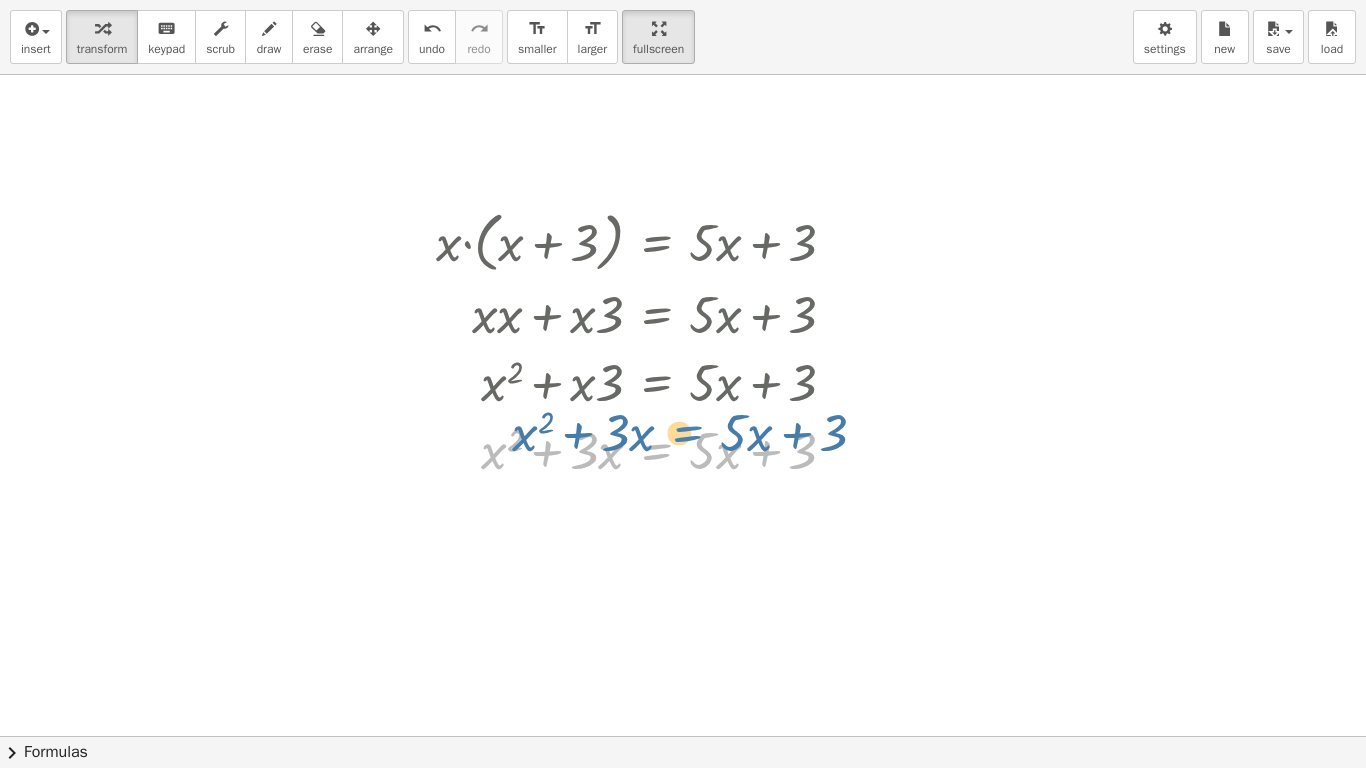 drag, startPoint x: 663, startPoint y: 456, endPoint x: 674, endPoint y: 447, distance: 14.21267 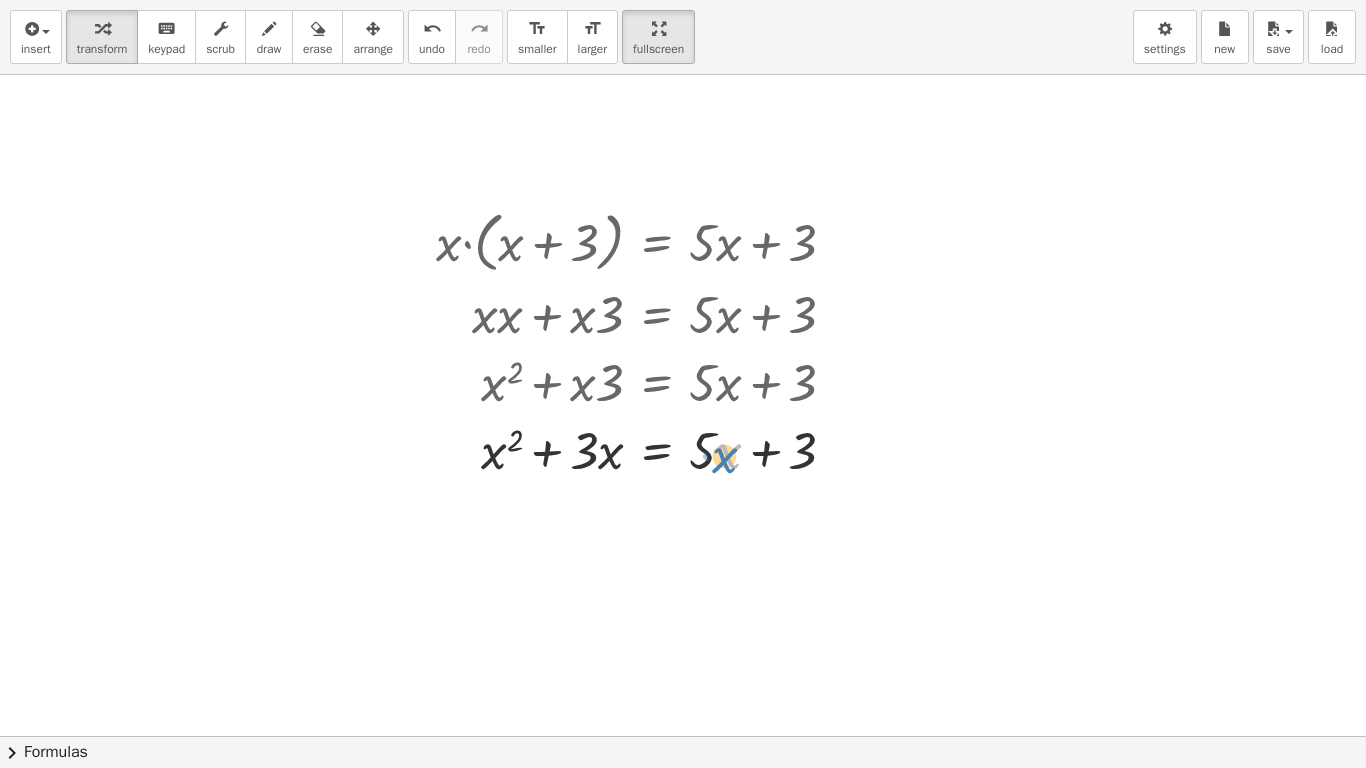 click at bounding box center [644, 449] 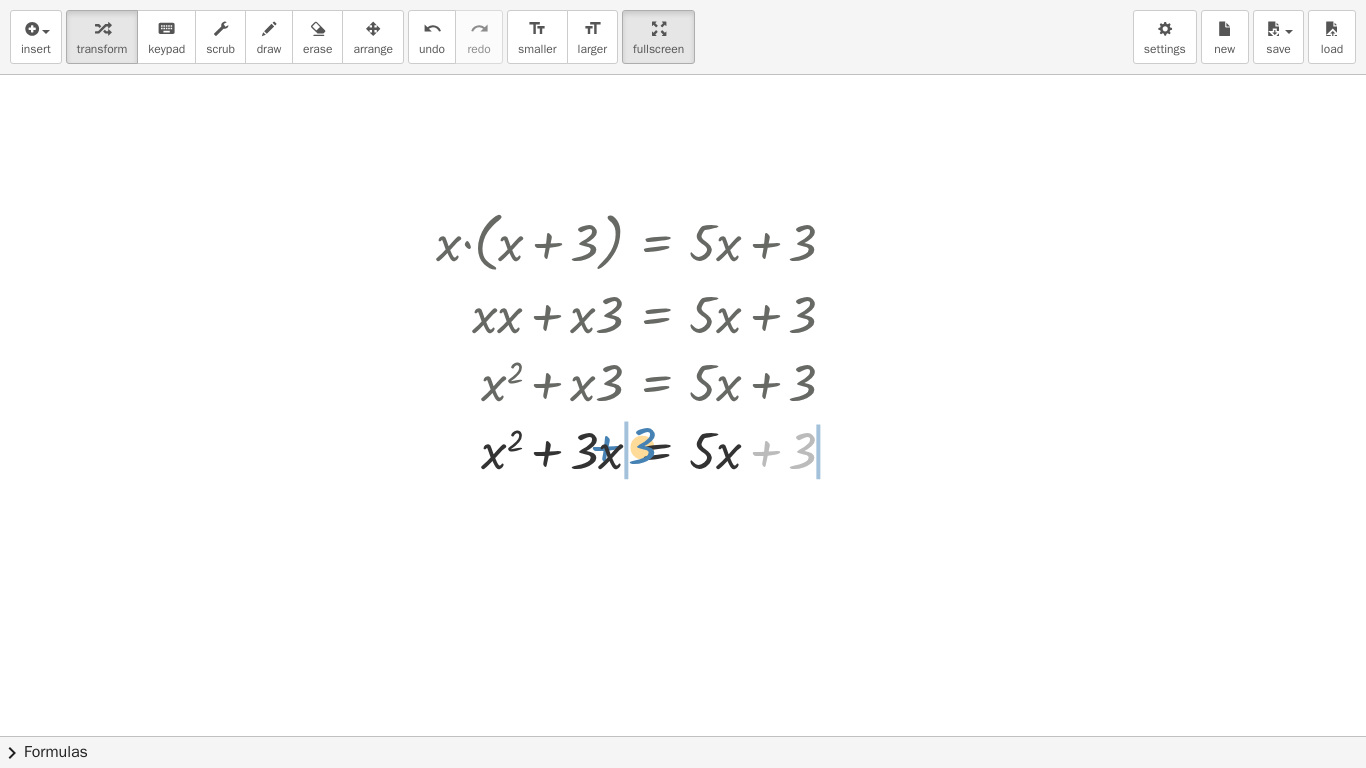 drag, startPoint x: 745, startPoint y: 452, endPoint x: 585, endPoint y: 448, distance: 160.04999 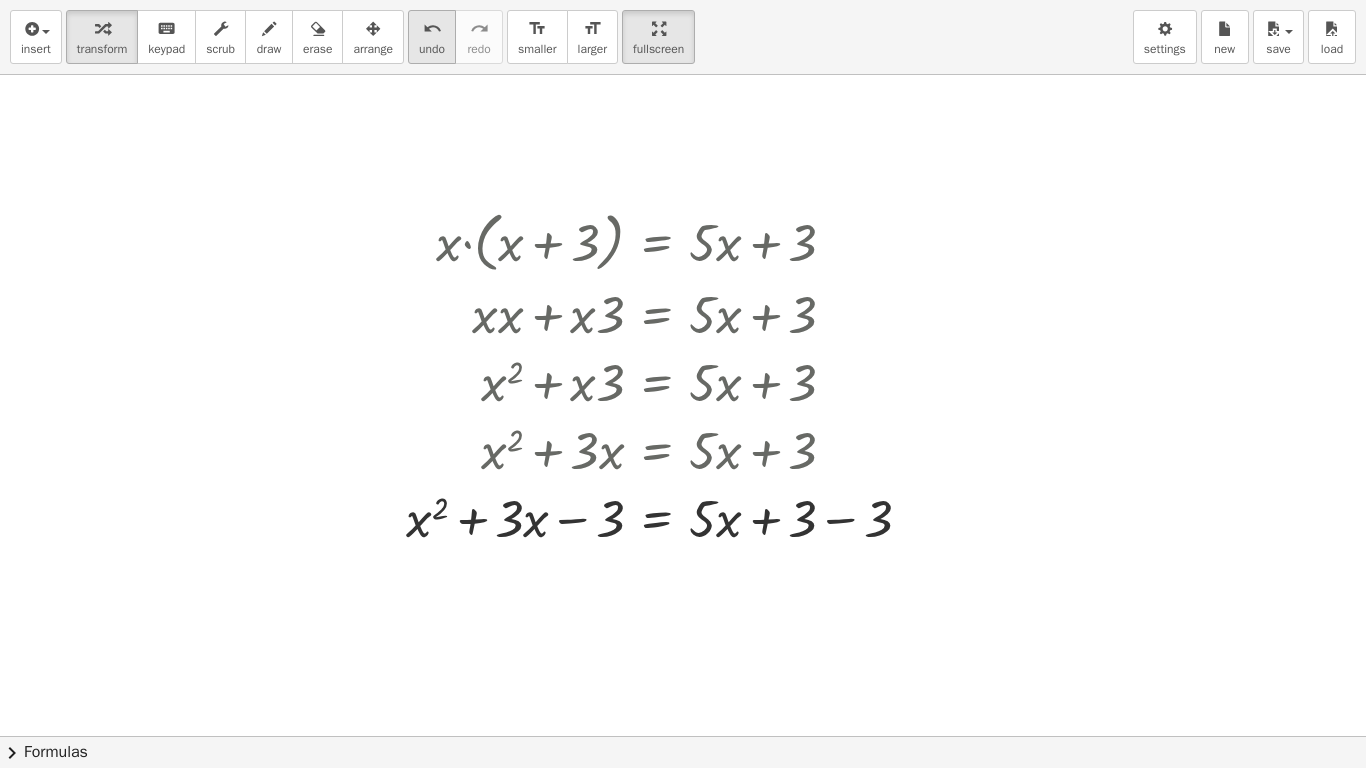 click on "undo undo" at bounding box center [432, 37] 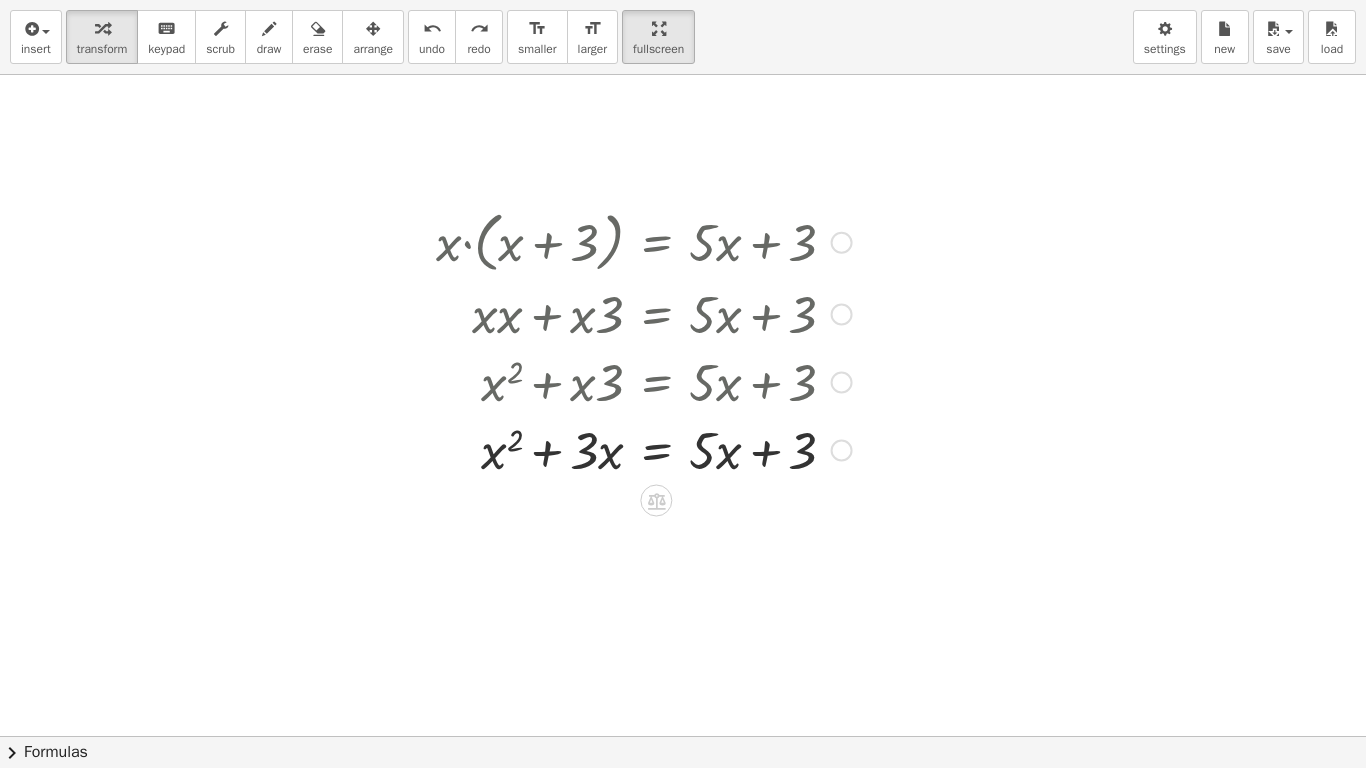 click at bounding box center [842, 451] 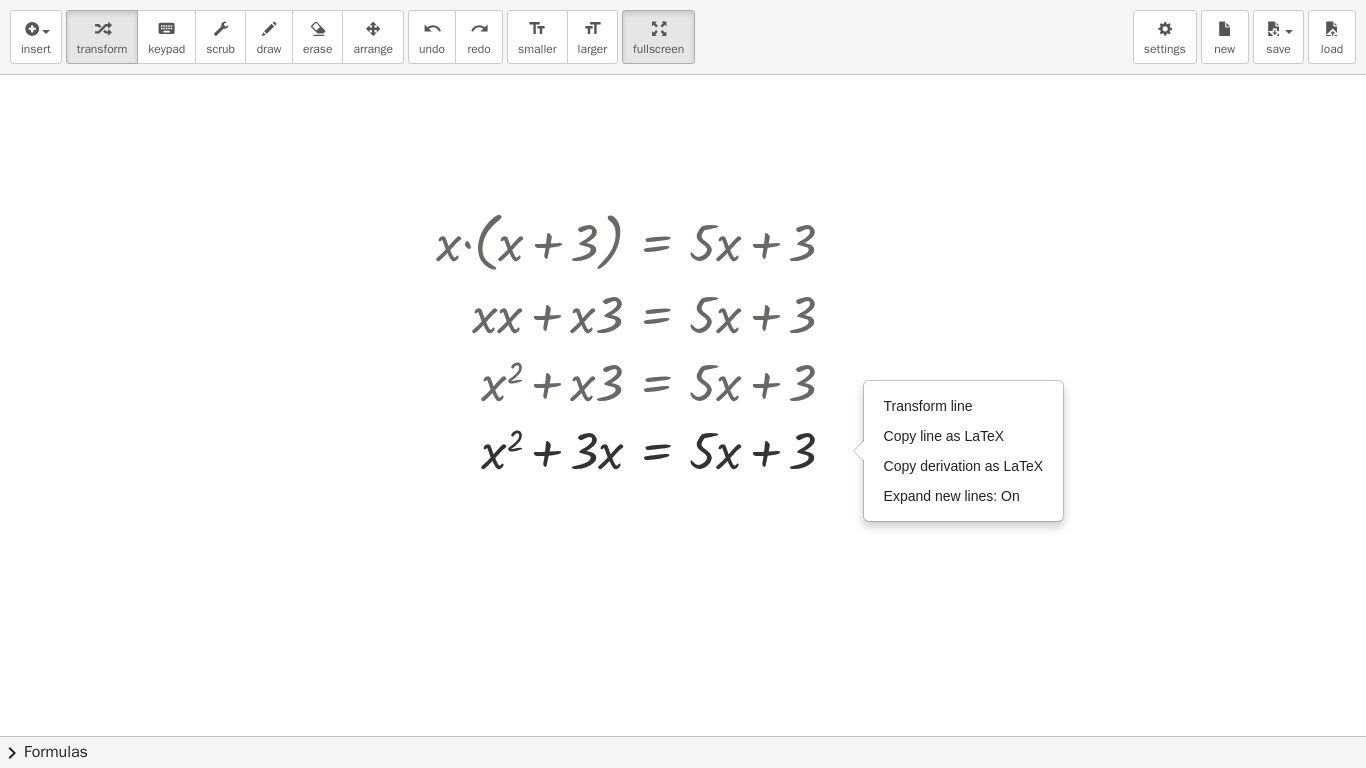 click at bounding box center [683, 736] 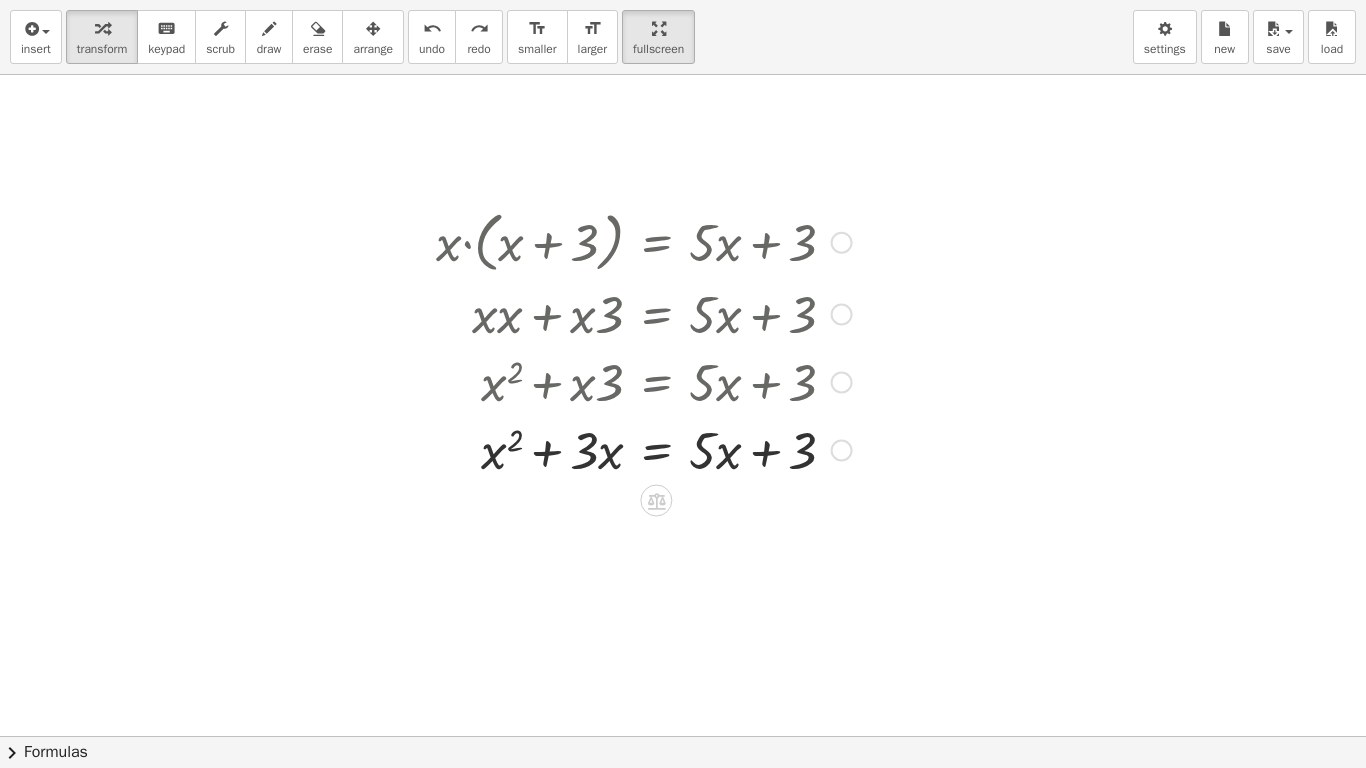 click at bounding box center [644, 449] 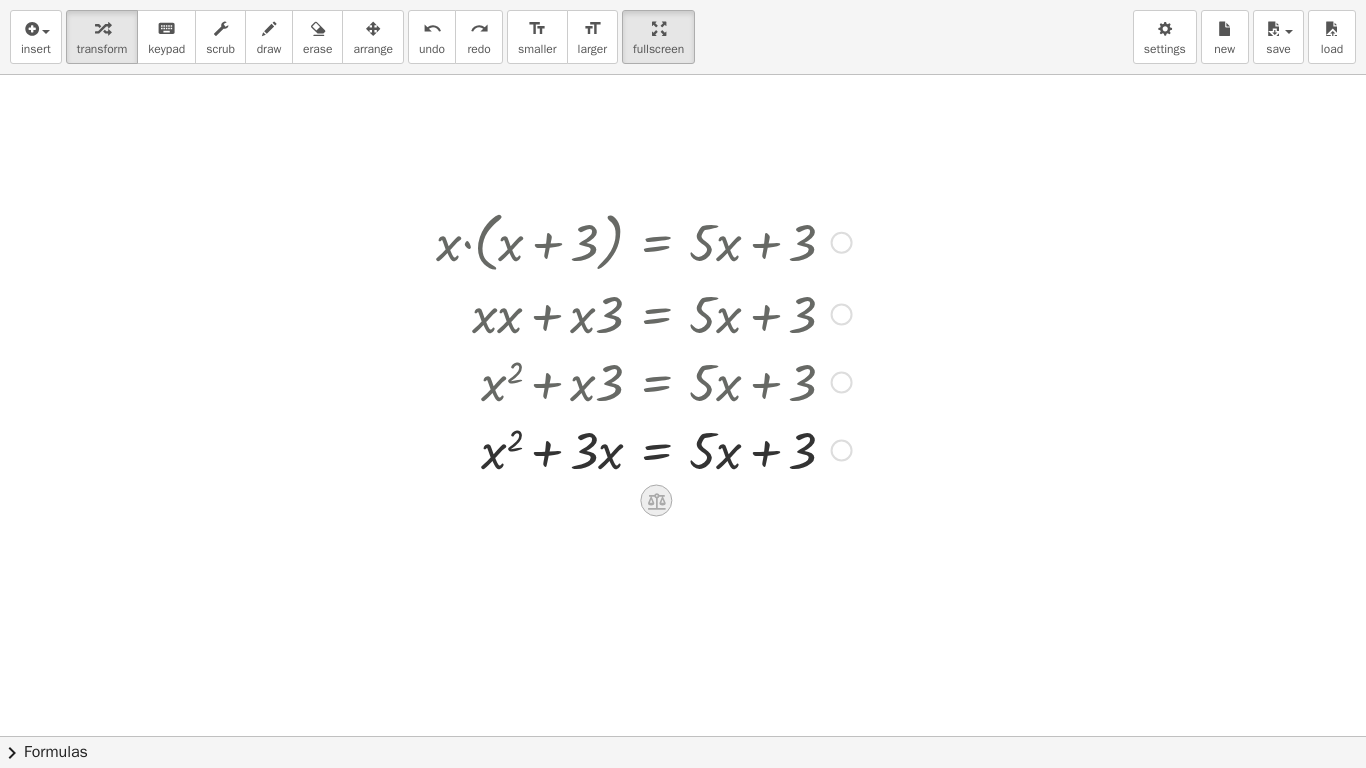 click 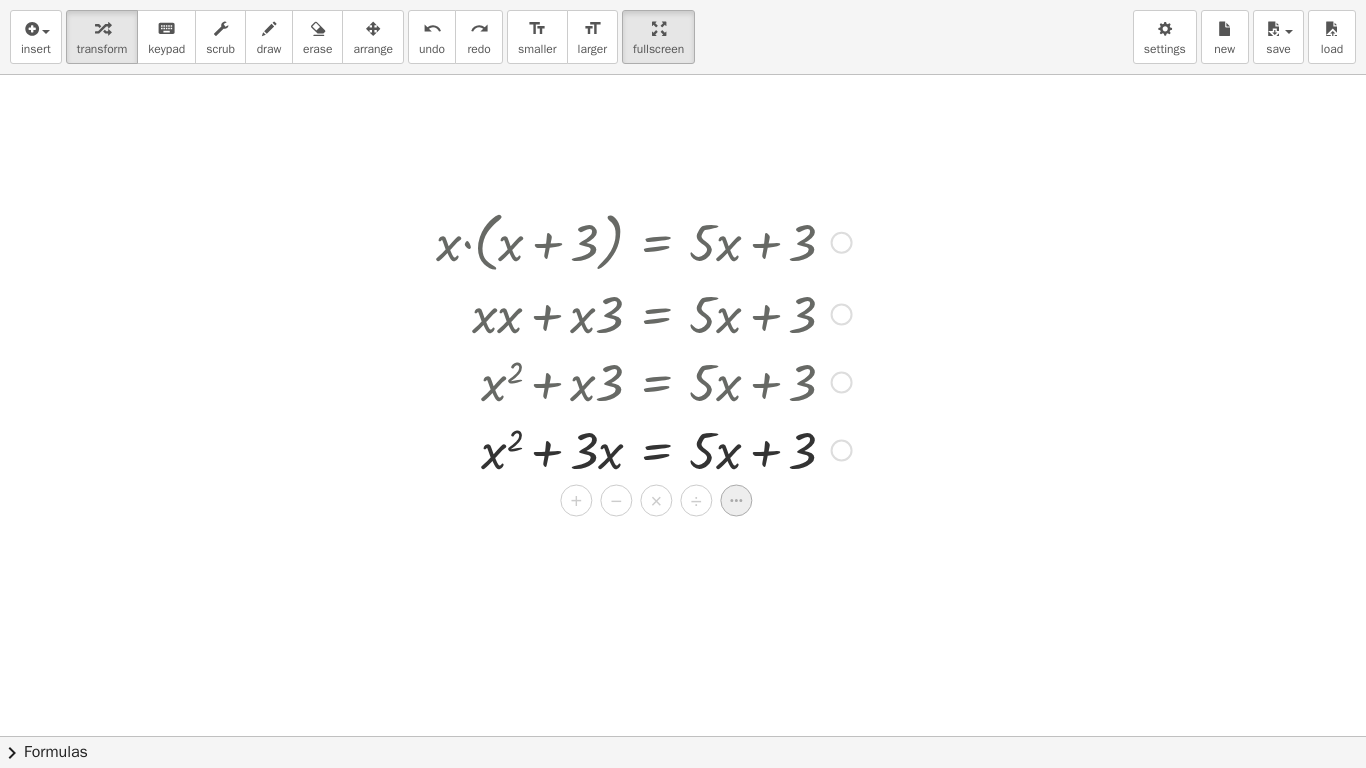 click 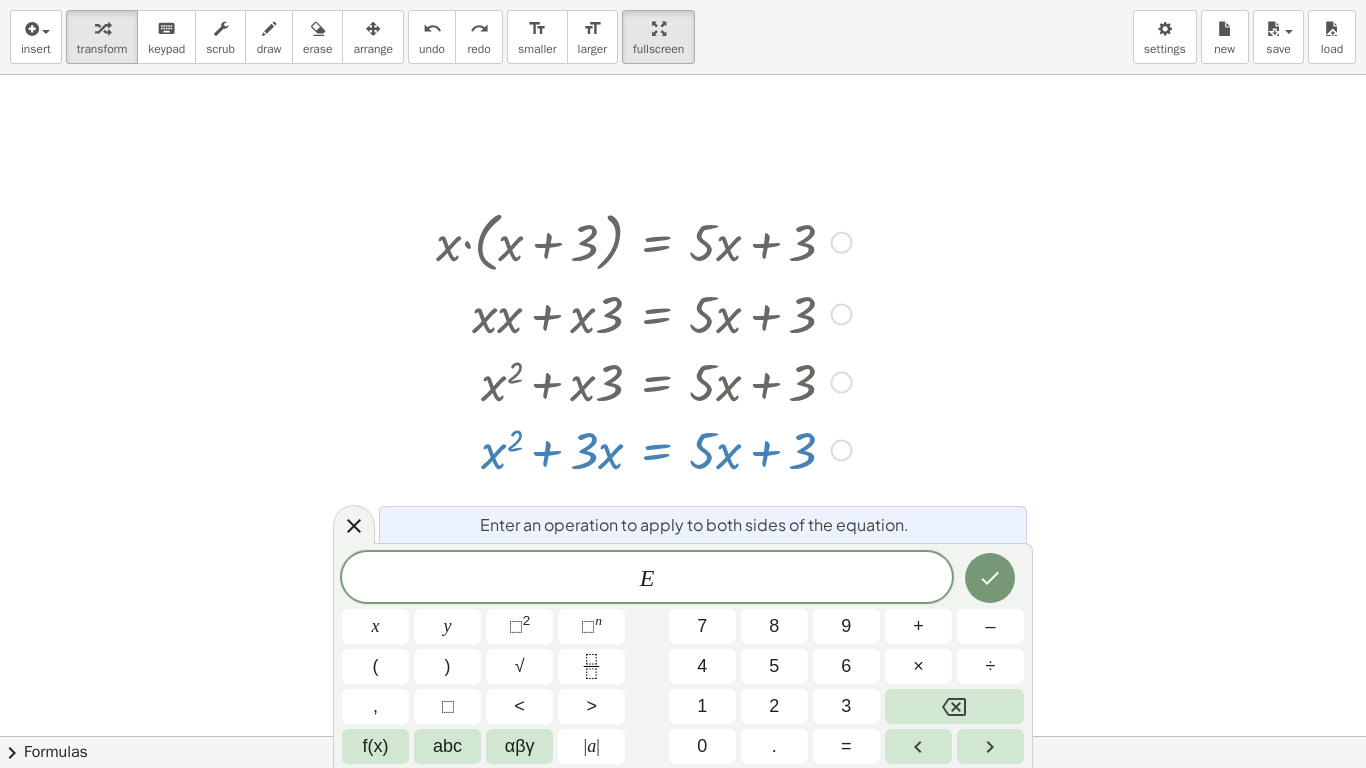 click 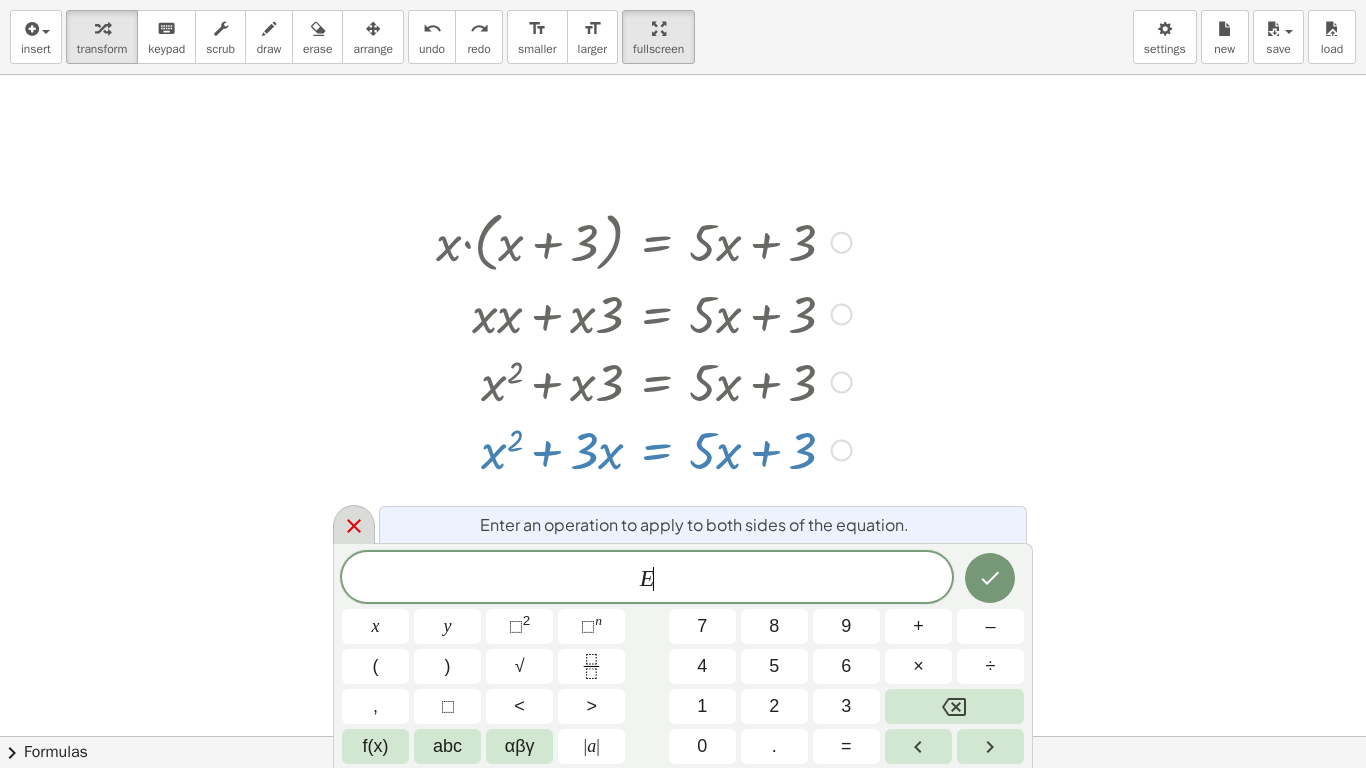 click 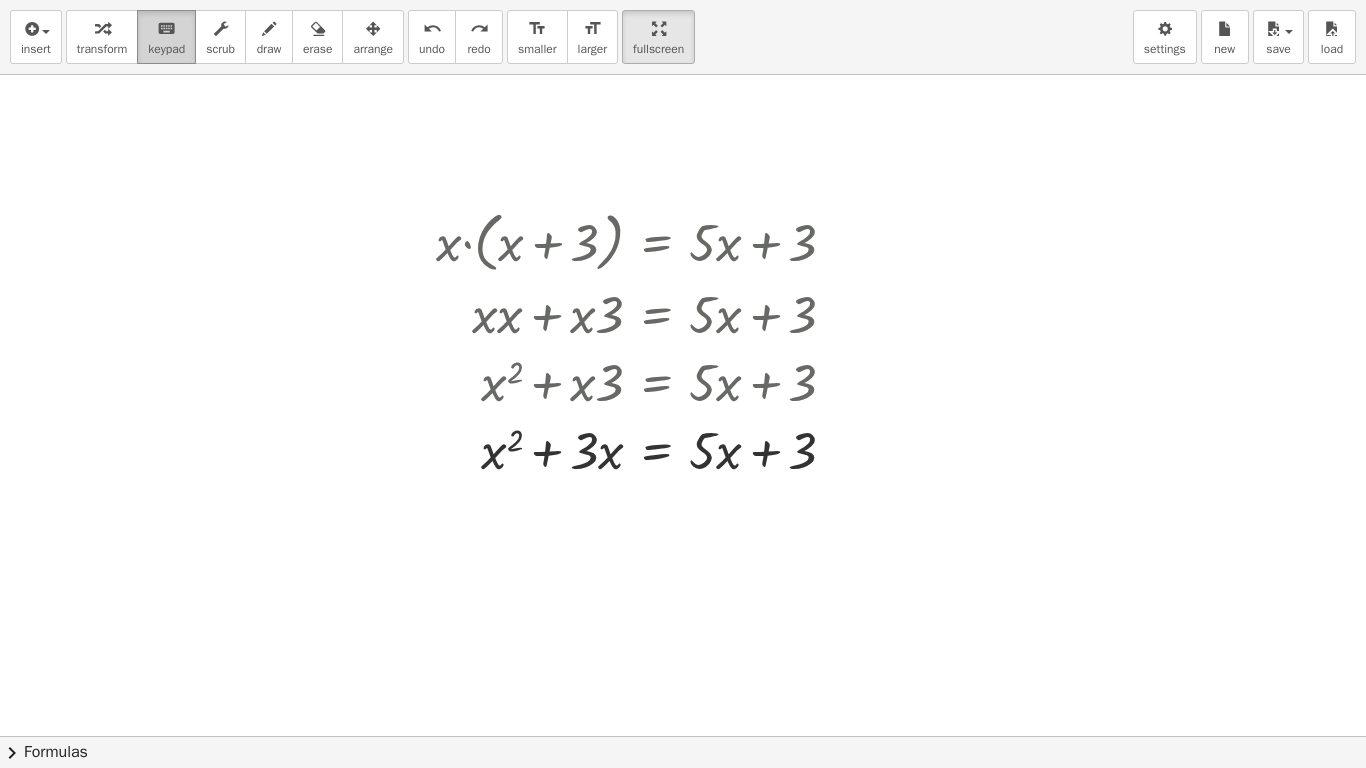 click on "keypad" at bounding box center [166, 49] 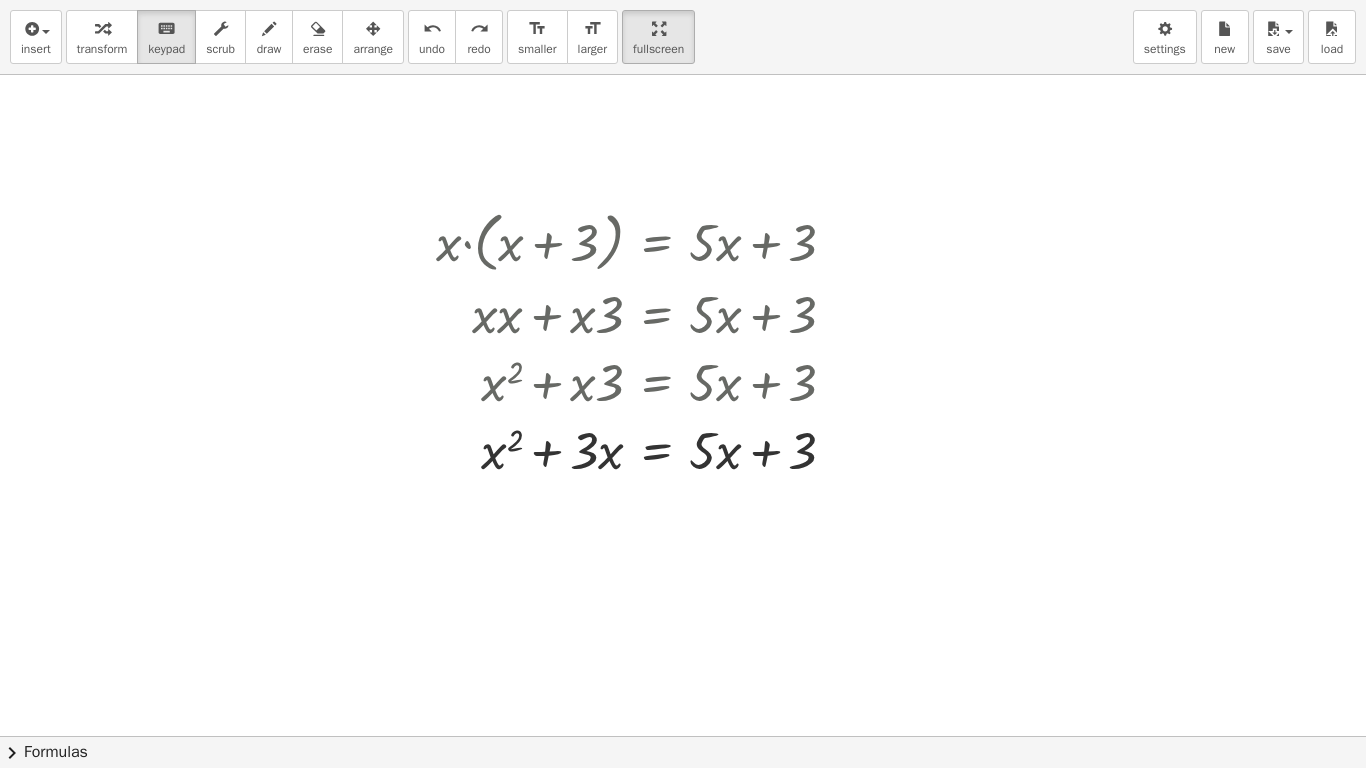 click at bounding box center [683, 736] 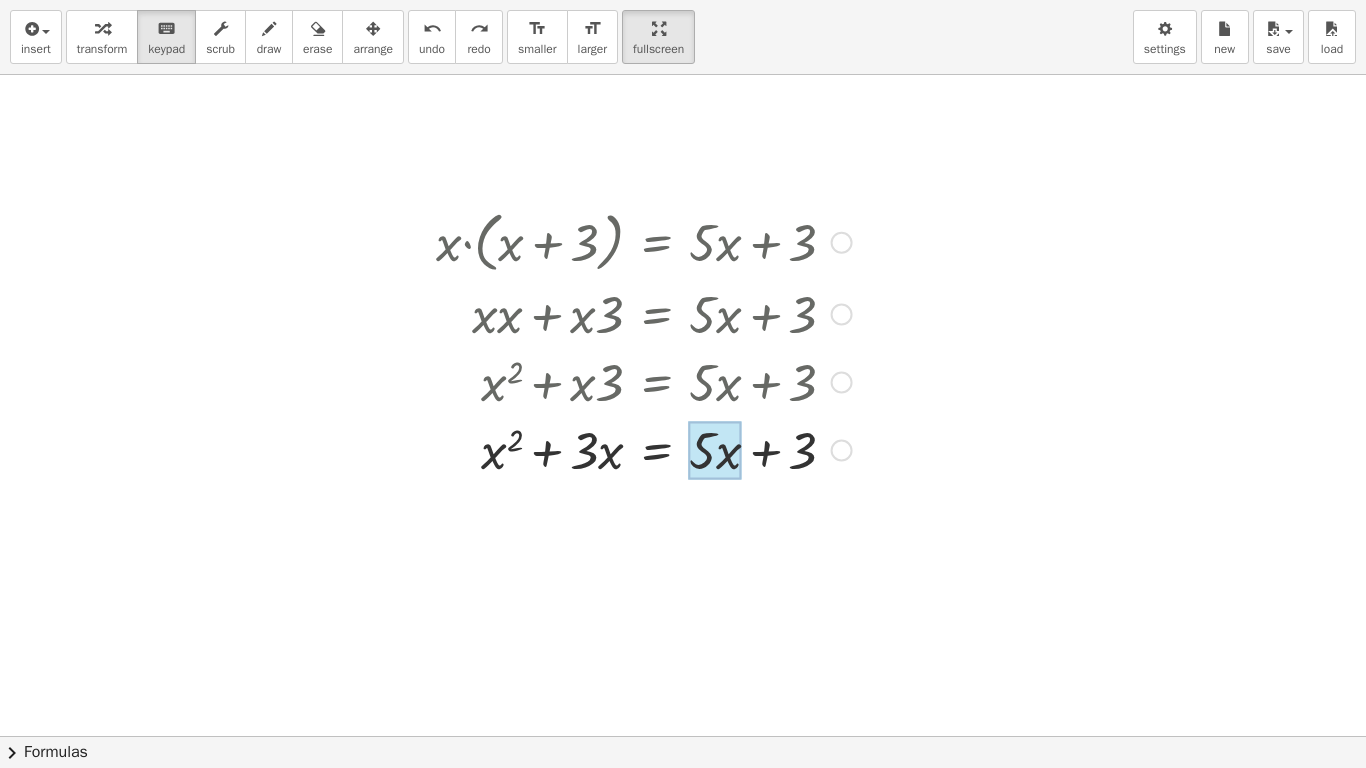 drag, startPoint x: 712, startPoint y: 463, endPoint x: 737, endPoint y: 466, distance: 25.179358 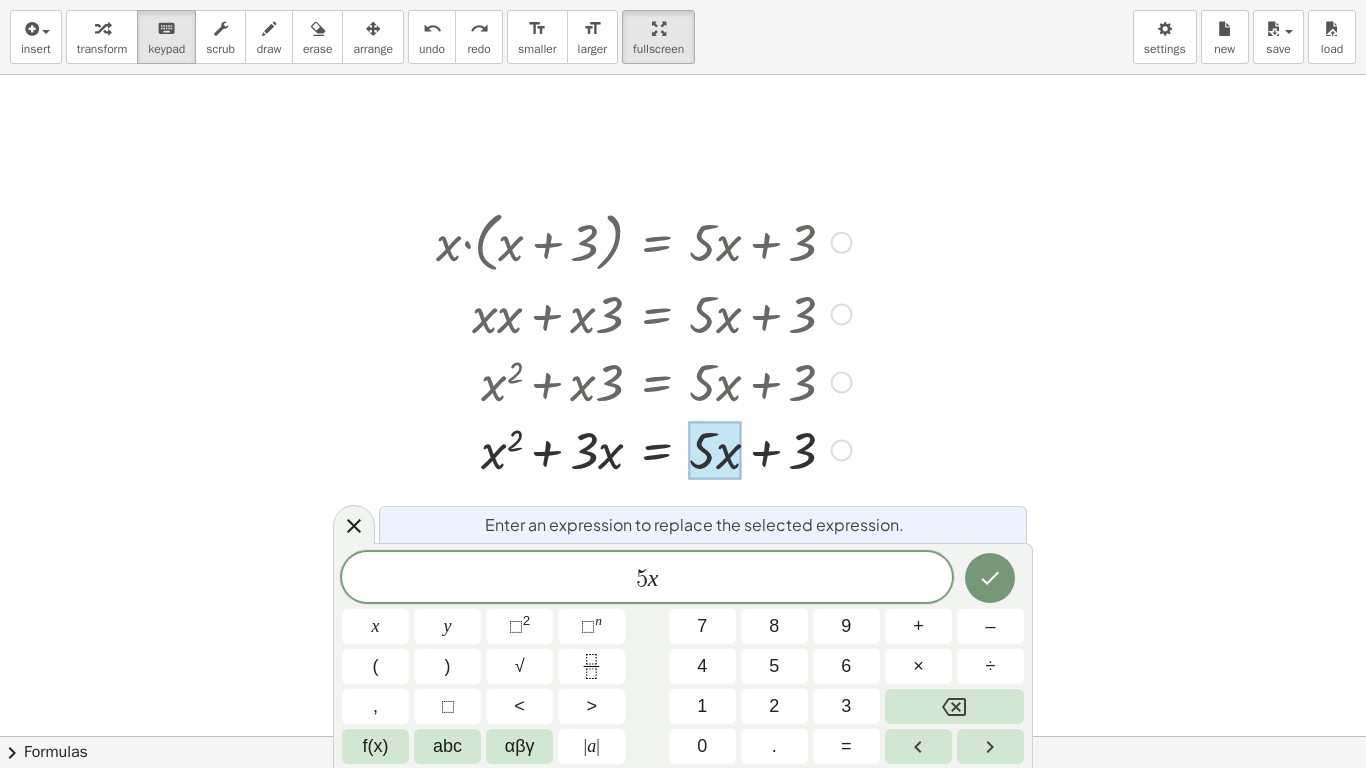 drag, startPoint x: 731, startPoint y: 465, endPoint x: 646, endPoint y: 467, distance: 85.02353 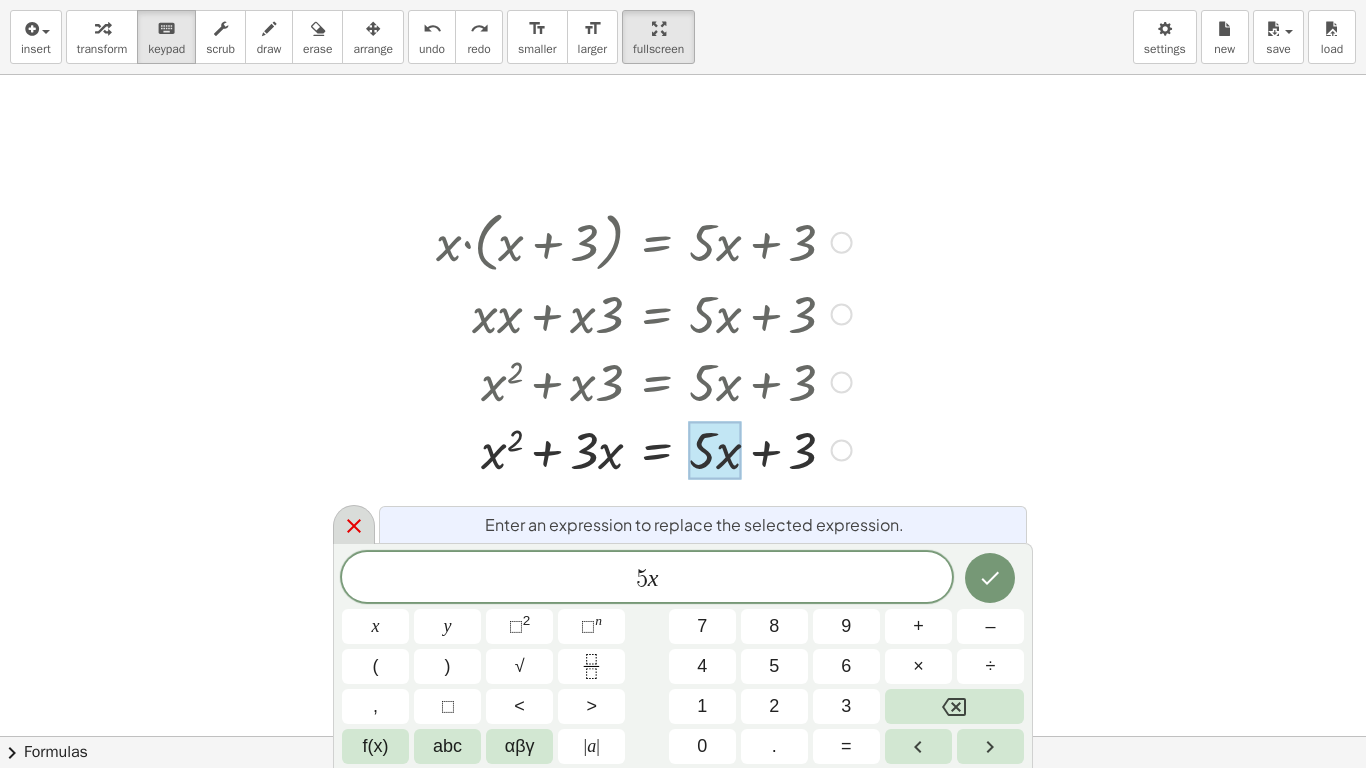 click at bounding box center (354, 524) 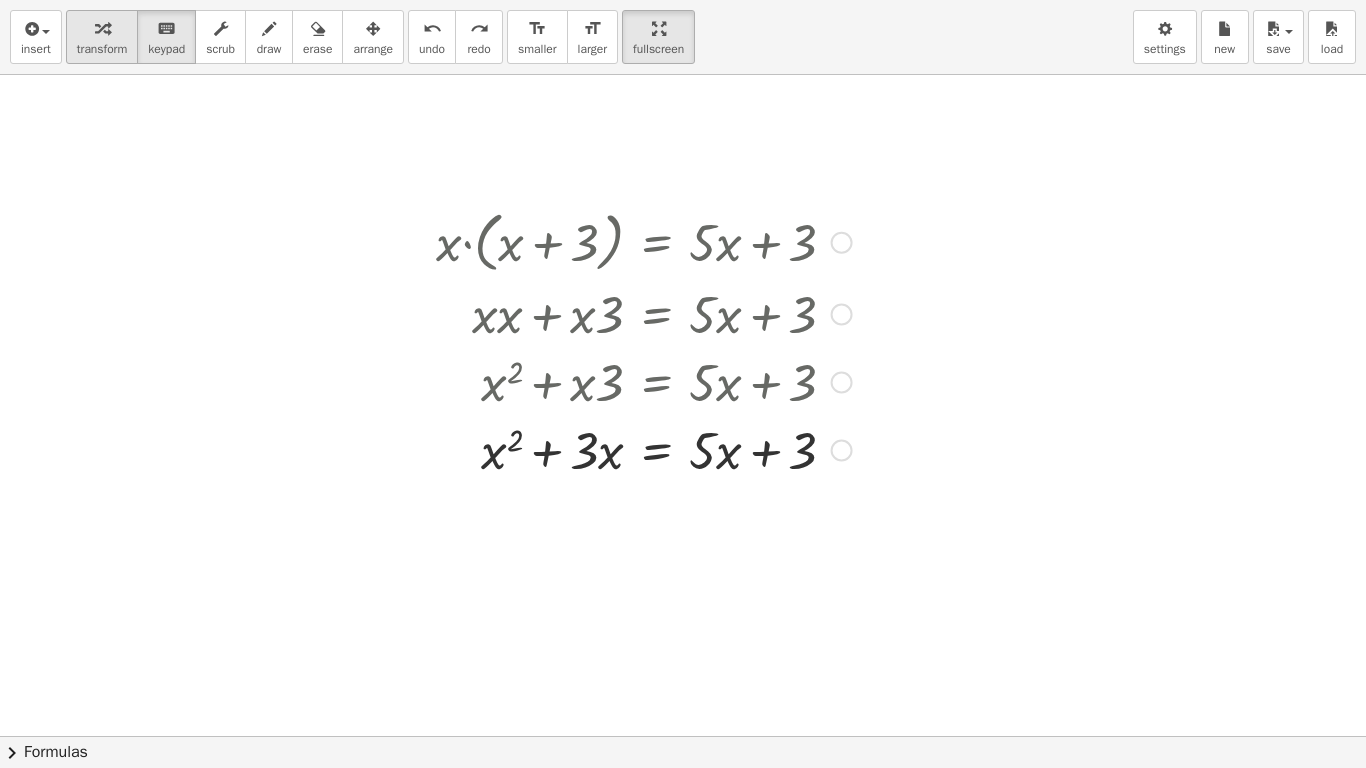click at bounding box center [102, 28] 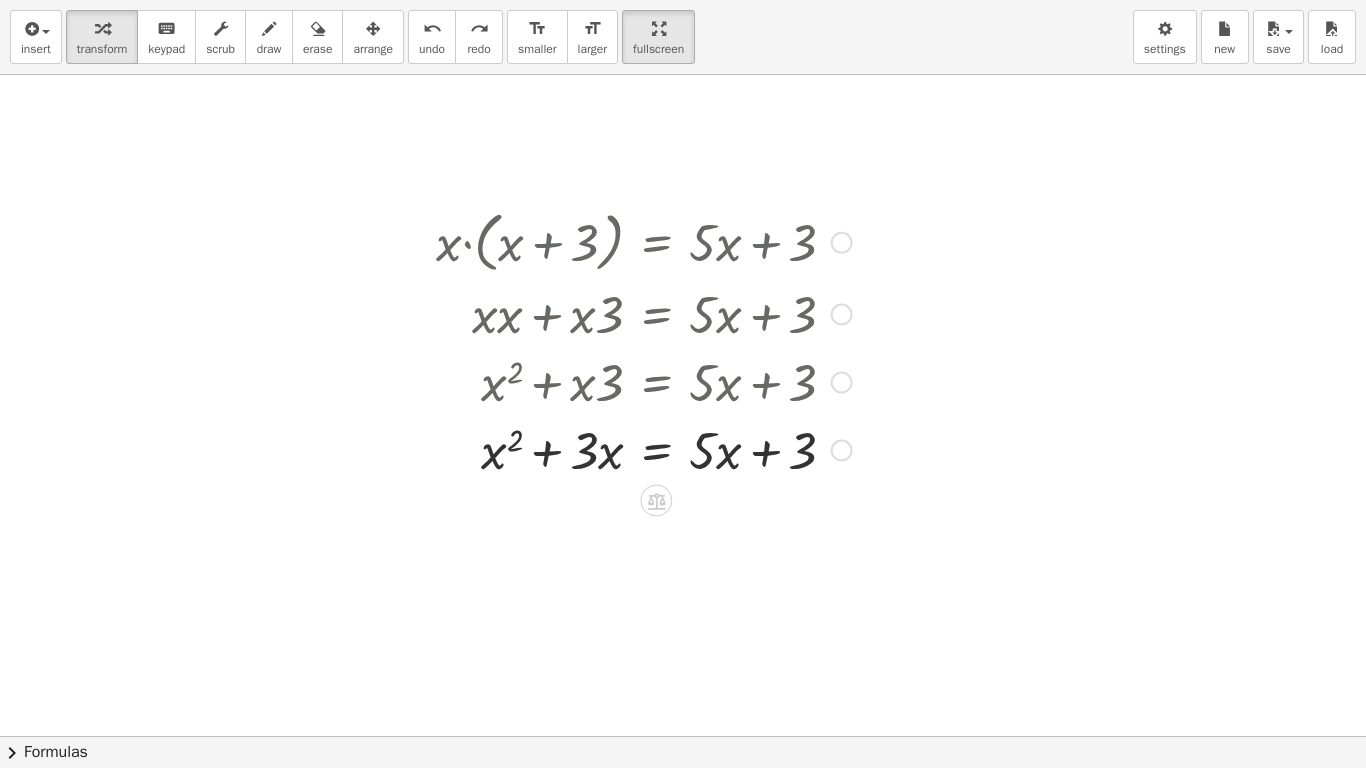 click at bounding box center (644, 449) 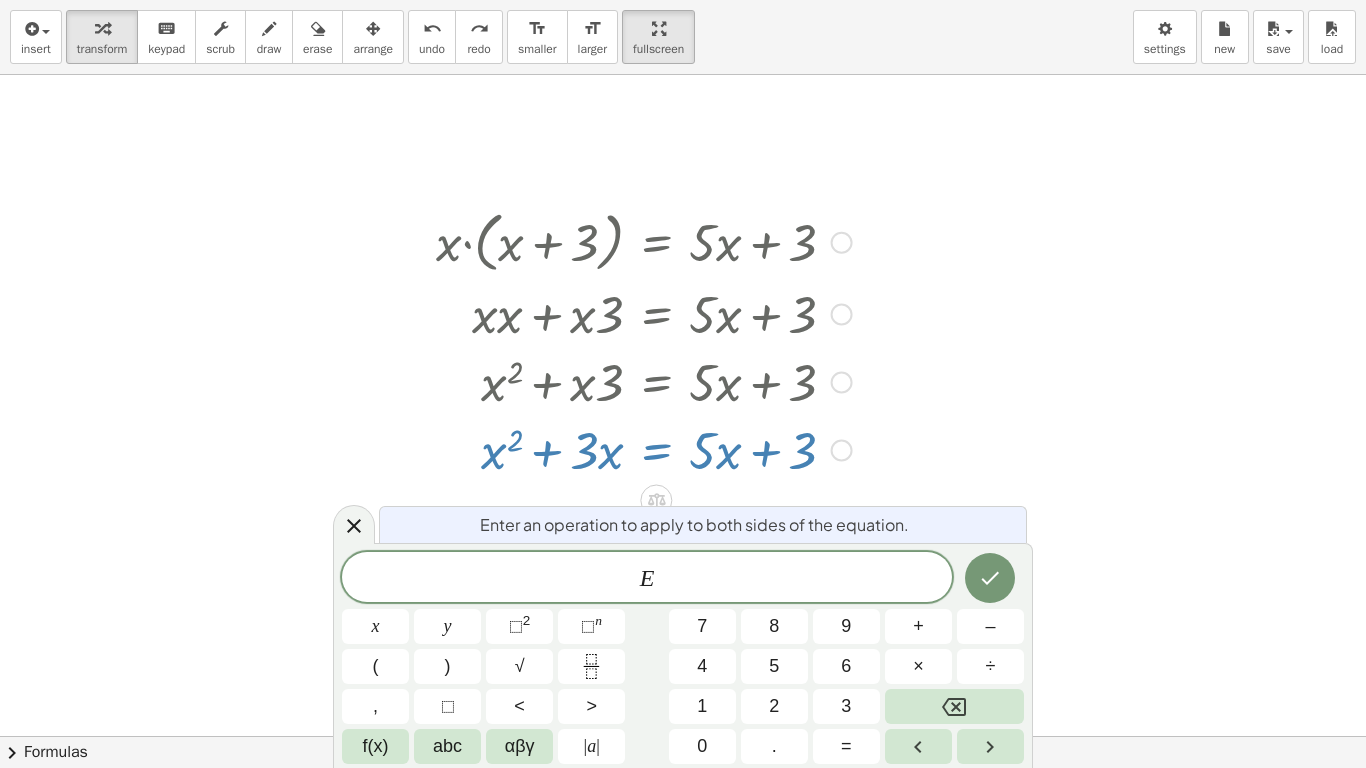 click at bounding box center [644, 449] 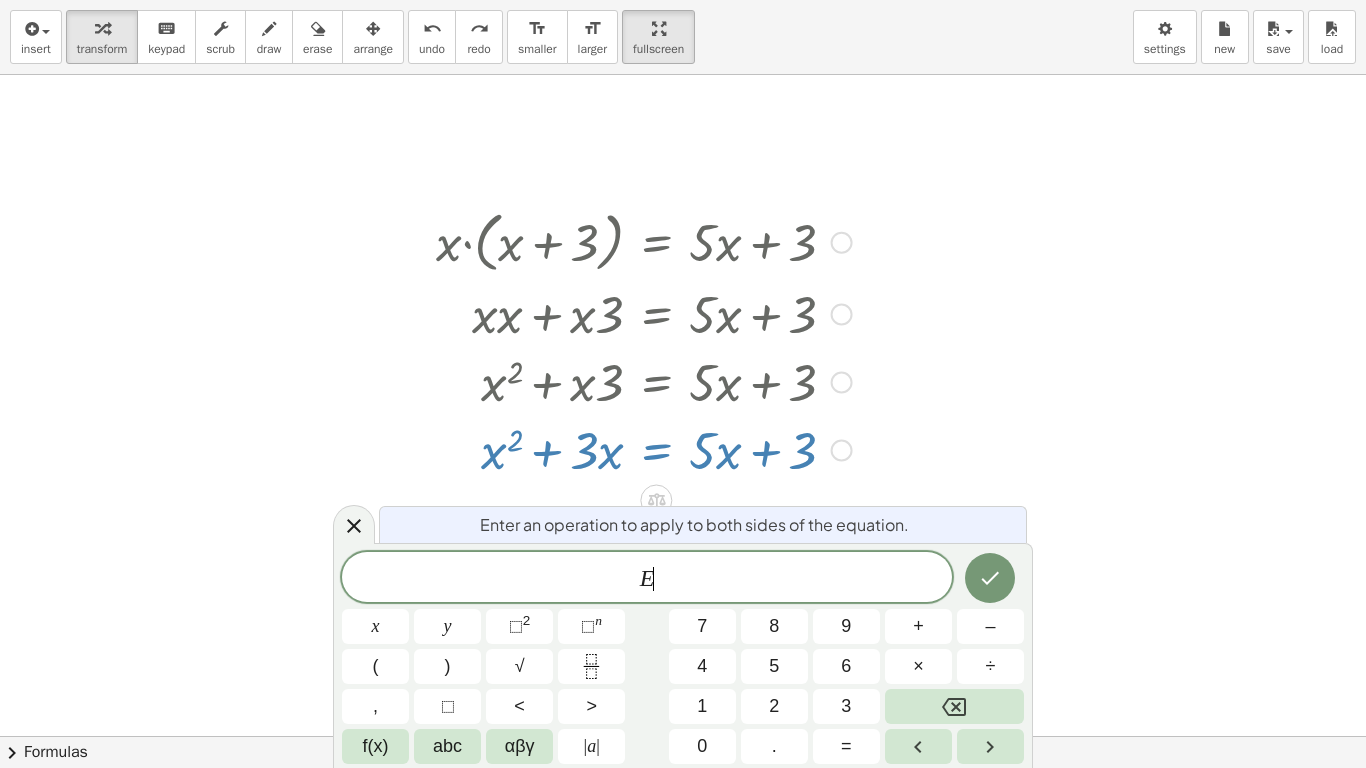 click at bounding box center (644, 449) 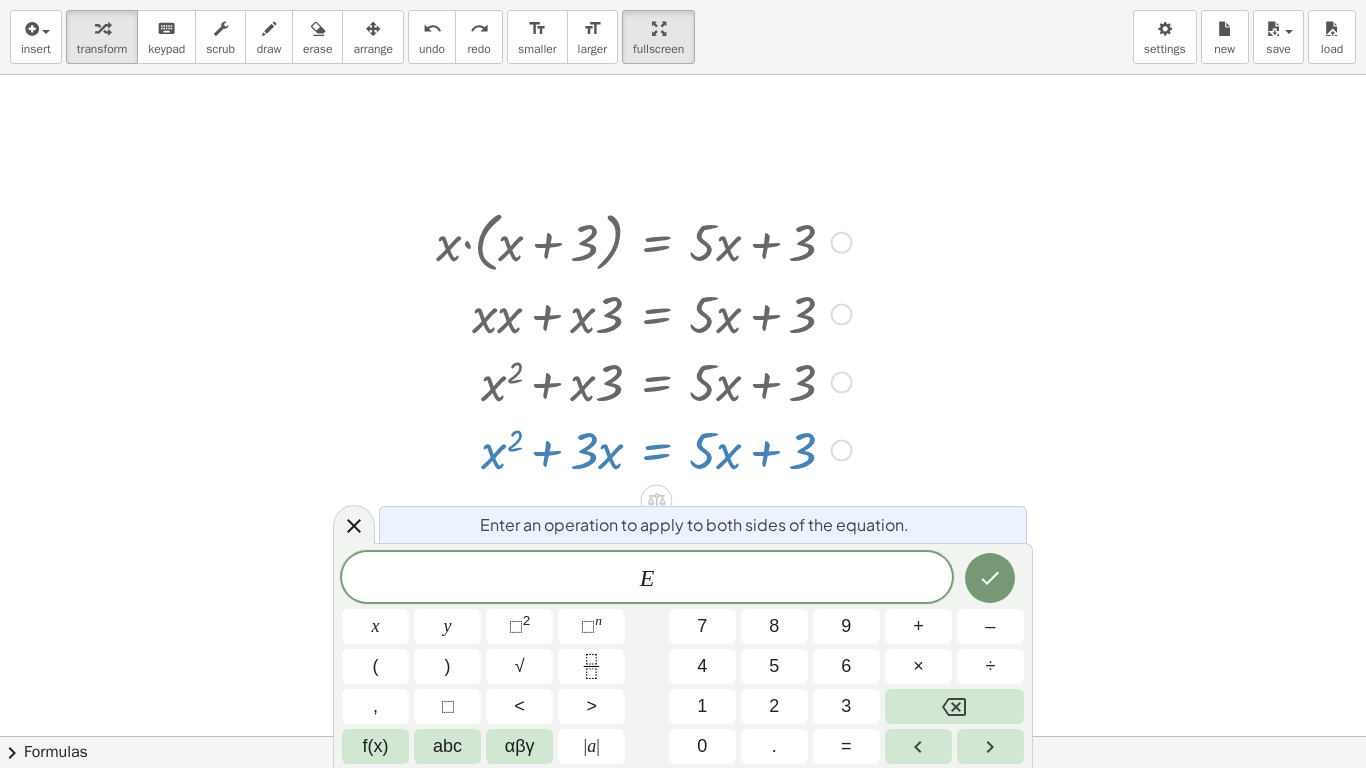 click at bounding box center (644, 449) 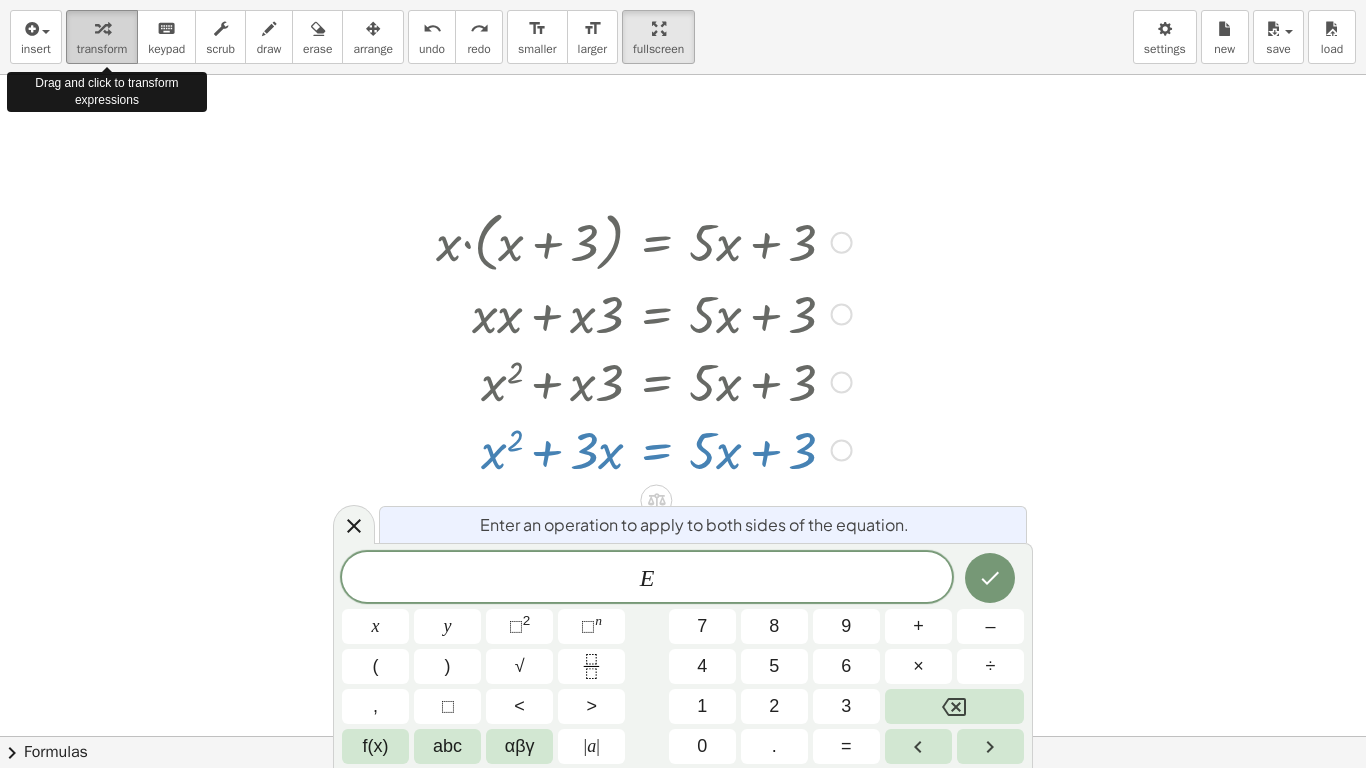 click on "transform" at bounding box center (102, 49) 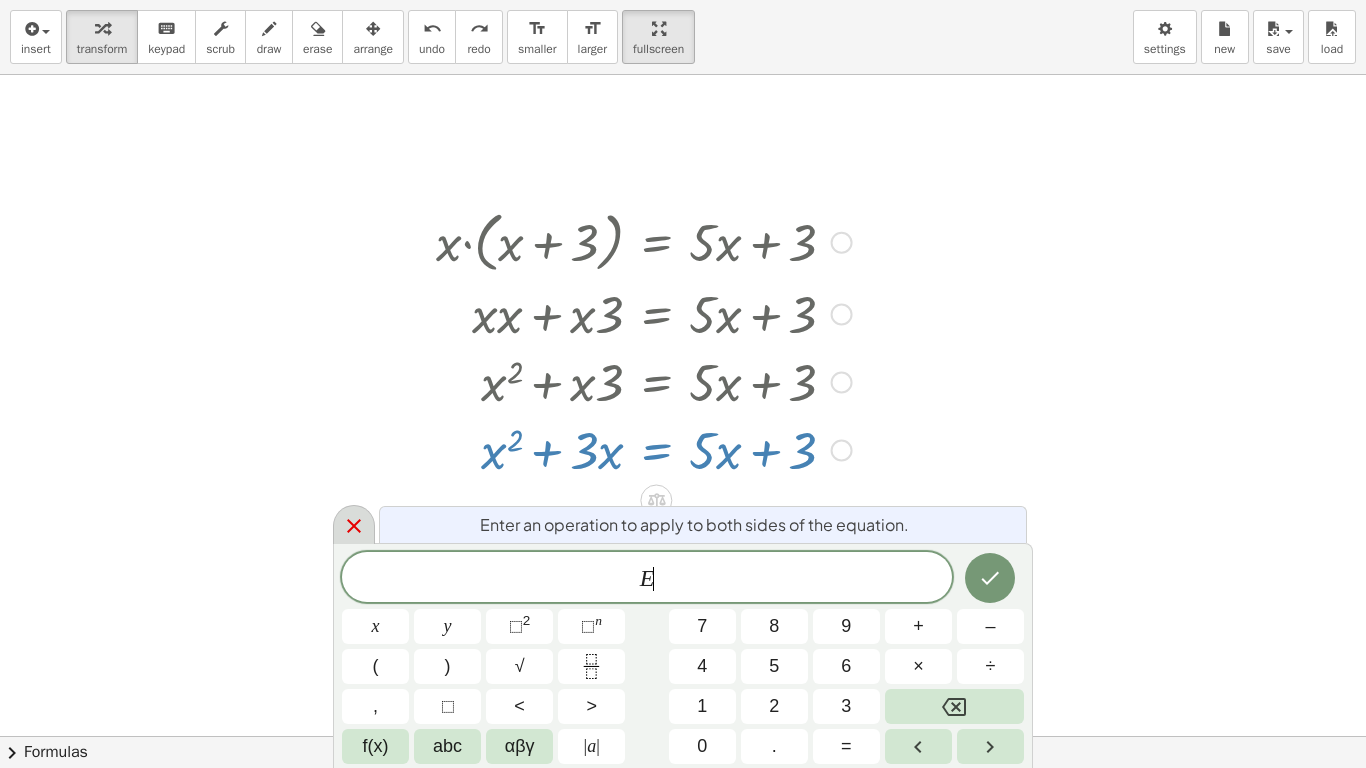 click 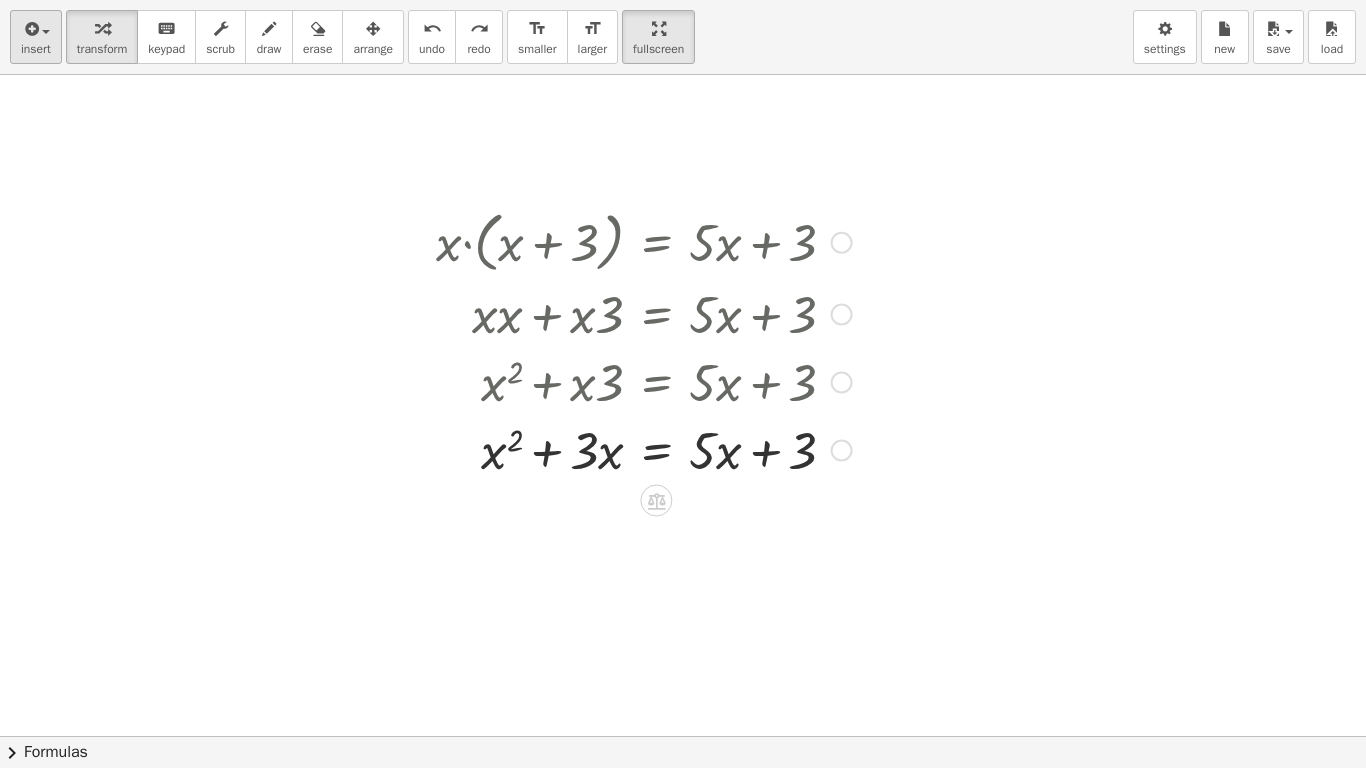 click at bounding box center [30, 29] 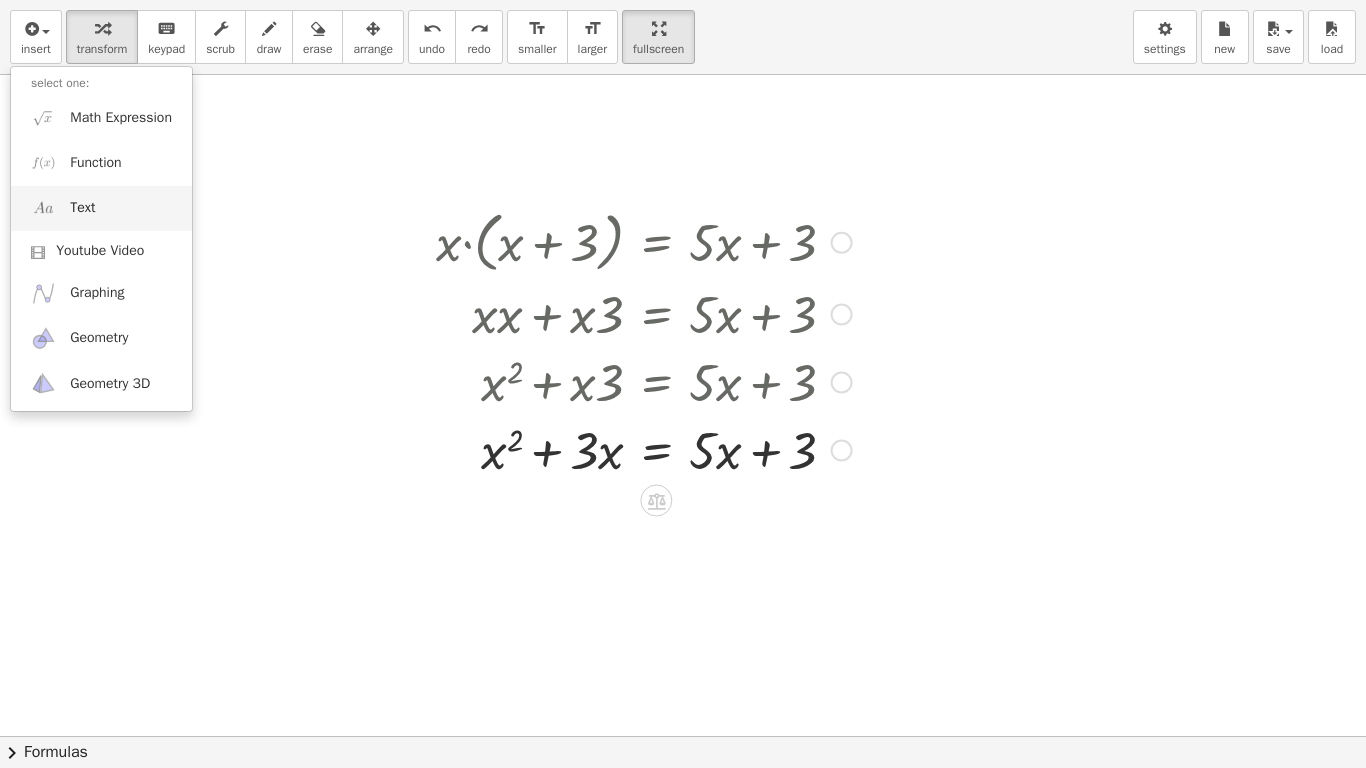 click on "Text" at bounding box center [82, 208] 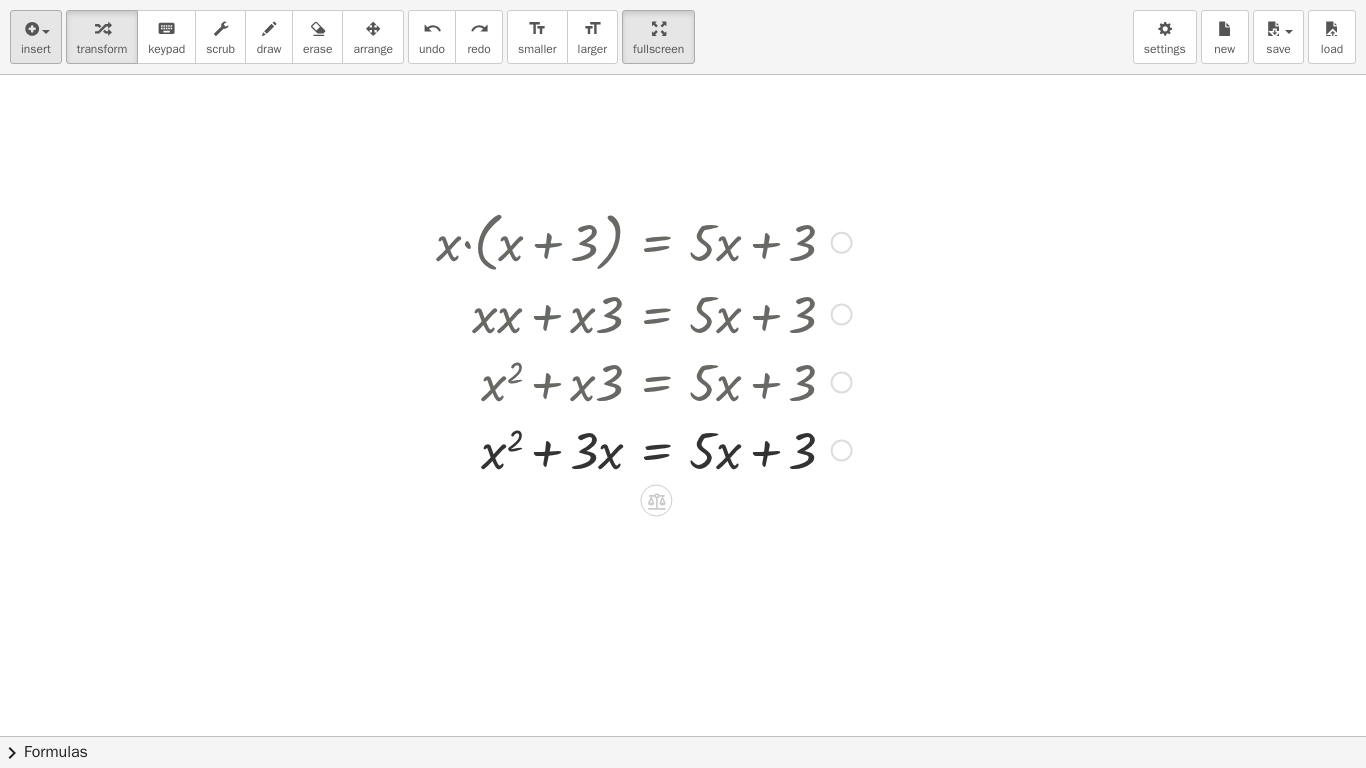 click on "insert" at bounding box center [36, 37] 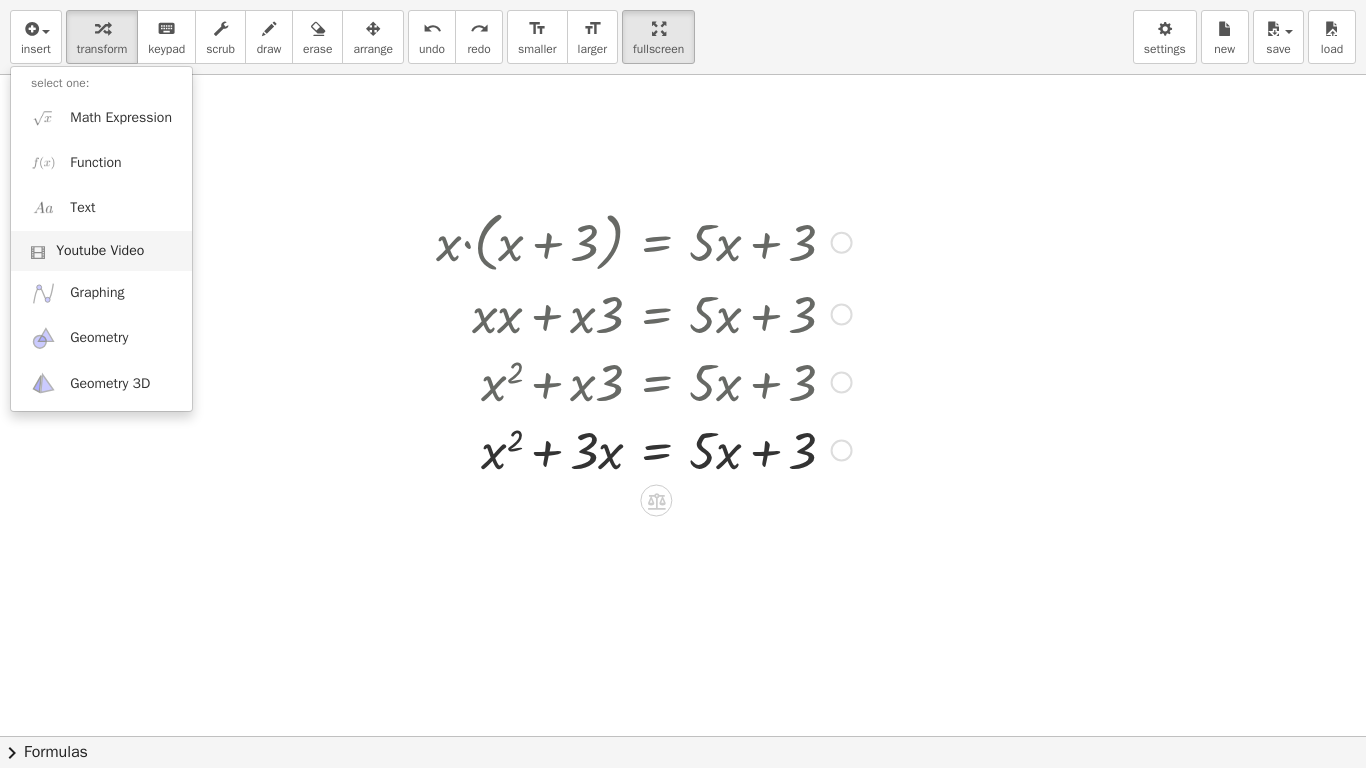 click on "Youtube Video" at bounding box center [100, 251] 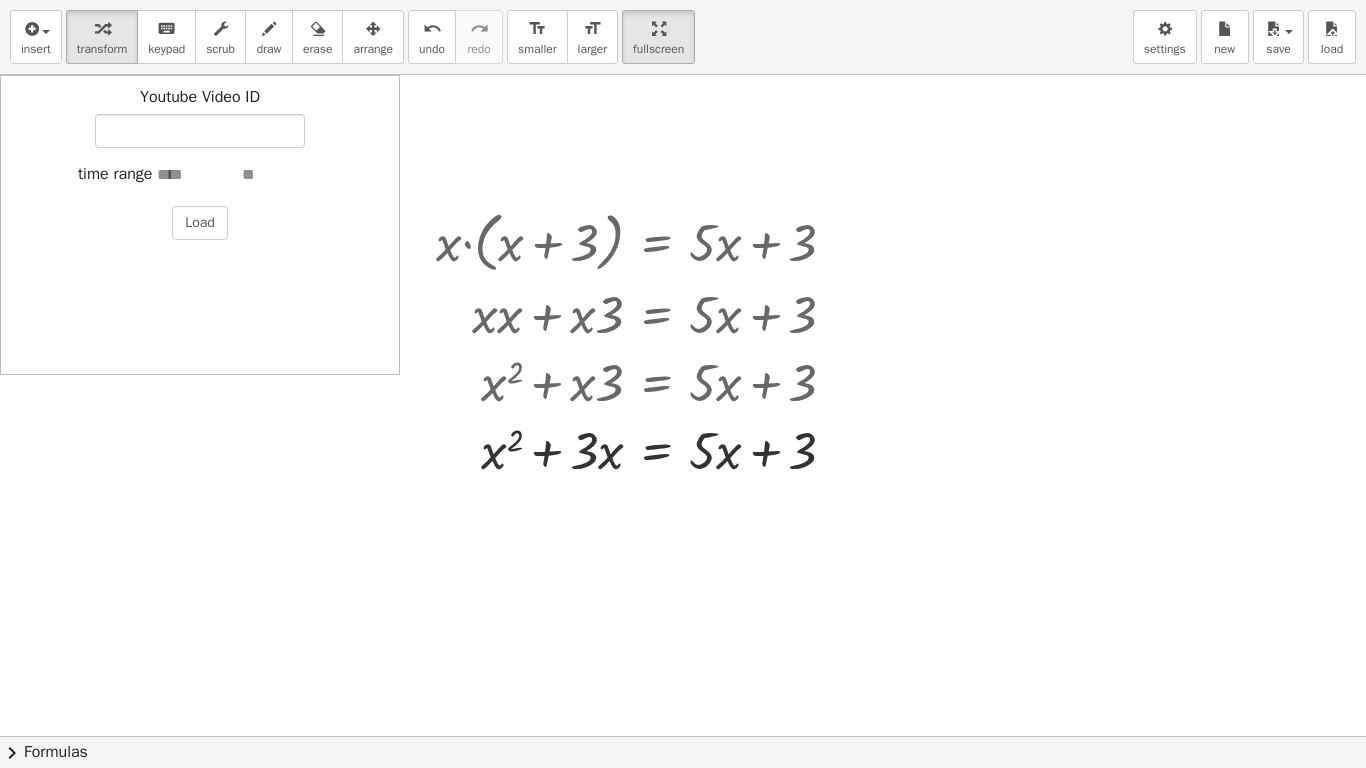 click at bounding box center [683, 736] 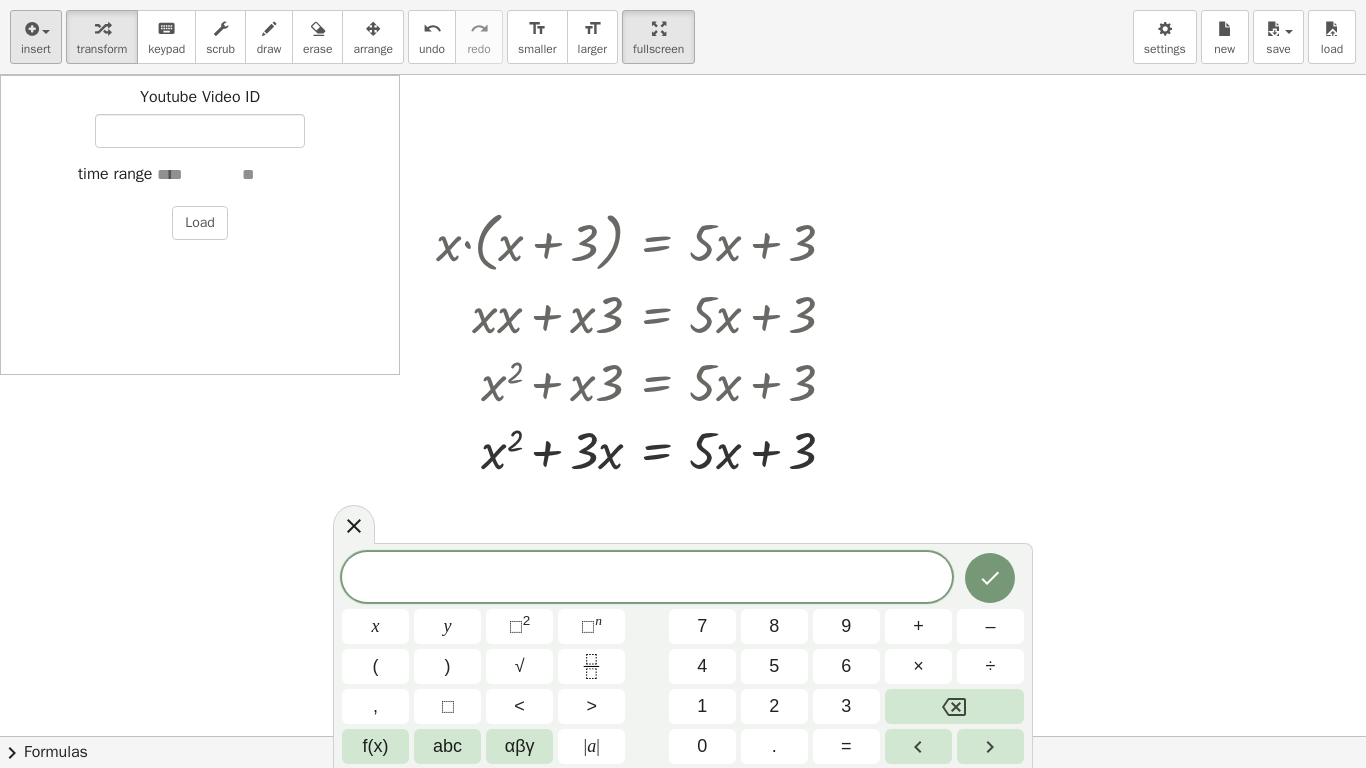 click at bounding box center (30, 29) 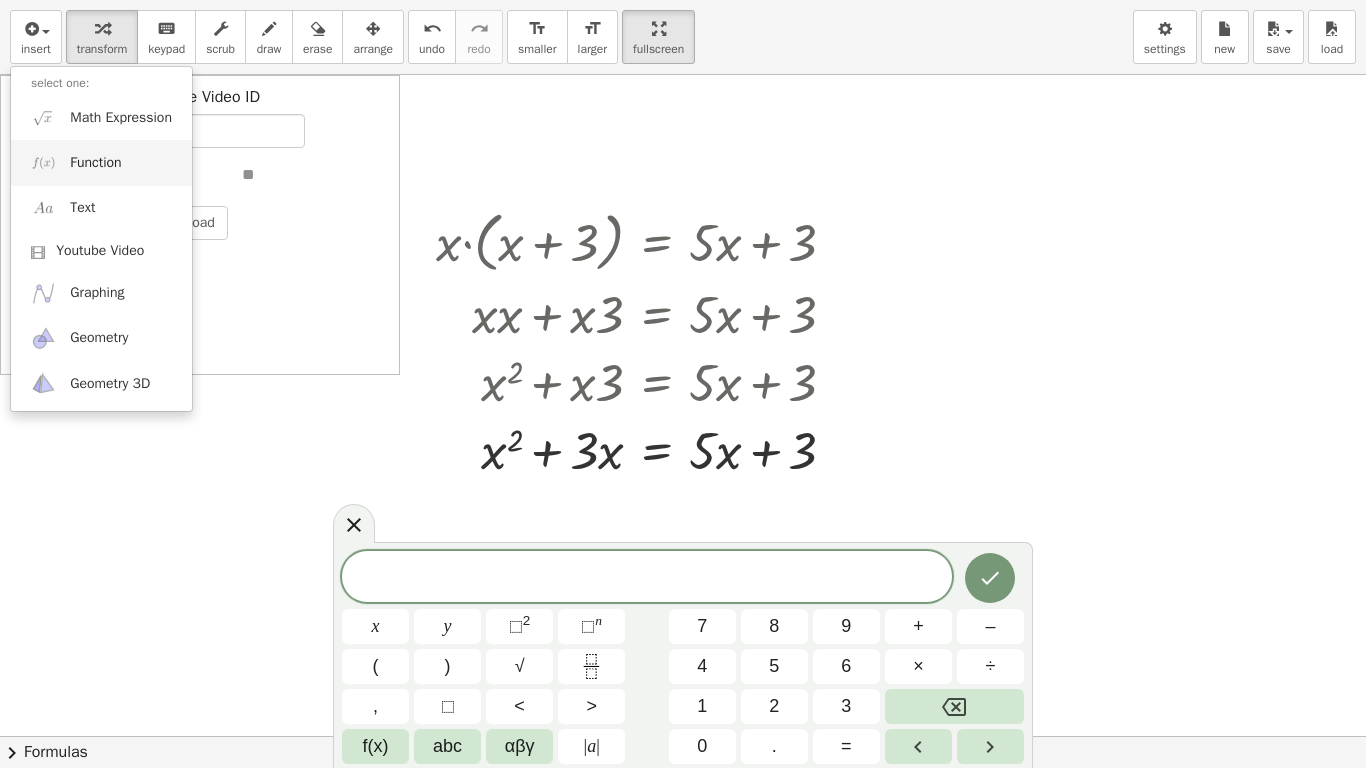 click on "Function" at bounding box center [95, 163] 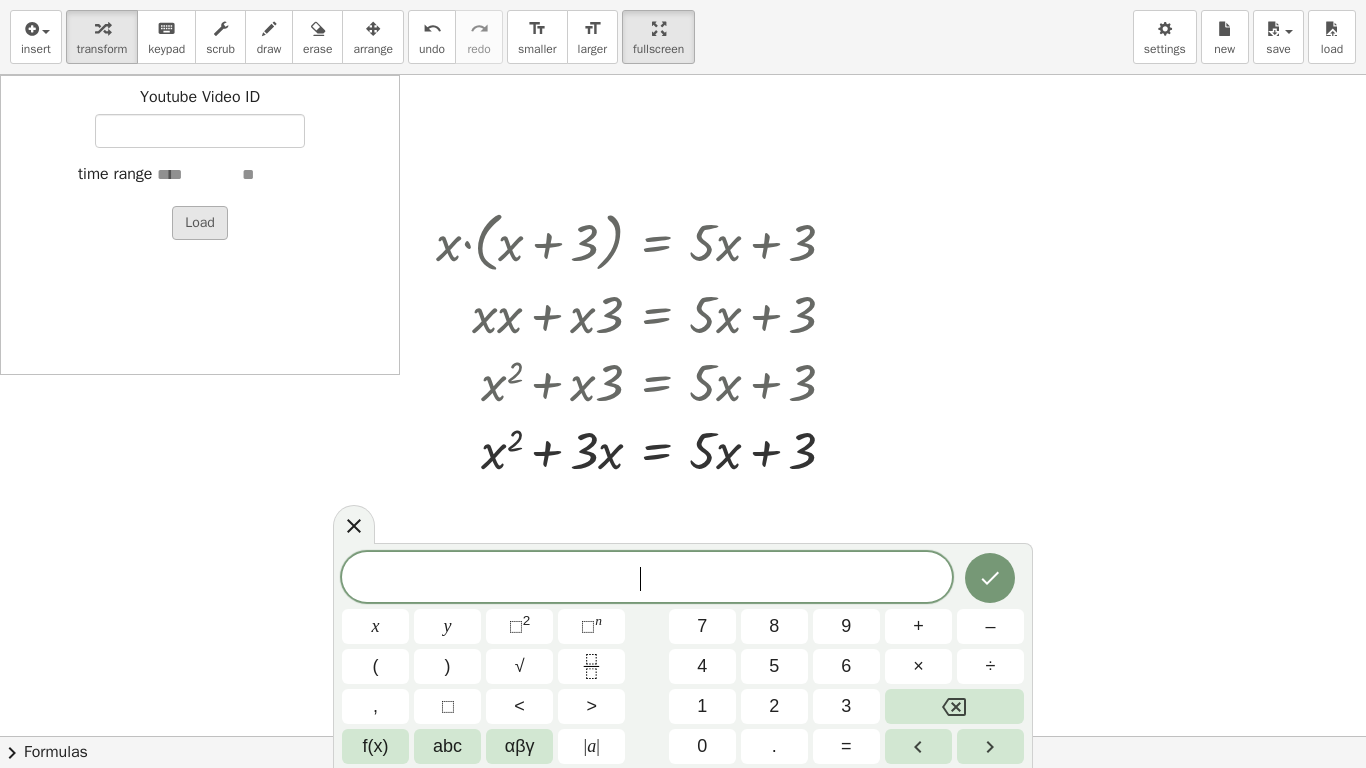 click on "Load" at bounding box center [200, 223] 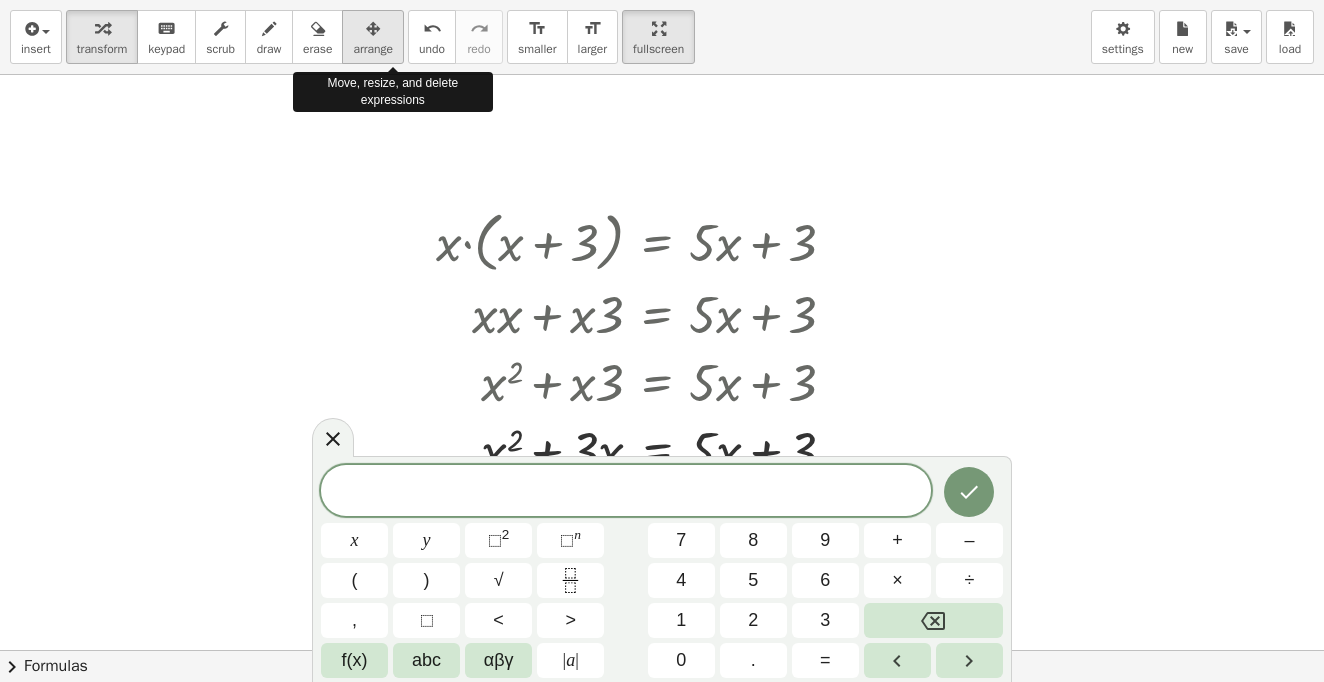 scroll, scrollTop: 63, scrollLeft: 0, axis: vertical 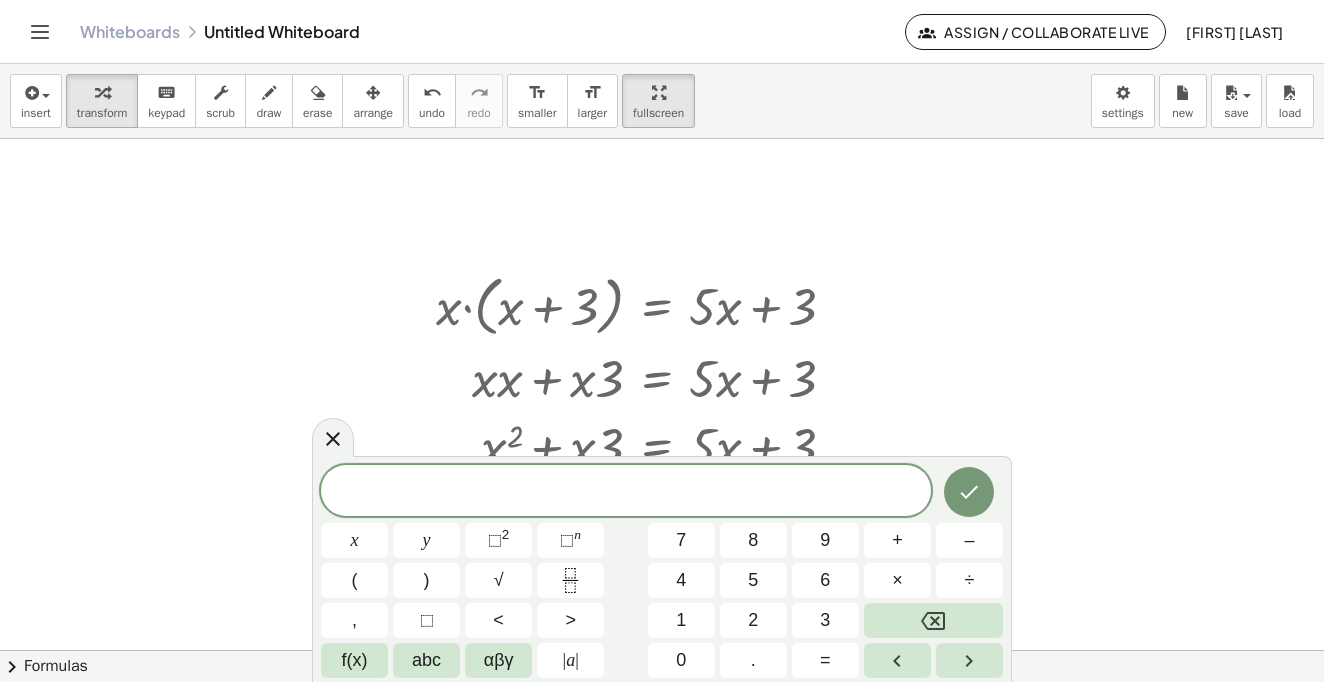 click at bounding box center (662, 650) 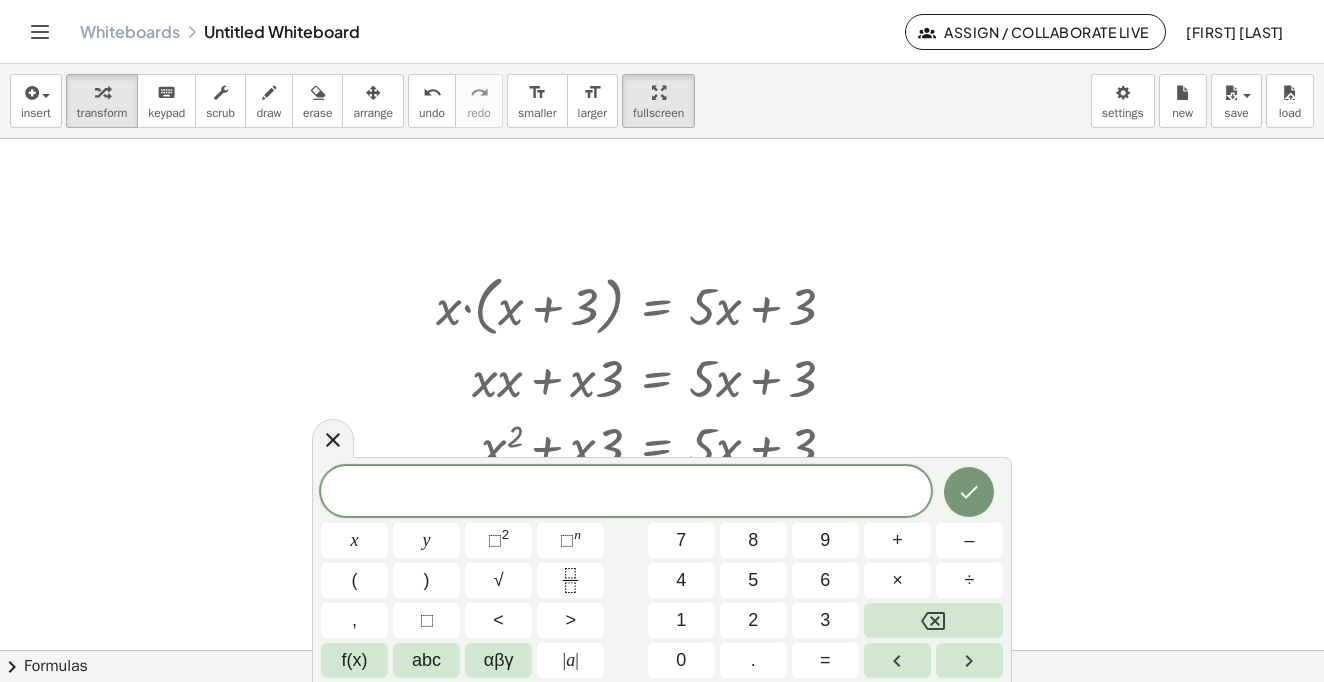 click at bounding box center [662, 650] 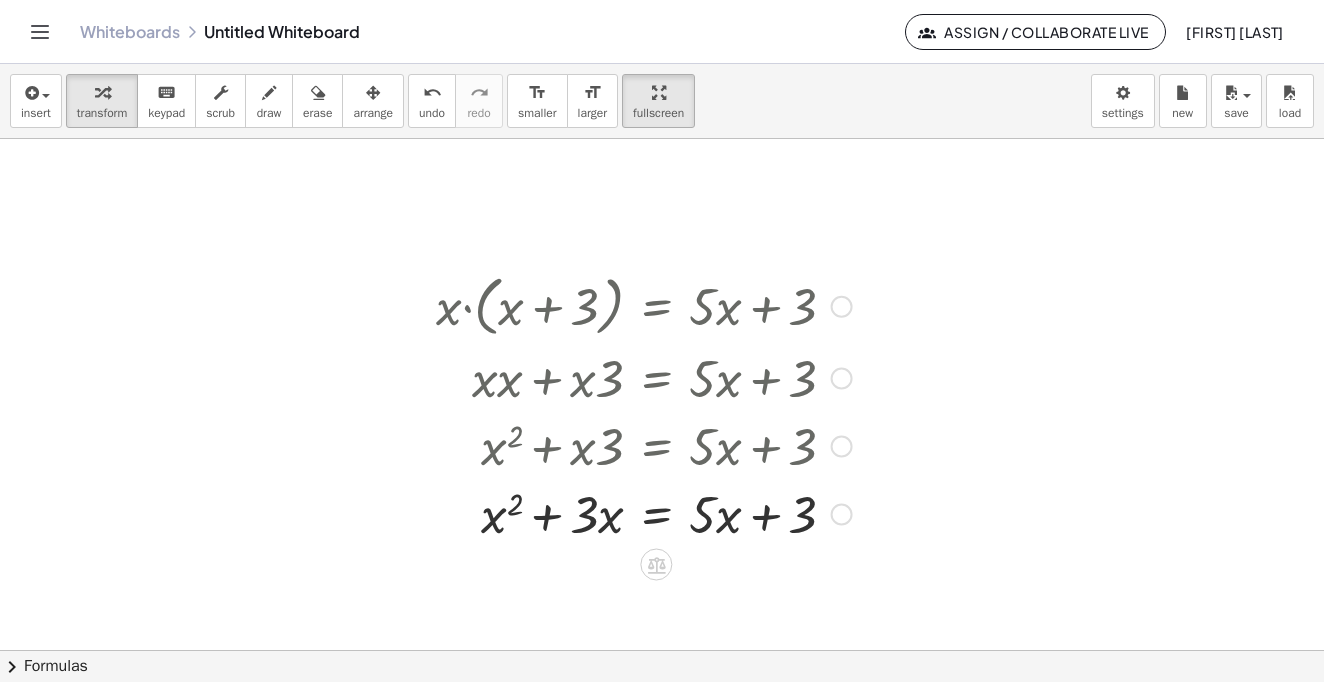 scroll, scrollTop: 0, scrollLeft: 0, axis: both 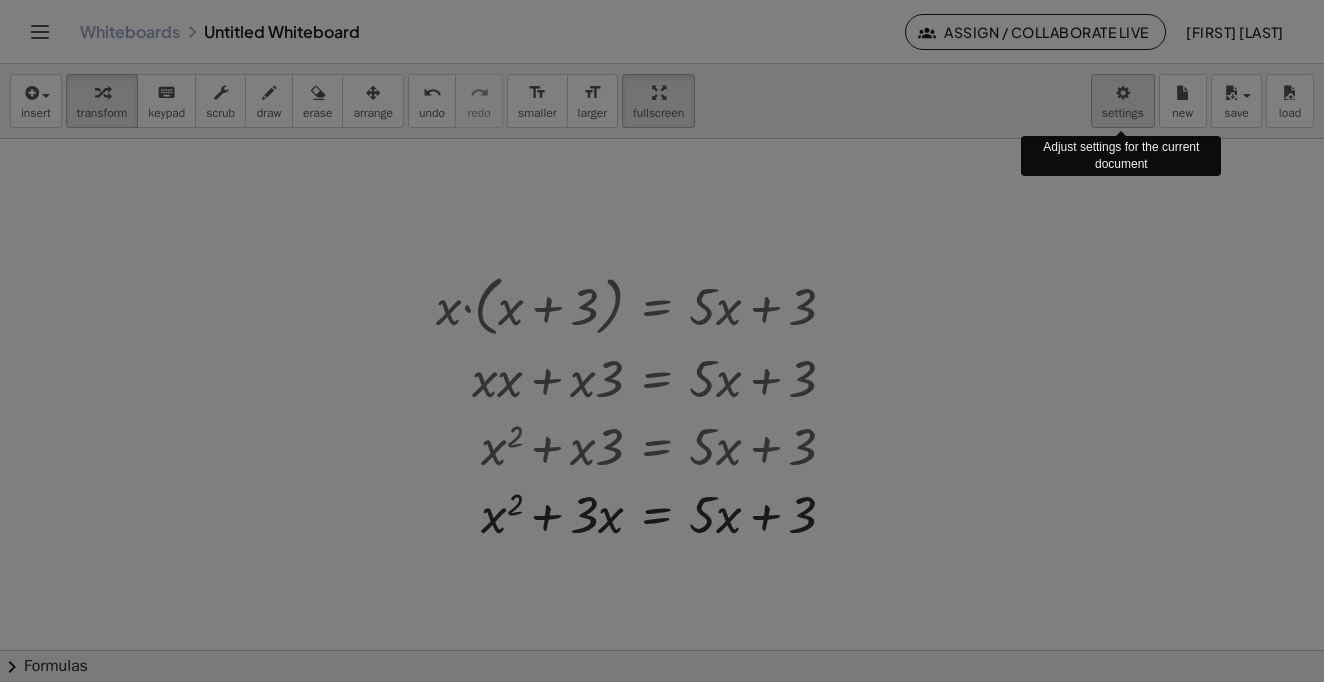 click on "Graspable Math Activities Get Started Activity Bank Assigned Work Classes Whiteboards Go Premium! Reference Account v1.26.1 | Privacy policy © 2025 | Graspable, Inc. Whiteboards Untitled Whiteboard Assign / Collaborate Live  [NAME]   insert select one: Math Expression Function Text Youtube Video Graphing Geometry Geometry 3D transform keyboard keypad scrub draw erase arrange undo undo redo redo format_size smaller format_size larger fullscreen load   save new settings Adjust settings for the current document · x · ( + x + 3 ) = + · 5 · x + 3 + · x · x + · x · 3 = + · 5 · x + 3 + x 2 + · x · 3 = + · 5 · x + 3 Transform line Copy line as LaTeX Copy derivation as LaTeX Expand new lines: On Try to double tap. × chevron_right  Formulas
Drag one side of a formula onto a highlighted expression on the canvas to apply it.
Quadratic Formula
+ · a · x 2 + · b · x + c = 0
x = ·" at bounding box center [662, 341] 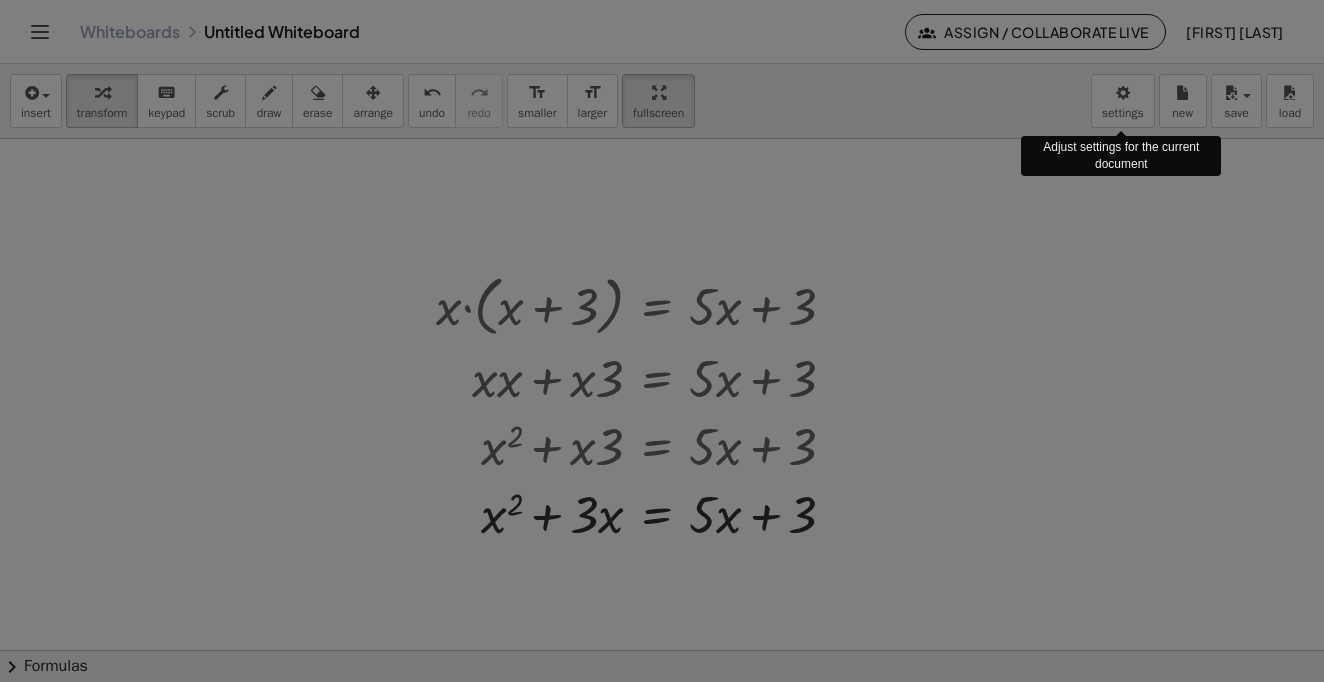 click at bounding box center (662, 341) 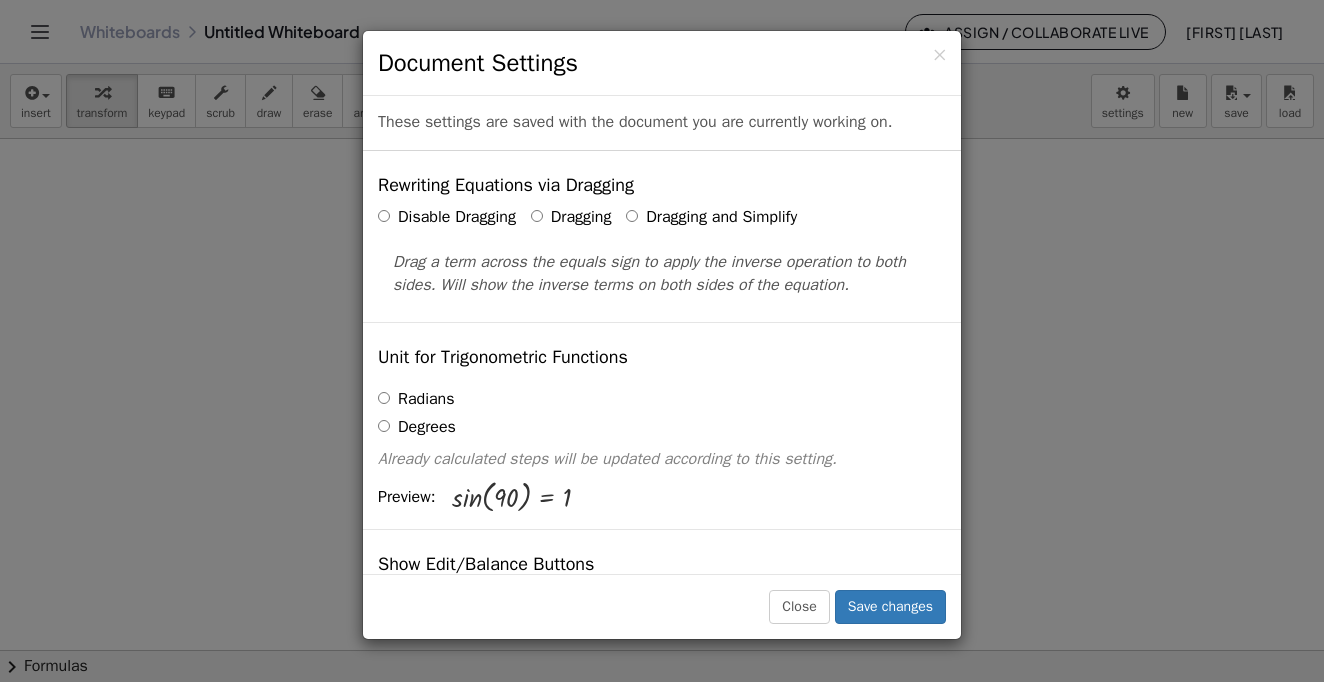 click on "Disable Dragging" at bounding box center [447, 217] 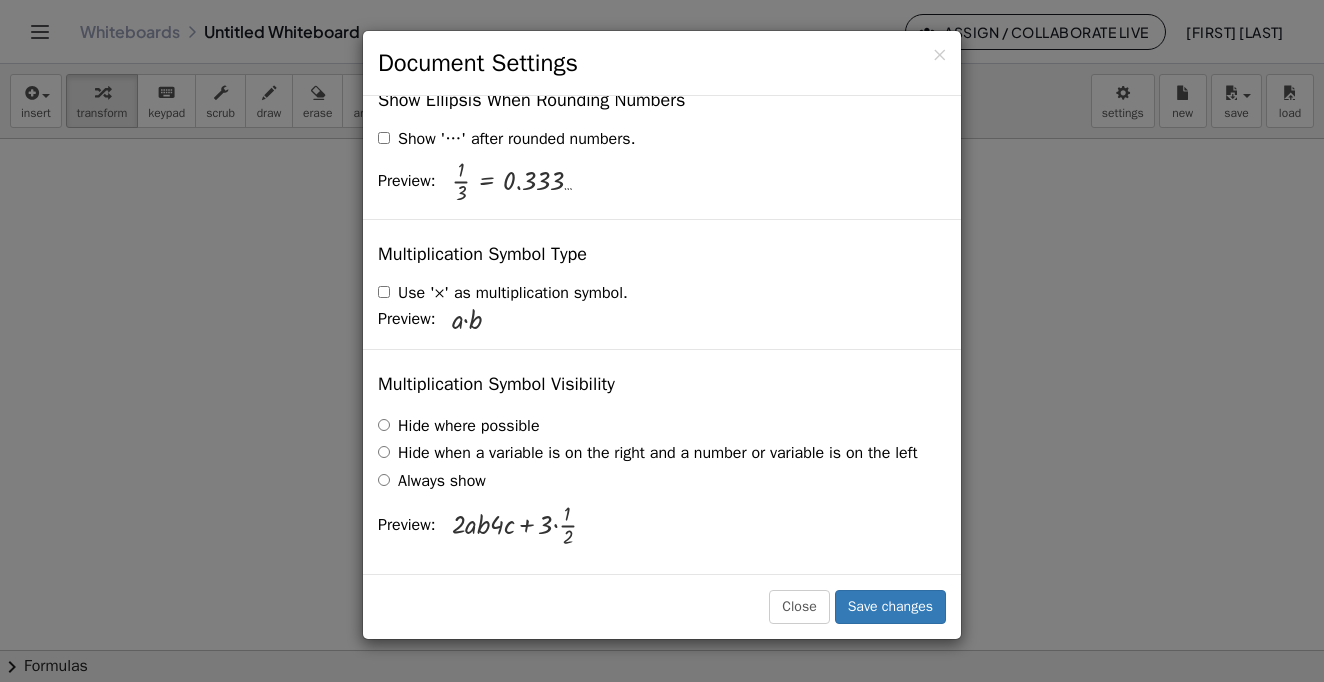 scroll, scrollTop: 4793, scrollLeft: 0, axis: vertical 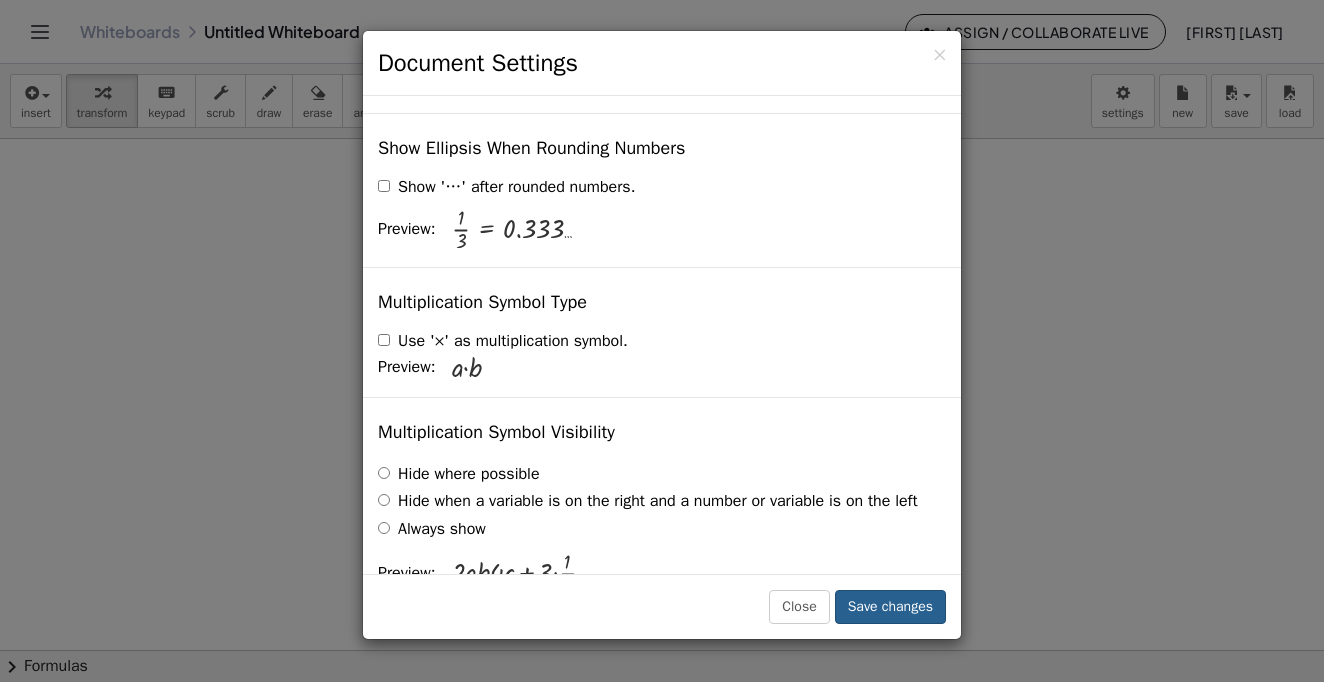 click on "Save changes" at bounding box center [890, 607] 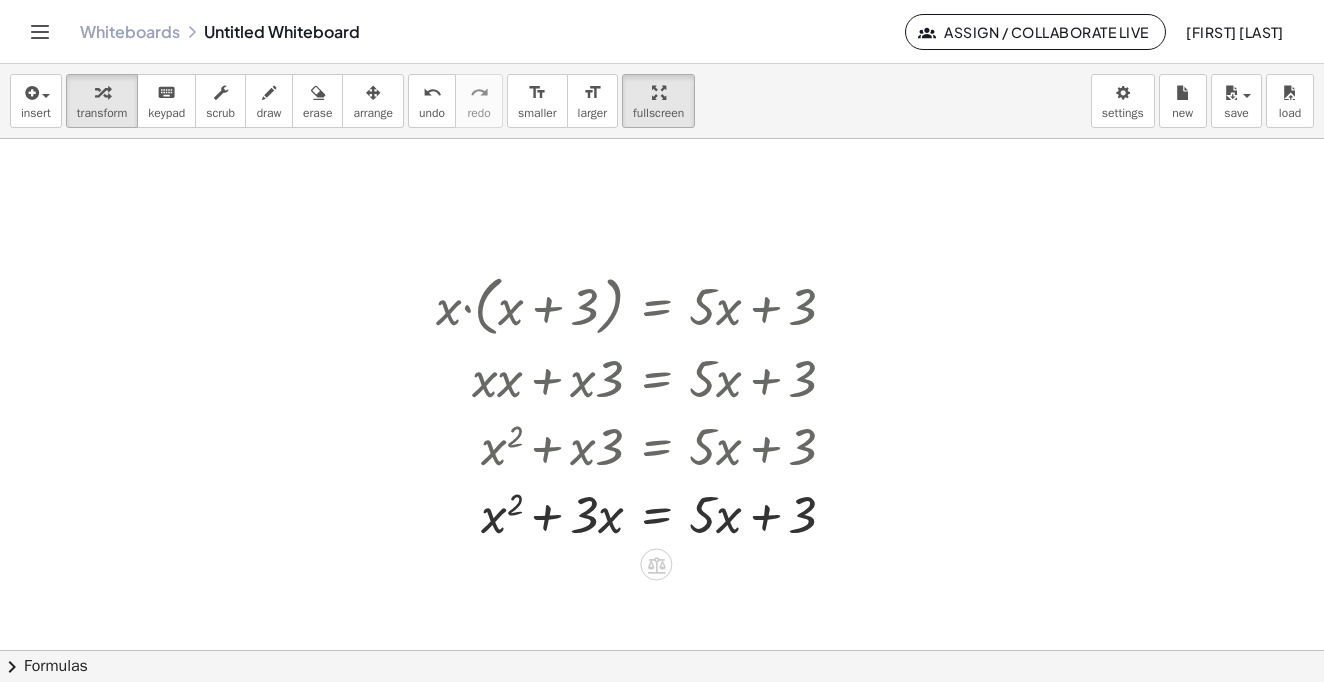 scroll, scrollTop: 0, scrollLeft: 0, axis: both 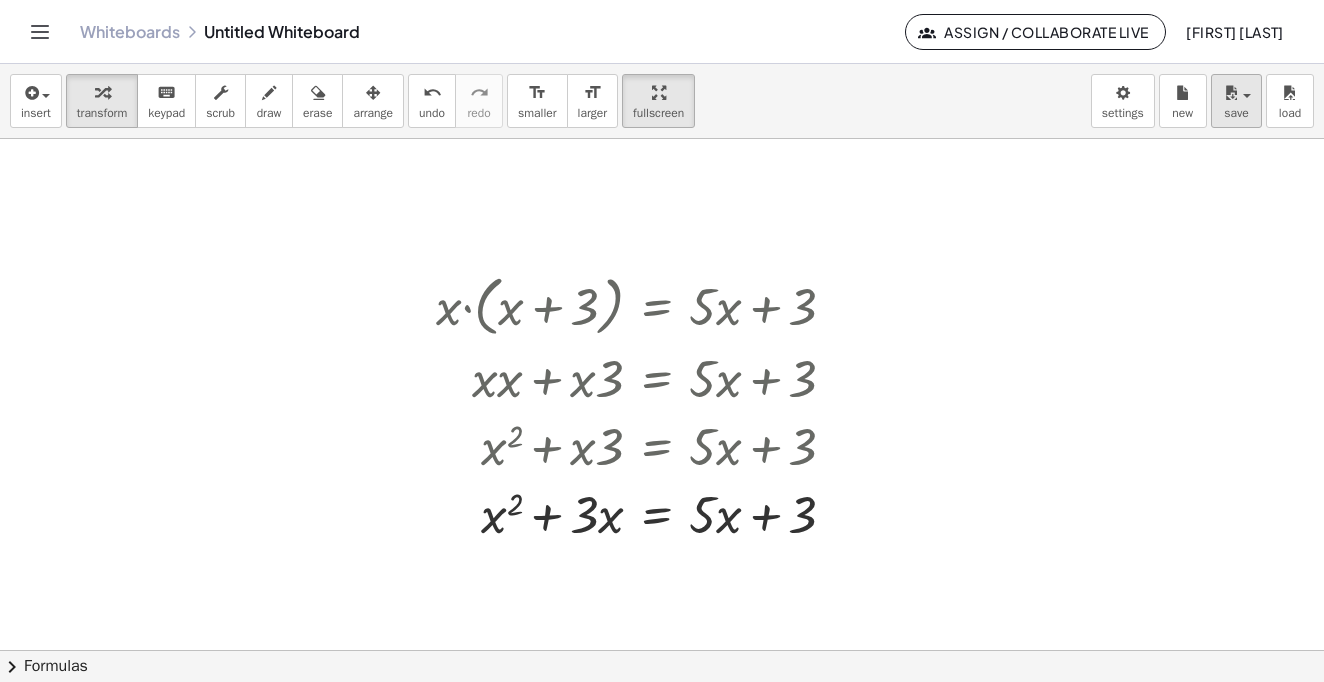 click on "save" at bounding box center [1236, 113] 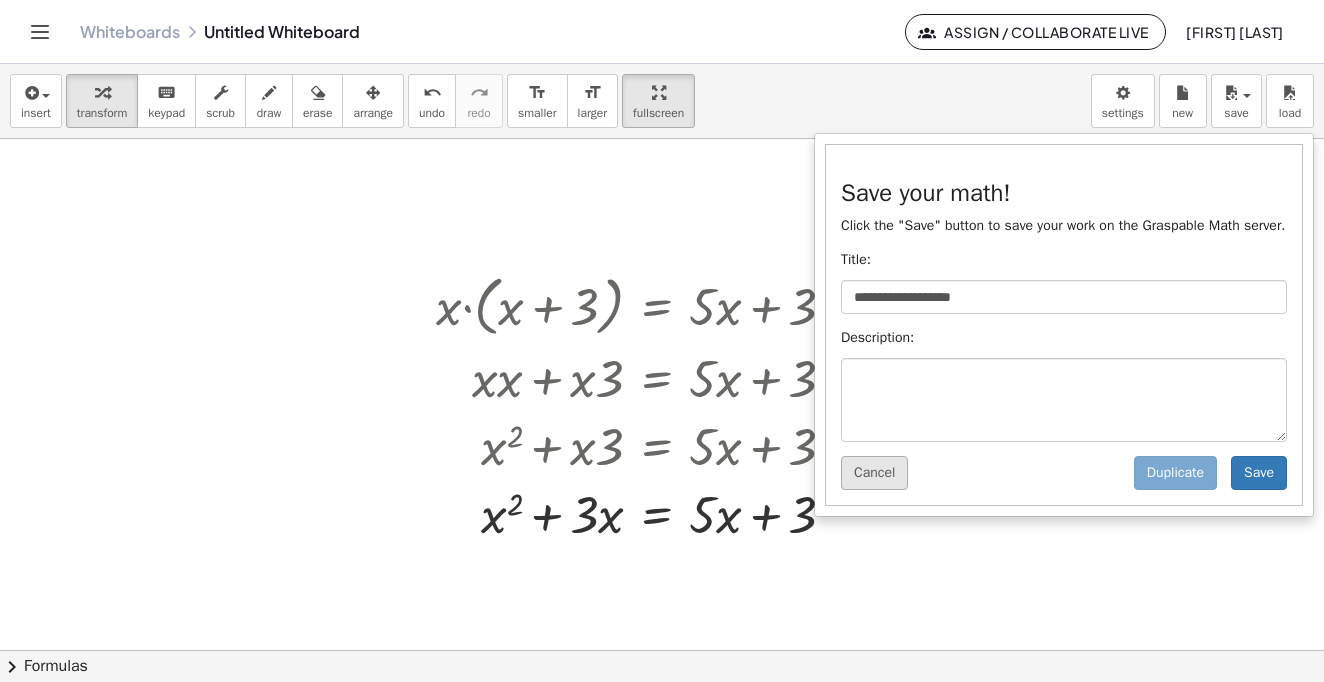click on "Cancel" at bounding box center (874, 473) 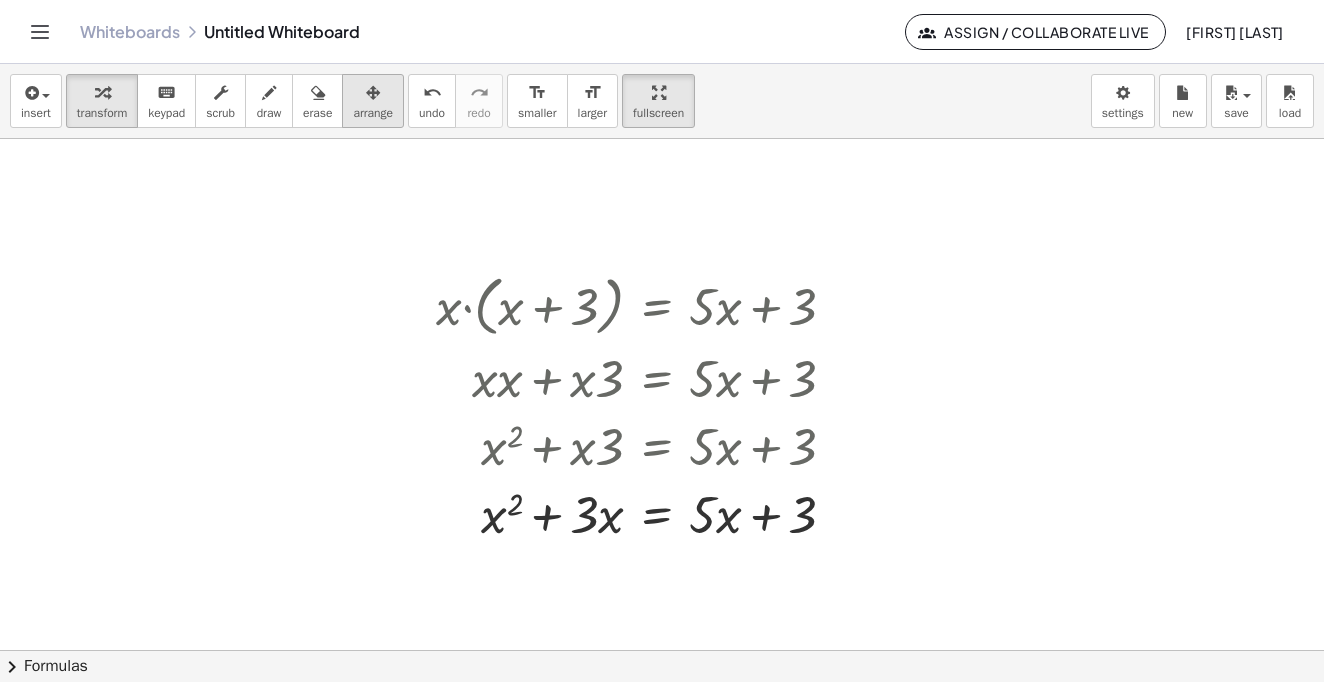 click at bounding box center (373, 92) 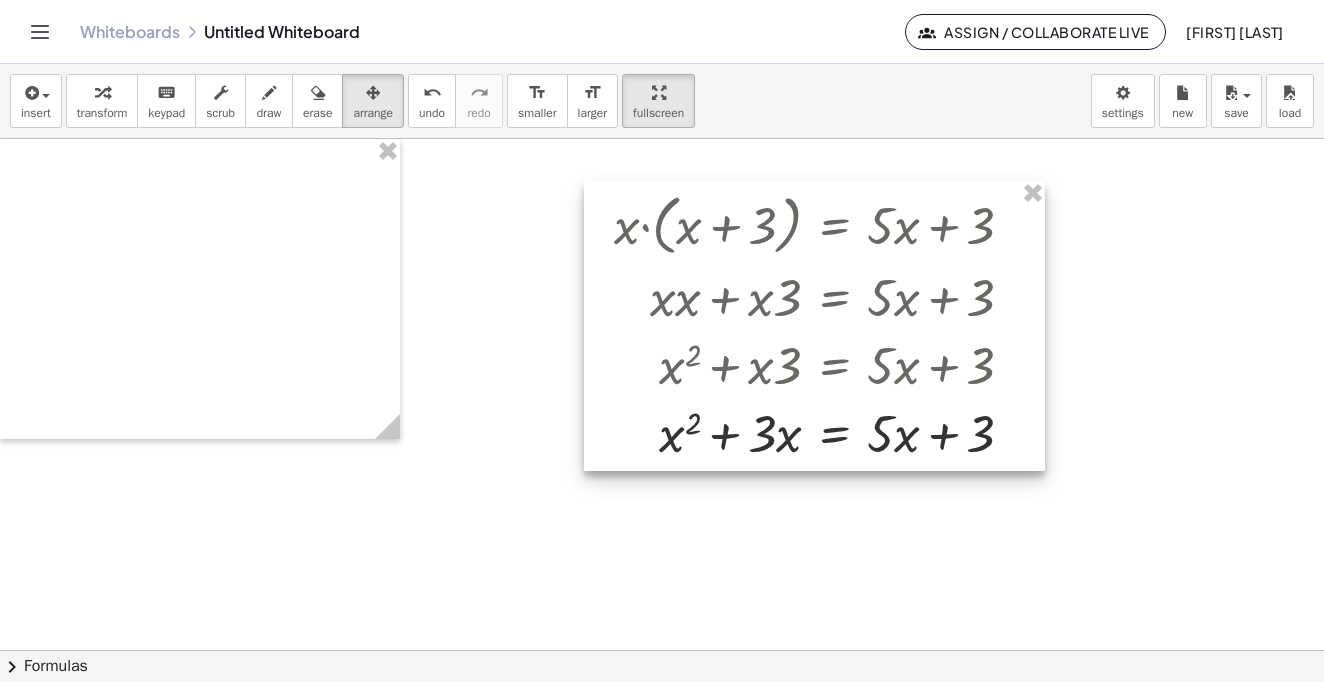 drag, startPoint x: 624, startPoint y: 292, endPoint x: 804, endPoint y: 208, distance: 198.63535 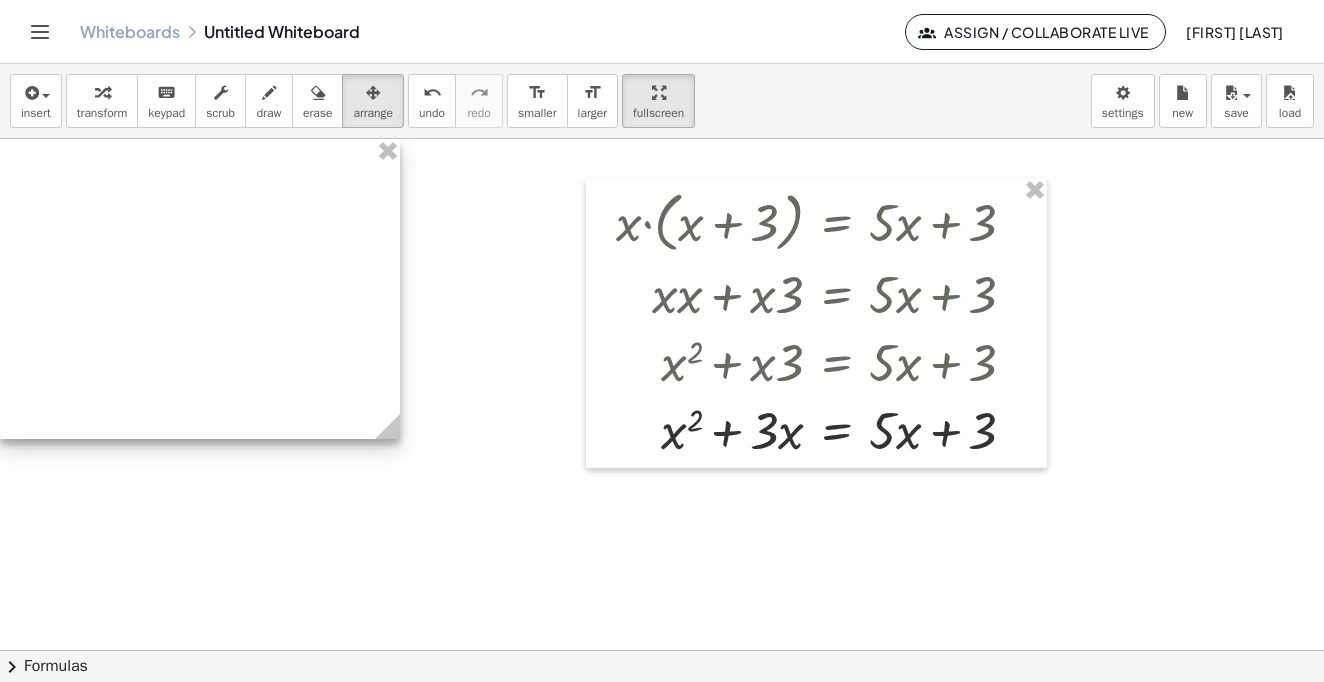 click at bounding box center [200, 289] 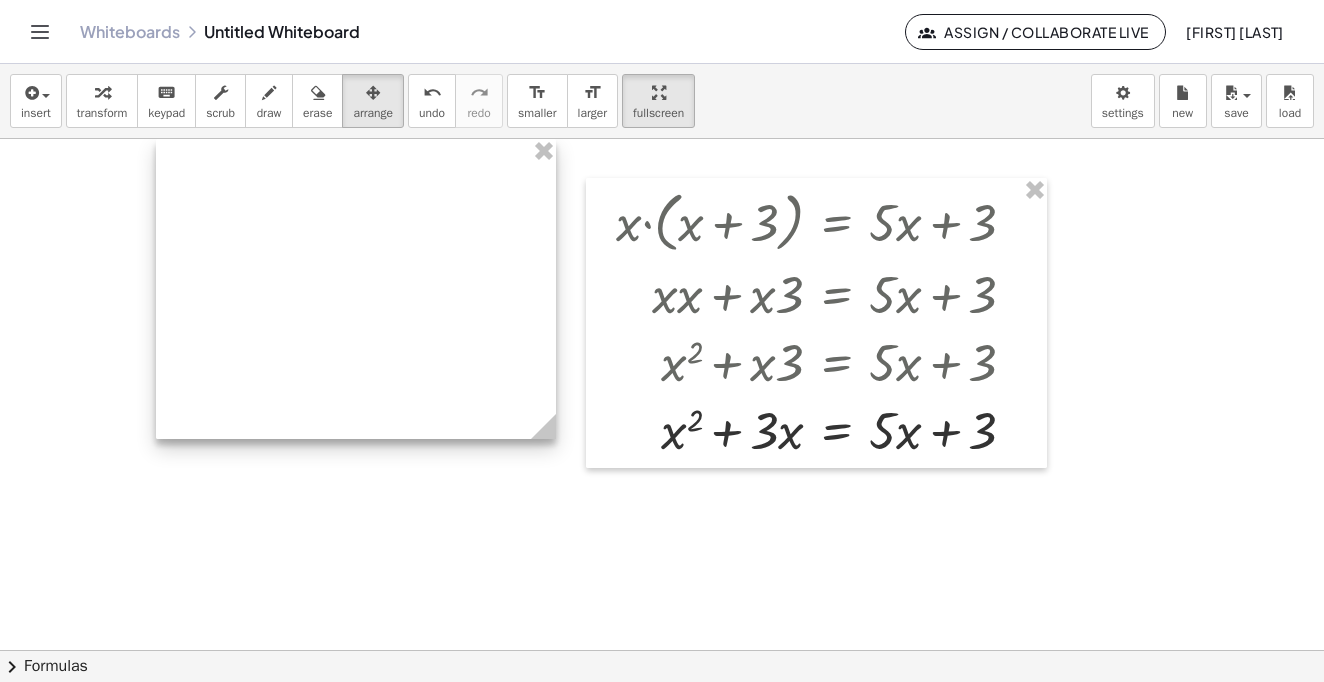 drag, startPoint x: 211, startPoint y: 179, endPoint x: 343, endPoint y: 173, distance: 132.13629 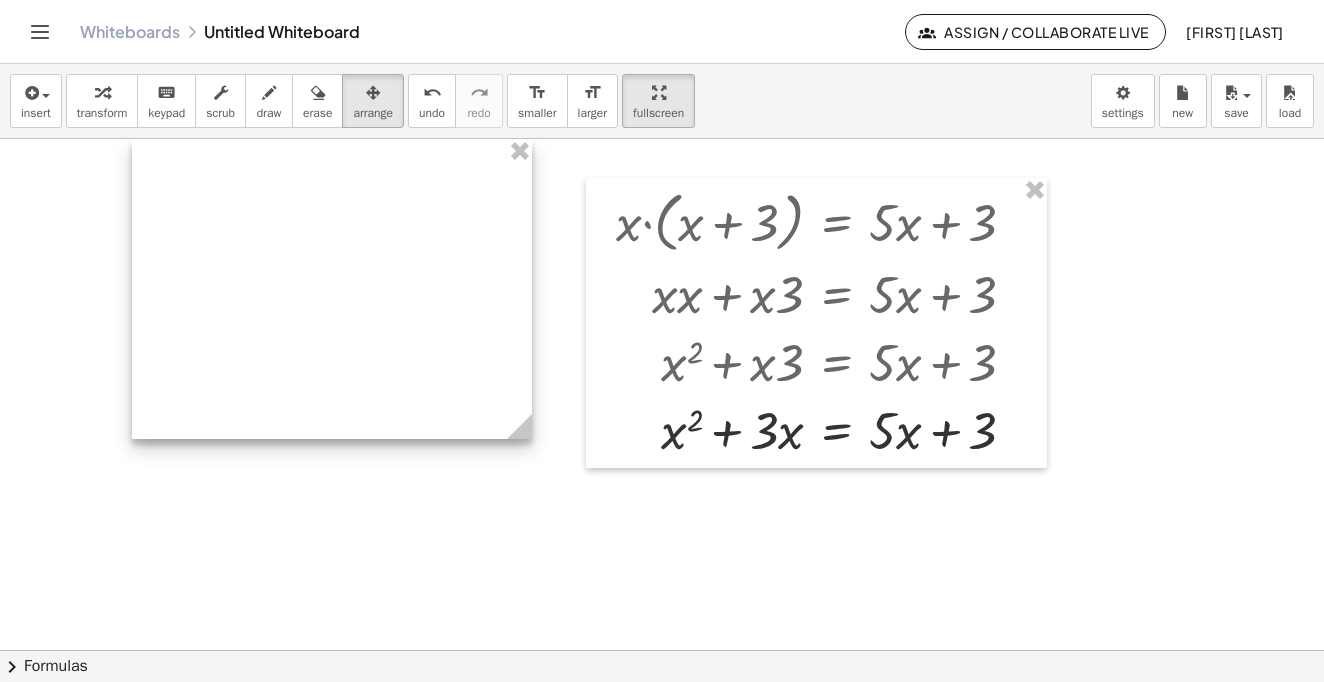 click at bounding box center (332, 289) 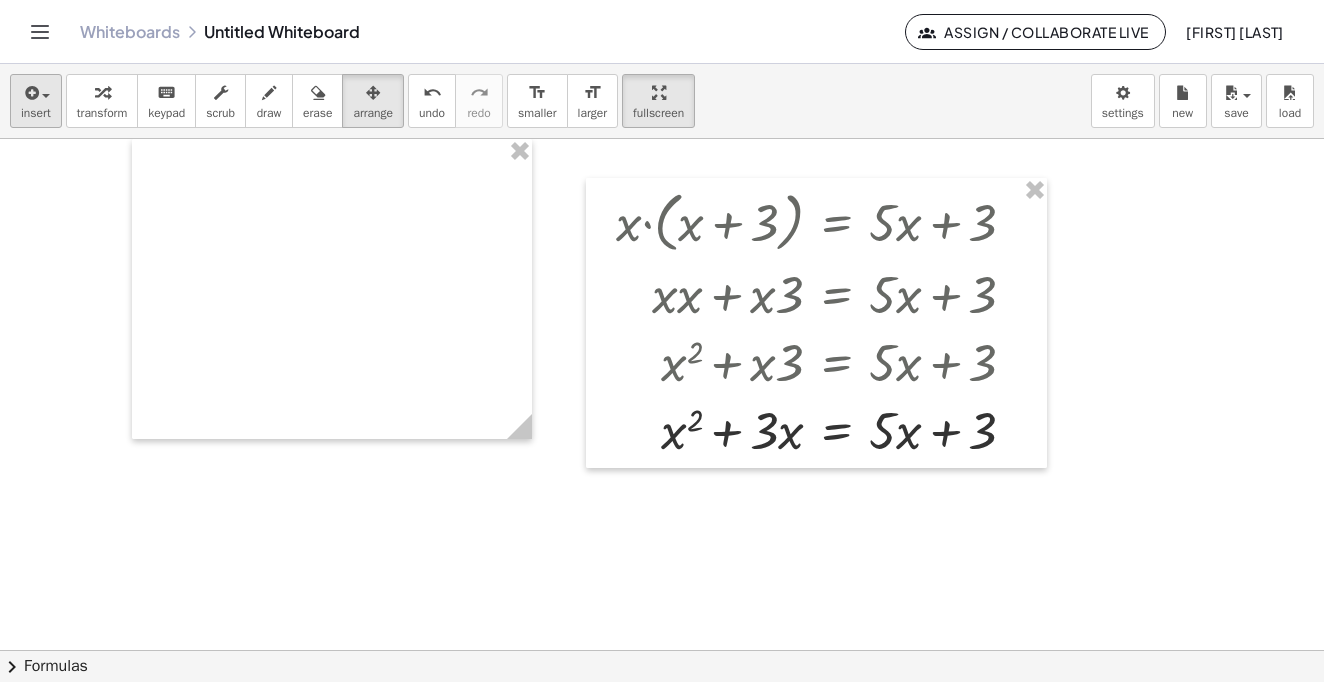 click on "insert" at bounding box center (36, 101) 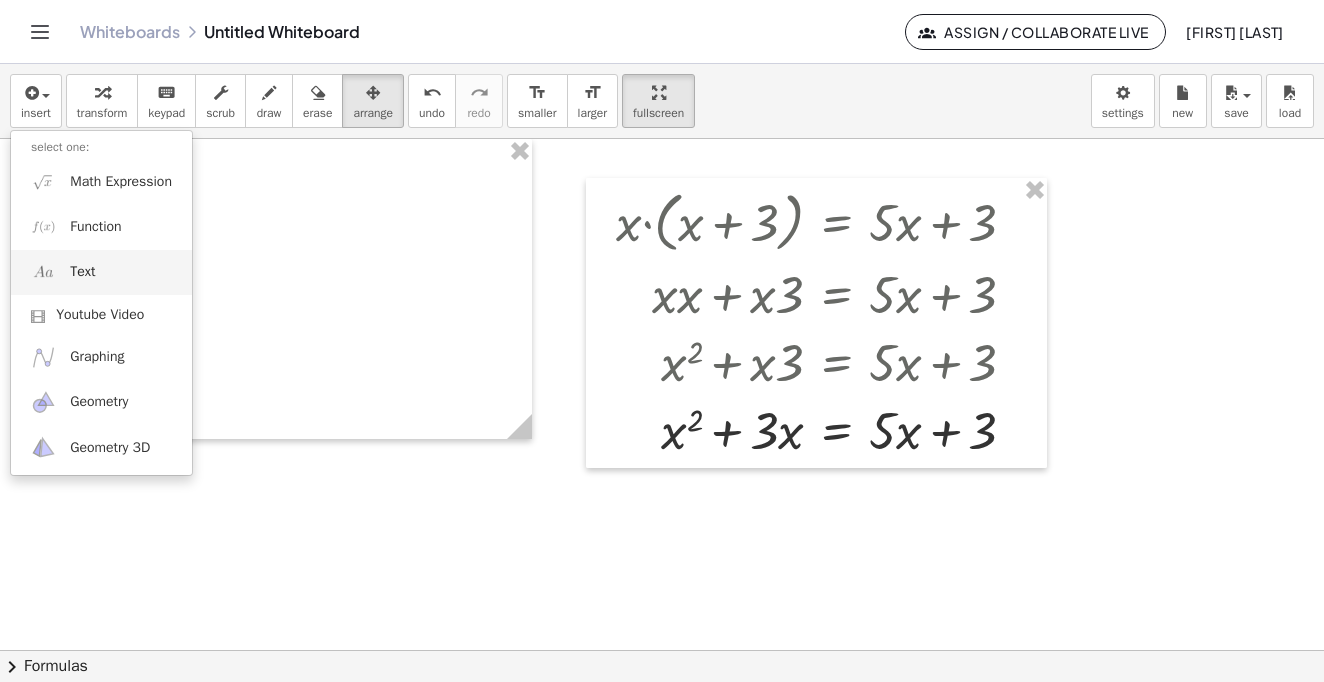 click on "Text" at bounding box center (82, 272) 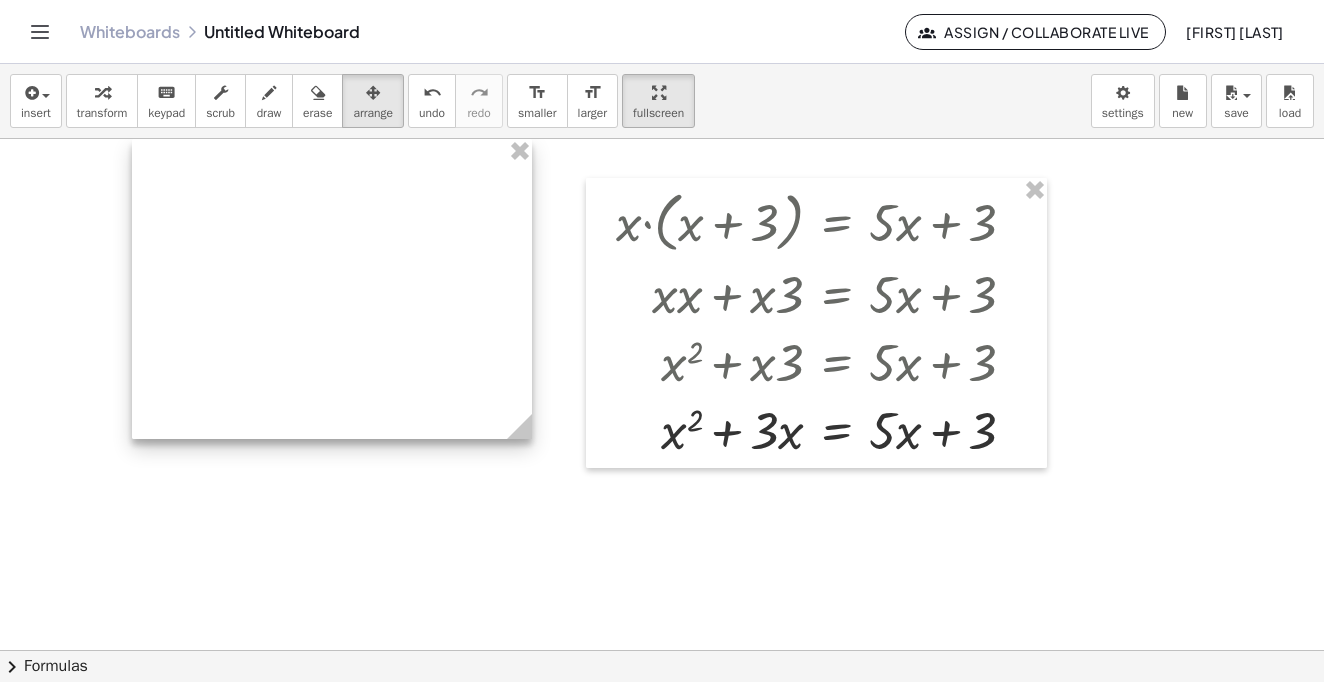 click at bounding box center (332, 289) 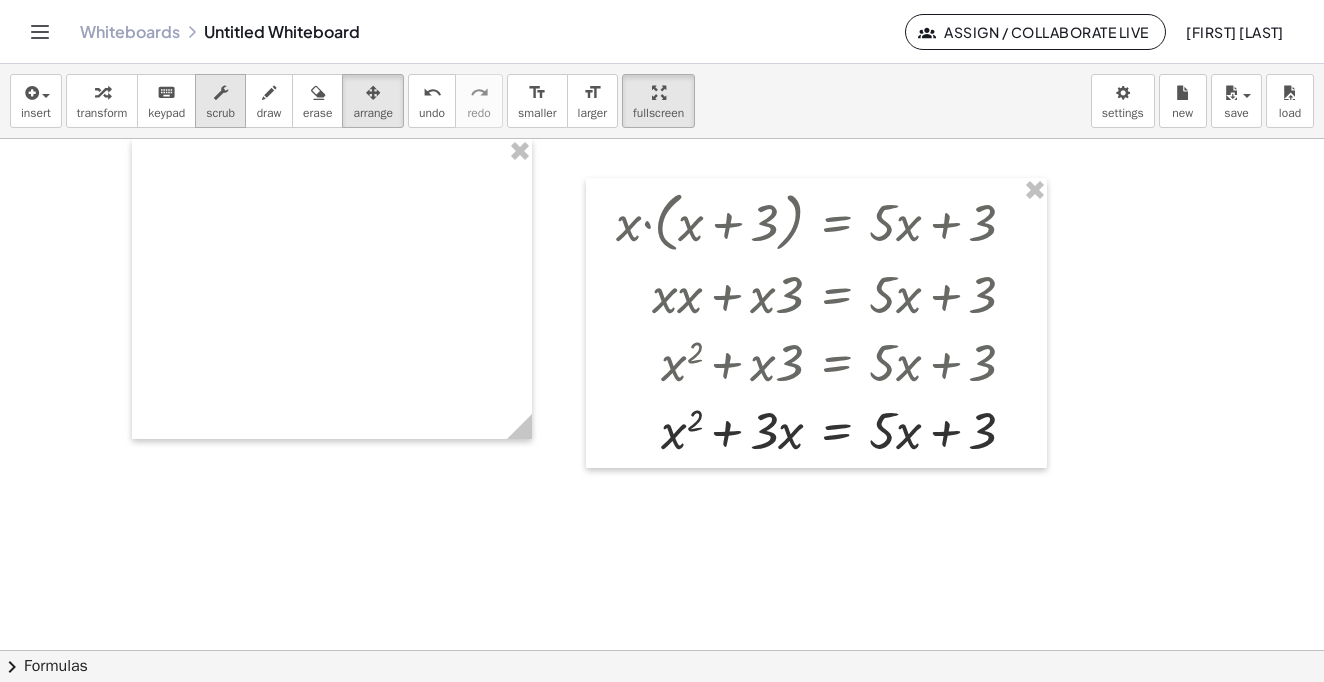 click on "scrub" at bounding box center [220, 101] 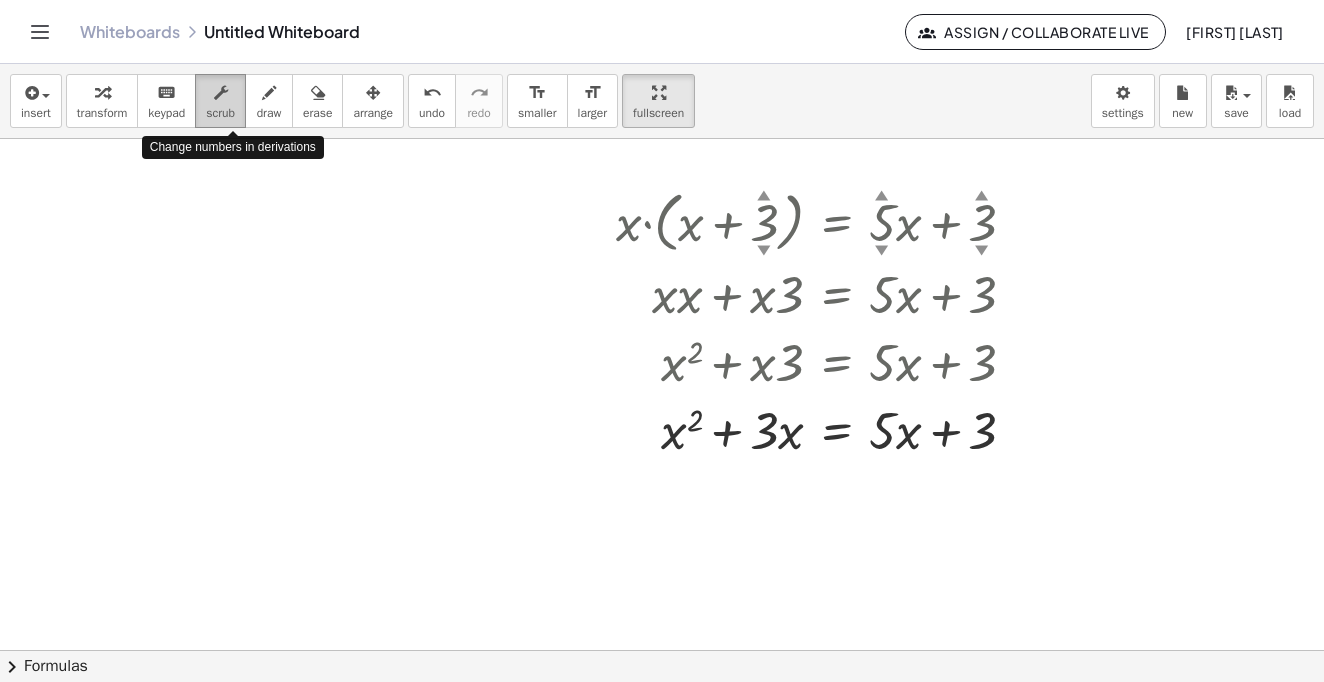 click on "scrub" at bounding box center (220, 101) 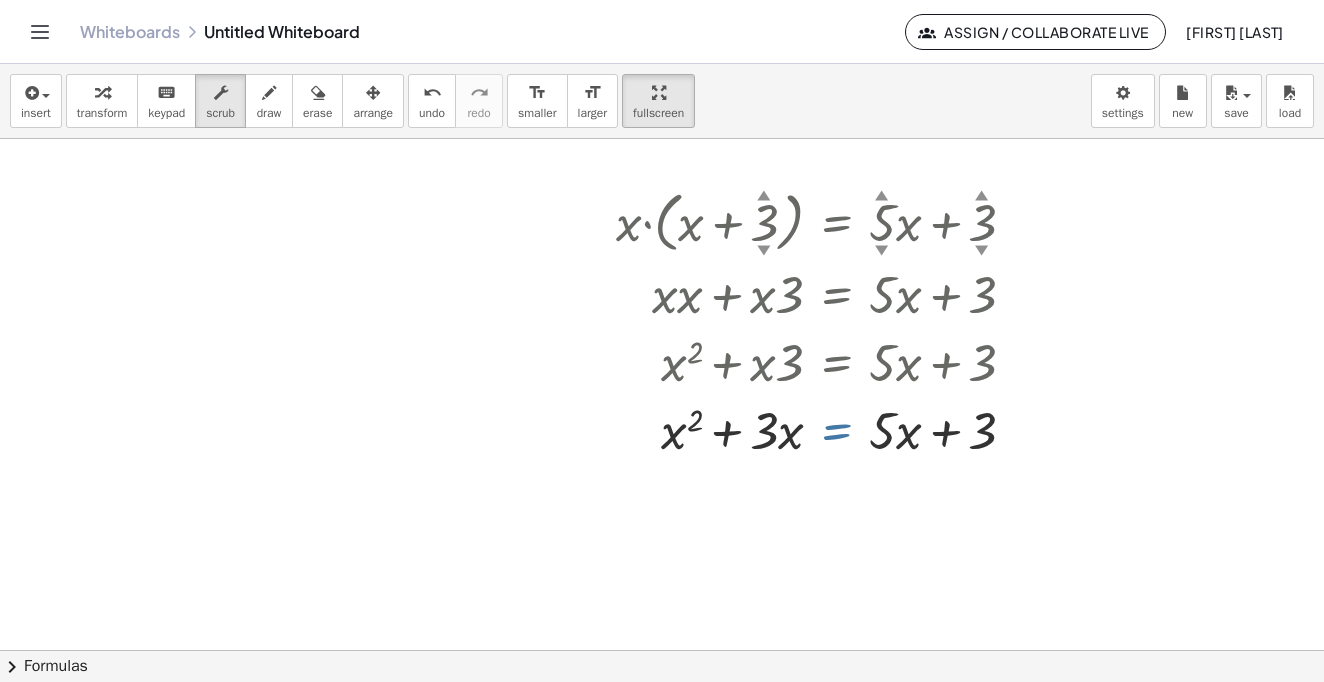 drag, startPoint x: 845, startPoint y: 431, endPoint x: 972, endPoint y: 425, distance: 127.141655 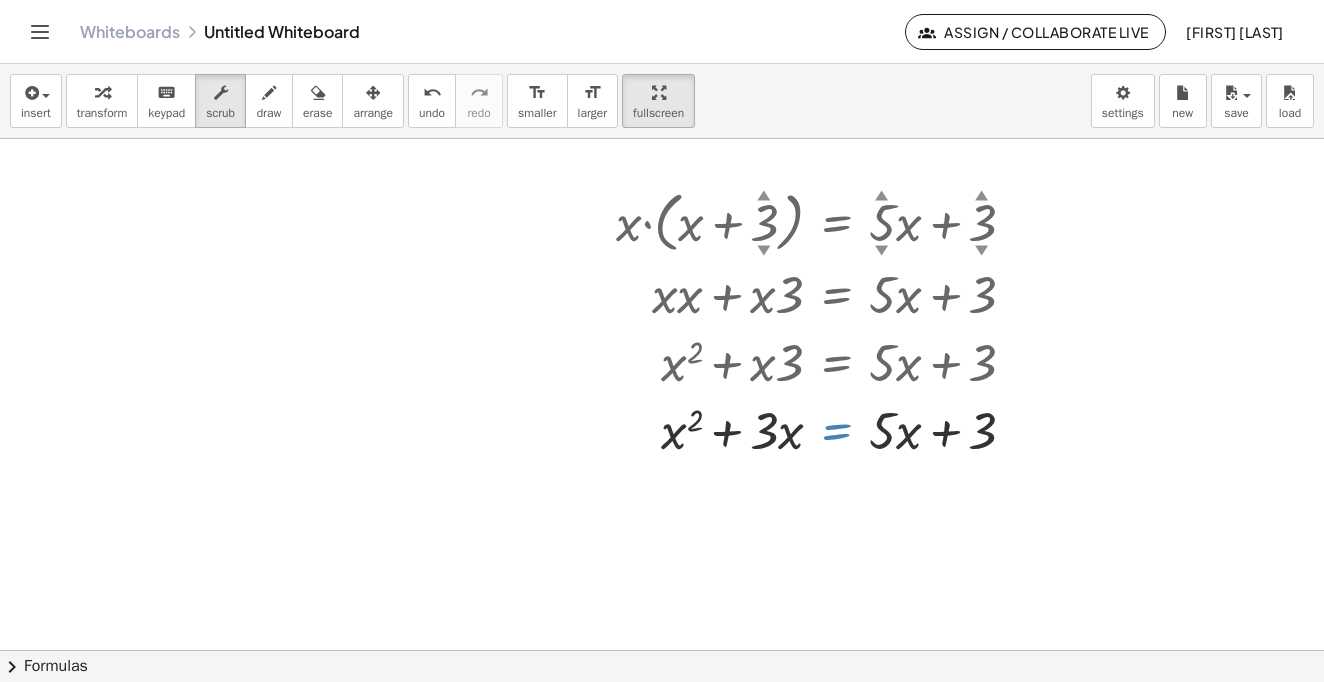 drag, startPoint x: 837, startPoint y: 433, endPoint x: 1041, endPoint y: 440, distance: 204.12006 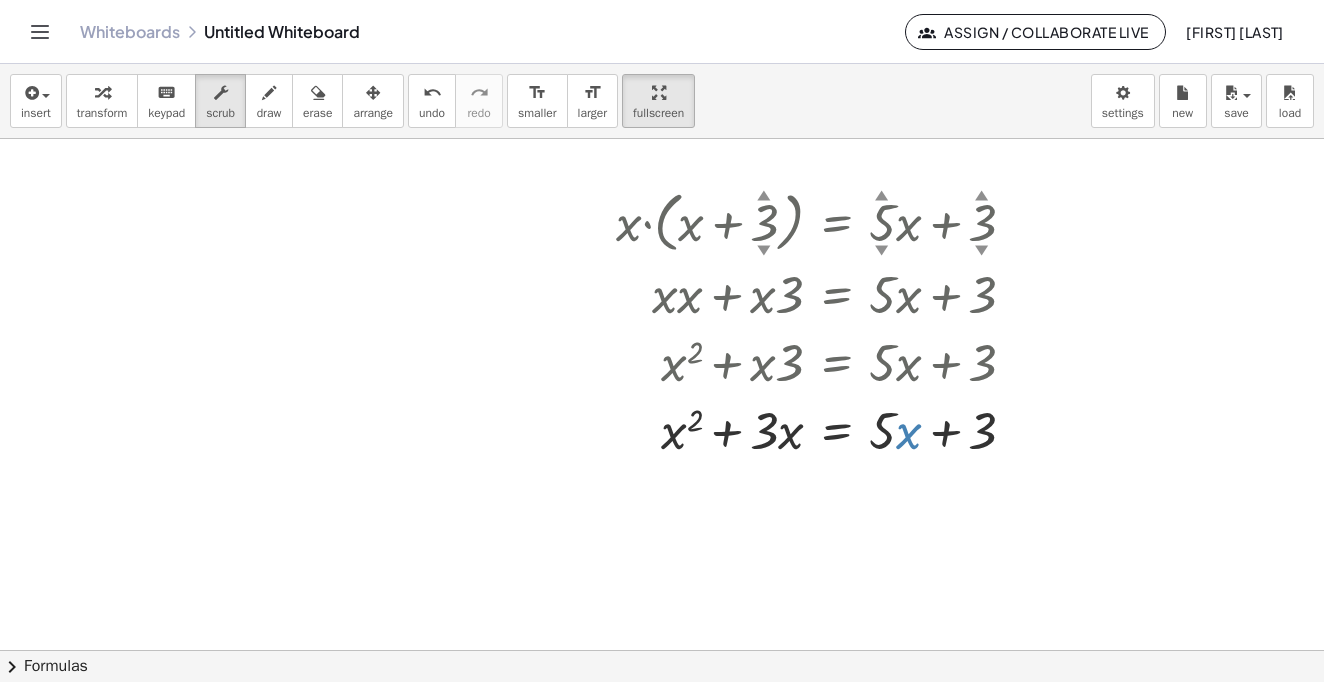 drag, startPoint x: 915, startPoint y: 438, endPoint x: 941, endPoint y: 423, distance: 30.016663 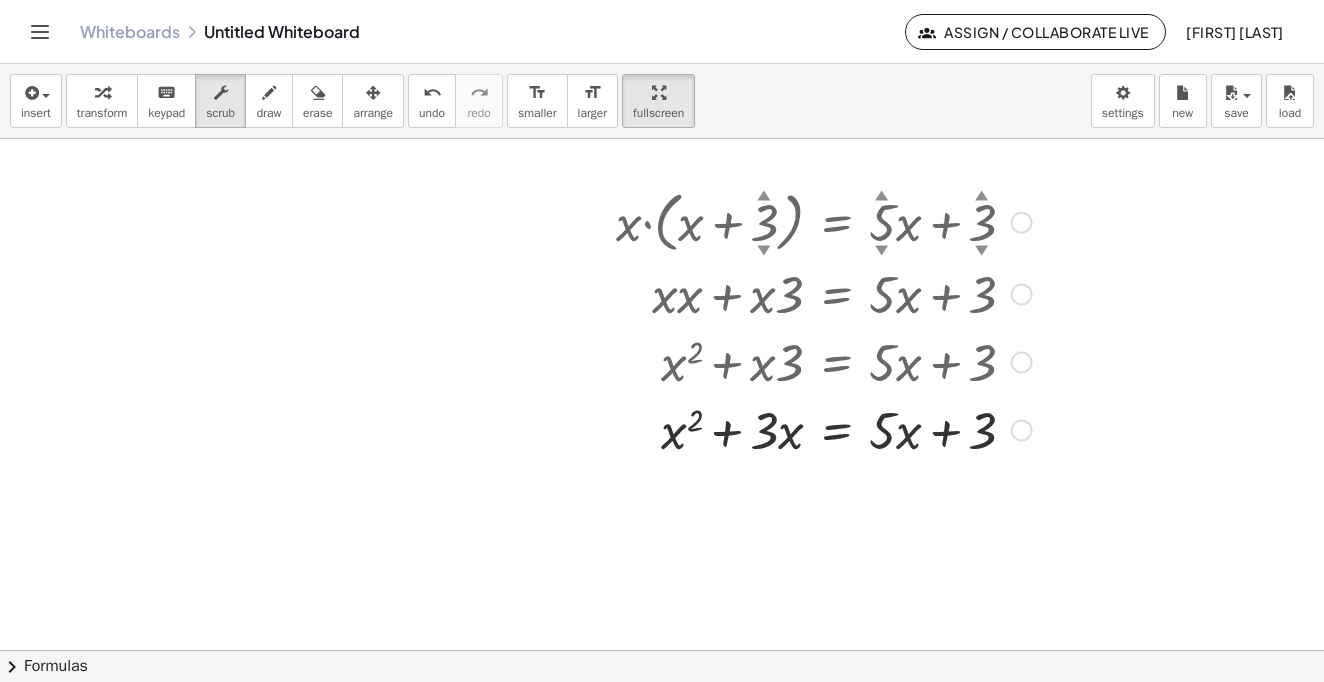 click at bounding box center (824, 429) 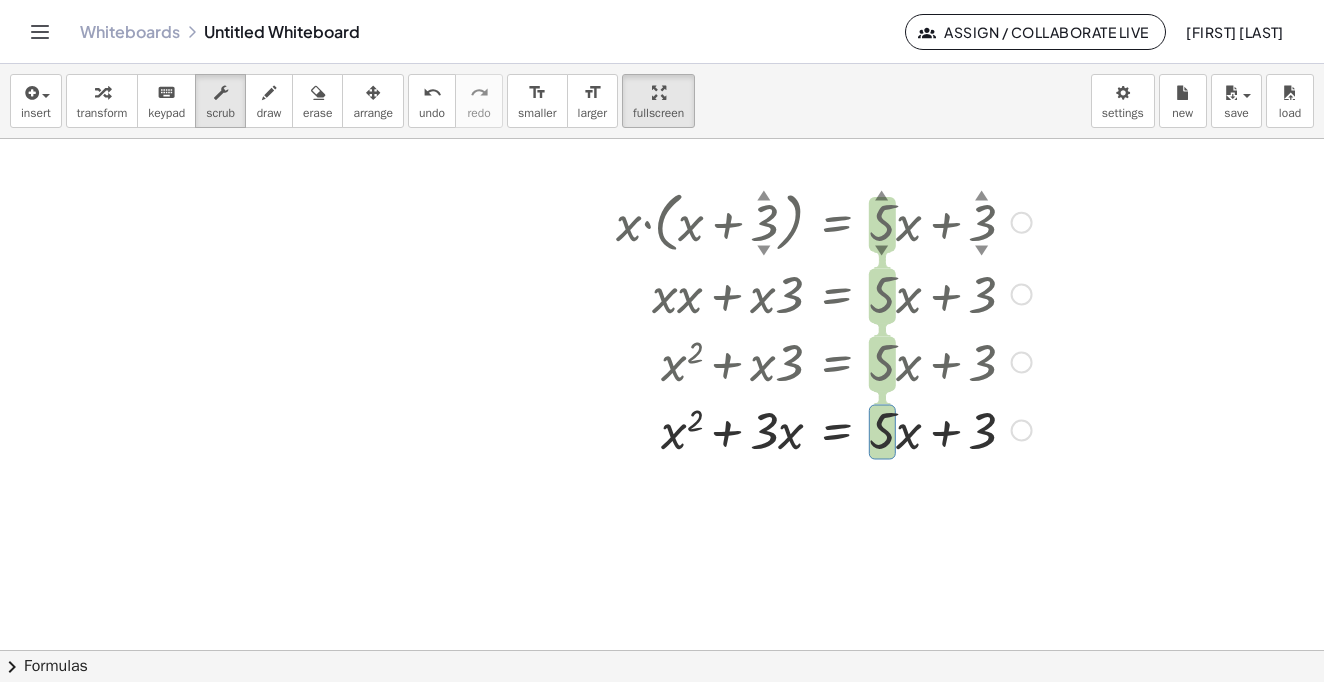 click at bounding box center (824, 429) 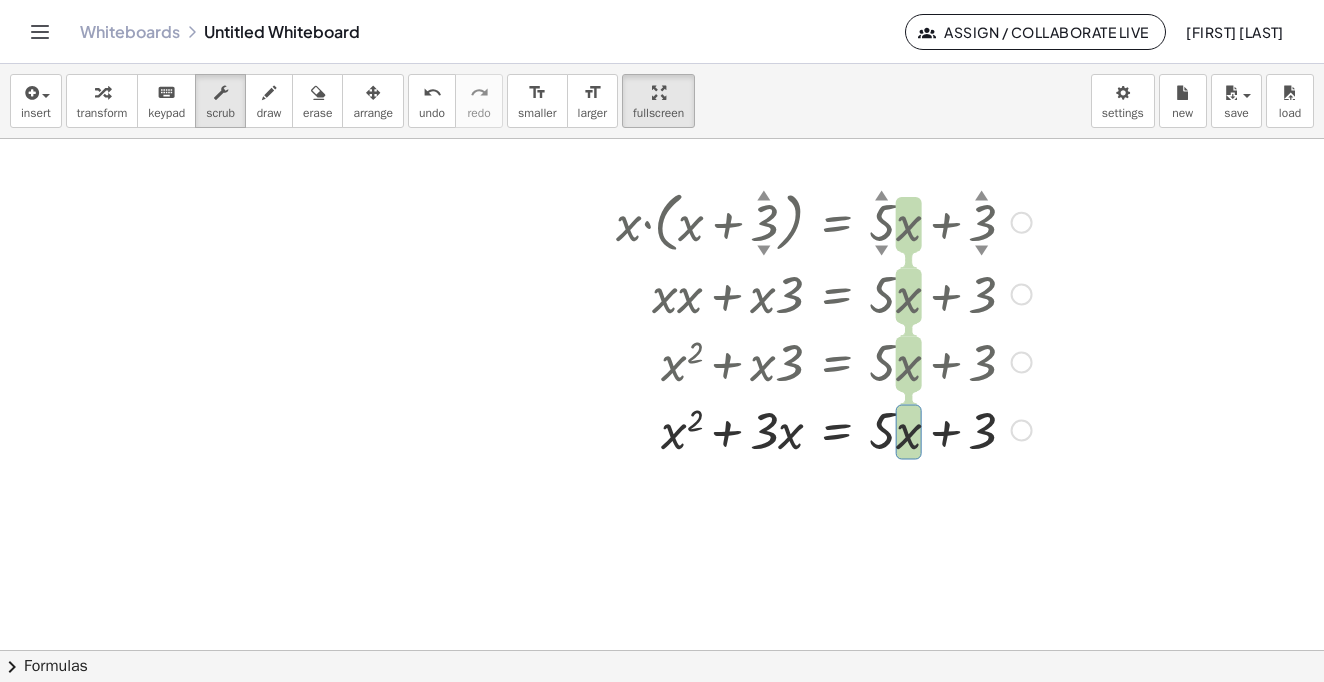 click at bounding box center (824, 429) 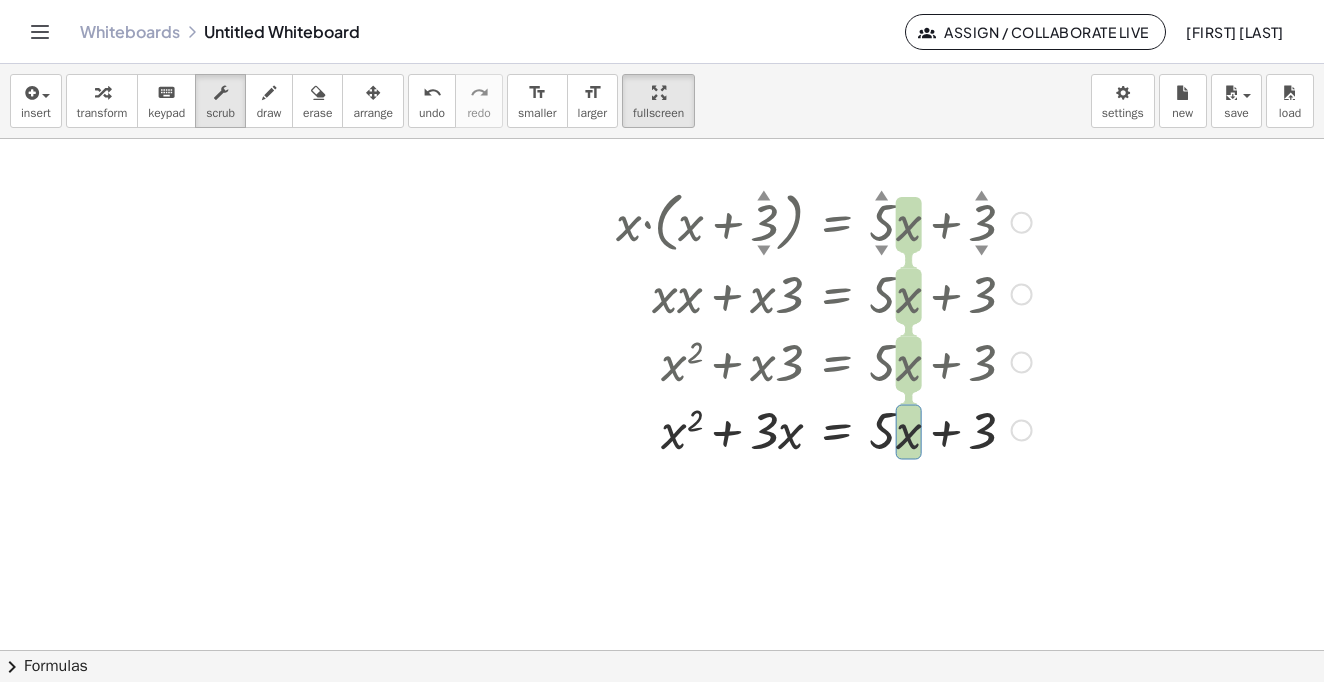 click at bounding box center (824, 429) 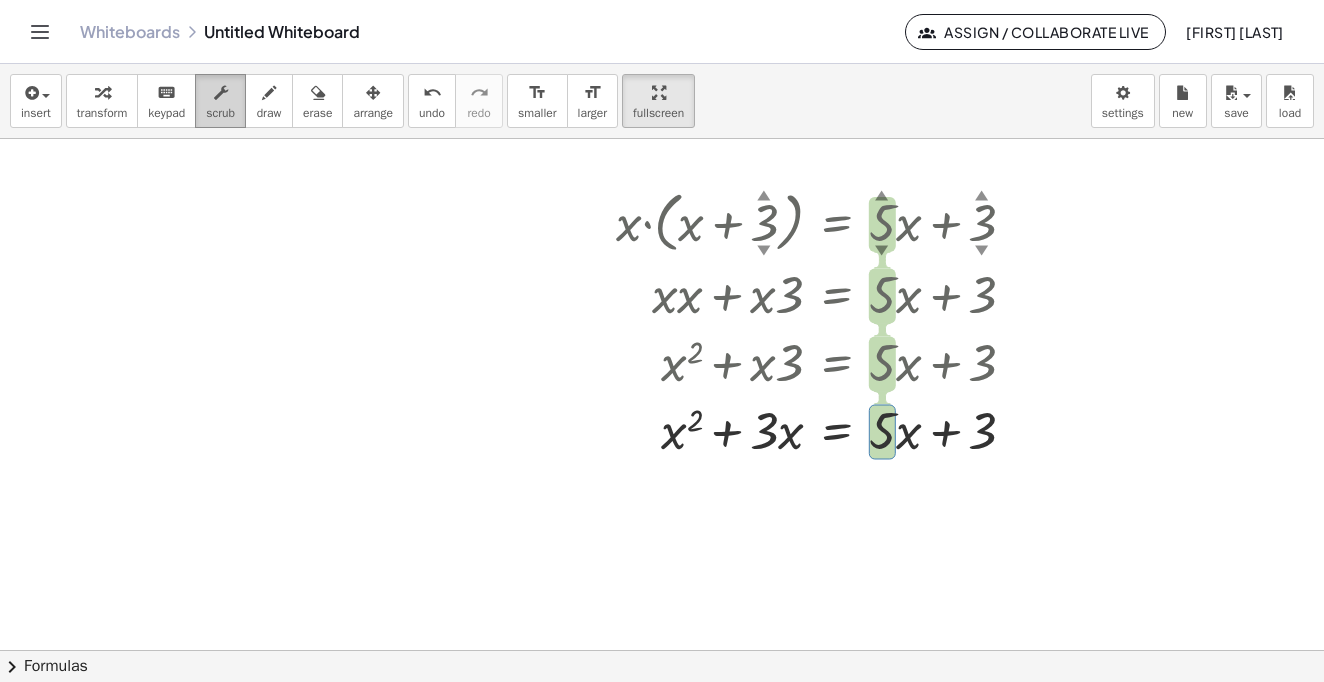 click at bounding box center [221, 93] 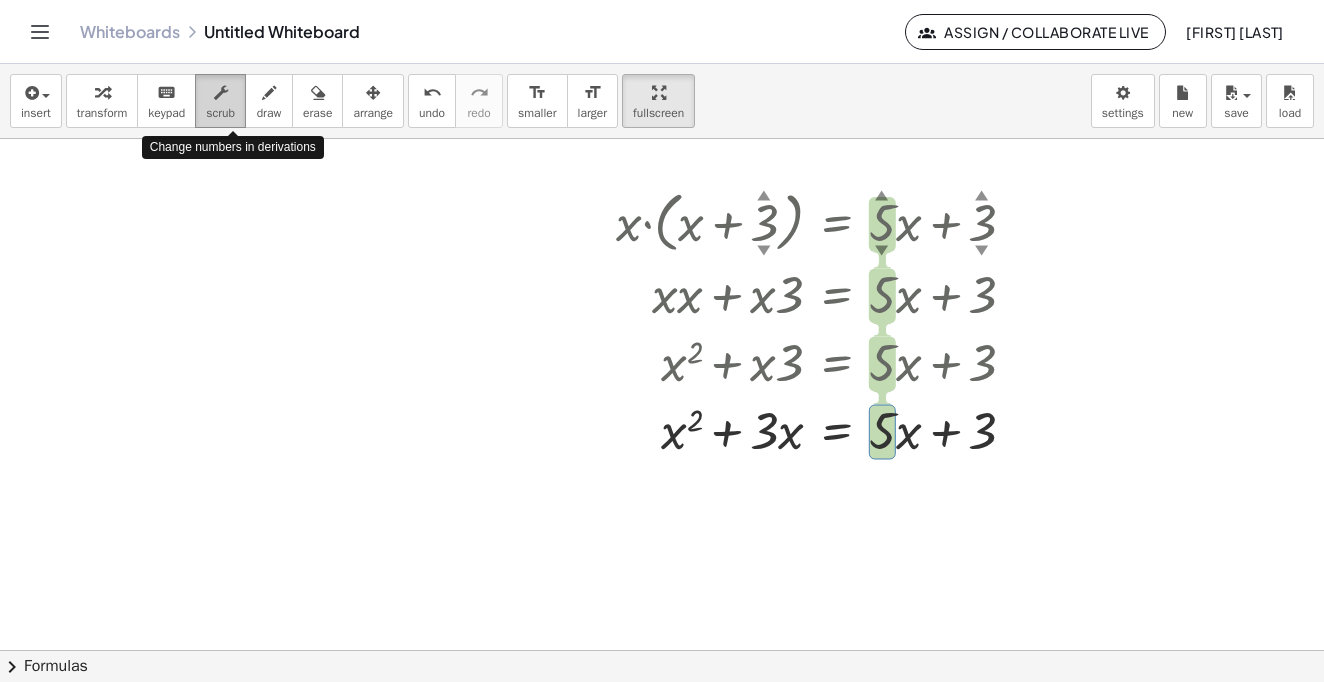 click at bounding box center (221, 93) 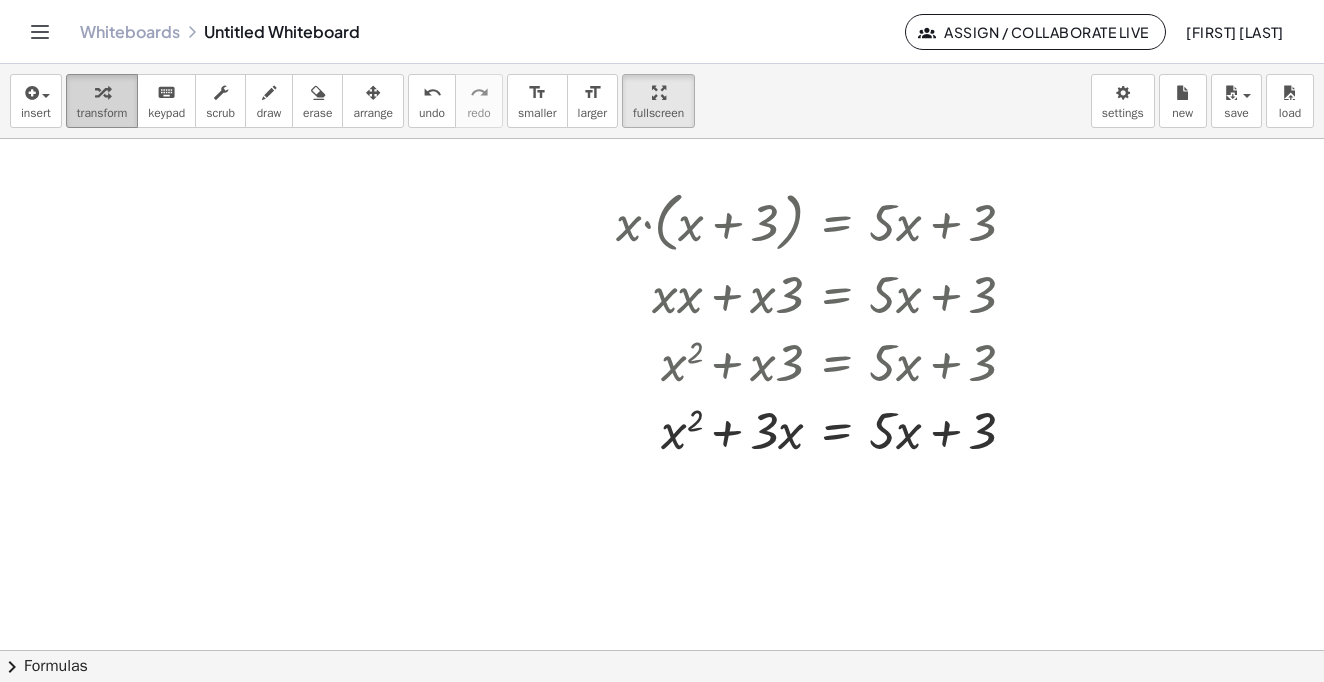 click at bounding box center (102, 92) 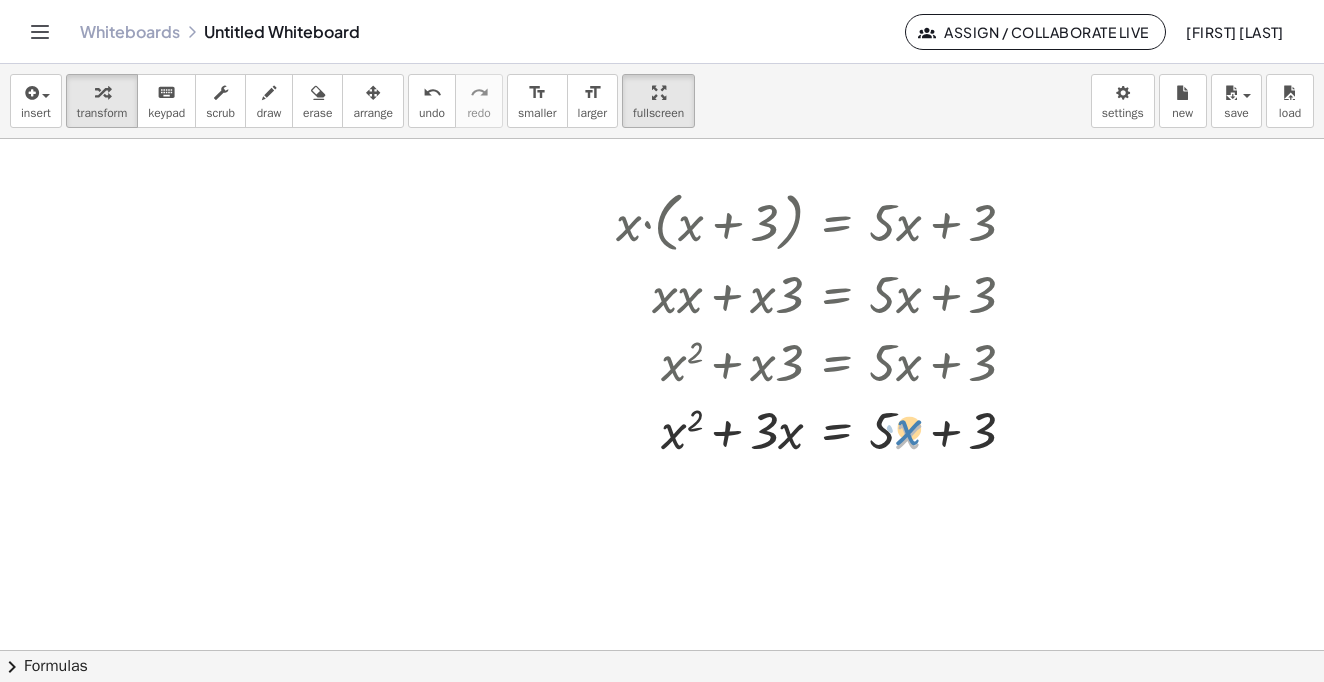 drag, startPoint x: 909, startPoint y: 433, endPoint x: 919, endPoint y: 432, distance: 10.049875 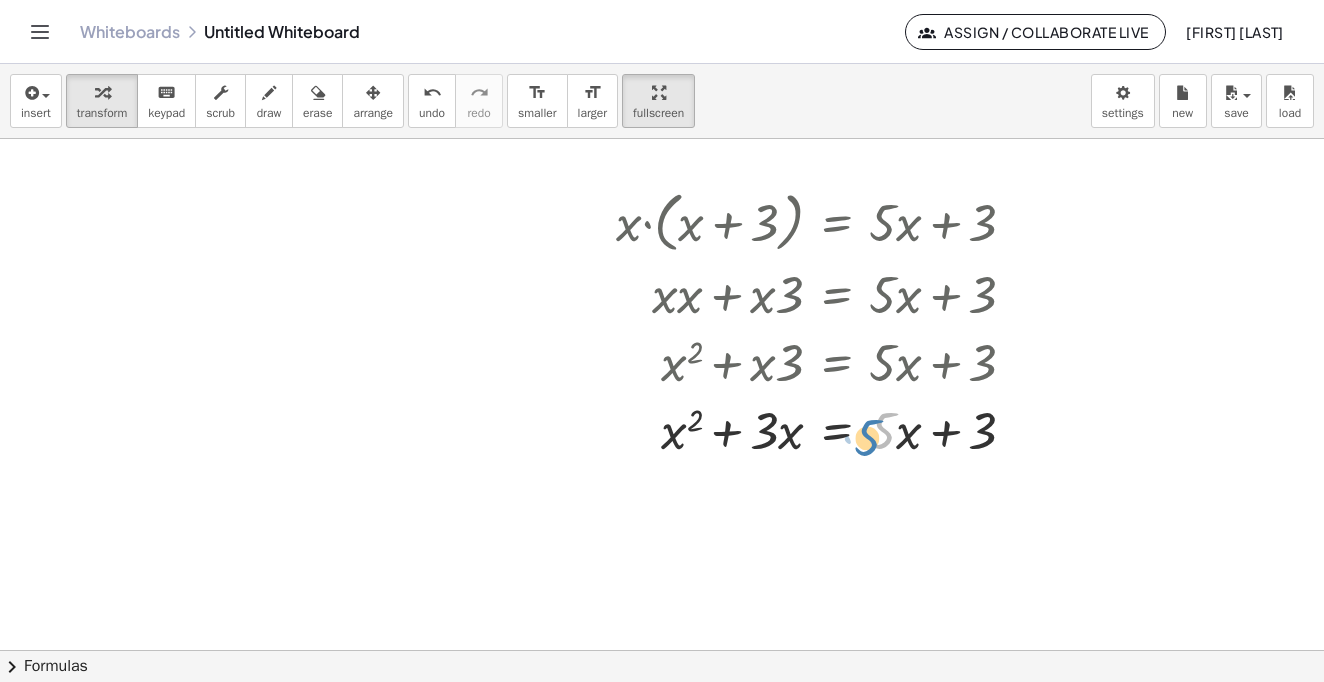 drag, startPoint x: 873, startPoint y: 423, endPoint x: 847, endPoint y: 428, distance: 26.476404 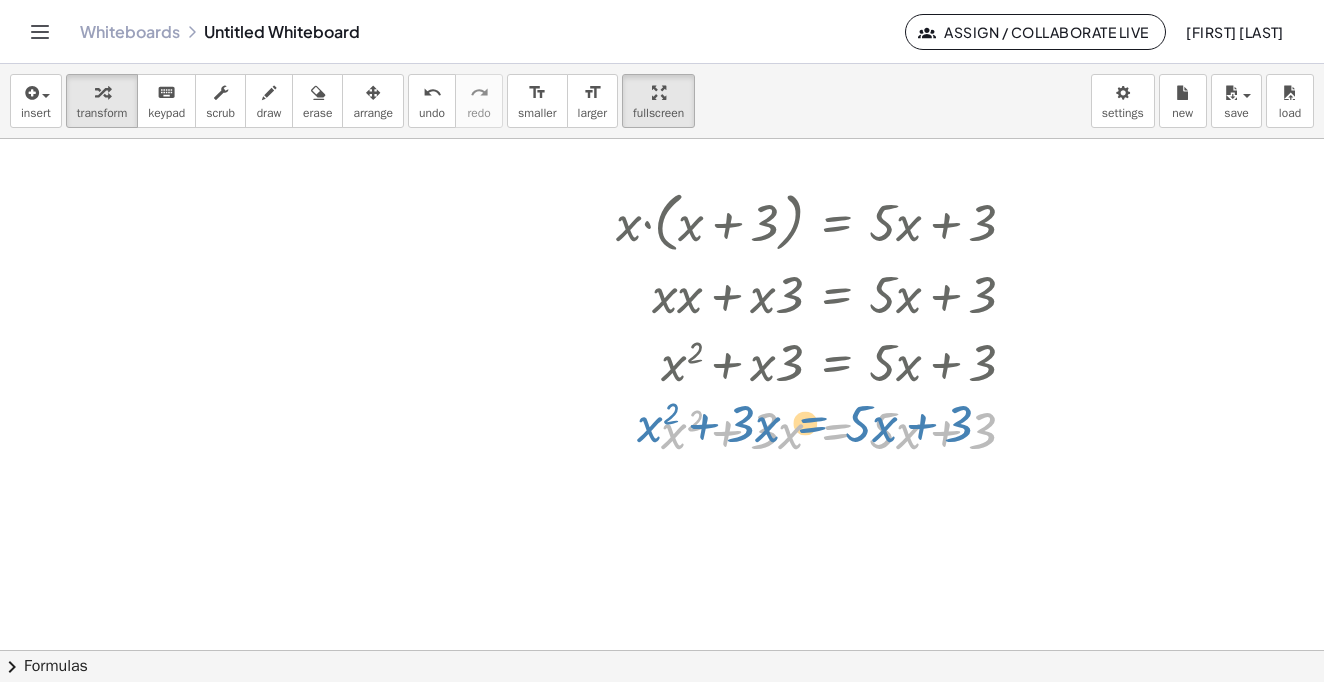 drag, startPoint x: 845, startPoint y: 426, endPoint x: 816, endPoint y: 418, distance: 30.083218 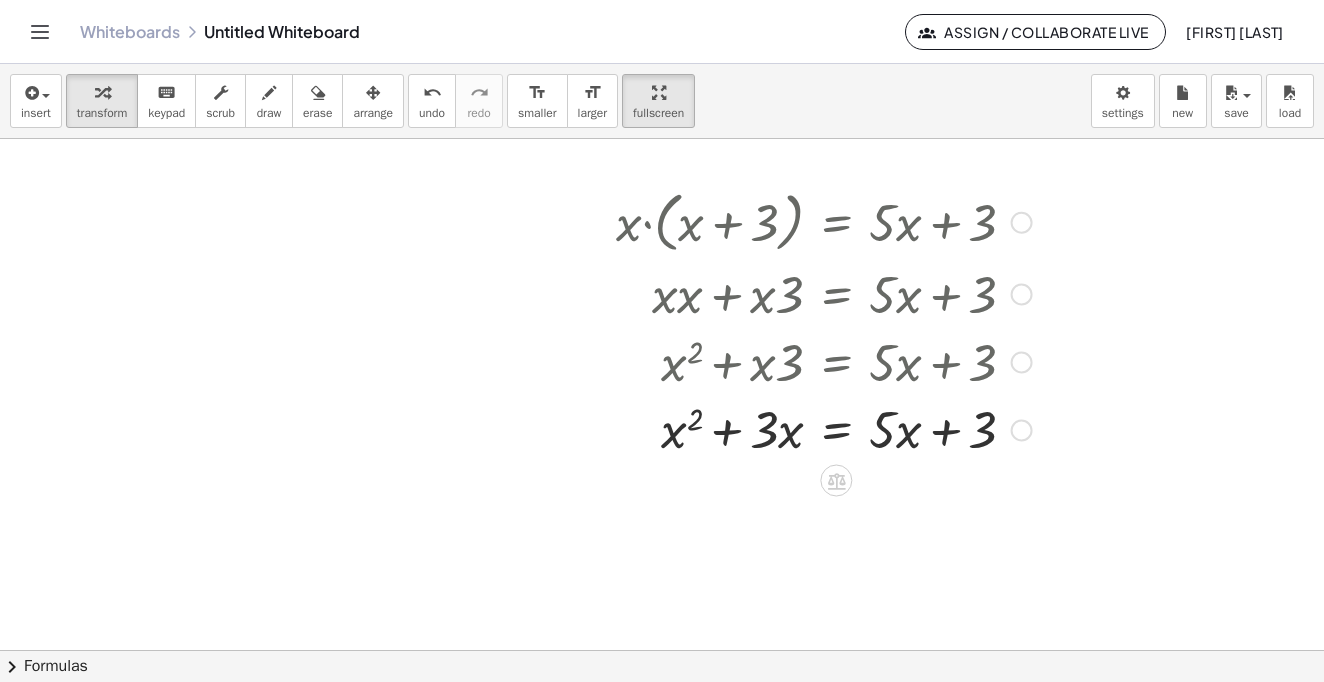 click at bounding box center [824, 429] 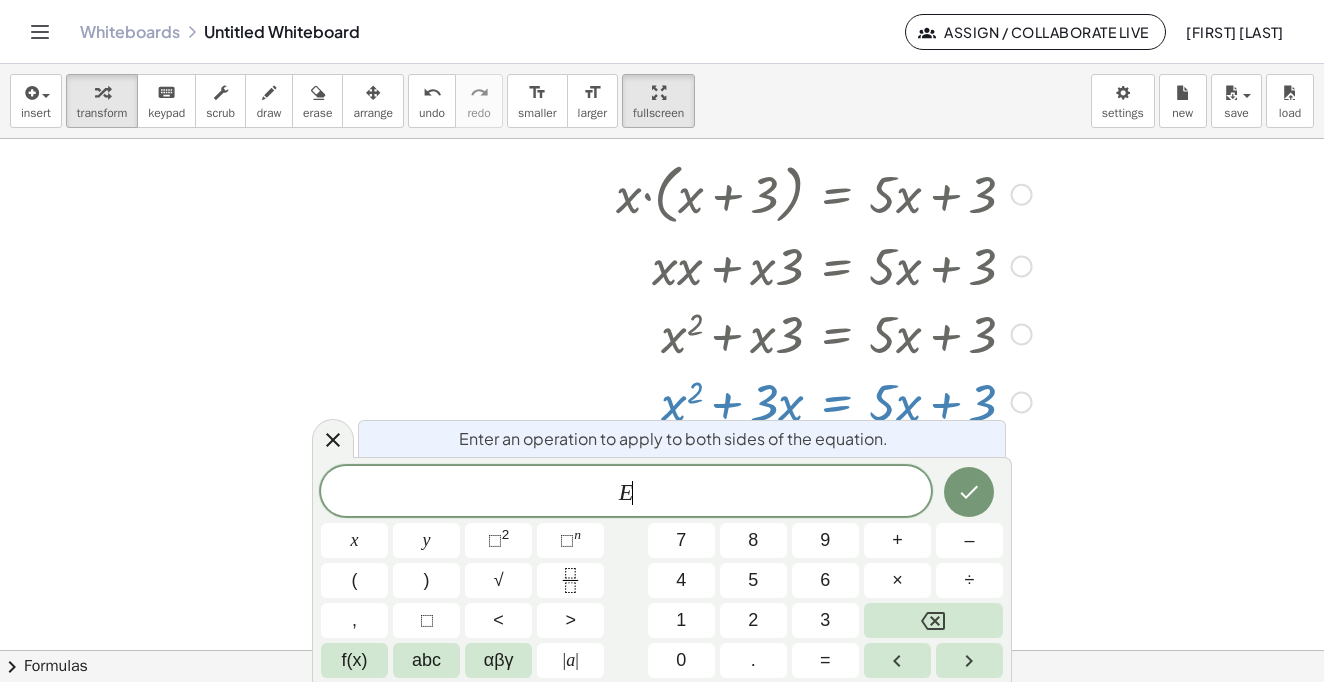 scroll, scrollTop: 28, scrollLeft: 0, axis: vertical 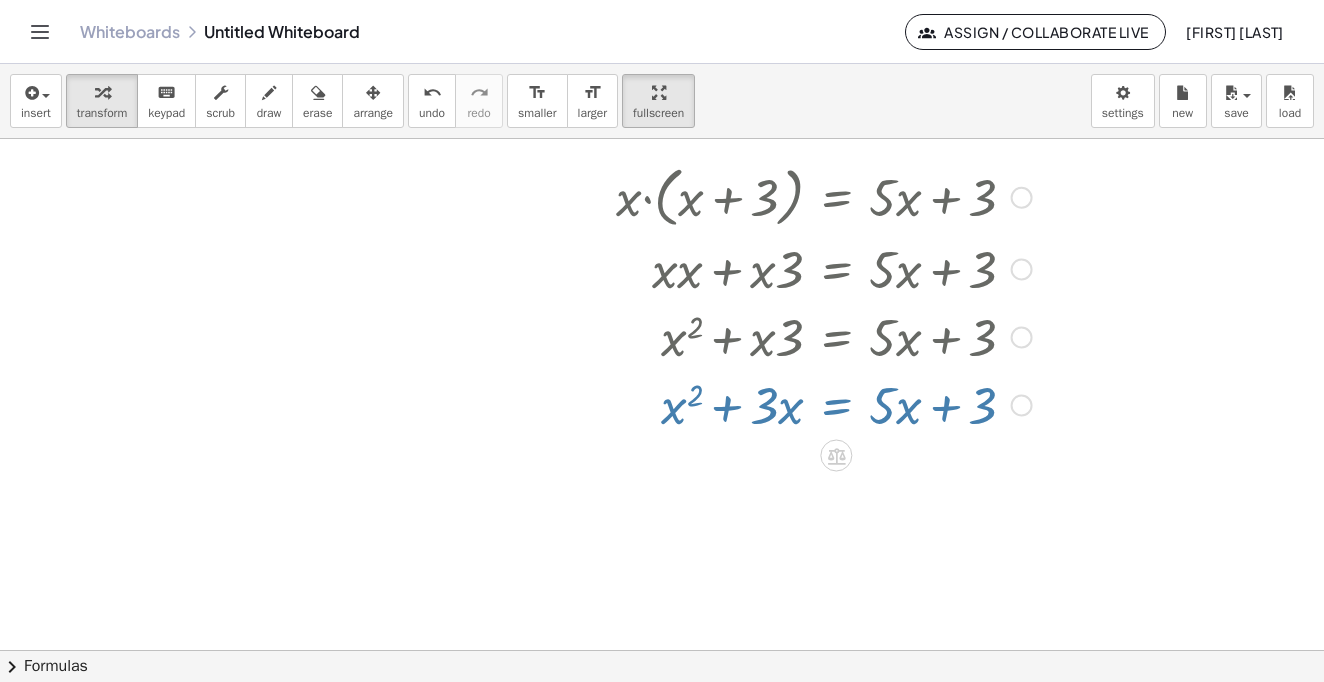 click at bounding box center (662, 625) 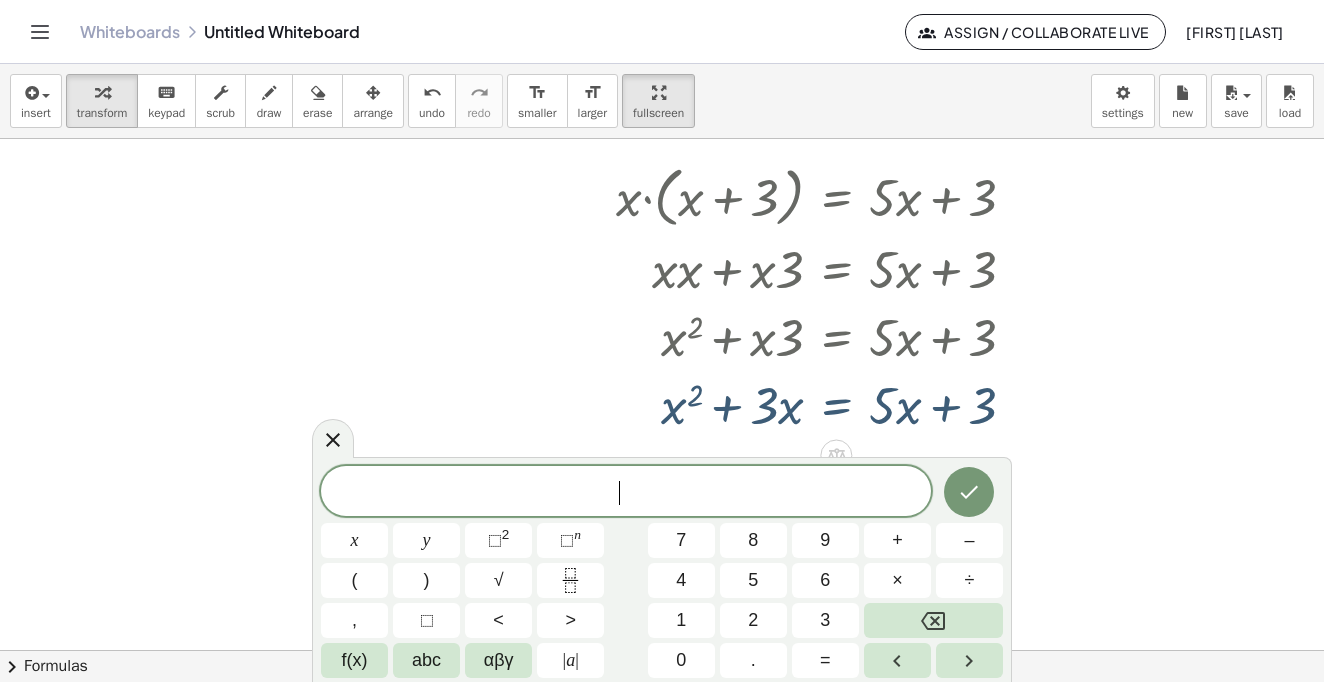 scroll, scrollTop: 0, scrollLeft: 0, axis: both 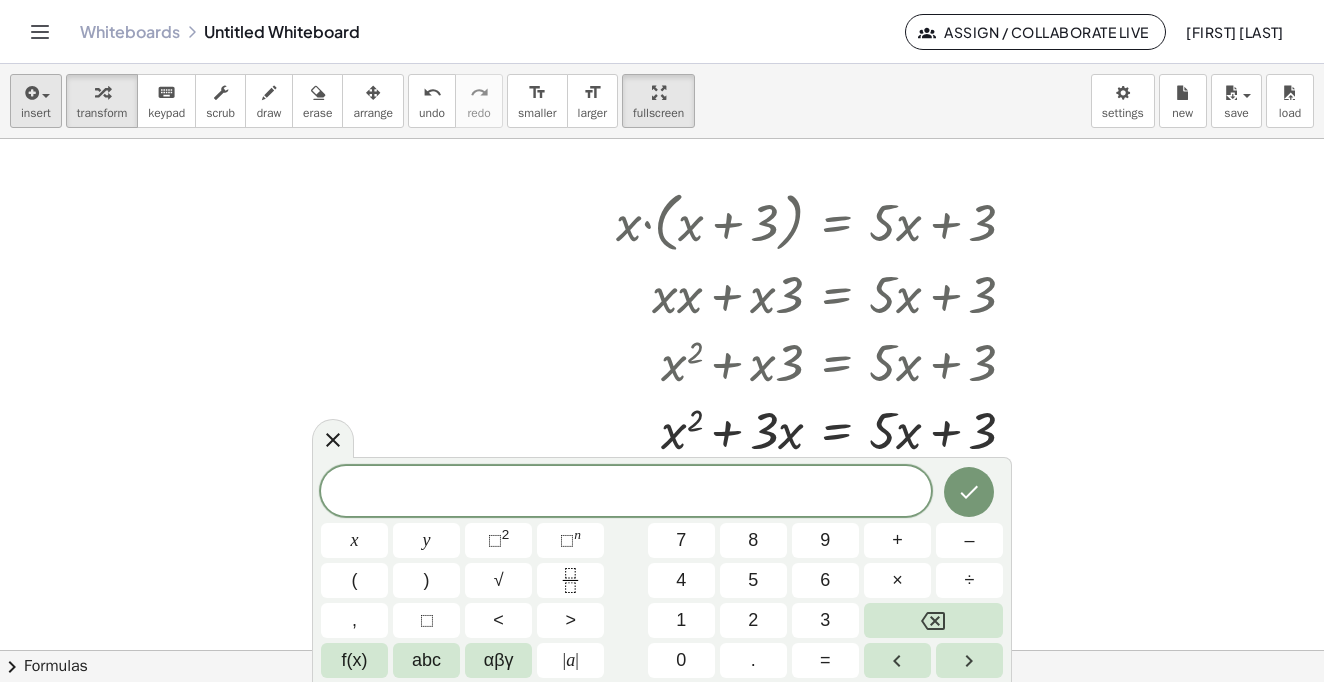 click at bounding box center [36, 92] 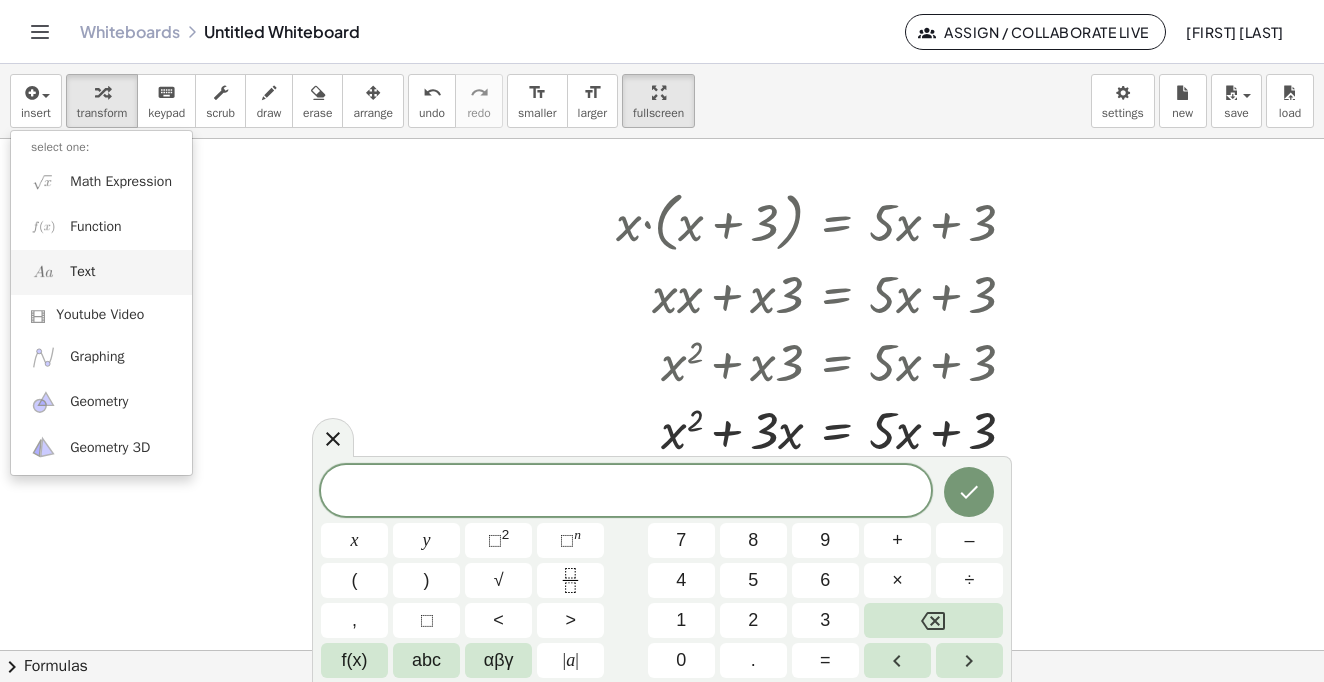 click on "Text" at bounding box center (82, 272) 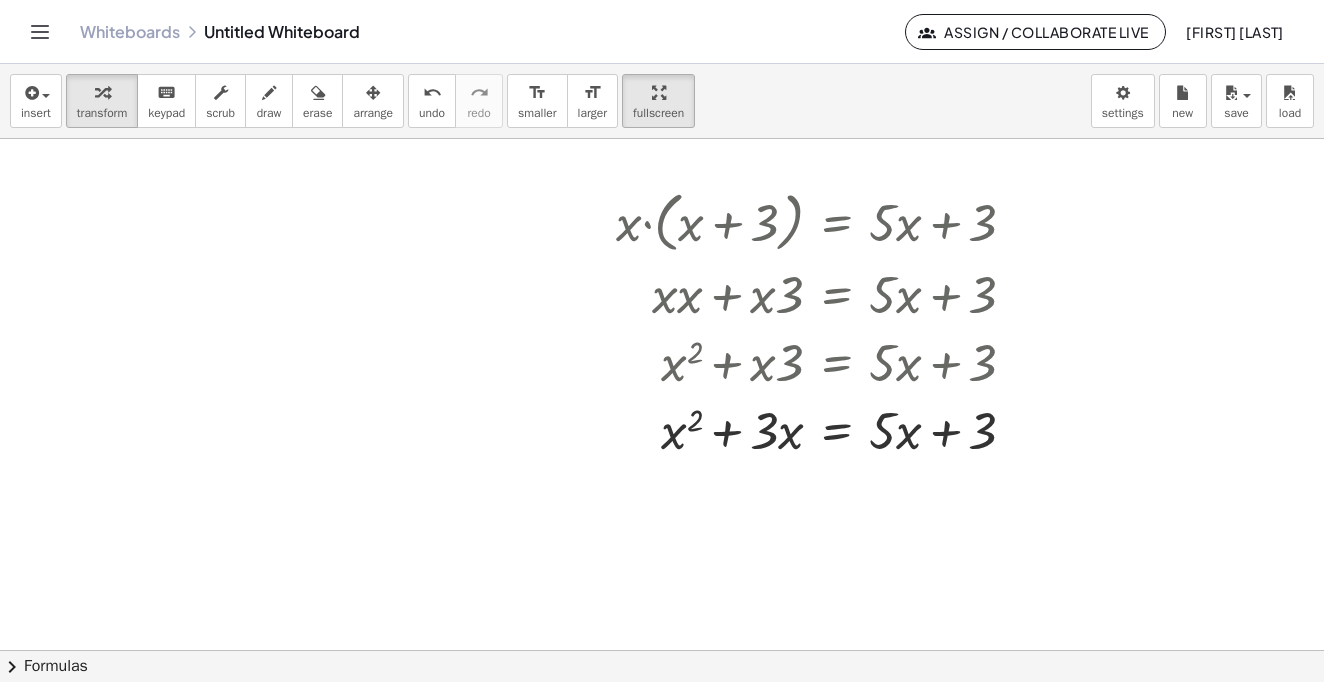 click at bounding box center (662, 650) 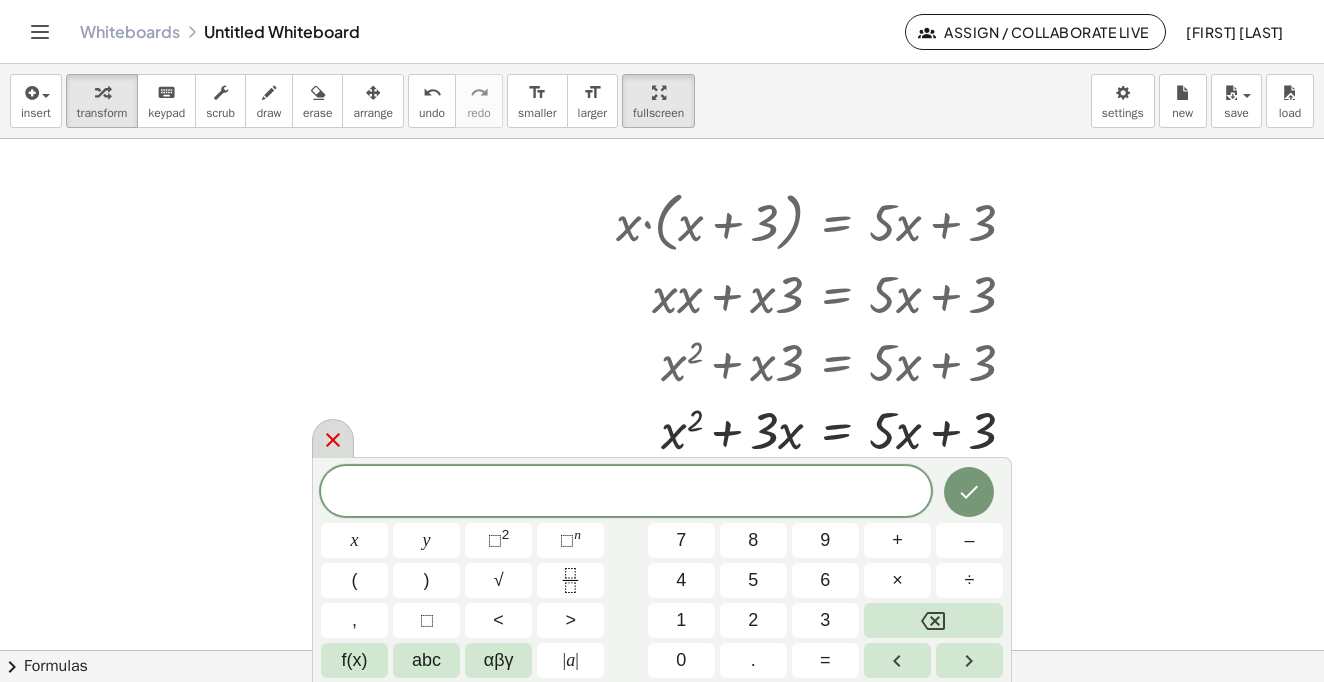 click 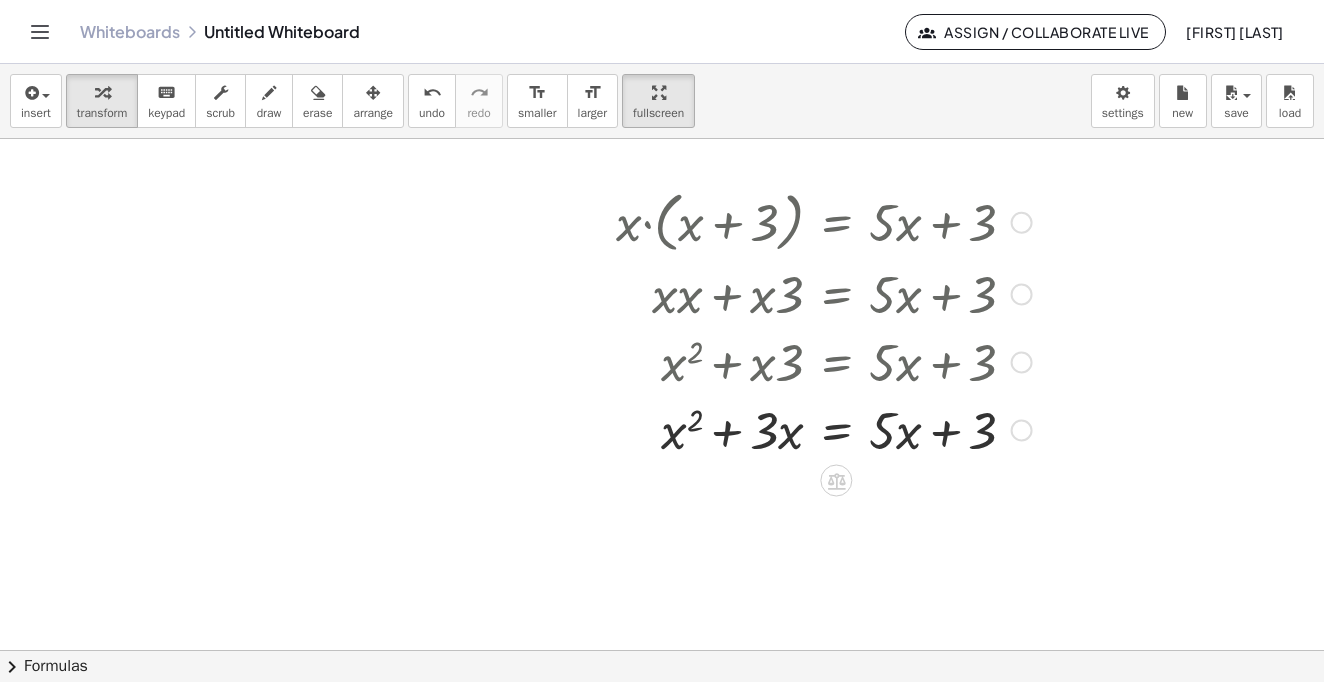 click at bounding box center (824, 429) 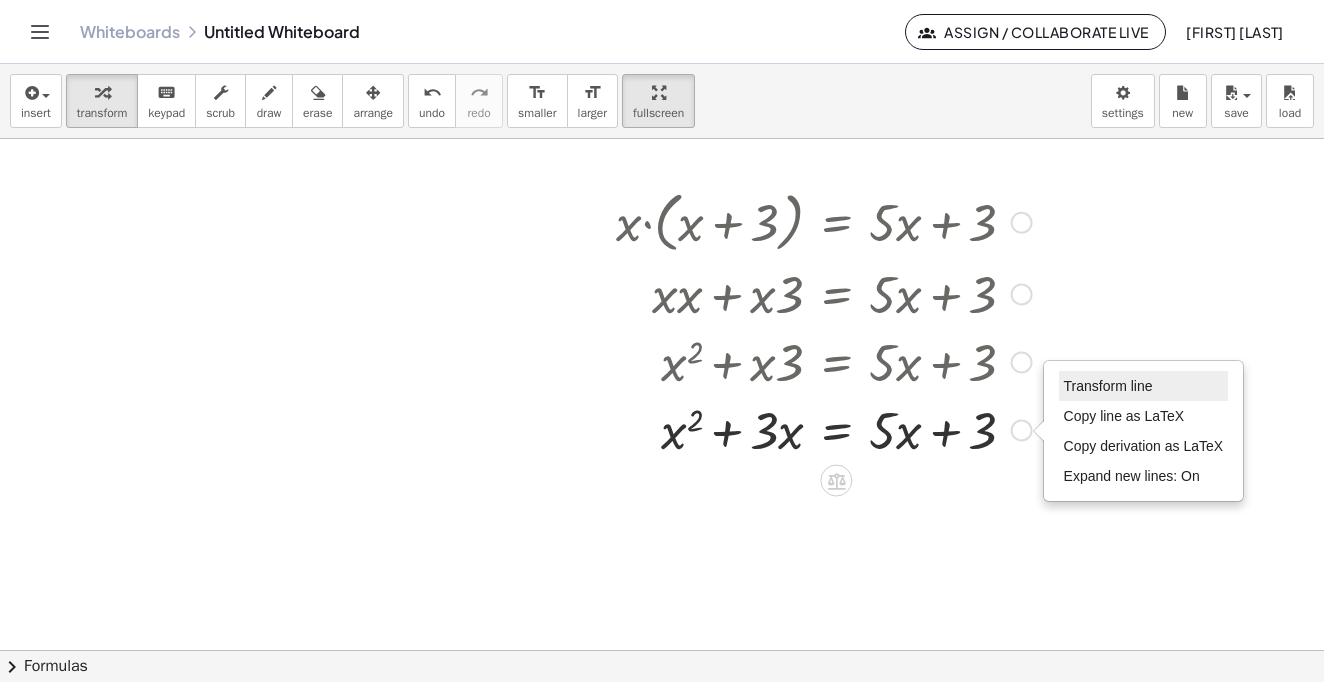 click on "Transform line" at bounding box center (1144, 386) 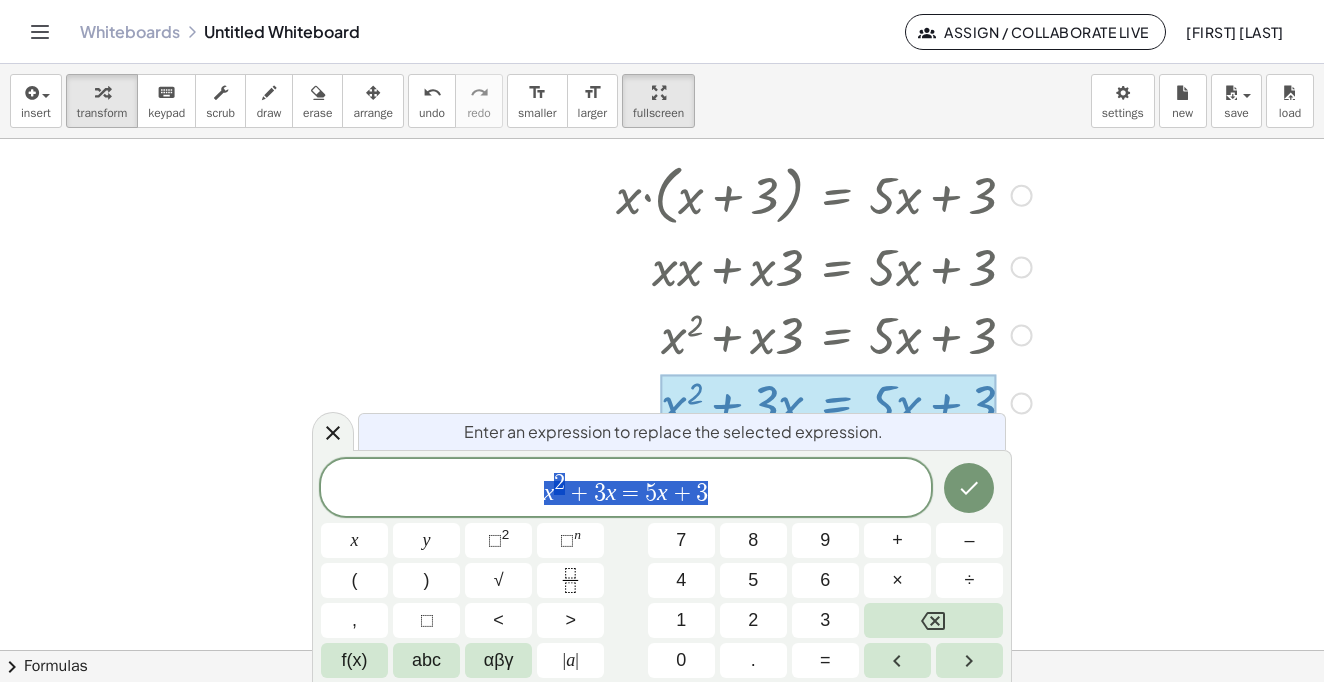 scroll, scrollTop: 28, scrollLeft: 0, axis: vertical 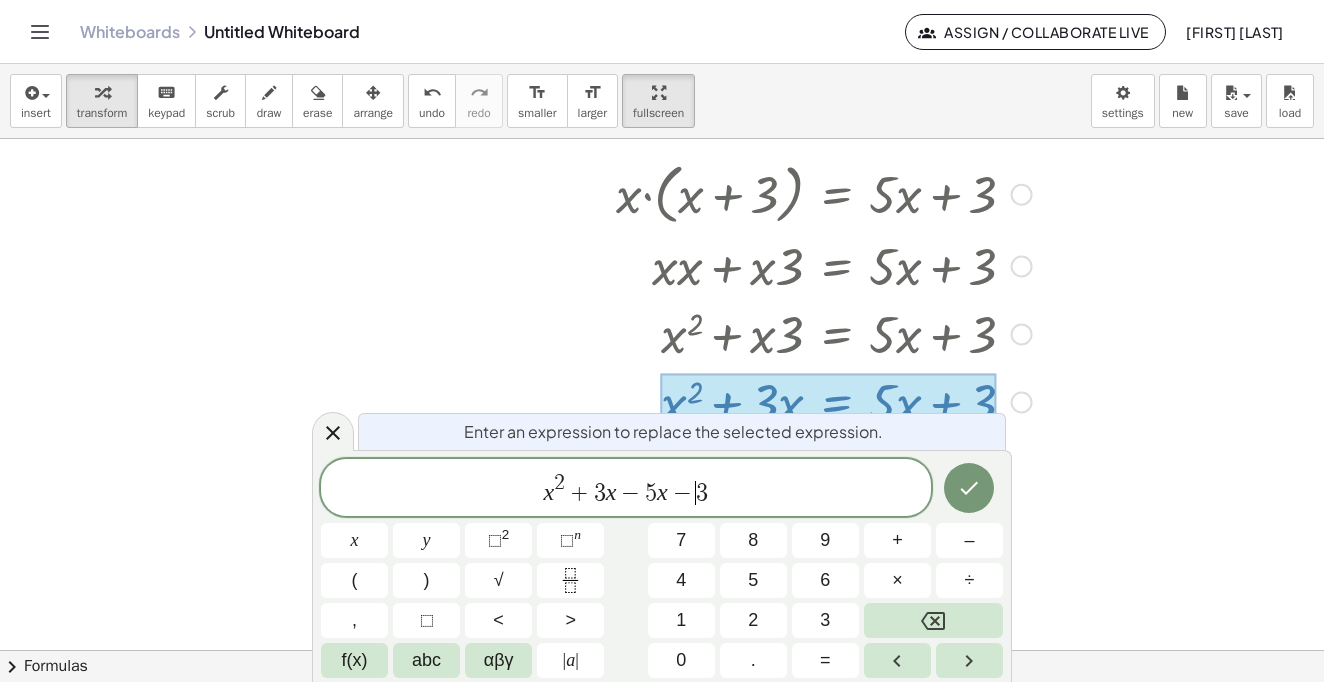 click on "x 2 + 3 x − 5 x − ​ 3" at bounding box center [626, 489] 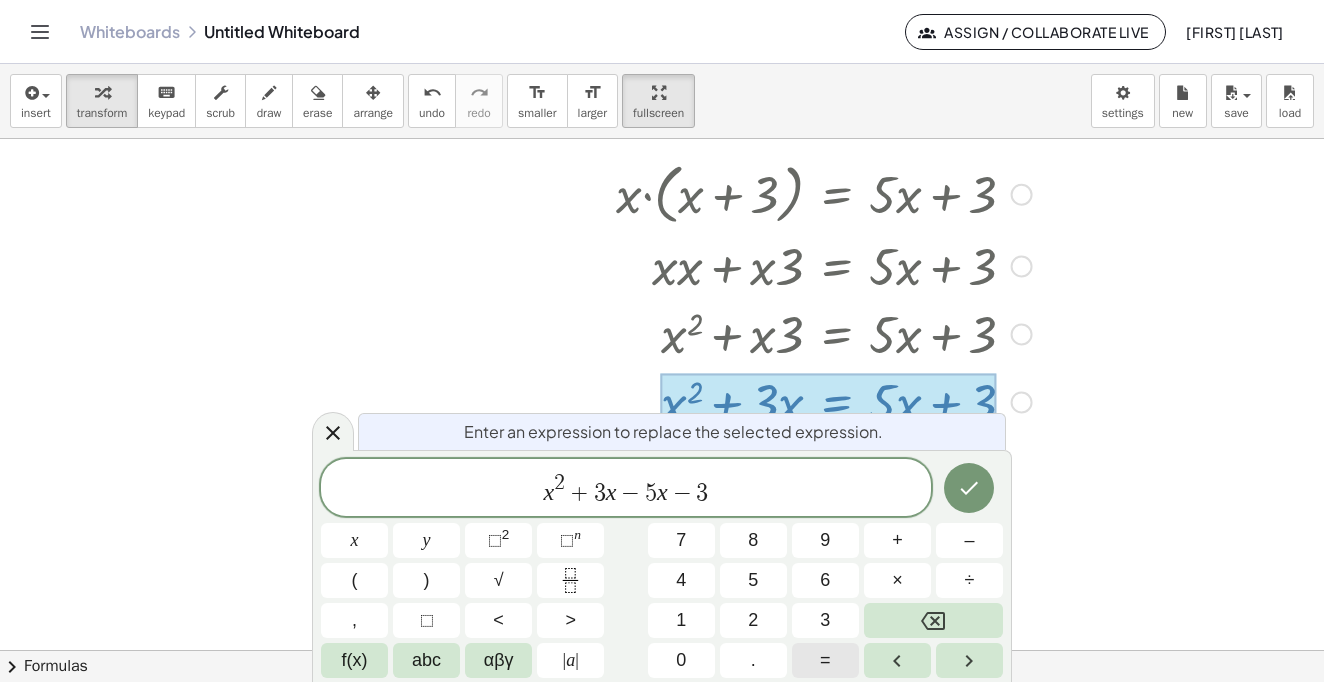 click on "=" at bounding box center (825, 660) 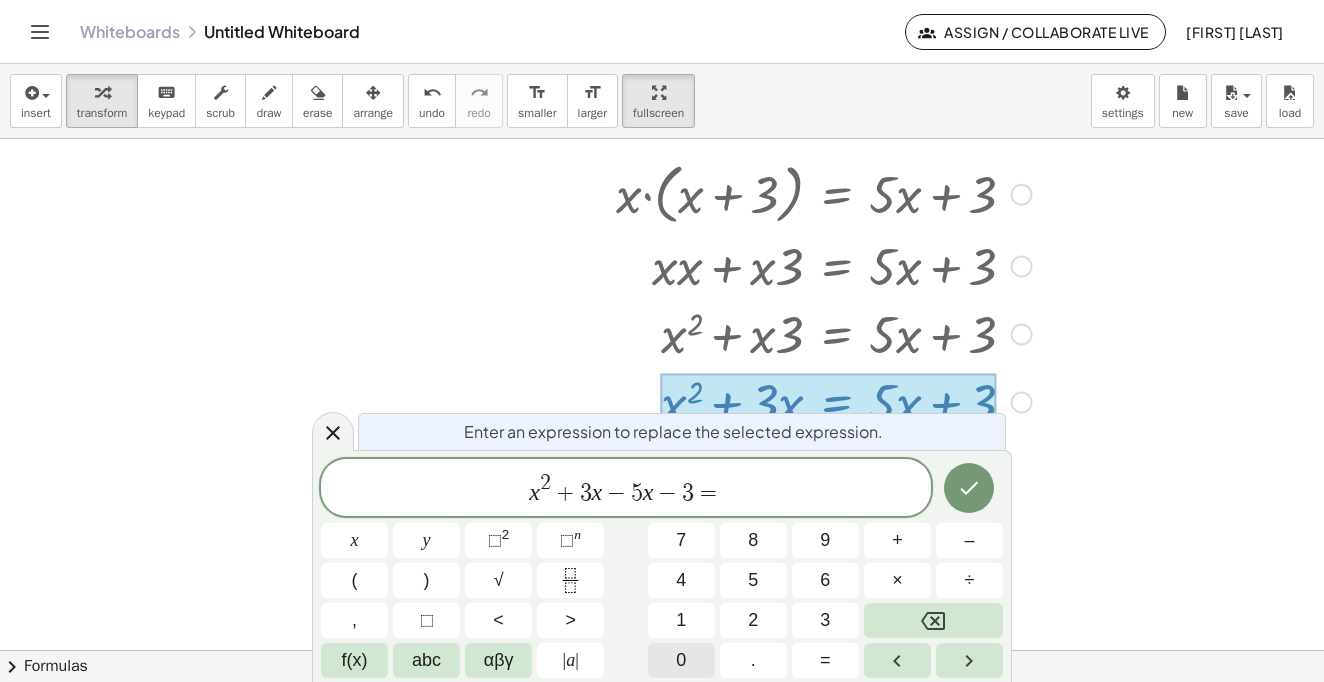 click on "0" at bounding box center (681, 660) 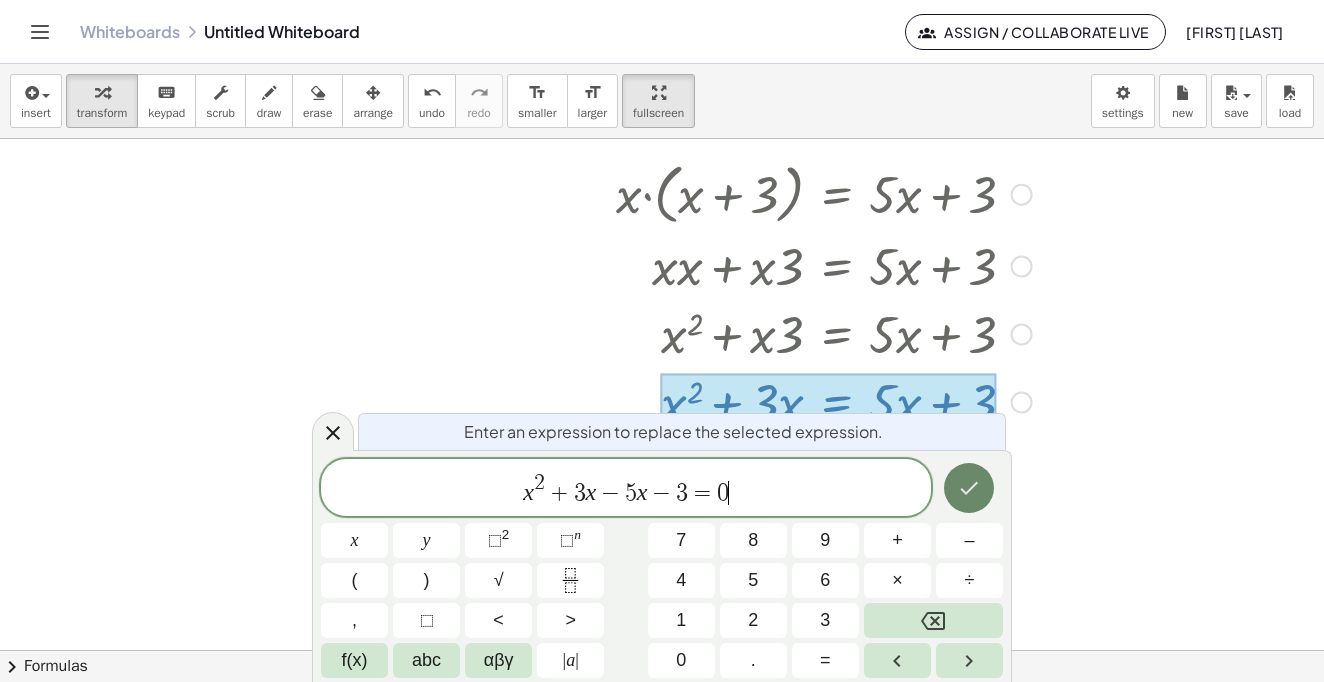 click 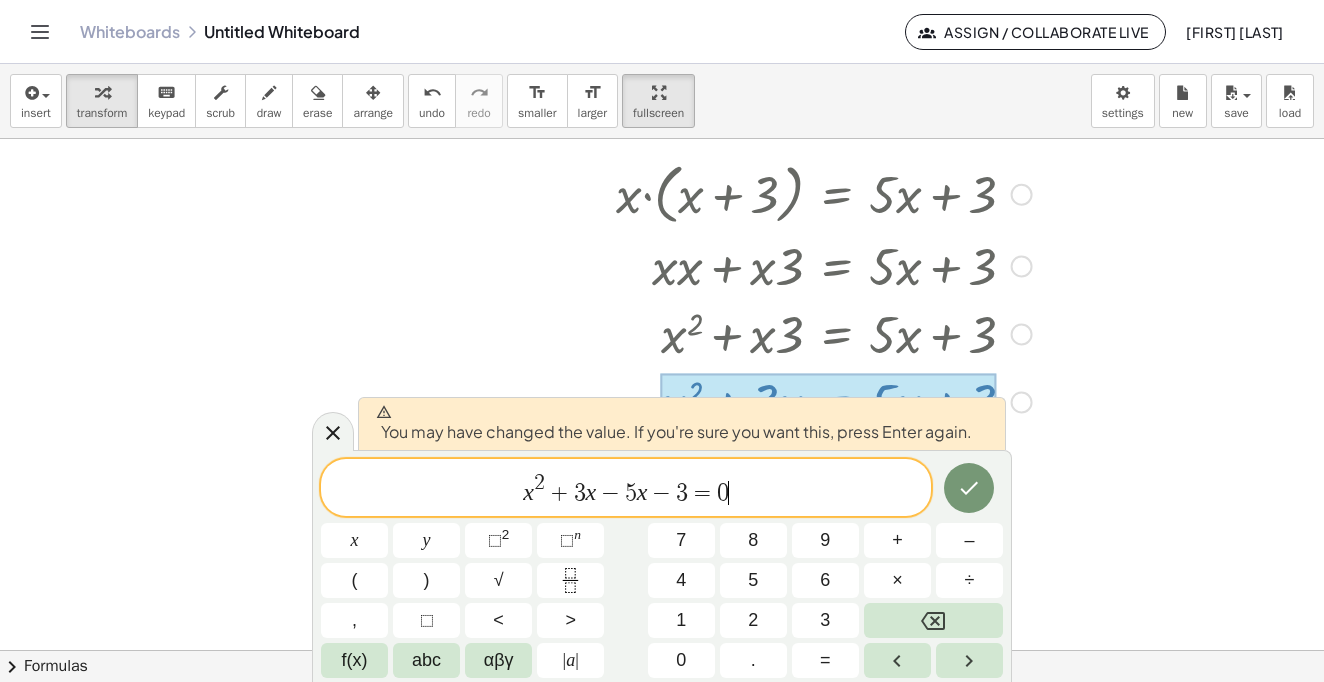 click at bounding box center [969, 488] 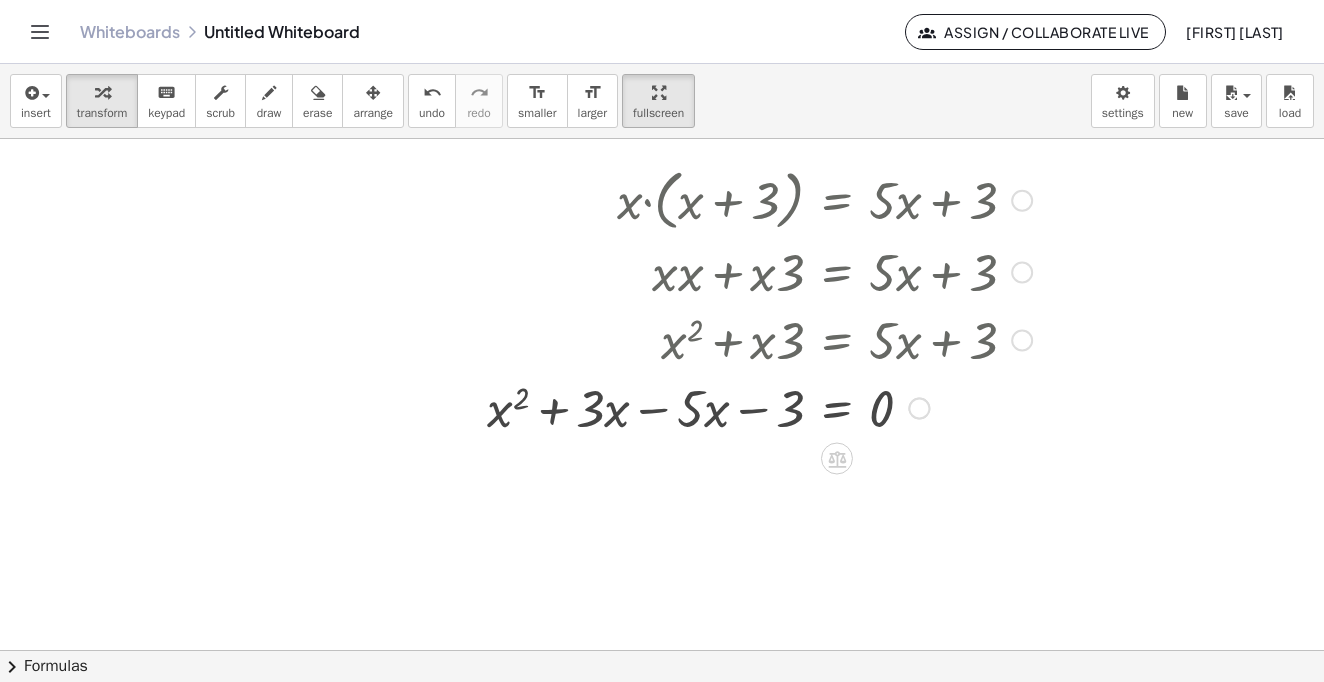 scroll, scrollTop: 0, scrollLeft: 0, axis: both 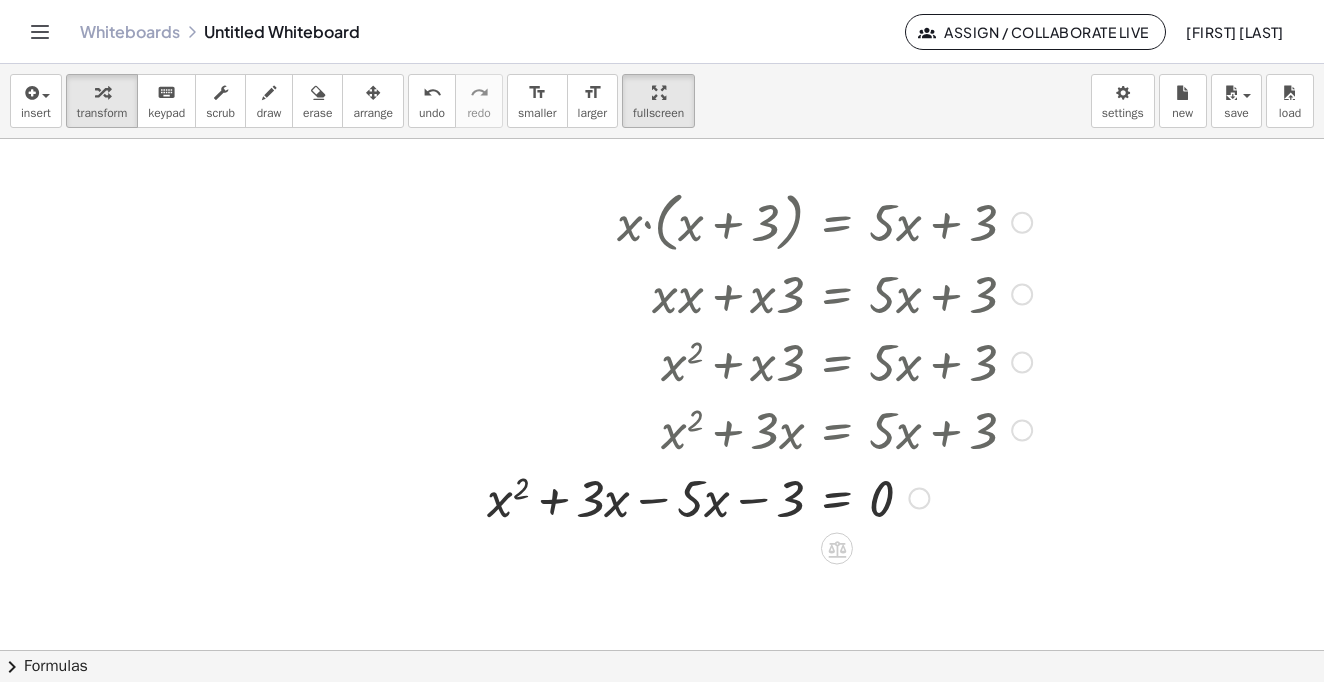 click at bounding box center [759, 497] 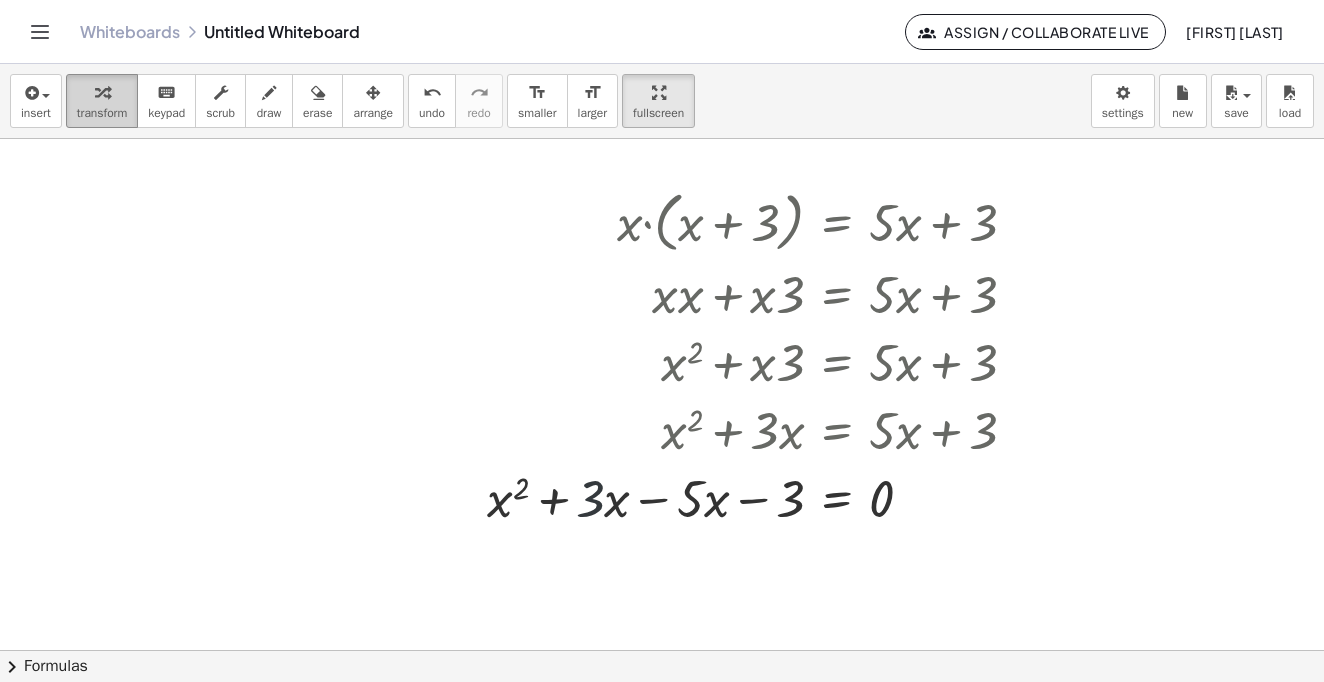 click at bounding box center [102, 92] 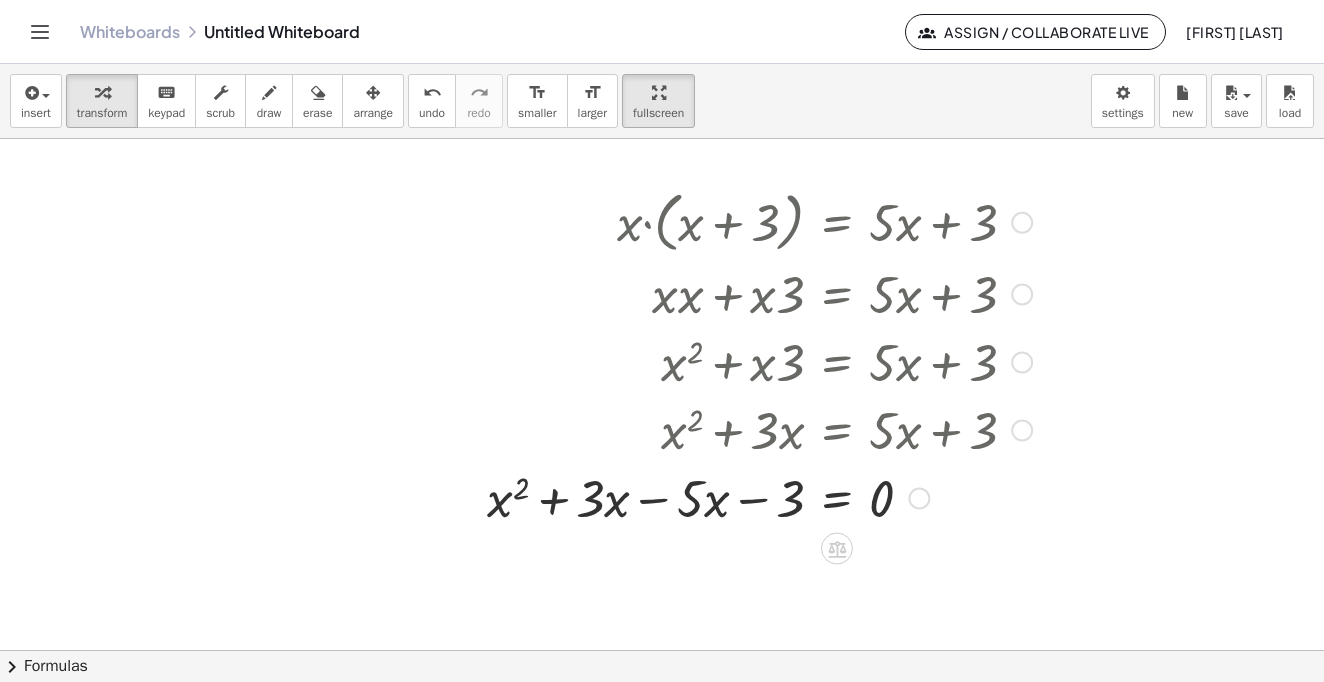 click at bounding box center [759, 497] 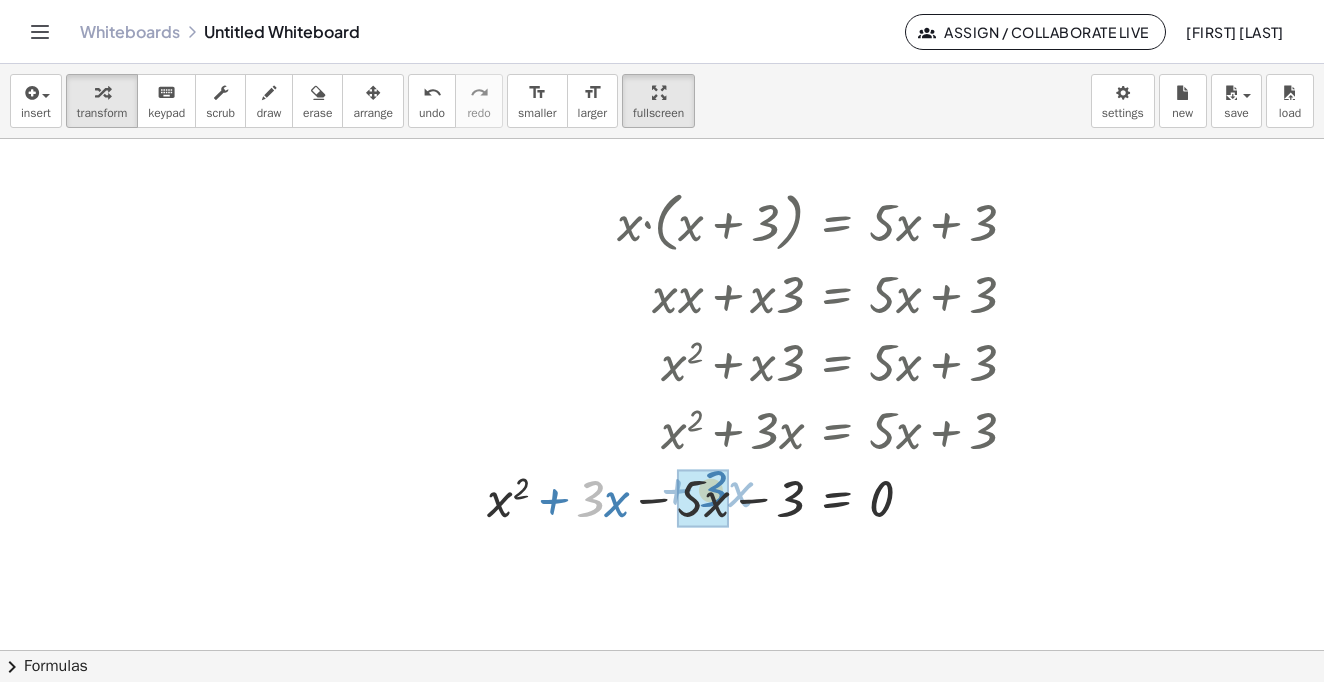 drag, startPoint x: 585, startPoint y: 512, endPoint x: 708, endPoint y: 507, distance: 123.101585 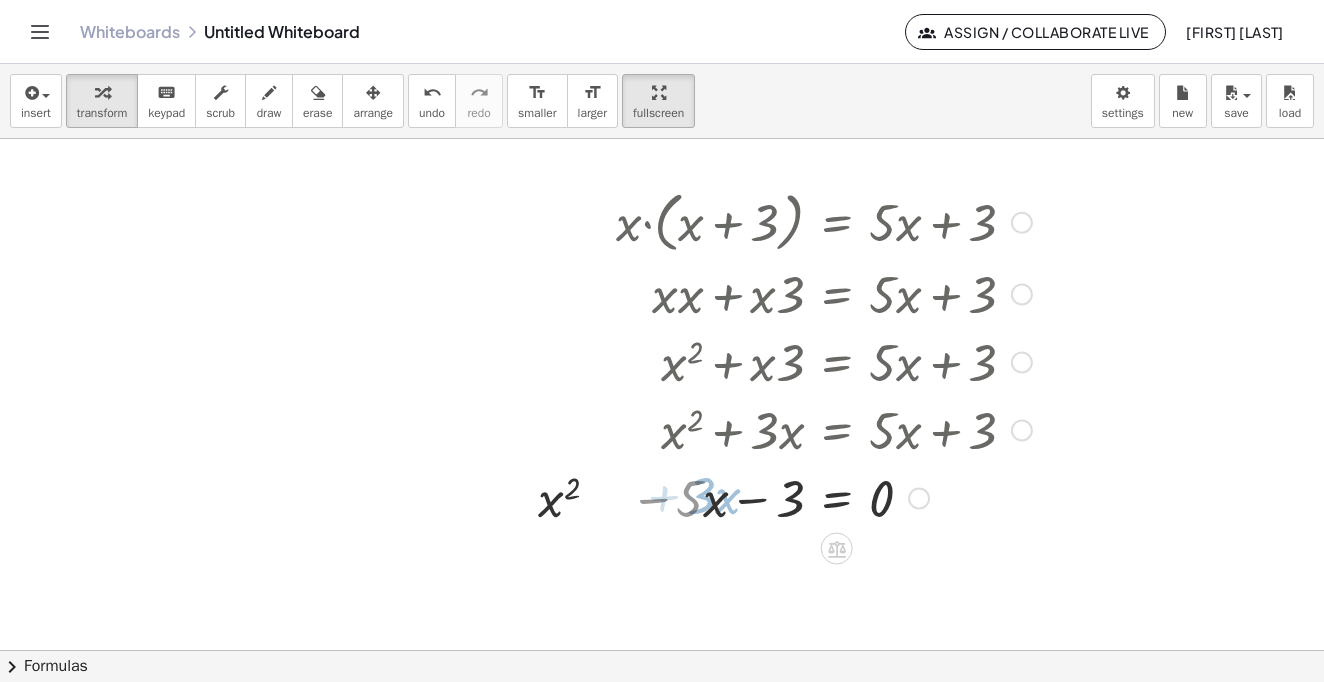 click at bounding box center [809, 497] 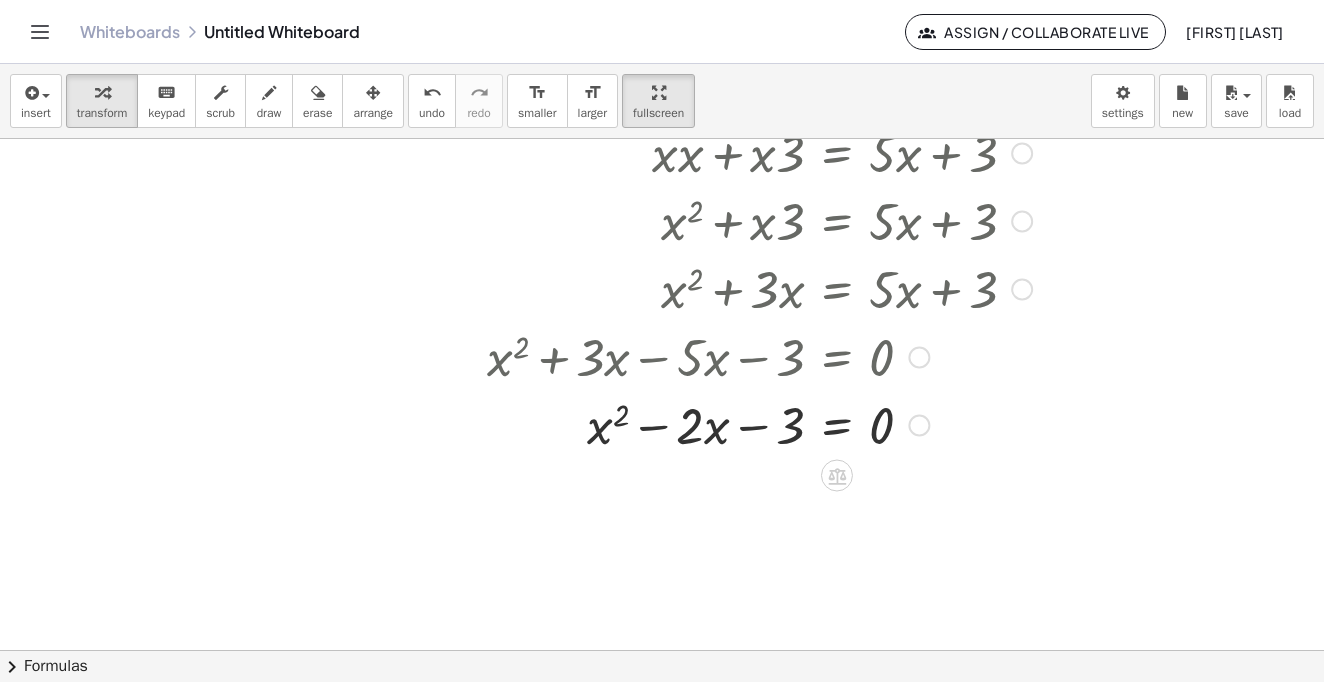 scroll, scrollTop: 137, scrollLeft: 0, axis: vertical 